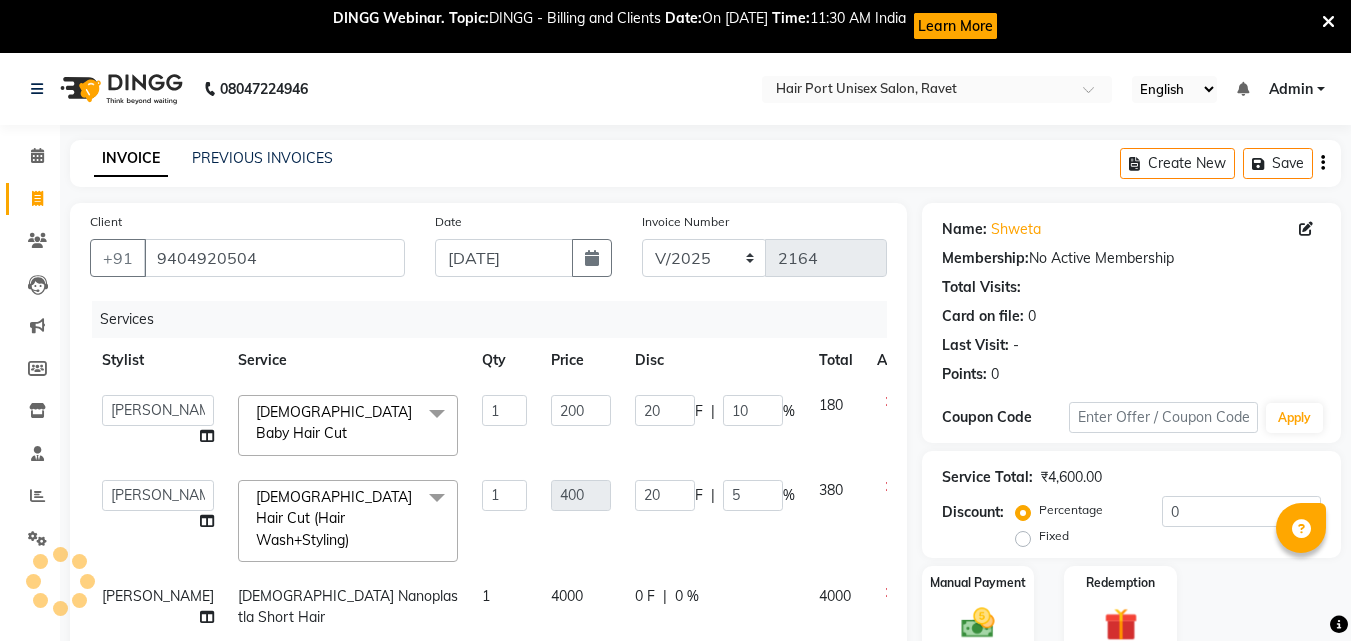 select on "66342" 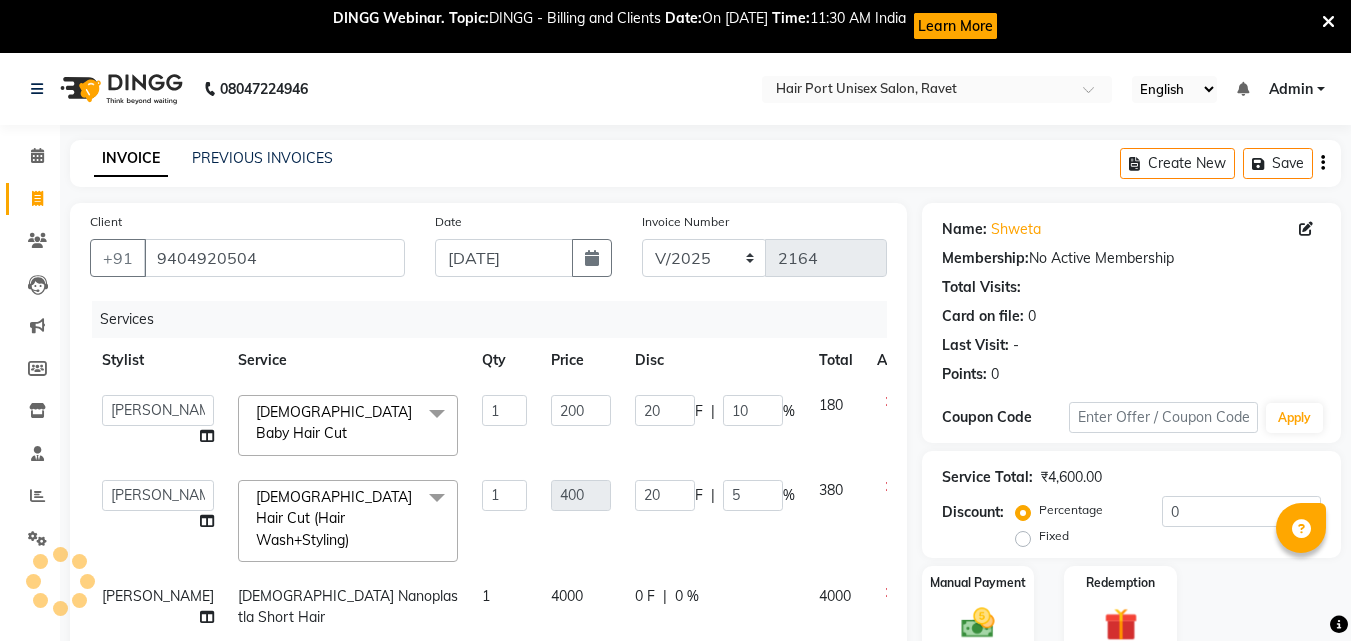 select on "58690" 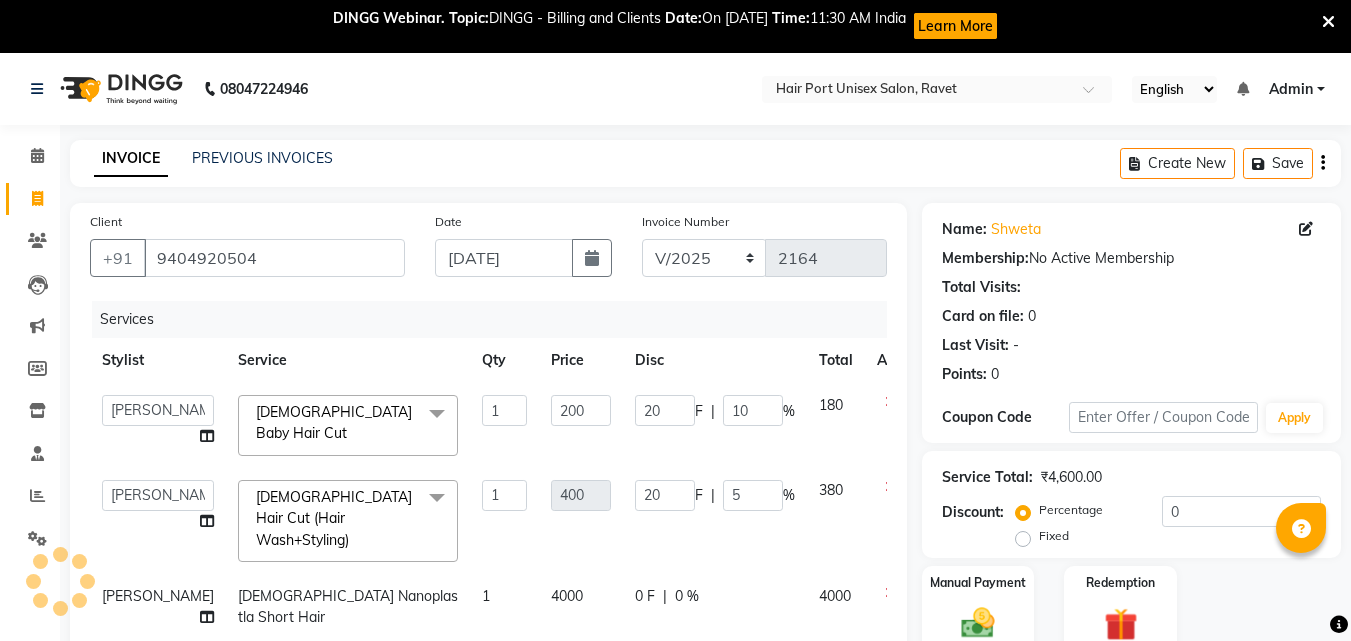scroll, scrollTop: 390, scrollLeft: 0, axis: vertical 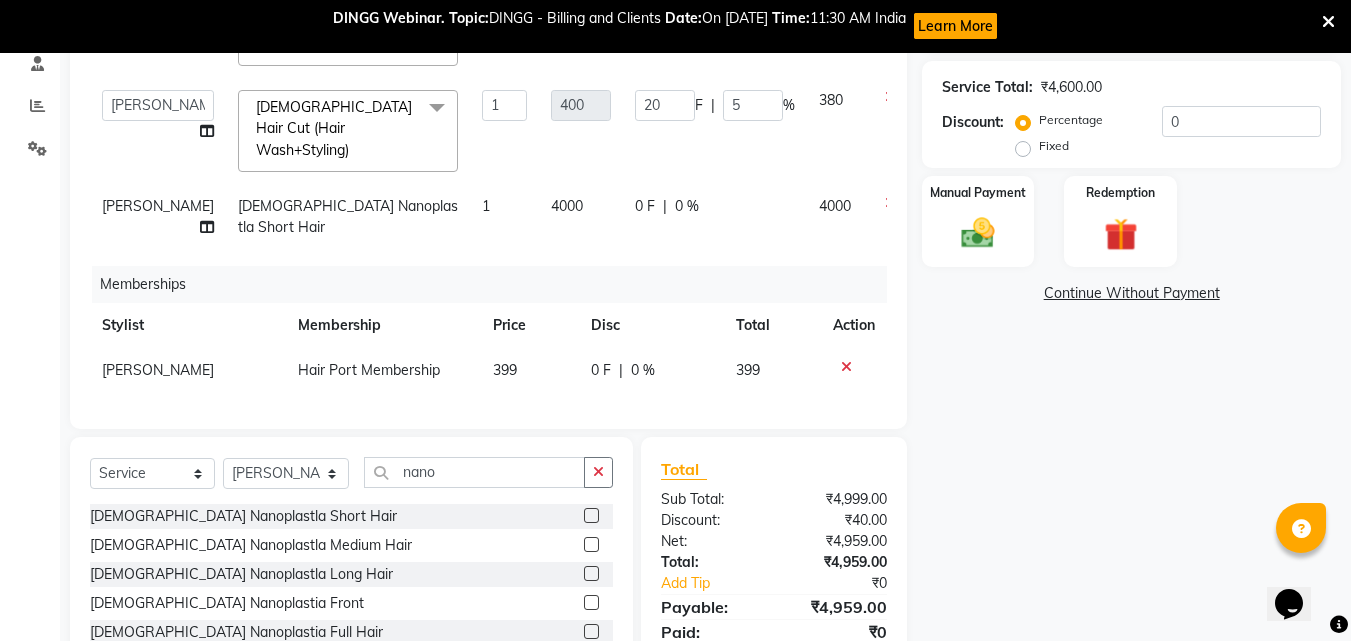click 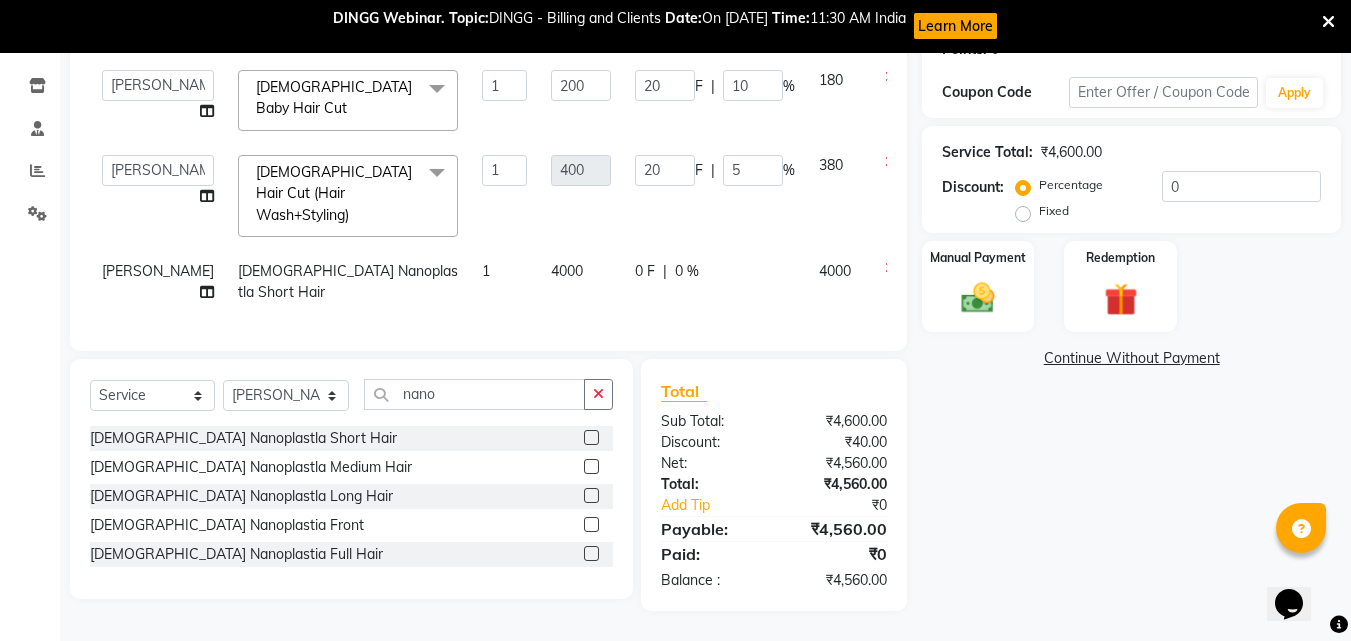 scroll, scrollTop: 0, scrollLeft: 0, axis: both 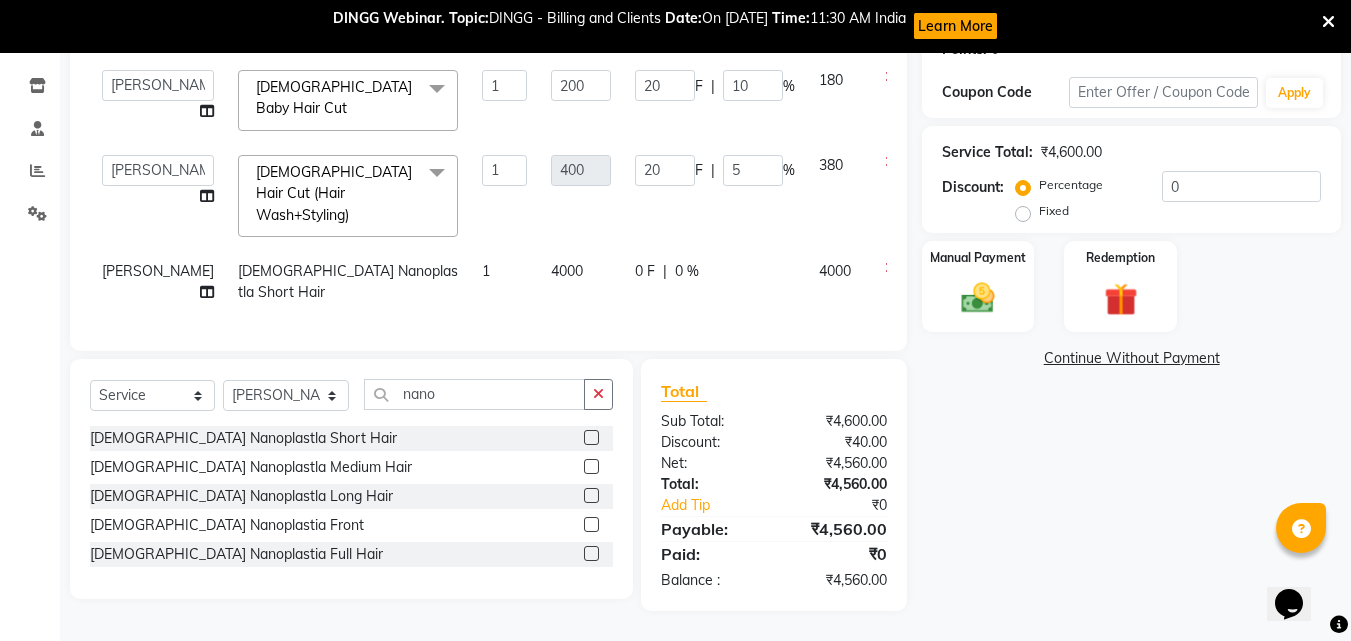 click 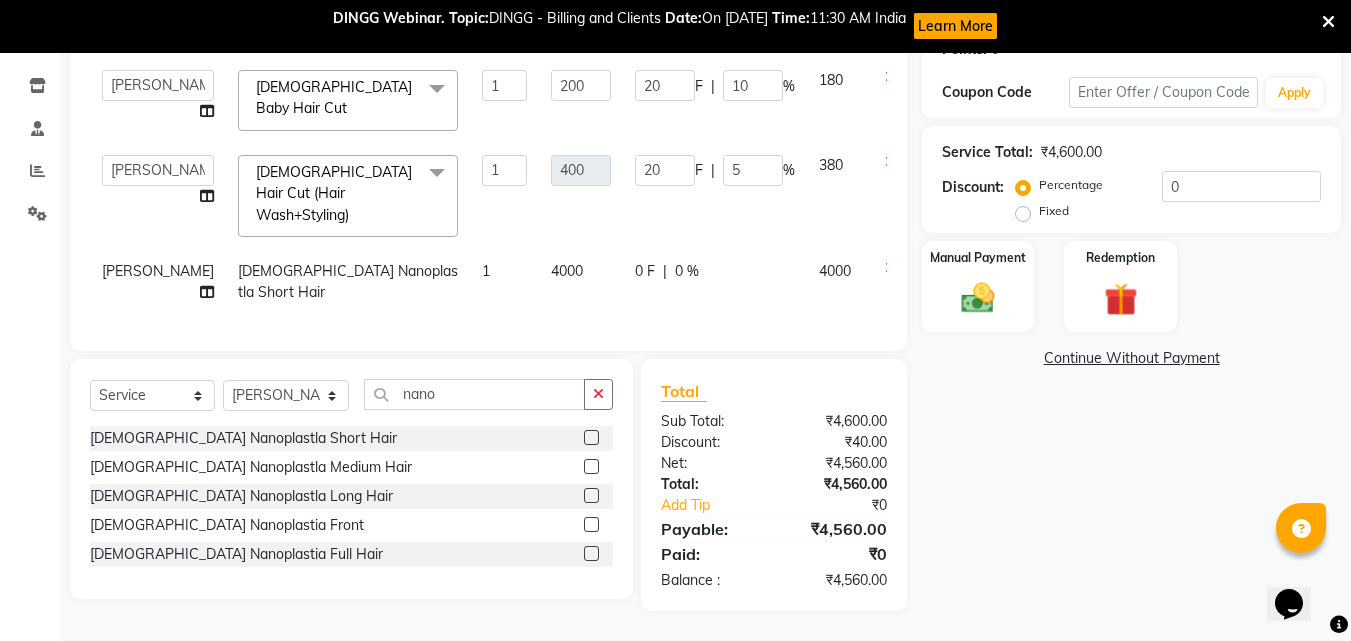 click on "Name: Shweta  Membership:  No Active Membership  Total Visits:   Card on file:  0 Last Visit:   - Points:   0  Coupon Code Apply Service Total:  ₹4,600.00  Discount:  Percentage   Fixed  0 Manual Payment Redemption  Continue Without Payment" 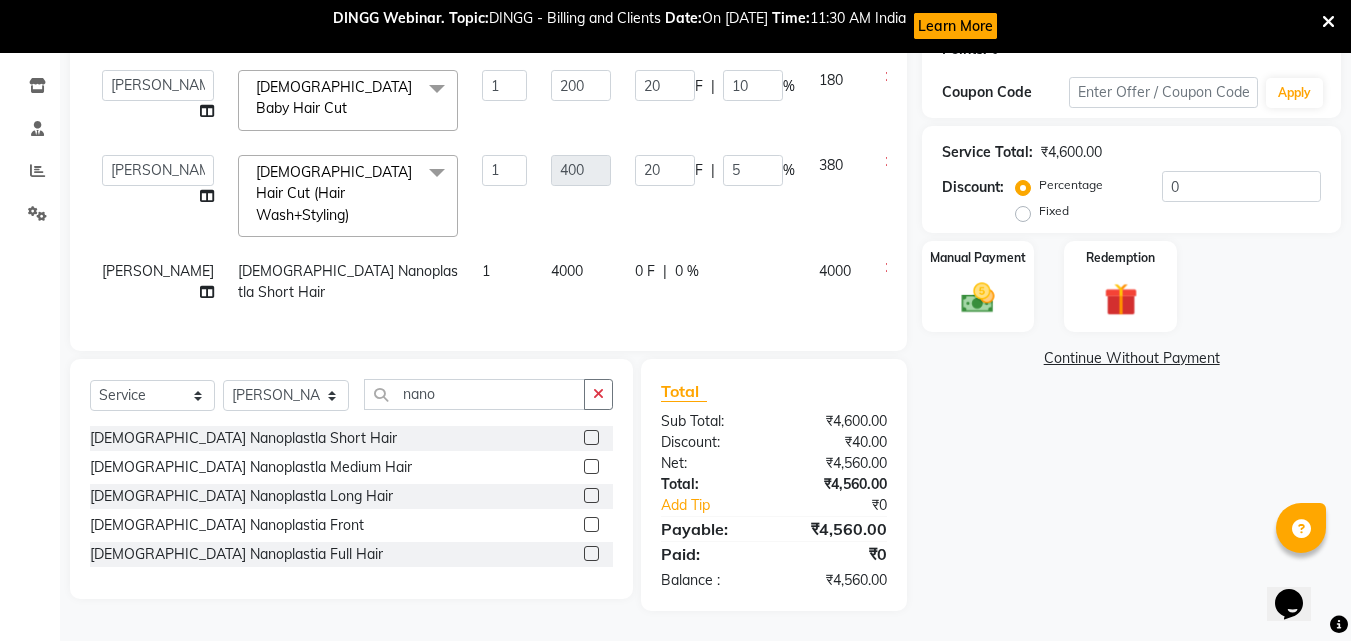 click on "Name: Shweta  Membership:  No Active Membership  Total Visits:   Card on file:  0 Last Visit:   - Points:   0  Coupon Code Apply Service Total:  ₹4,600.00  Discount:  Percentage   Fixed  0 Manual Payment Redemption  Continue Without Payment" 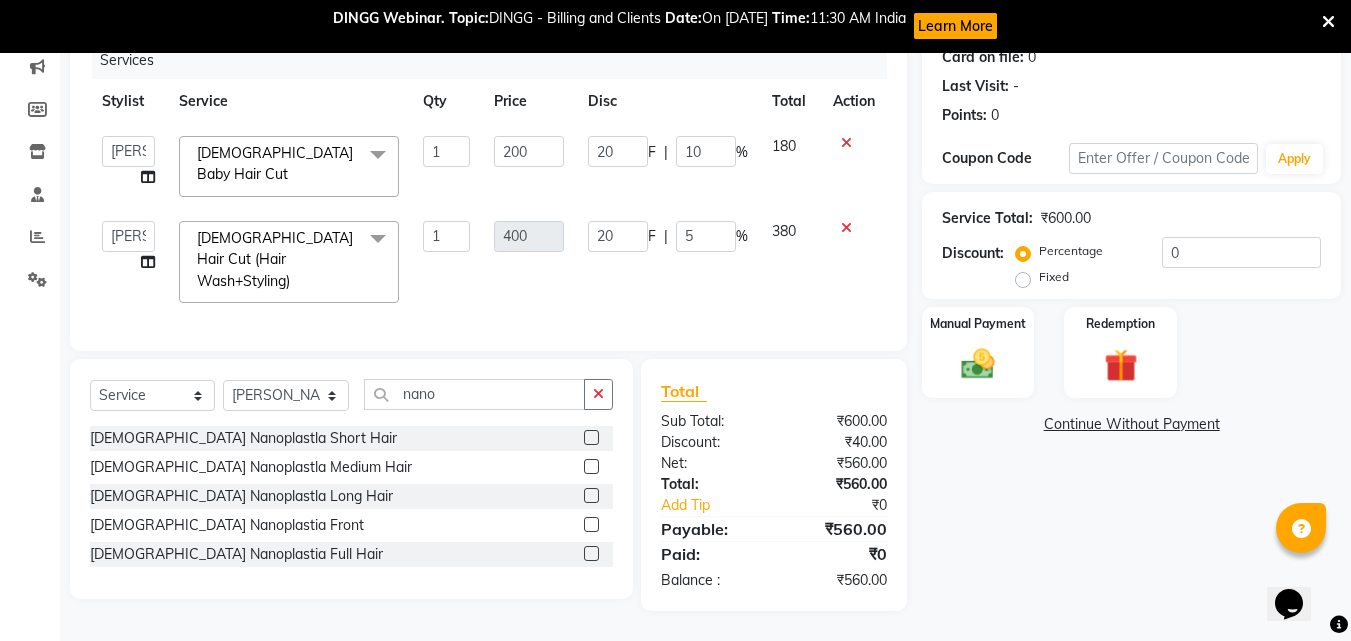 scroll, scrollTop: 244, scrollLeft: 0, axis: vertical 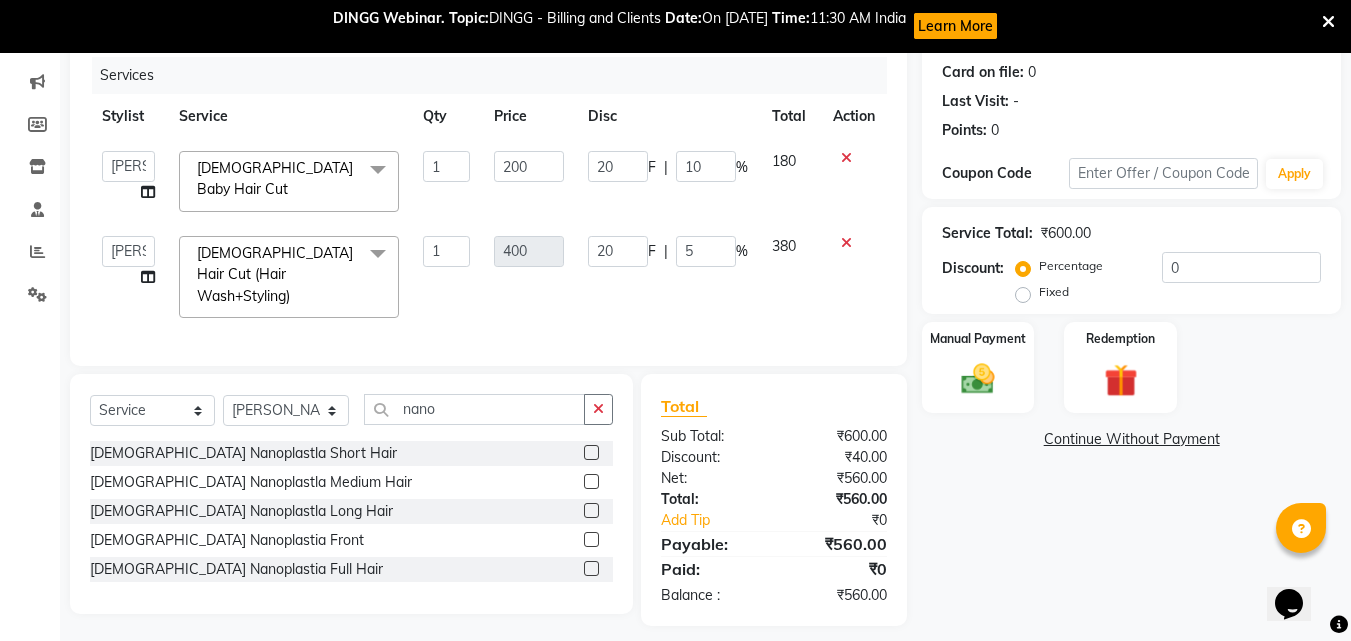 click 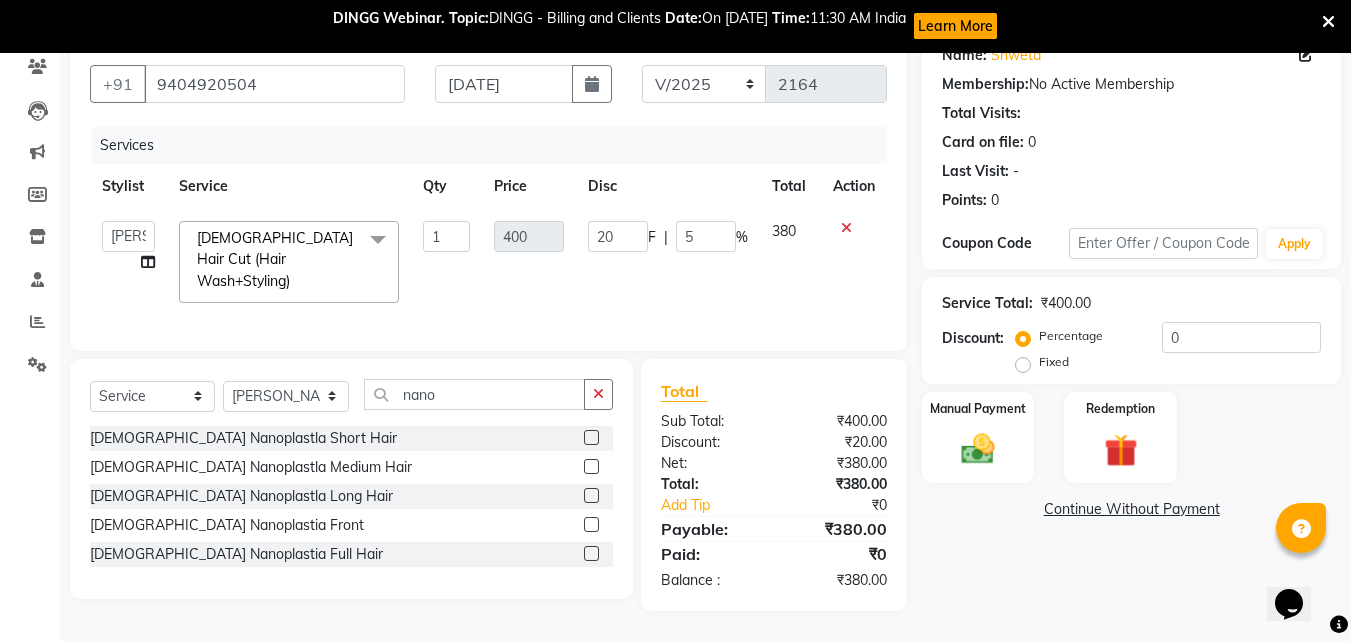 scroll, scrollTop: 170, scrollLeft: 0, axis: vertical 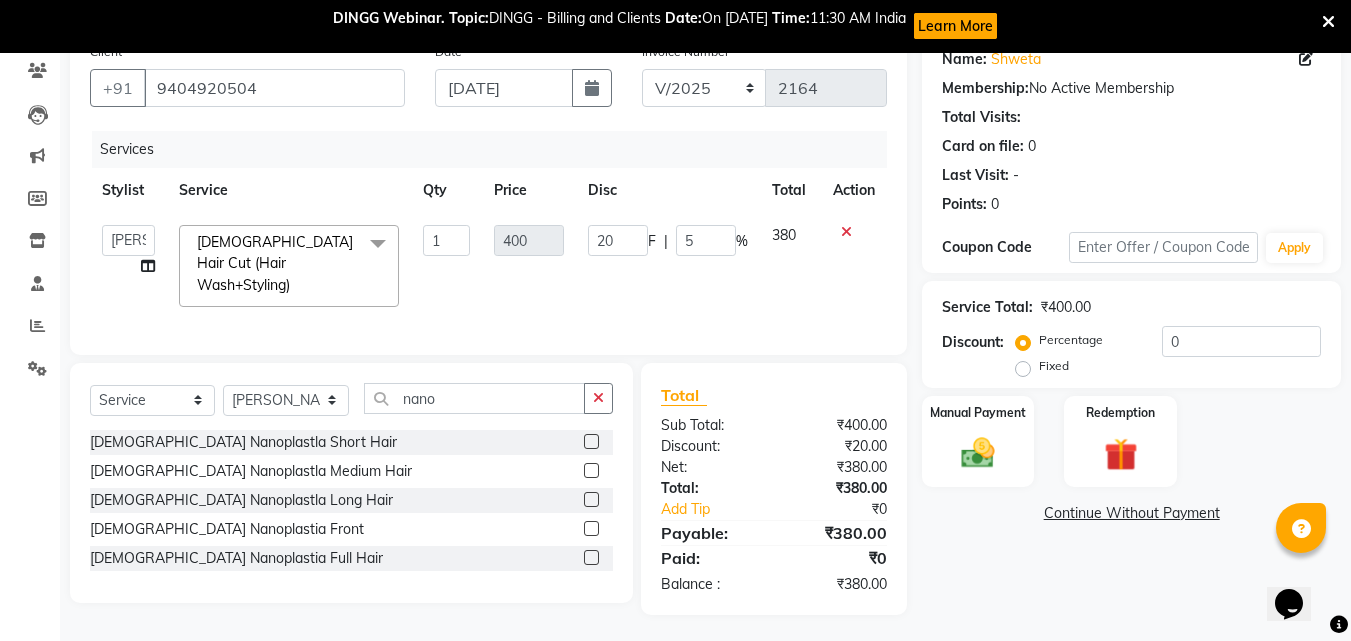 click 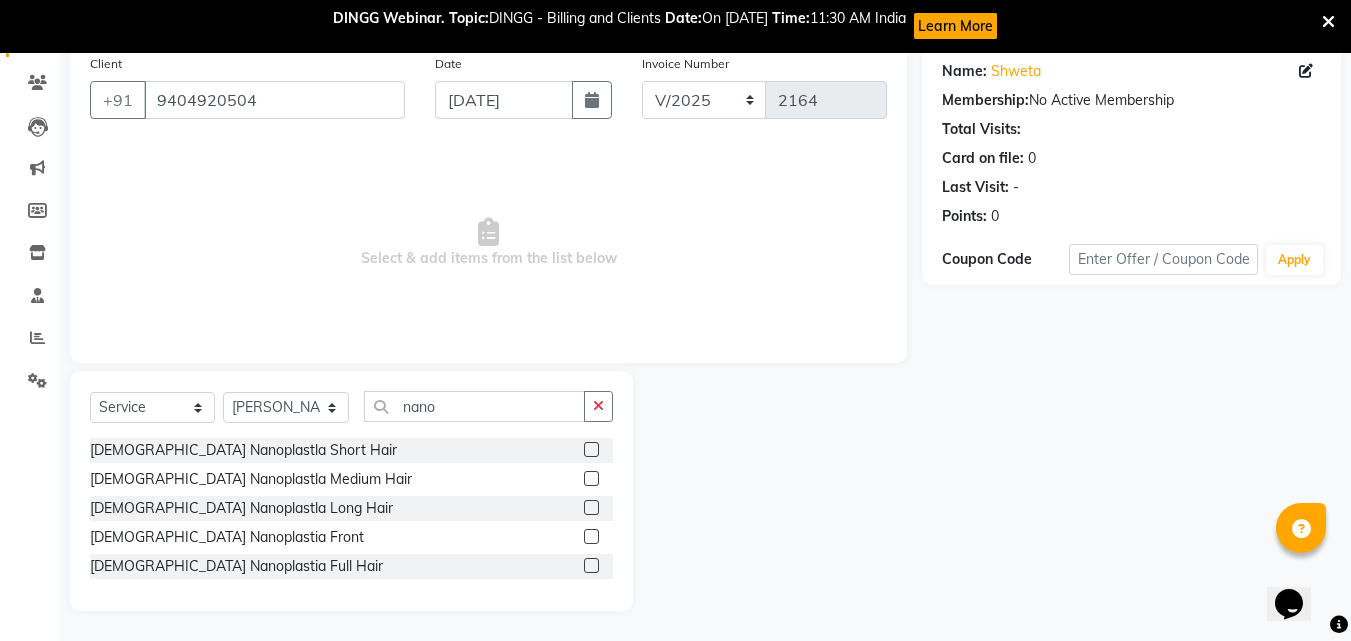 scroll, scrollTop: 158, scrollLeft: 0, axis: vertical 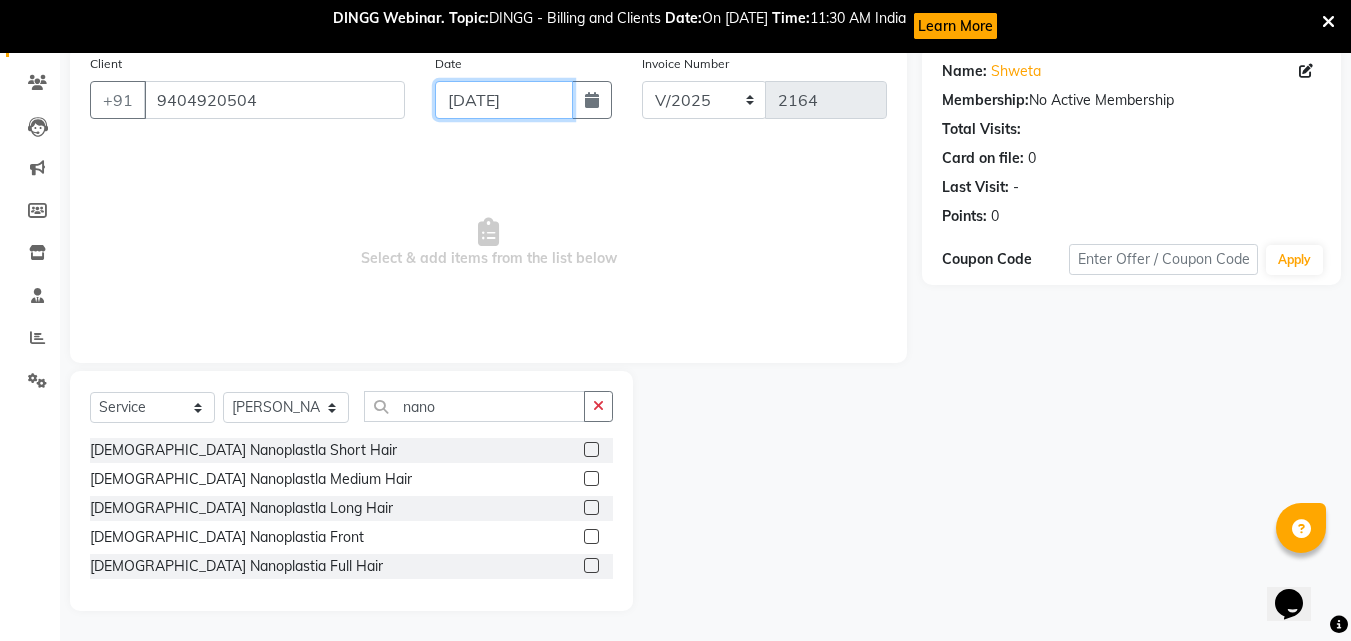 click on "[DATE]" 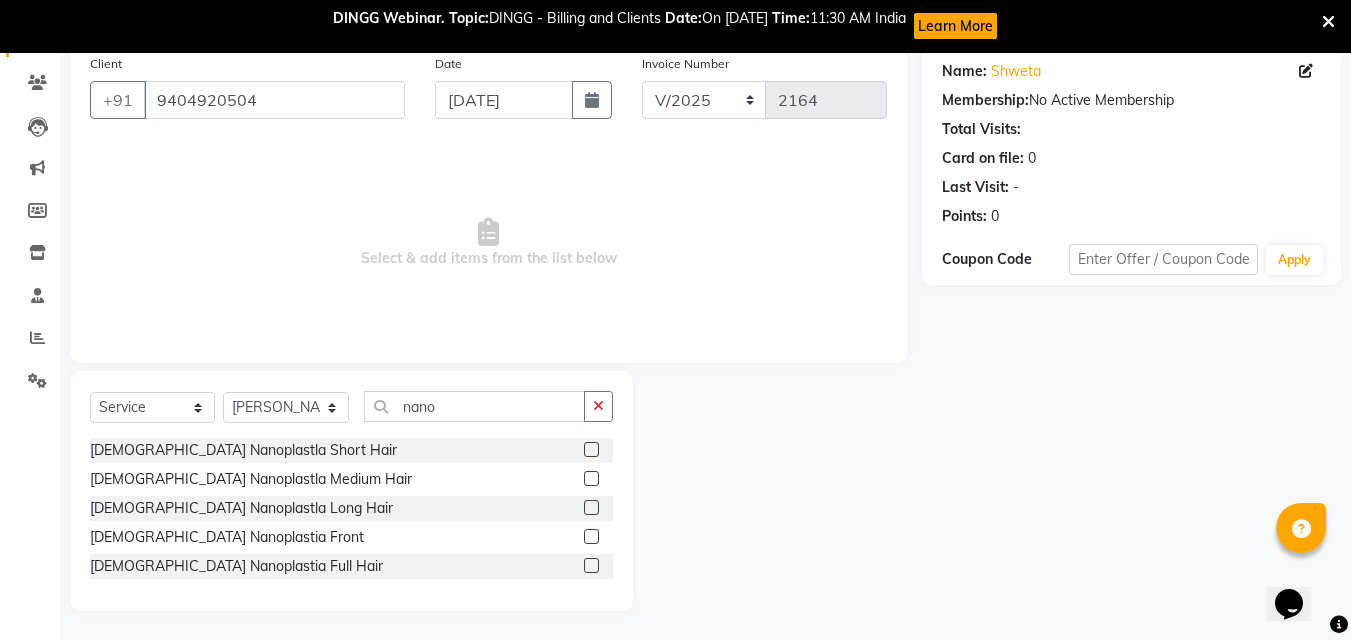 select on "7" 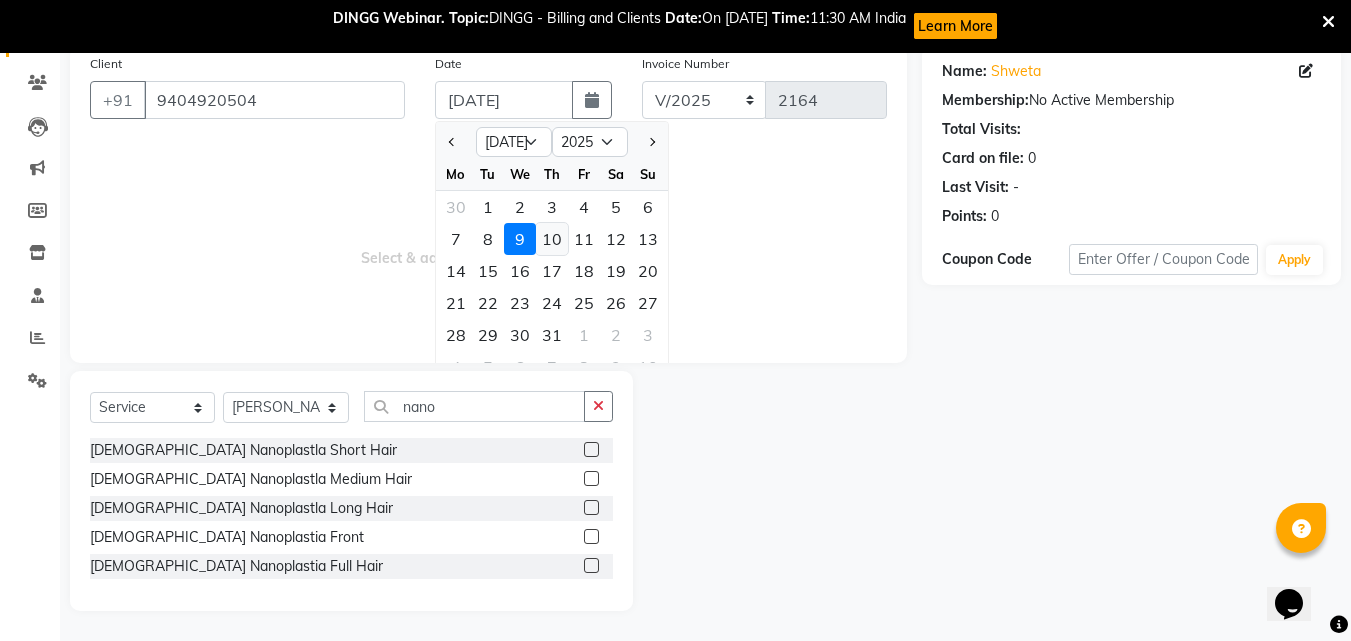 click on "10" 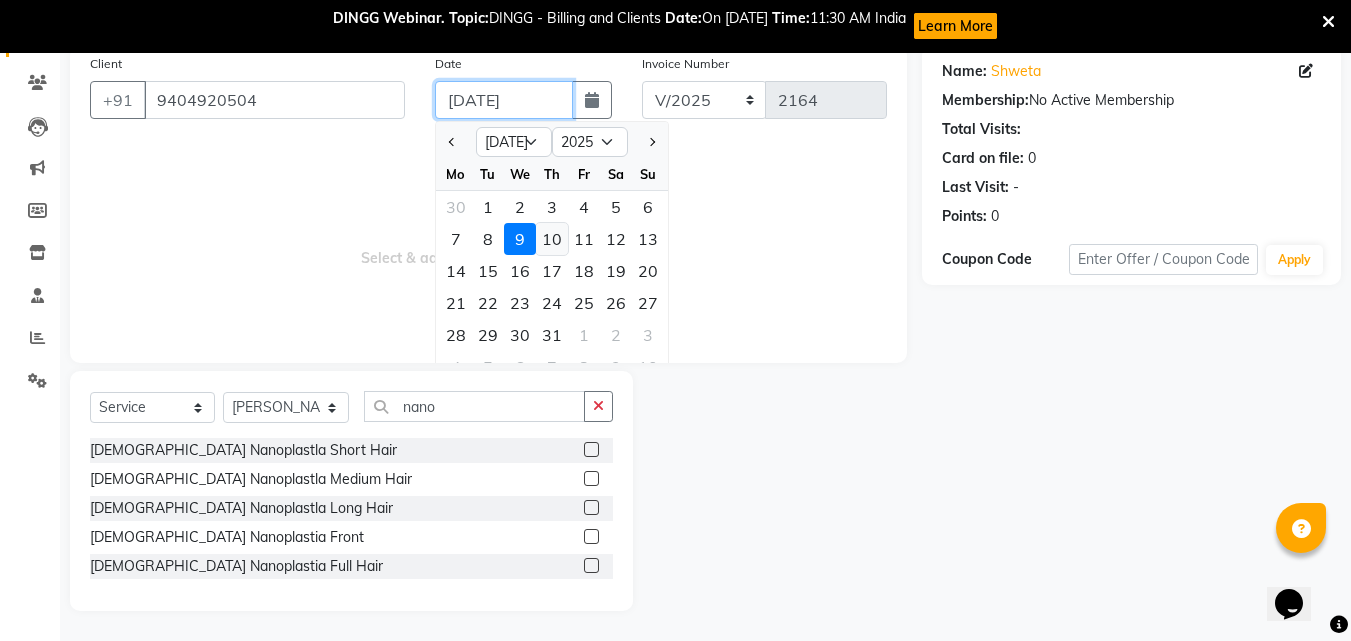type on "[DATE]" 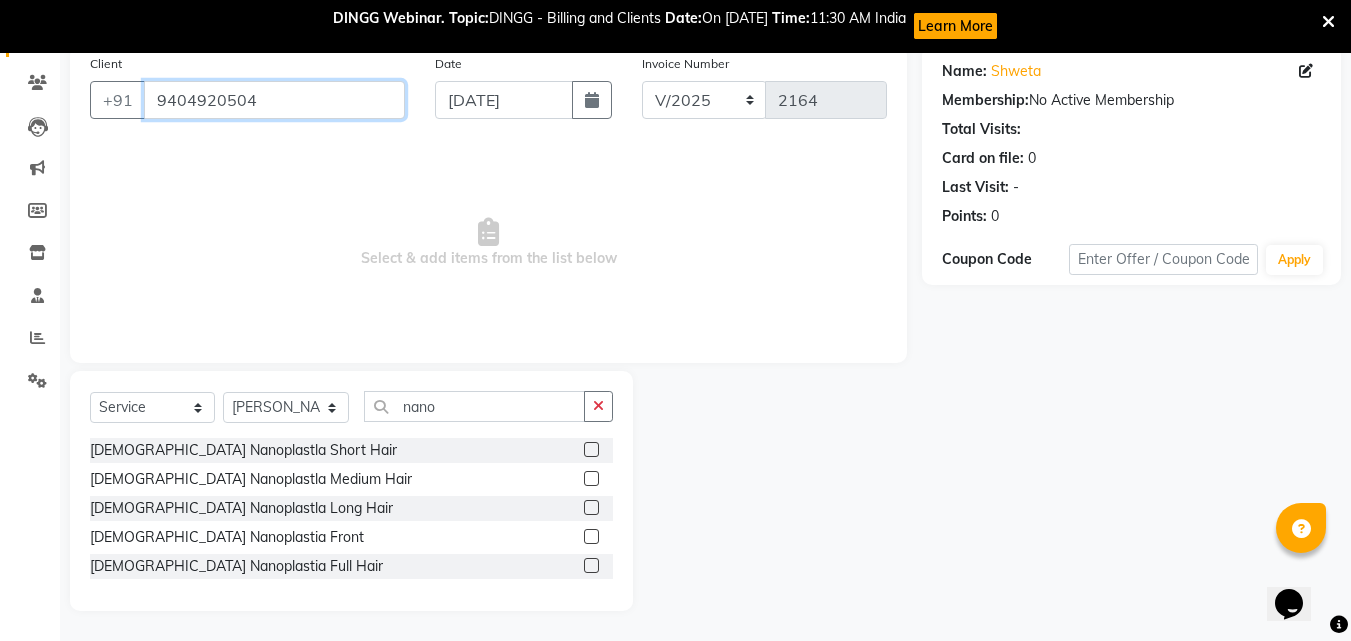 click on "9404920504" at bounding box center [274, 100] 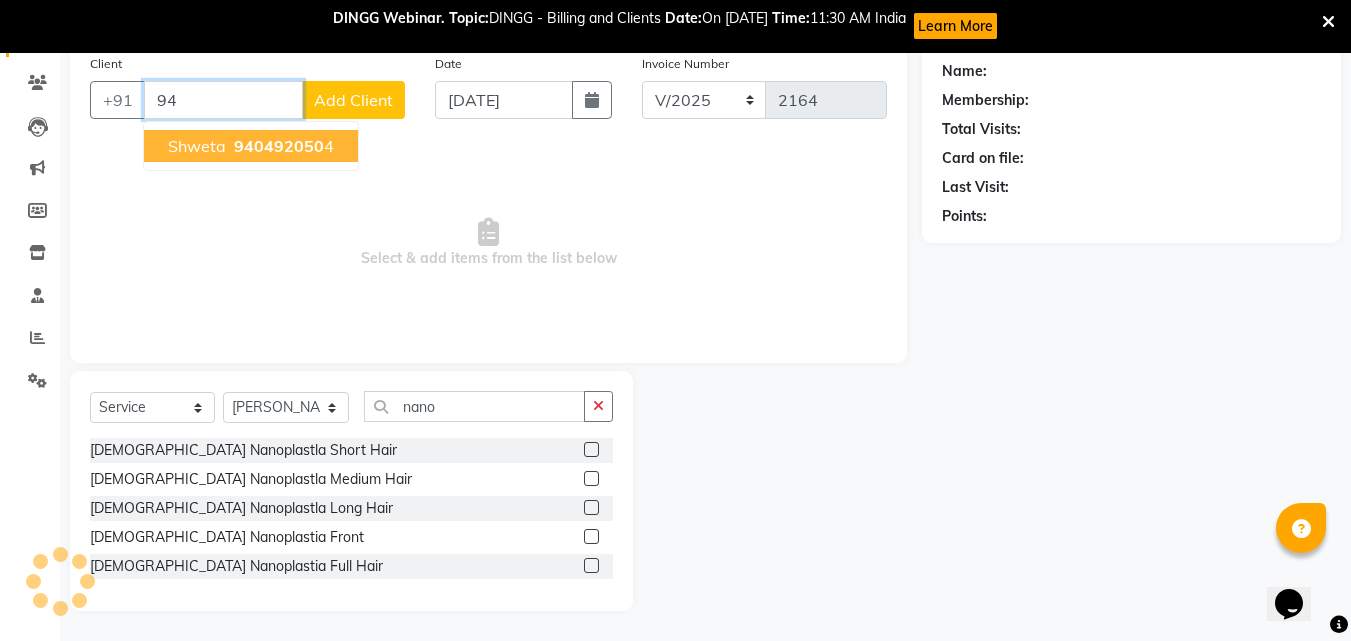 type on "9" 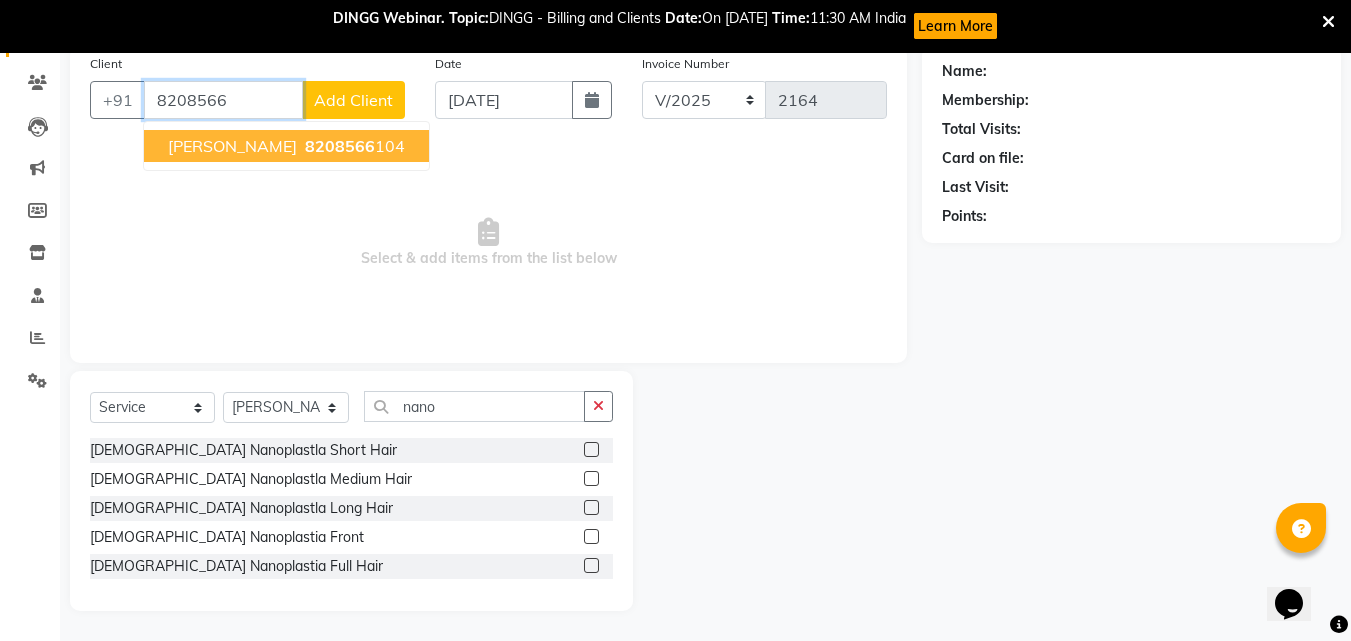 click on "8208566 104" at bounding box center (353, 146) 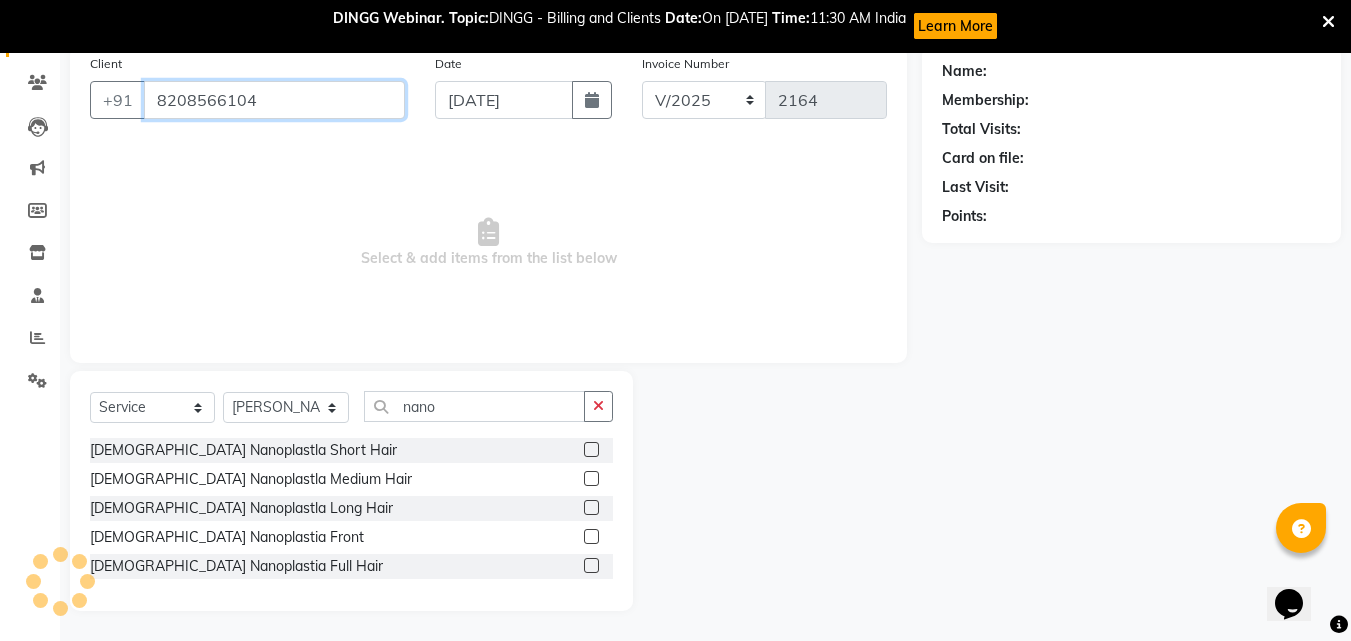 type on "8208566104" 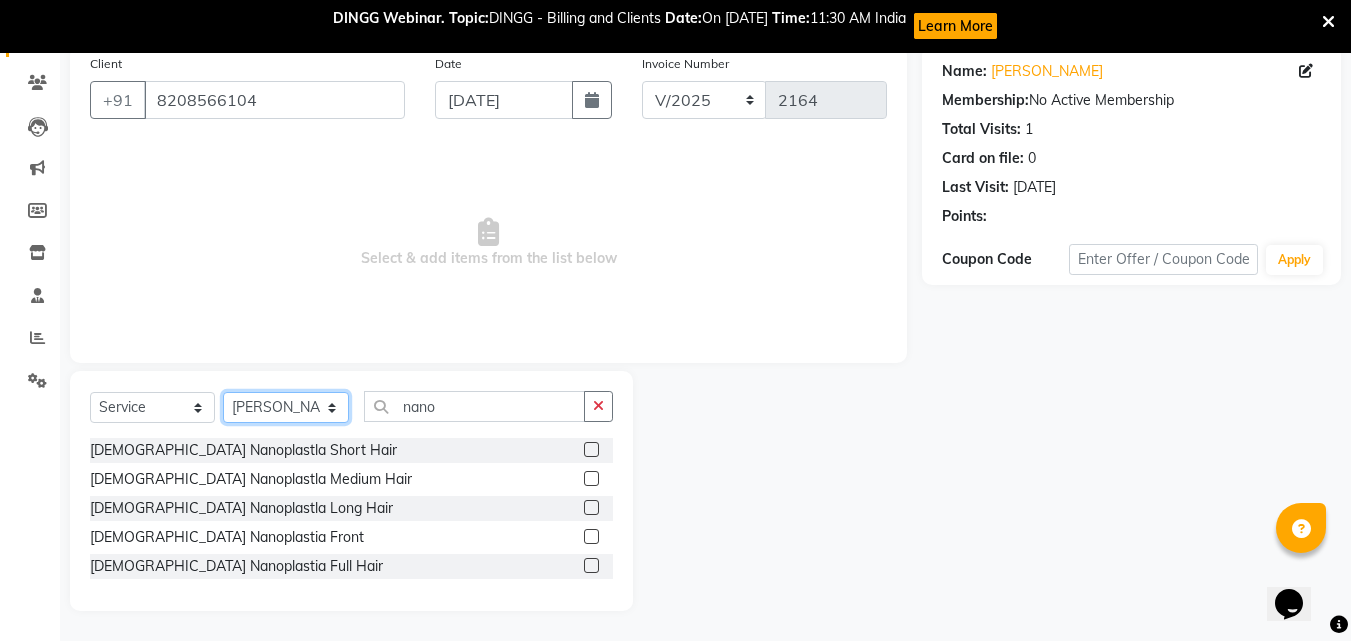 click on "Select Stylist [PERSON_NAME]  [PERSON_NAME] [PERSON_NAME] [PERSON_NAME] [PERSON_NAME]  [PERSON_NAME] [PERSON_NAME] Mane" 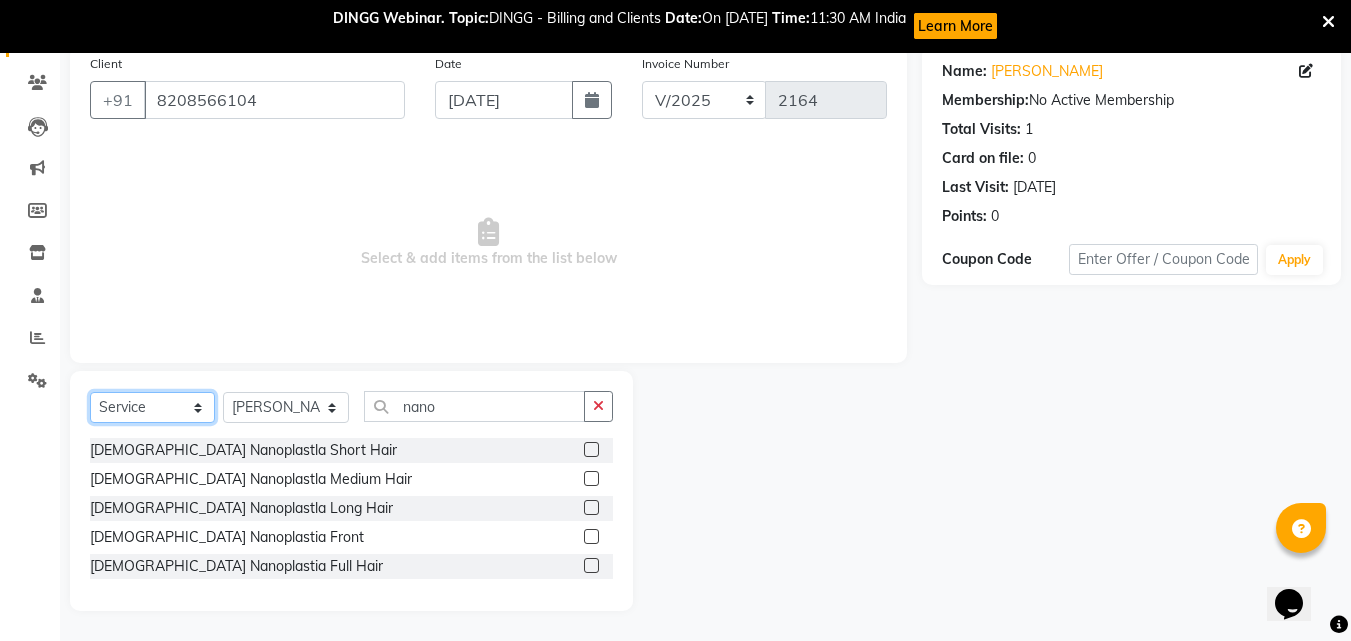 click on "Select  Service  Product  Membership  Package Voucher Prepaid Gift Card" 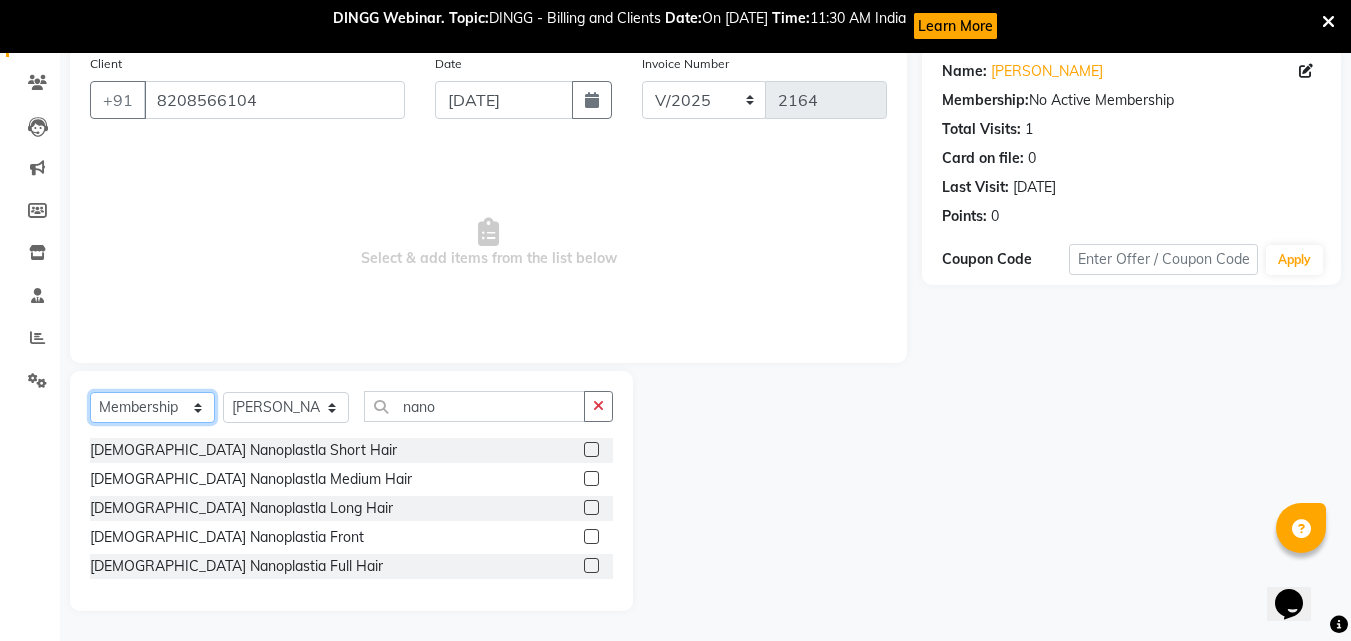 click on "Select  Service  Product  Membership  Package Voucher Prepaid Gift Card" 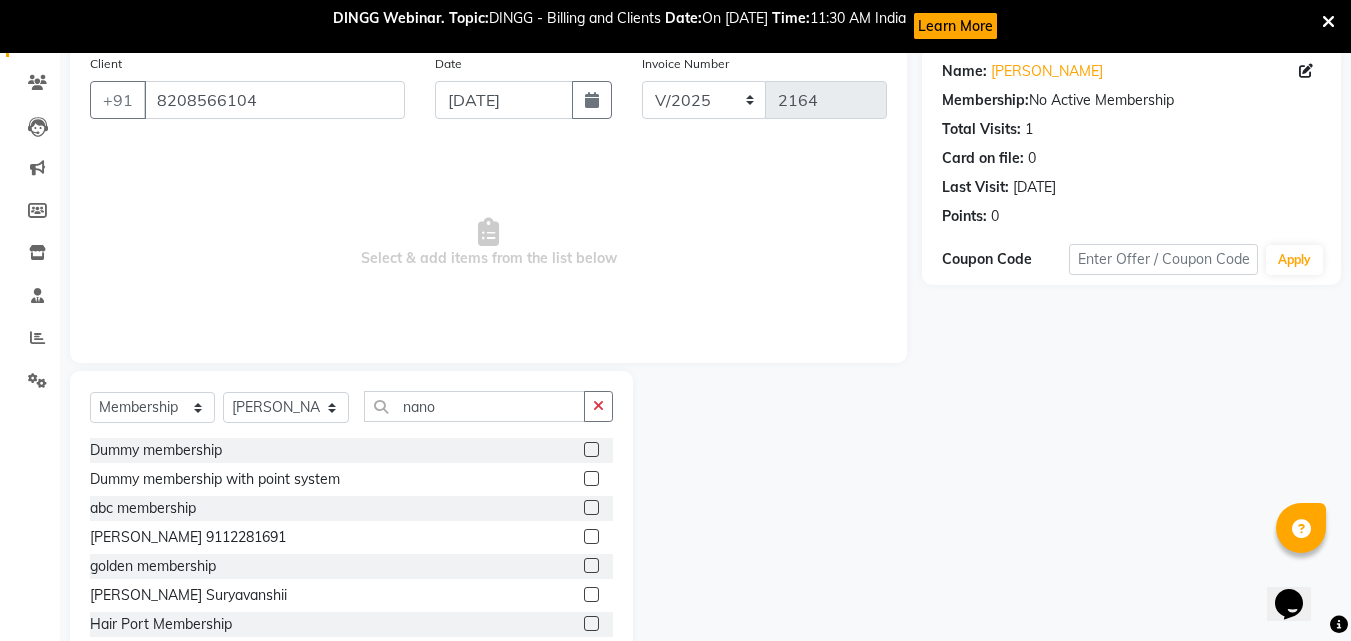 click on "[PERSON_NAME] Suryavanshii" 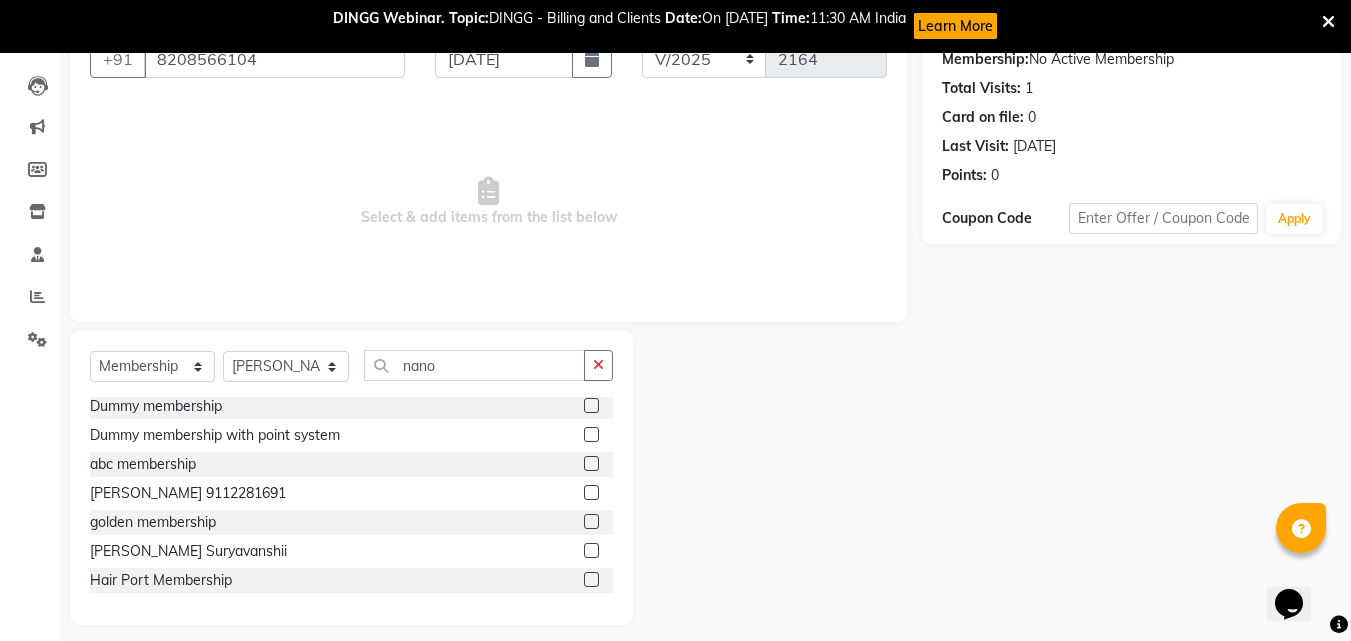 scroll, scrollTop: 213, scrollLeft: 0, axis: vertical 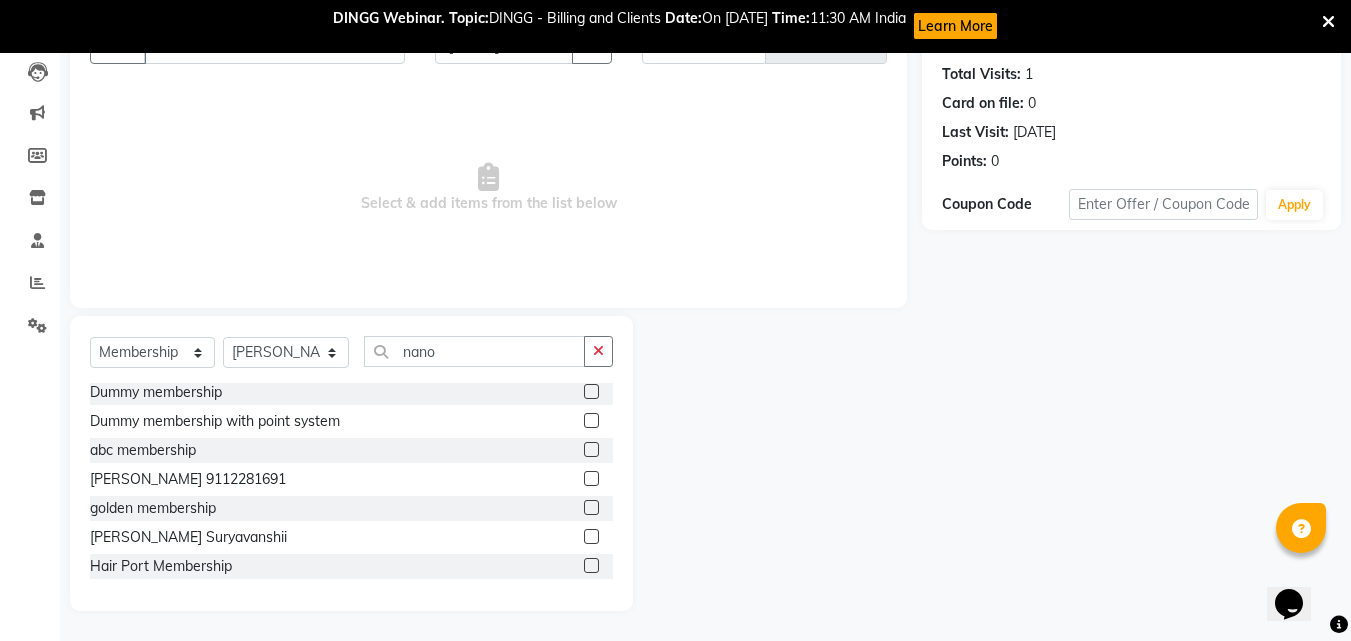 click 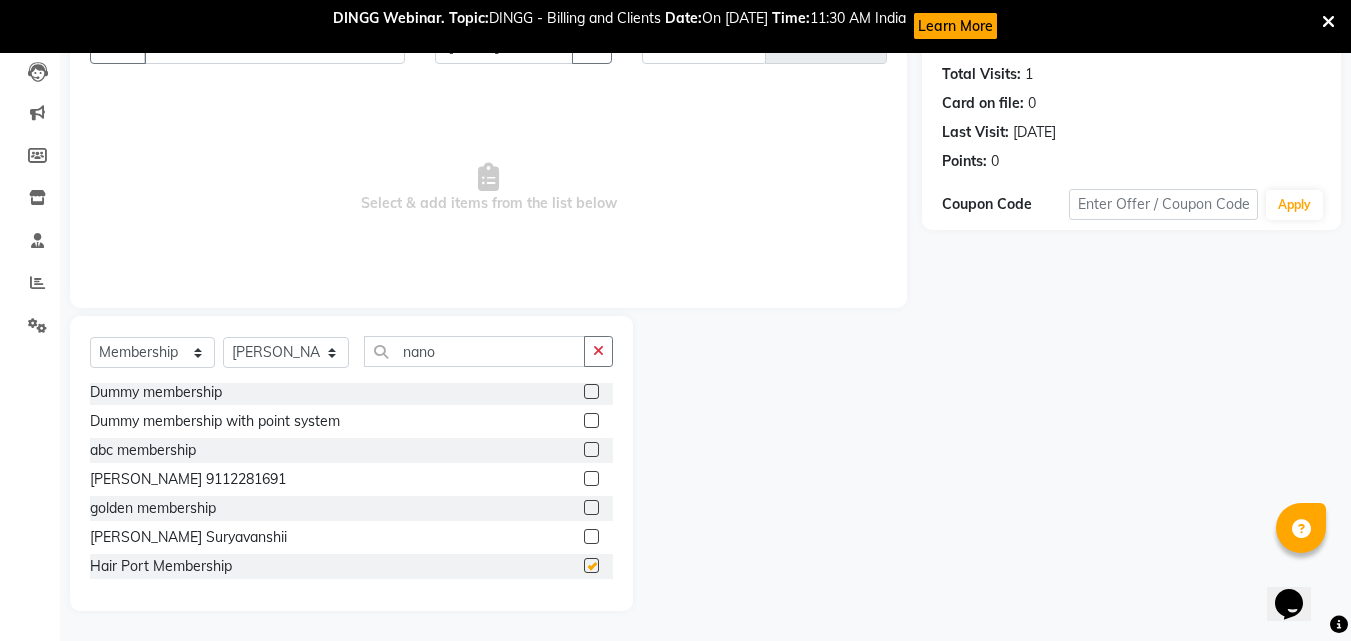 select on "select" 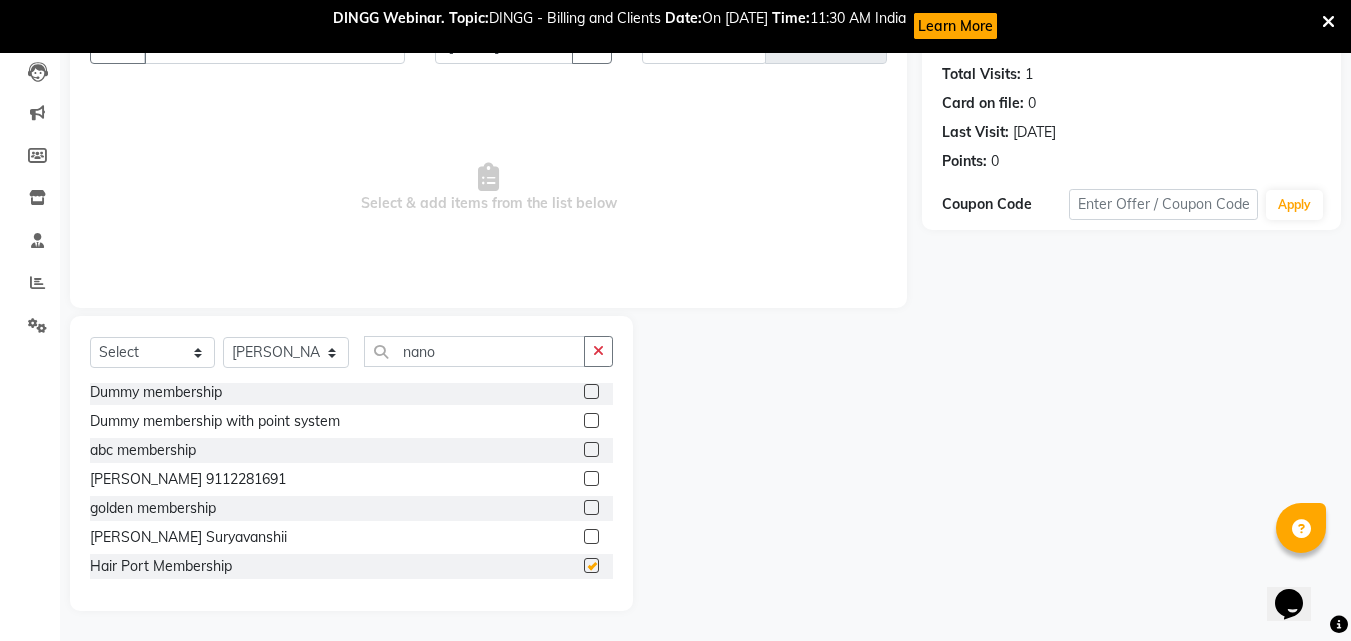 scroll, scrollTop: 0, scrollLeft: 0, axis: both 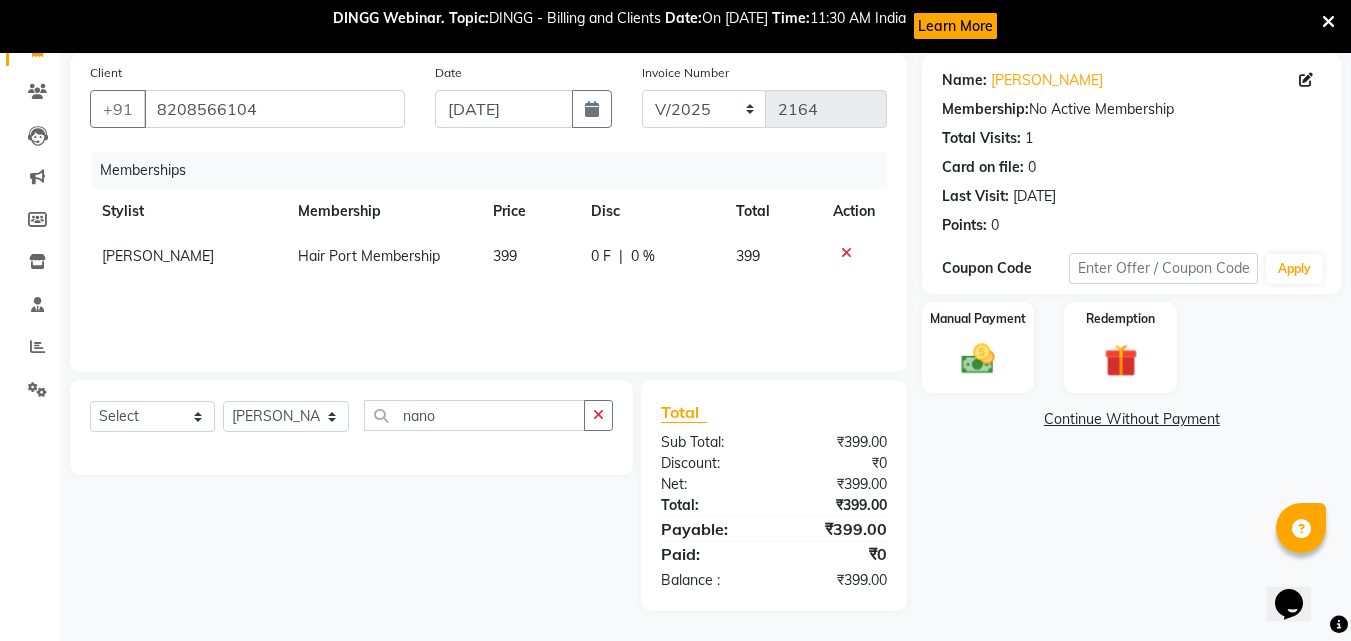 click 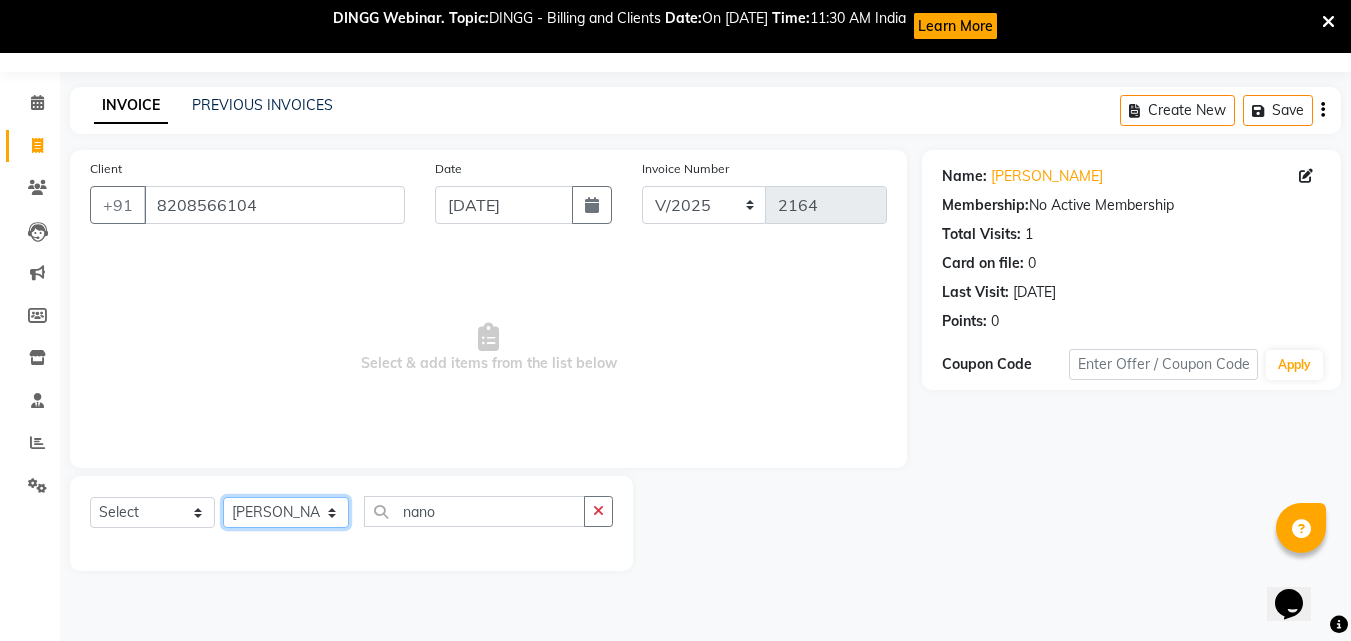 click on "Select Stylist [PERSON_NAME]  [PERSON_NAME] [PERSON_NAME] [PERSON_NAME] [PERSON_NAME]  [PERSON_NAME] [PERSON_NAME] Mane" 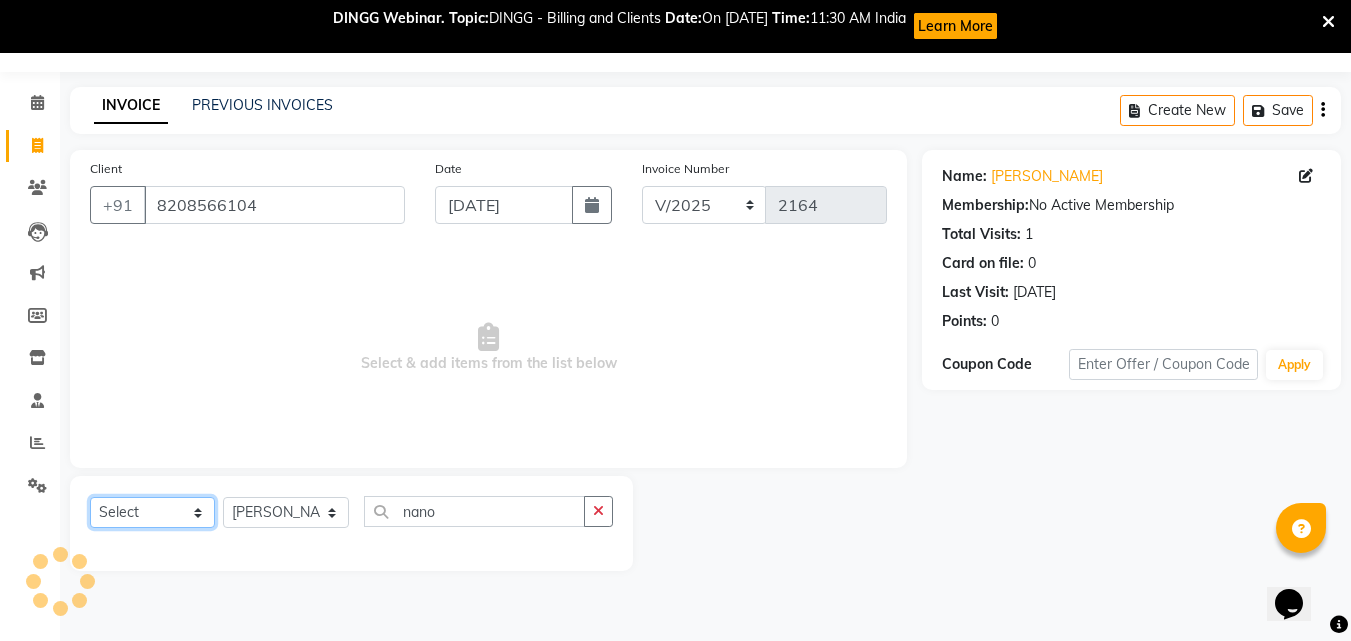 click on "Select  Service  Product  Membership  Package Voucher Prepaid Gift Card" 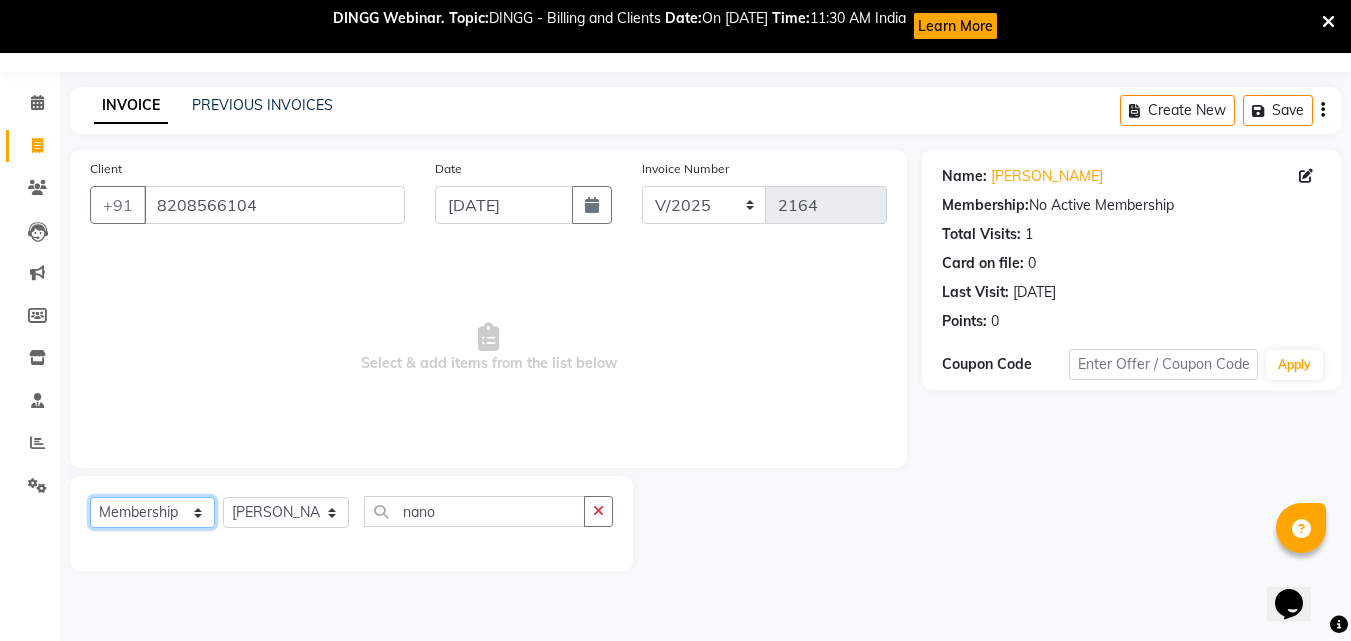 click on "Select  Service  Product  Membership  Package Voucher Prepaid Gift Card" 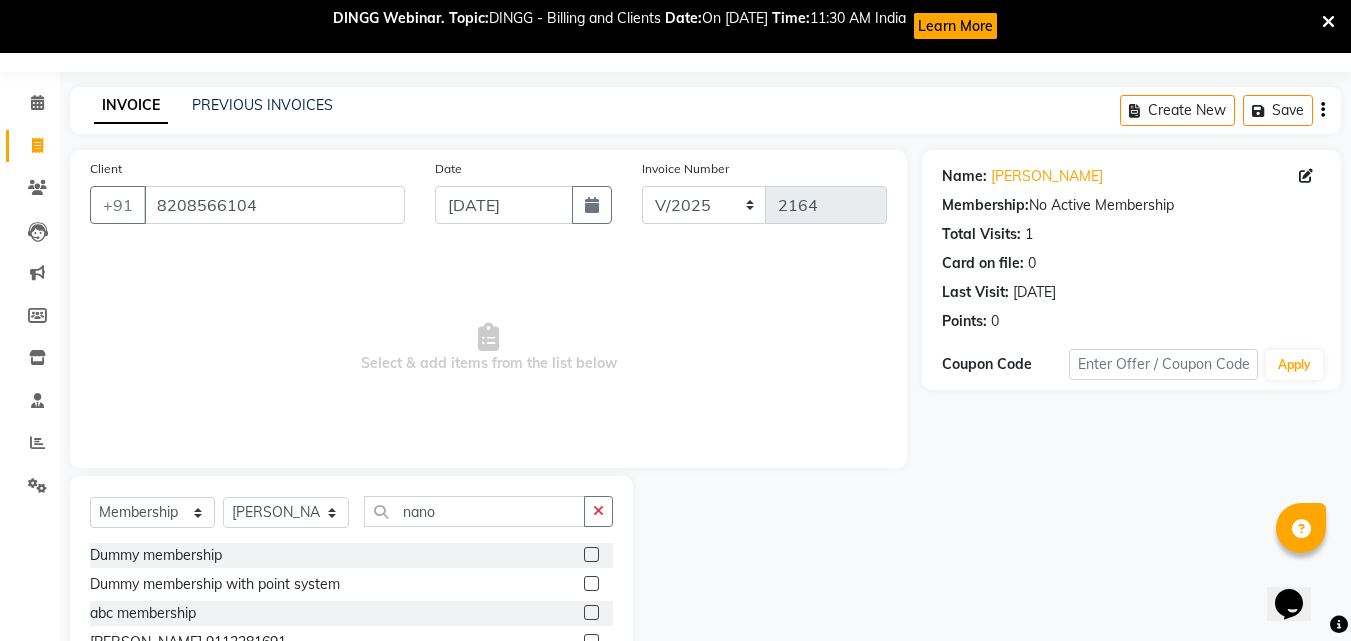 click on "Dummy membership" 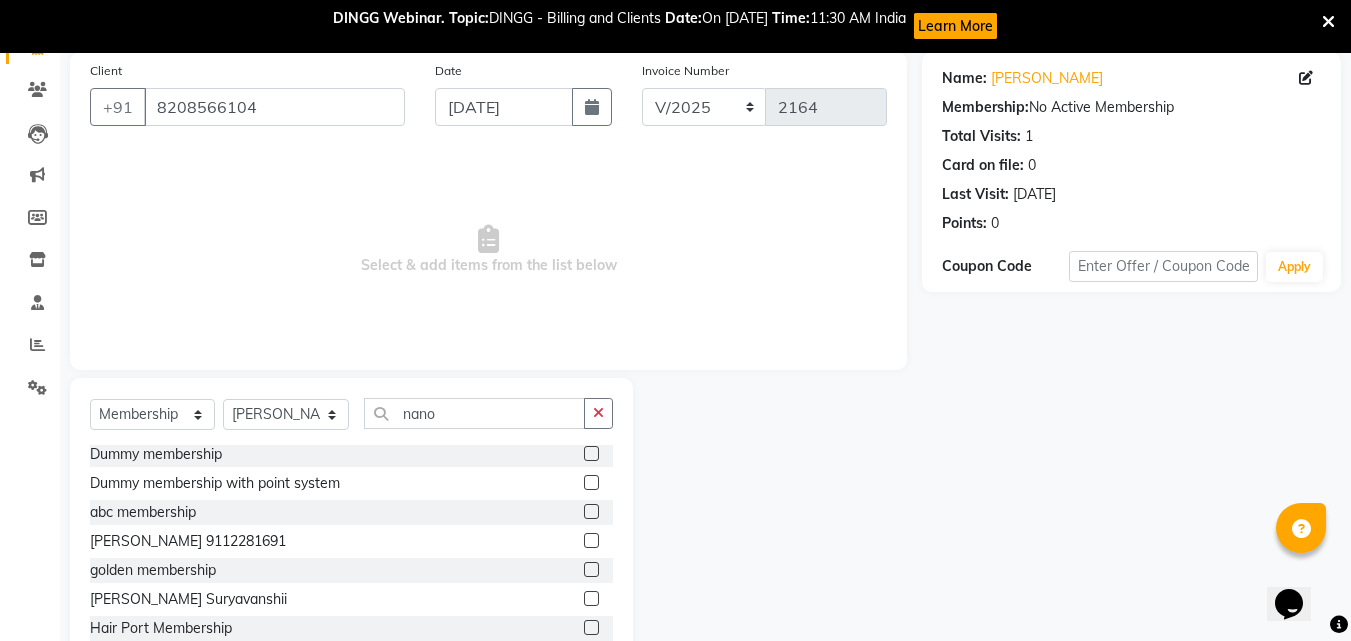 scroll, scrollTop: 173, scrollLeft: 0, axis: vertical 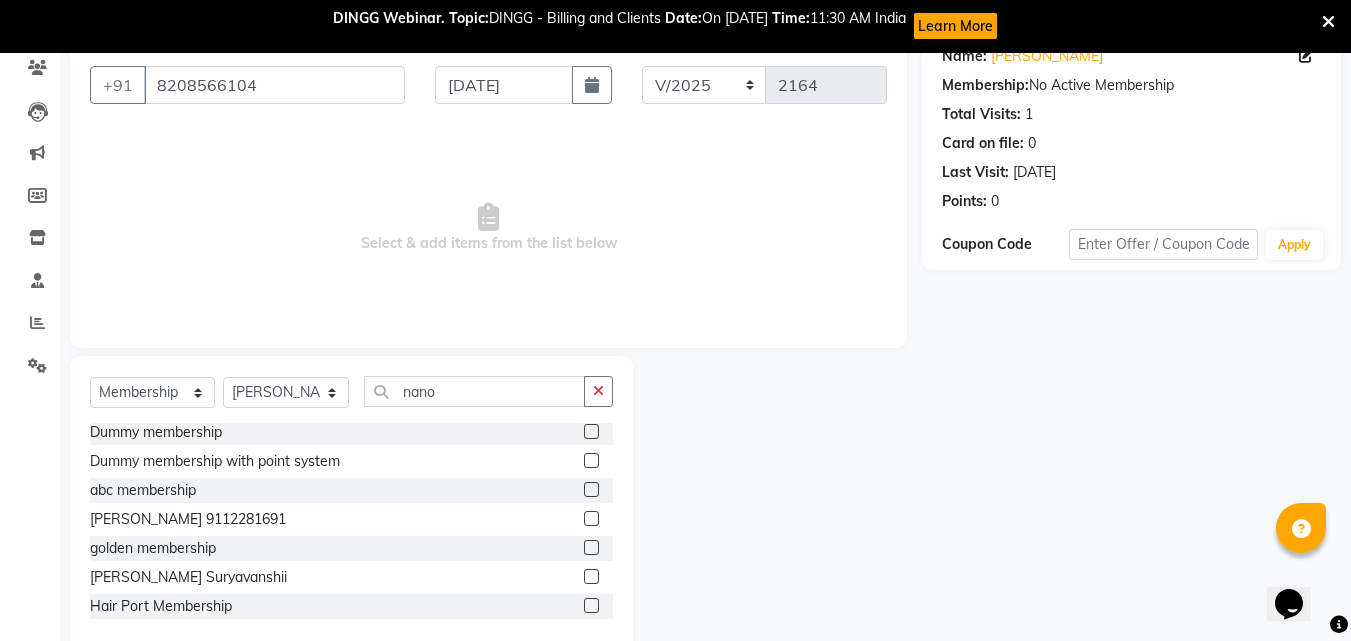 click 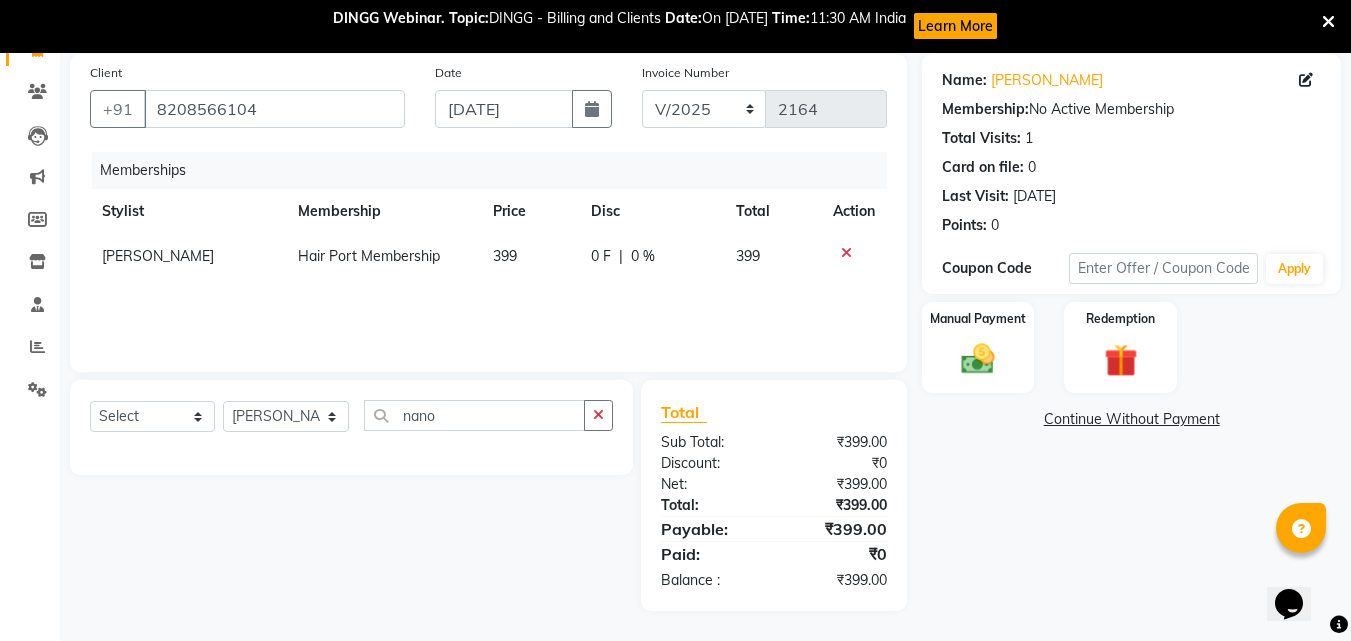 scroll, scrollTop: 149, scrollLeft: 0, axis: vertical 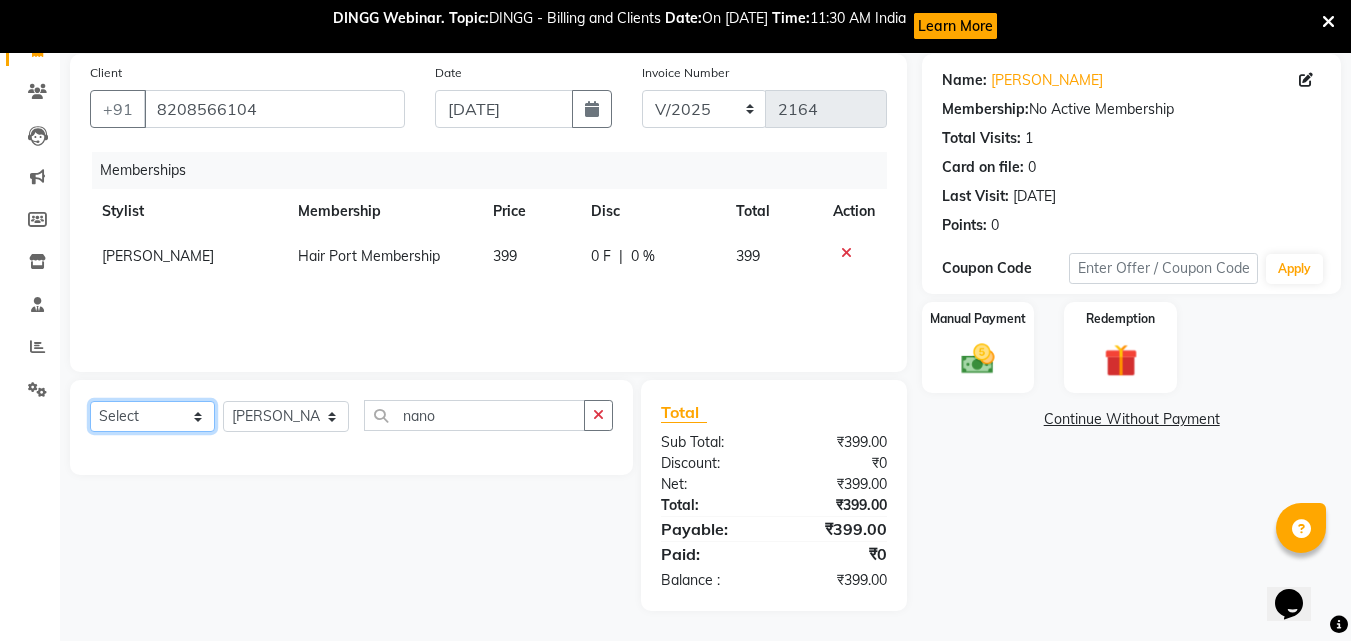 click on "Select  Service  Product  Package Voucher Prepaid Gift Card" 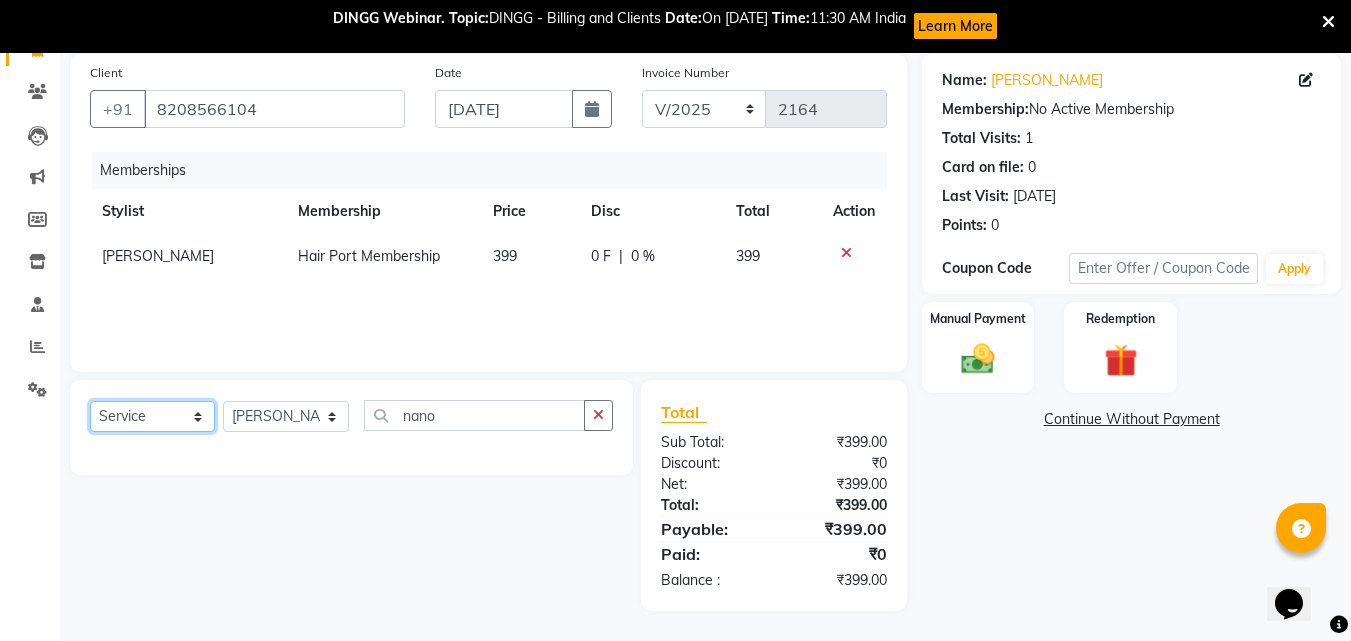 click on "Select  Service  Product  Package Voucher Prepaid Gift Card" 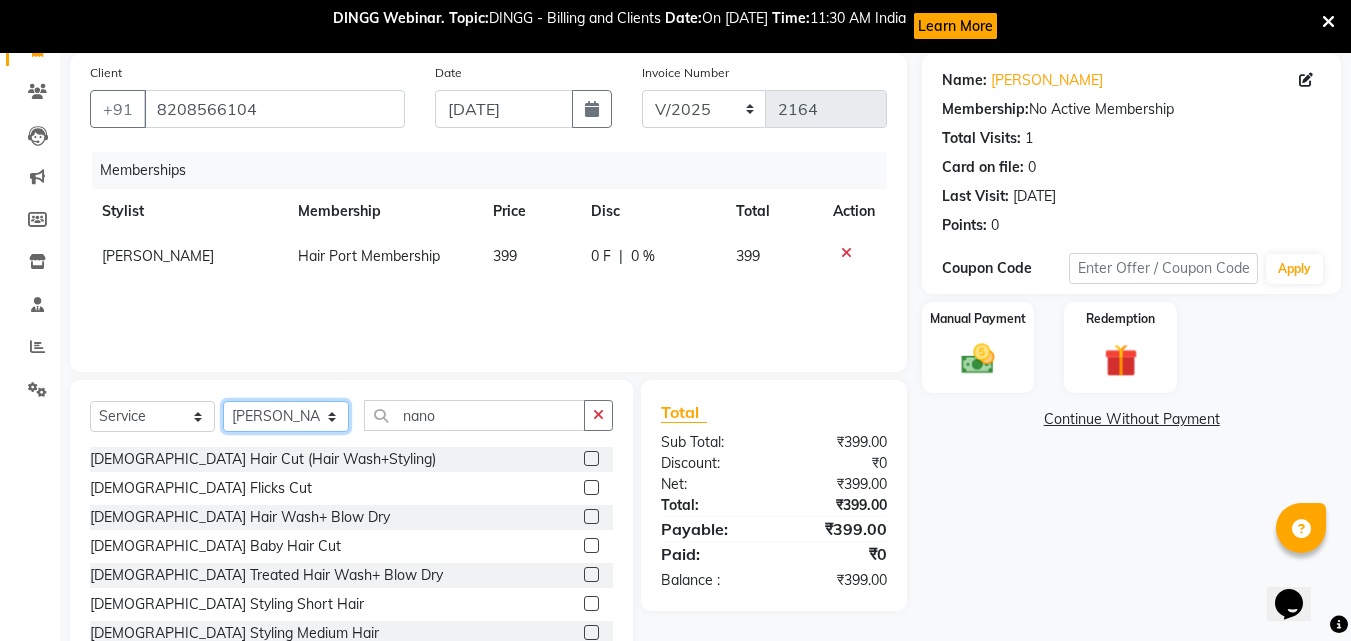 click on "Select Stylist [PERSON_NAME]  [PERSON_NAME] [PERSON_NAME] [PERSON_NAME] [PERSON_NAME]  [PERSON_NAME] [PERSON_NAME] Mane" 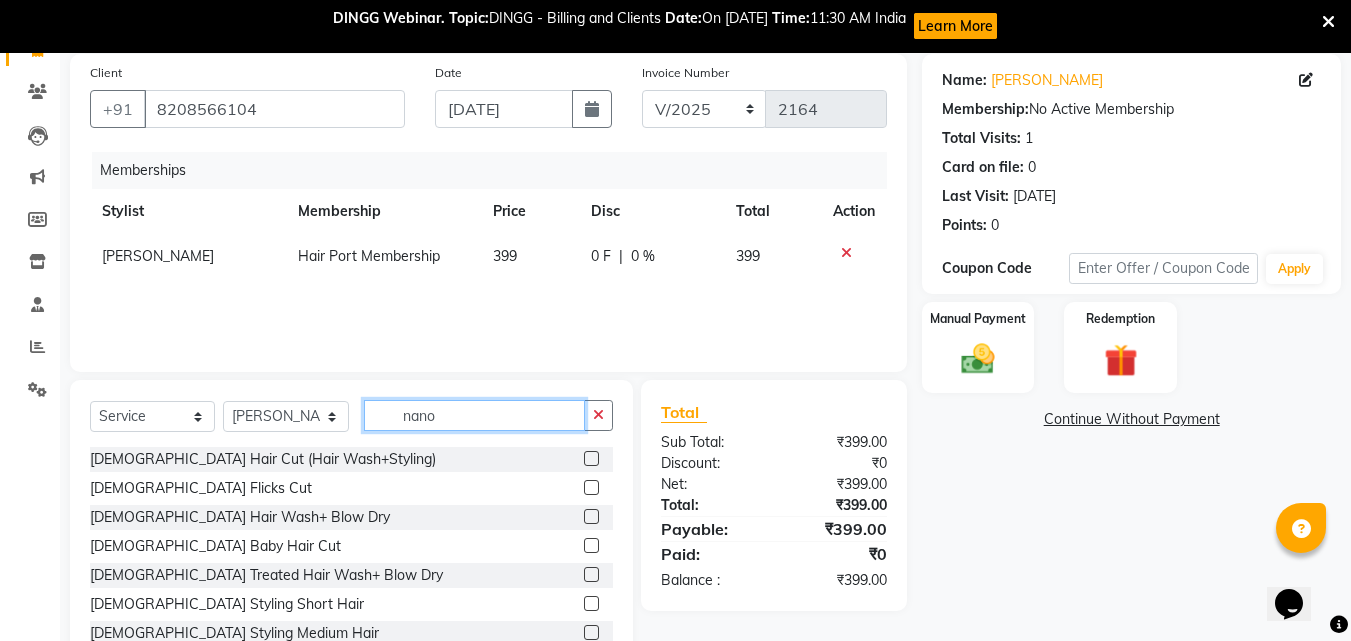 click on "nano" 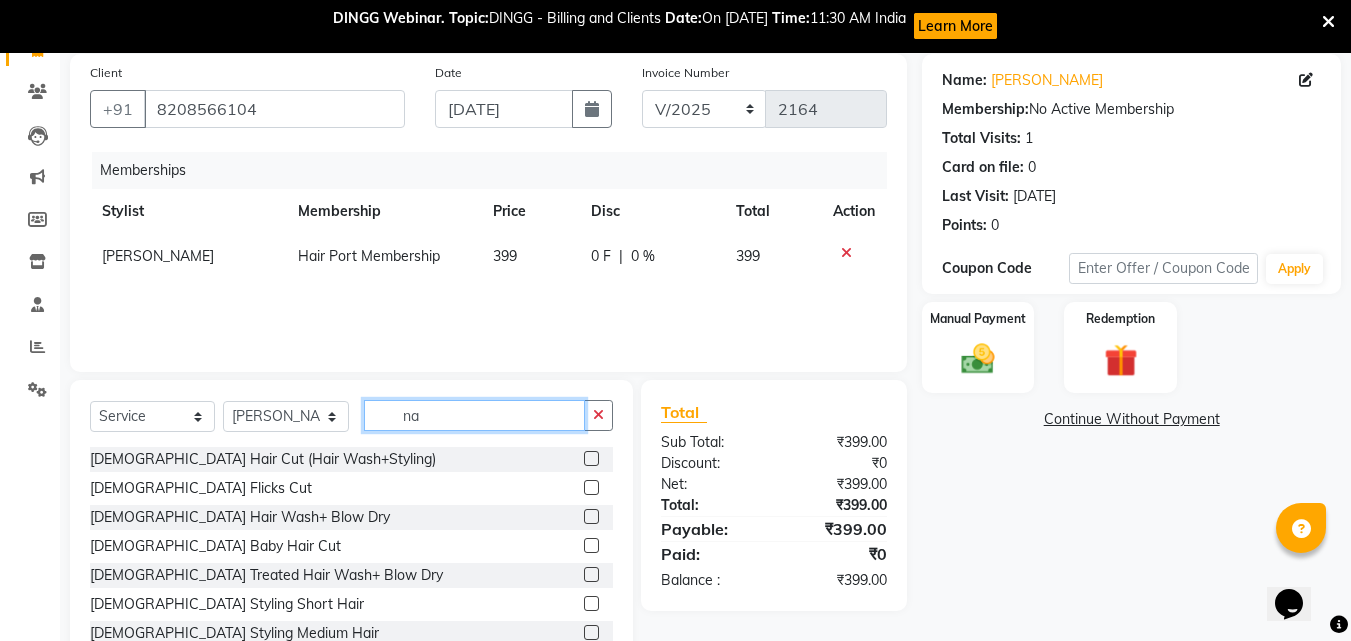 type on "n" 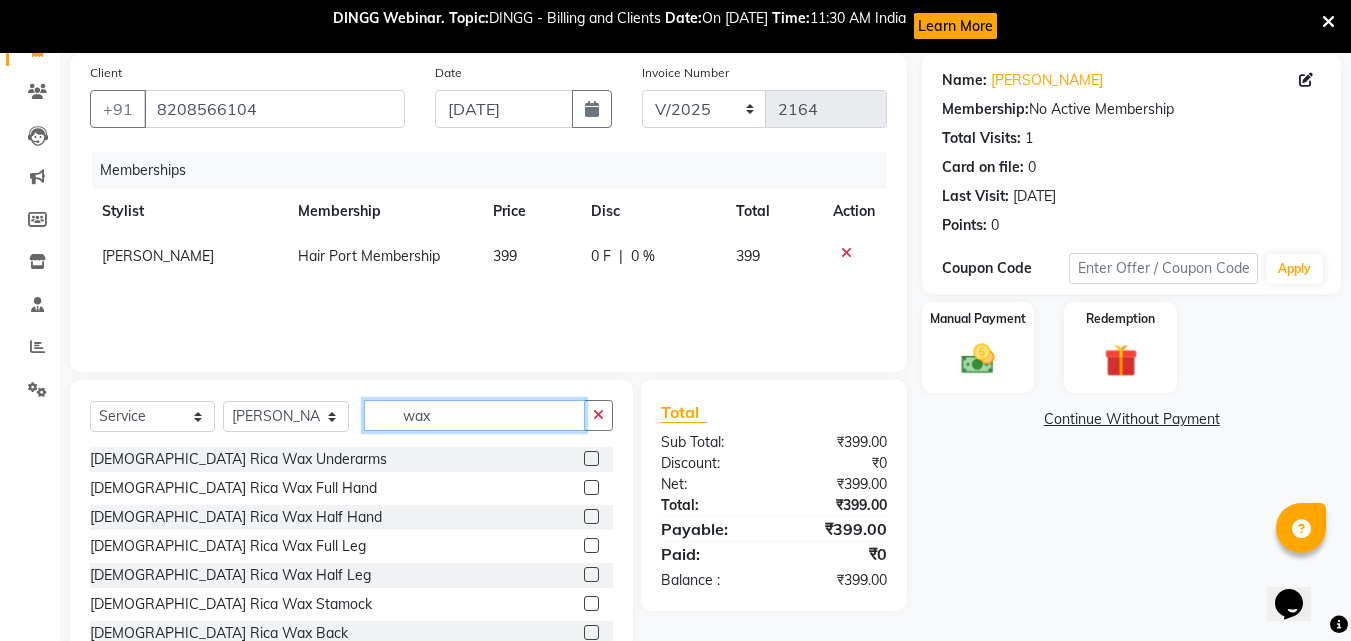 type on "wax" 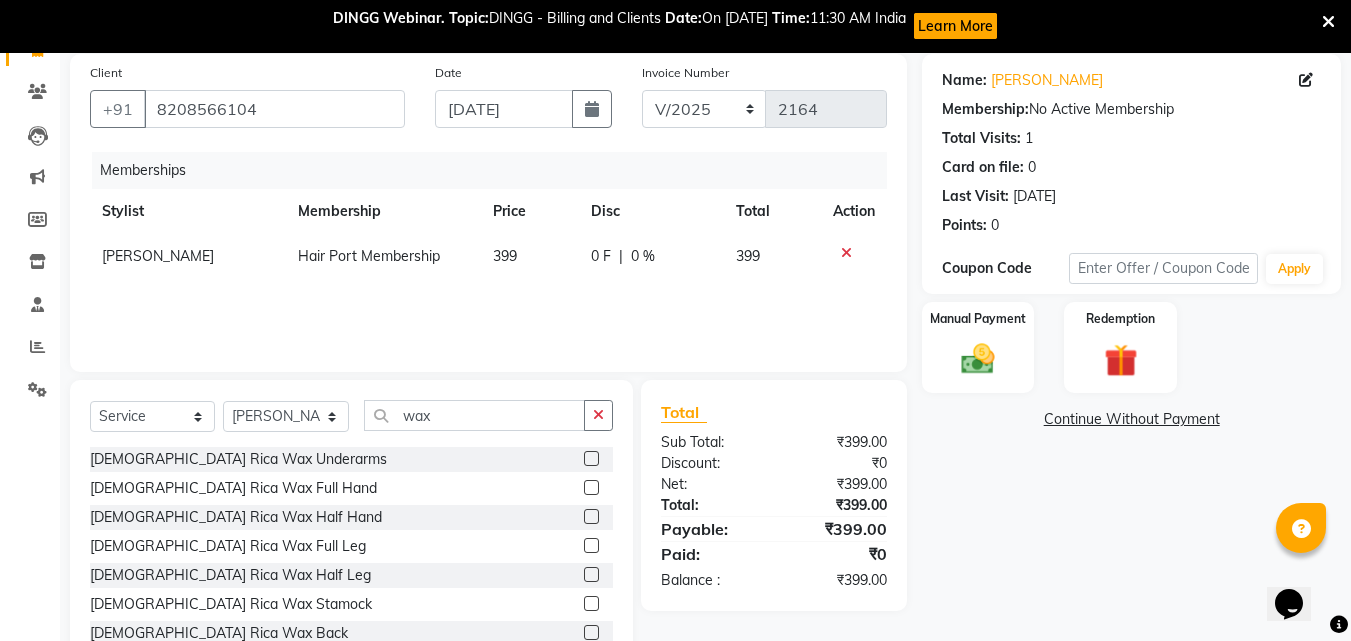 click 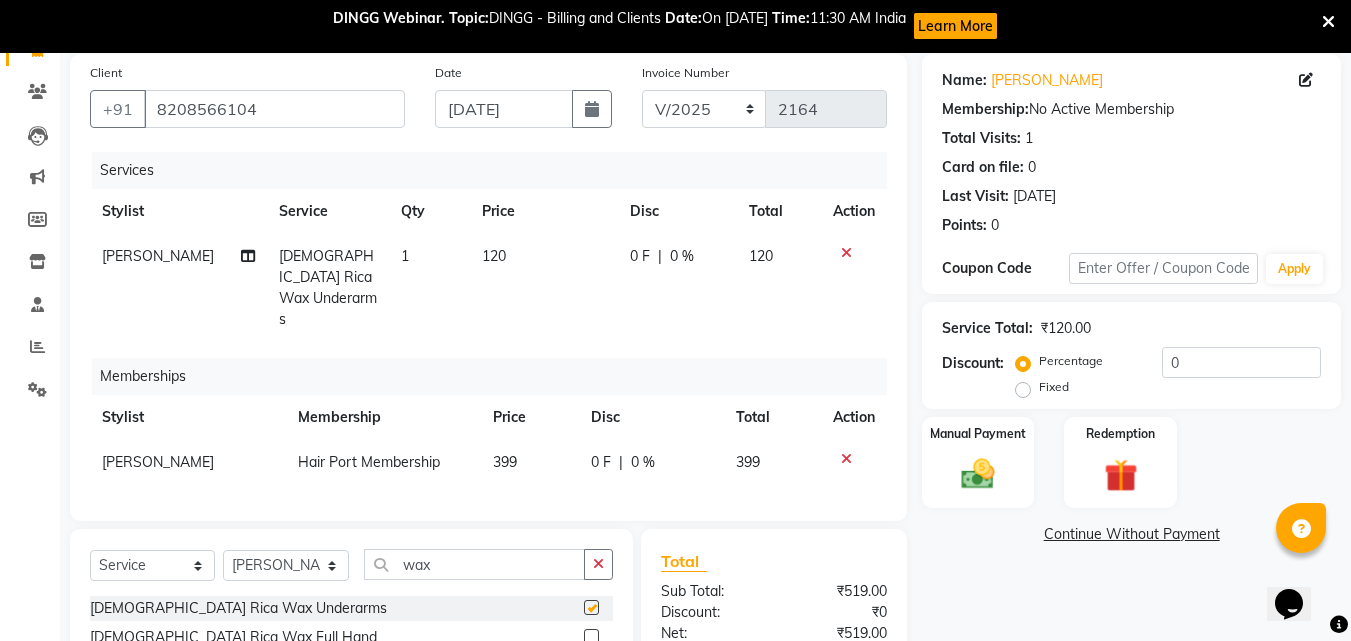 checkbox on "false" 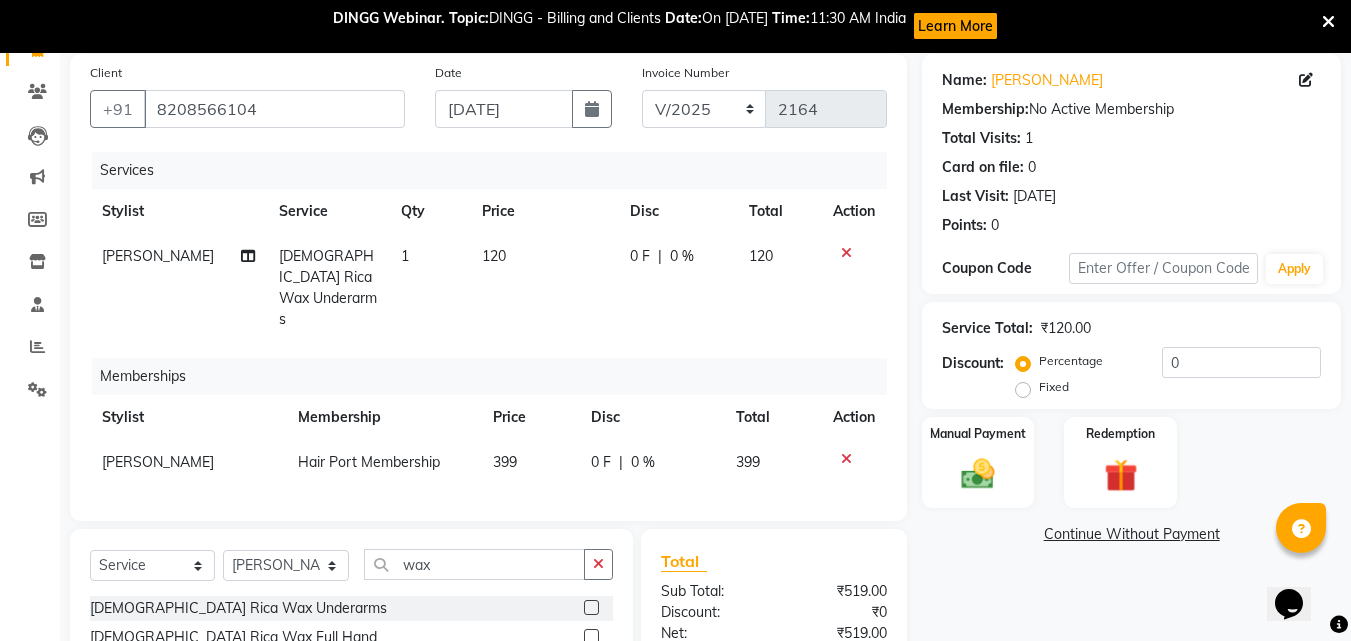 click on "Client [PHONE_NUMBER] Date [DATE] Invoice Number V/2025 V/[PHONE_NUMBER] Services Stylist Service Qty Price Disc Total Action [PERSON_NAME]  [DEMOGRAPHIC_DATA] Rica Wax Underarms 1 120 0 F | 0 % 120 Memberships Stylist Membership Price Disc Total Action [PERSON_NAME]  Hair Port Membership 399 0 F | 0 % 399" 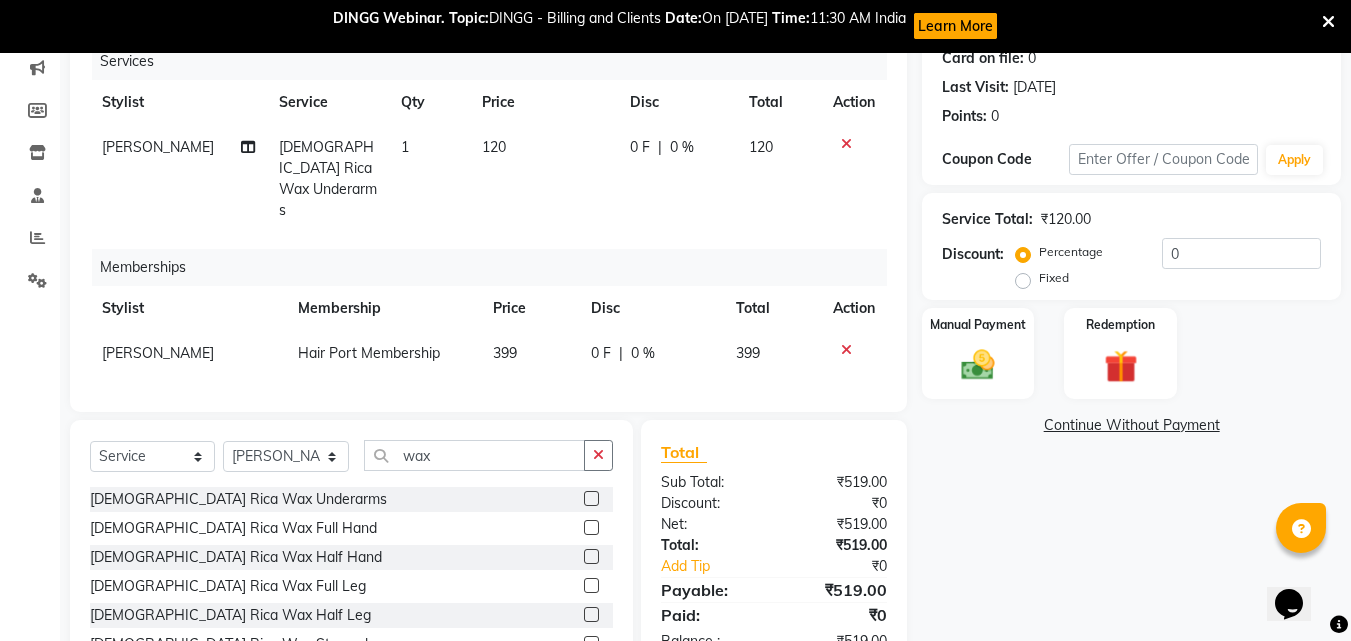 scroll, scrollTop: 335, scrollLeft: 0, axis: vertical 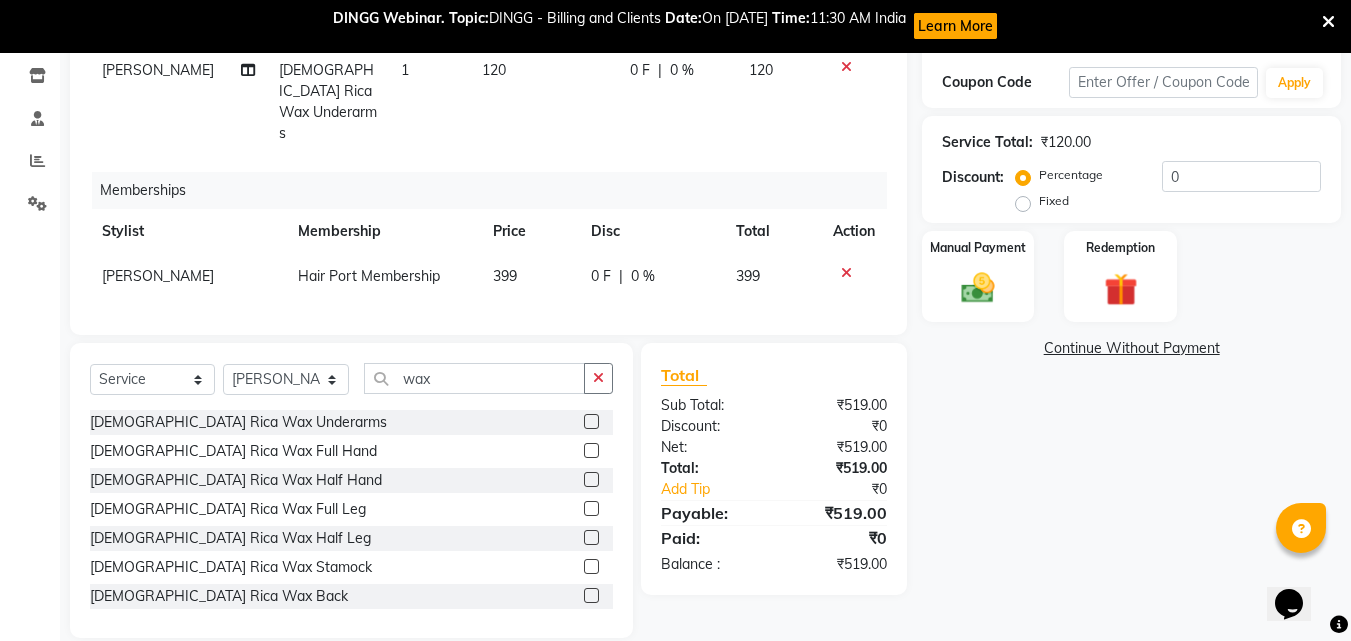 click 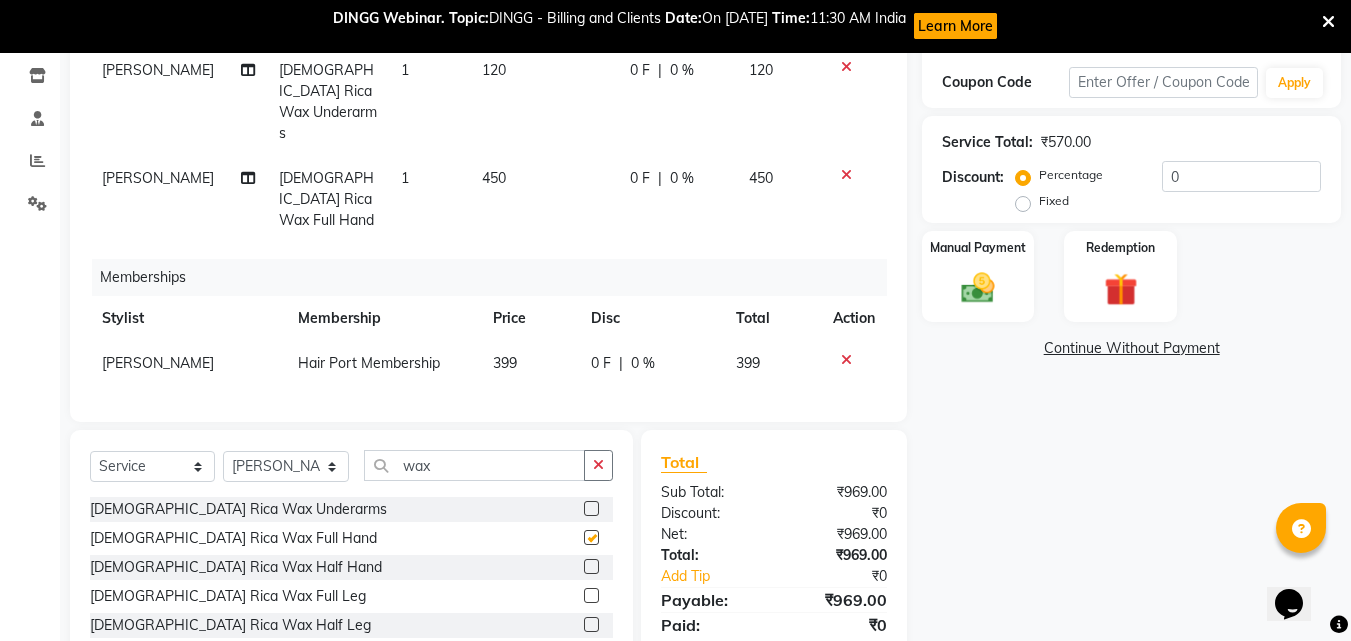 checkbox on "false" 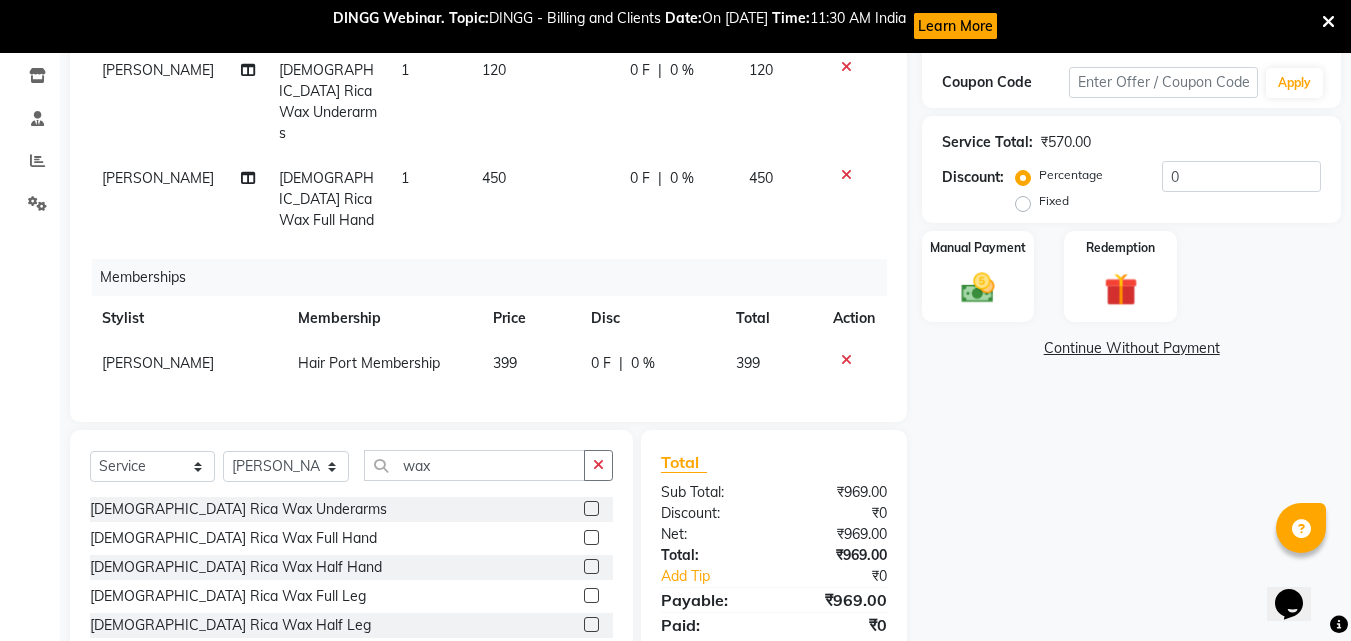 click 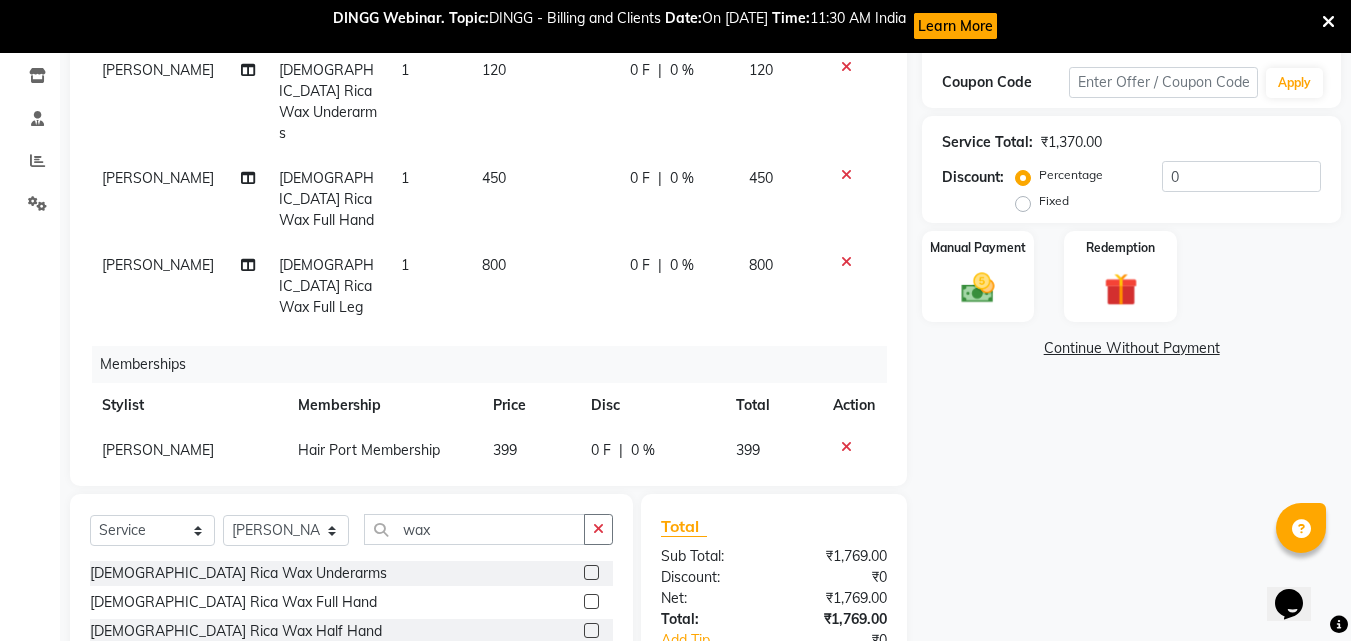 checkbox on "false" 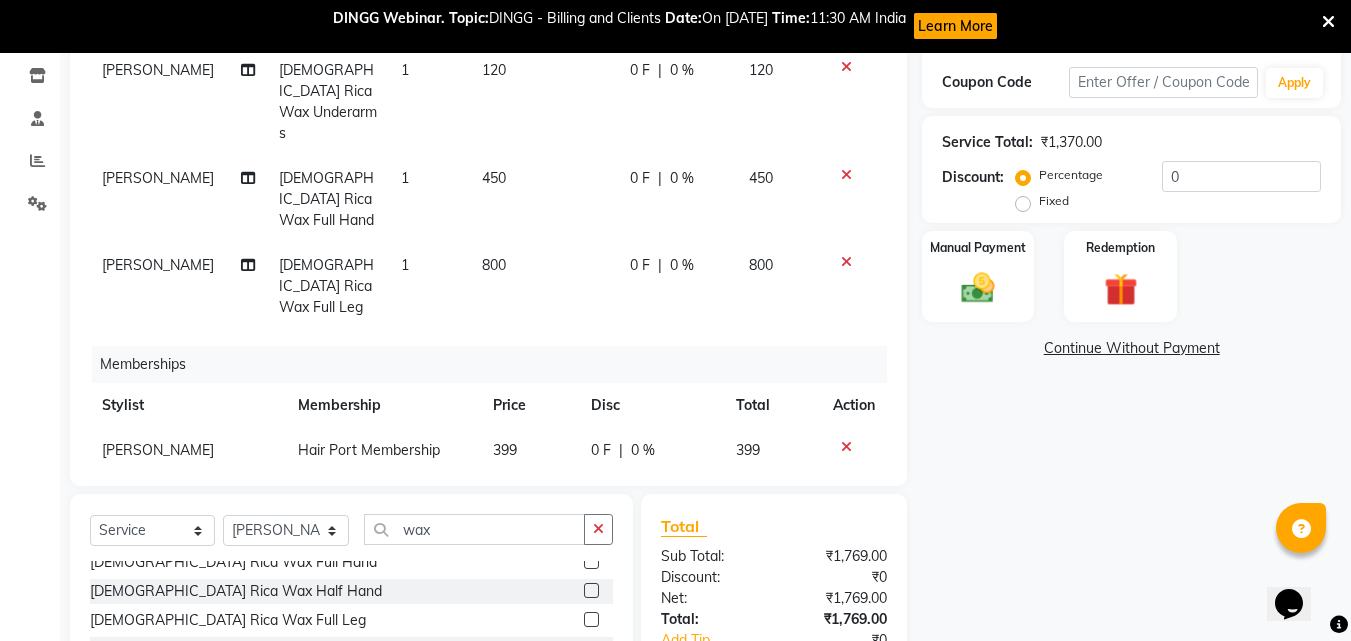 click 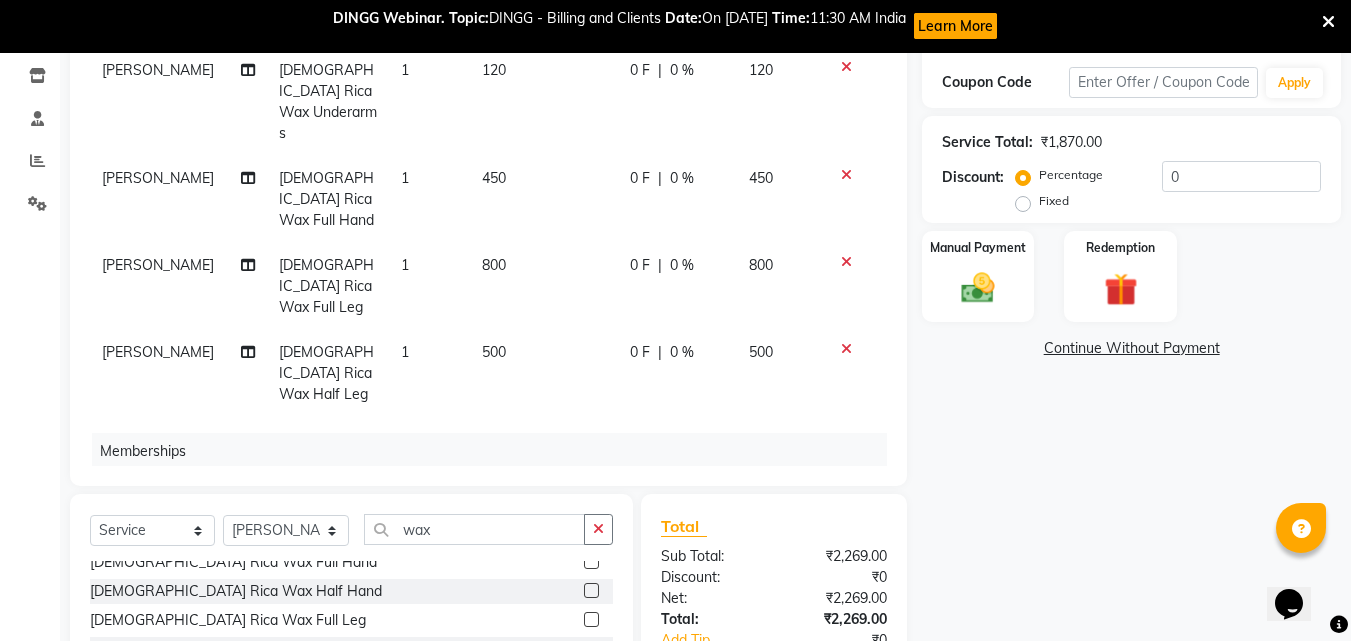 checkbox on "false" 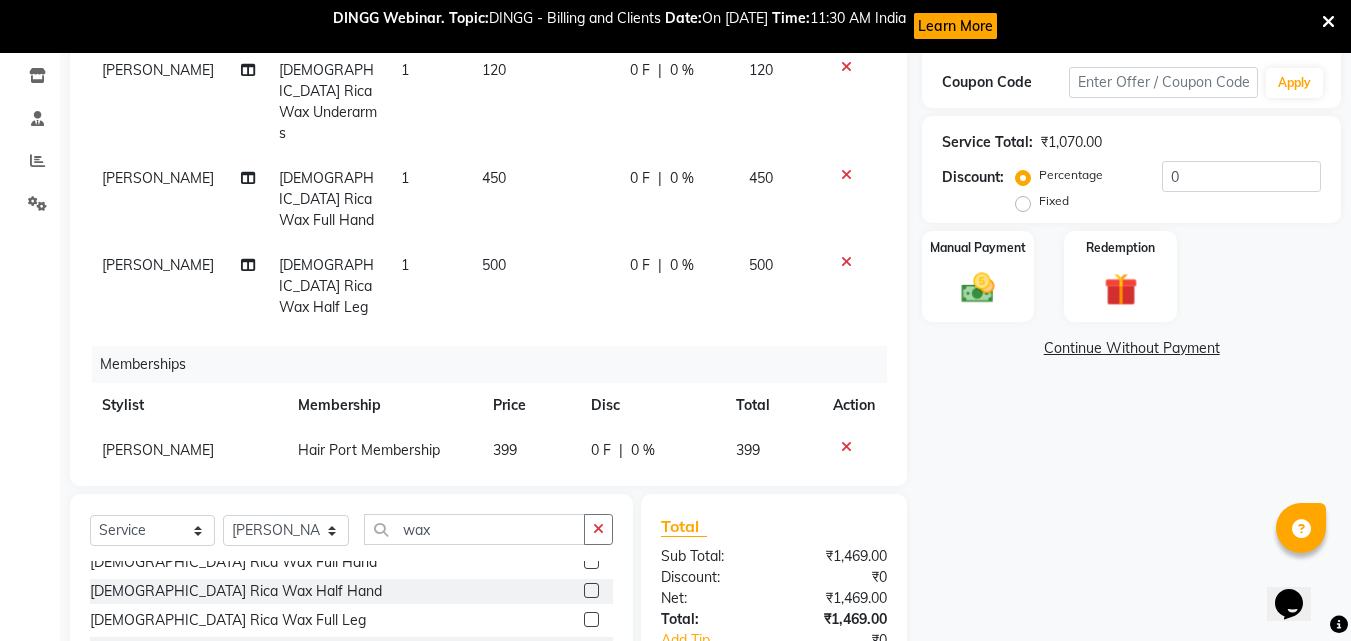click on "0 F" 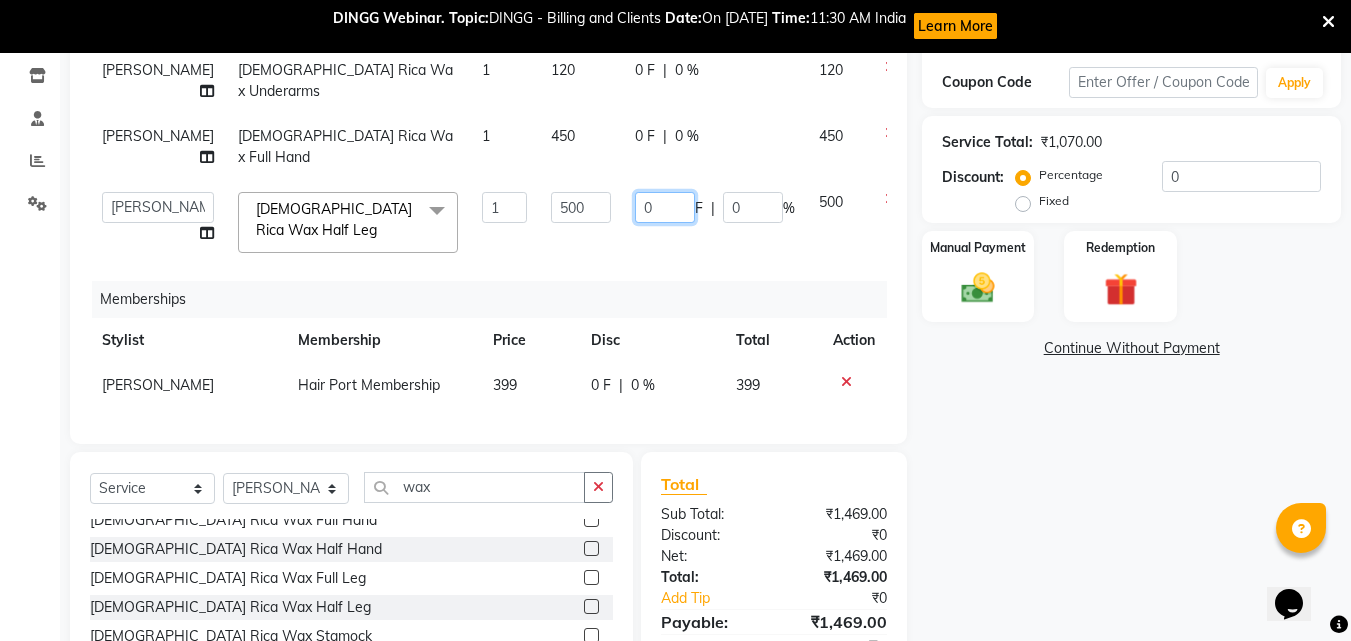 click on "0" 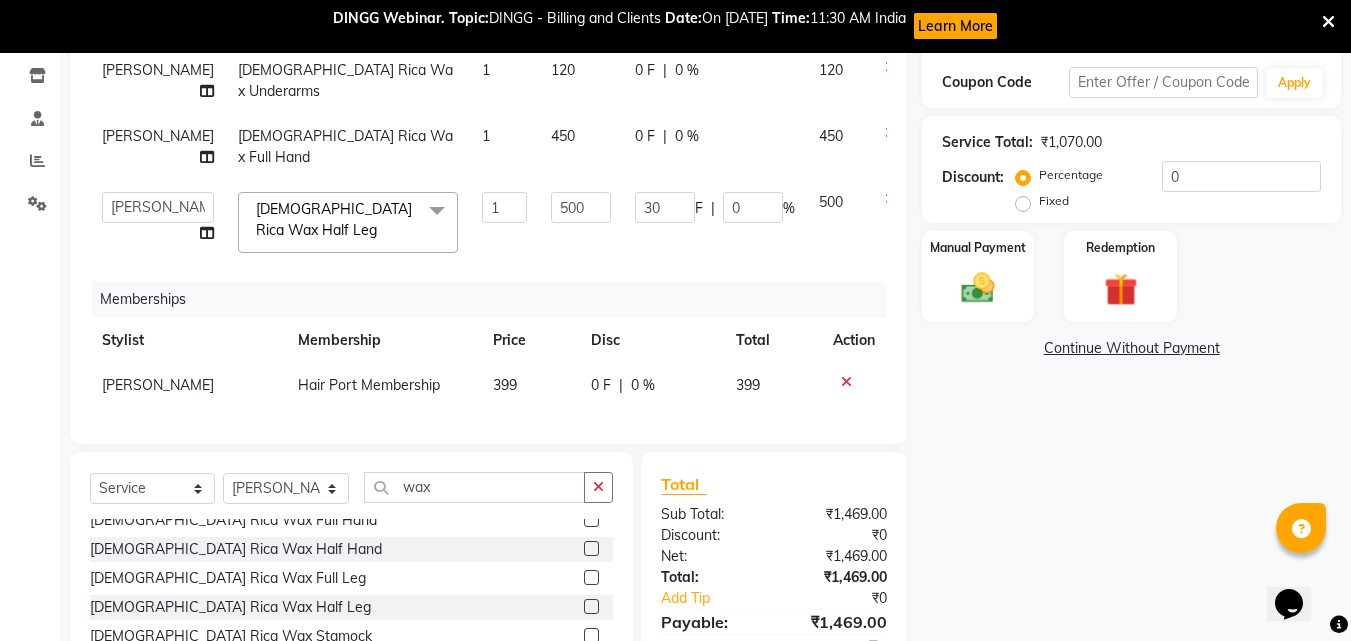 click on "30 F | 0 %" 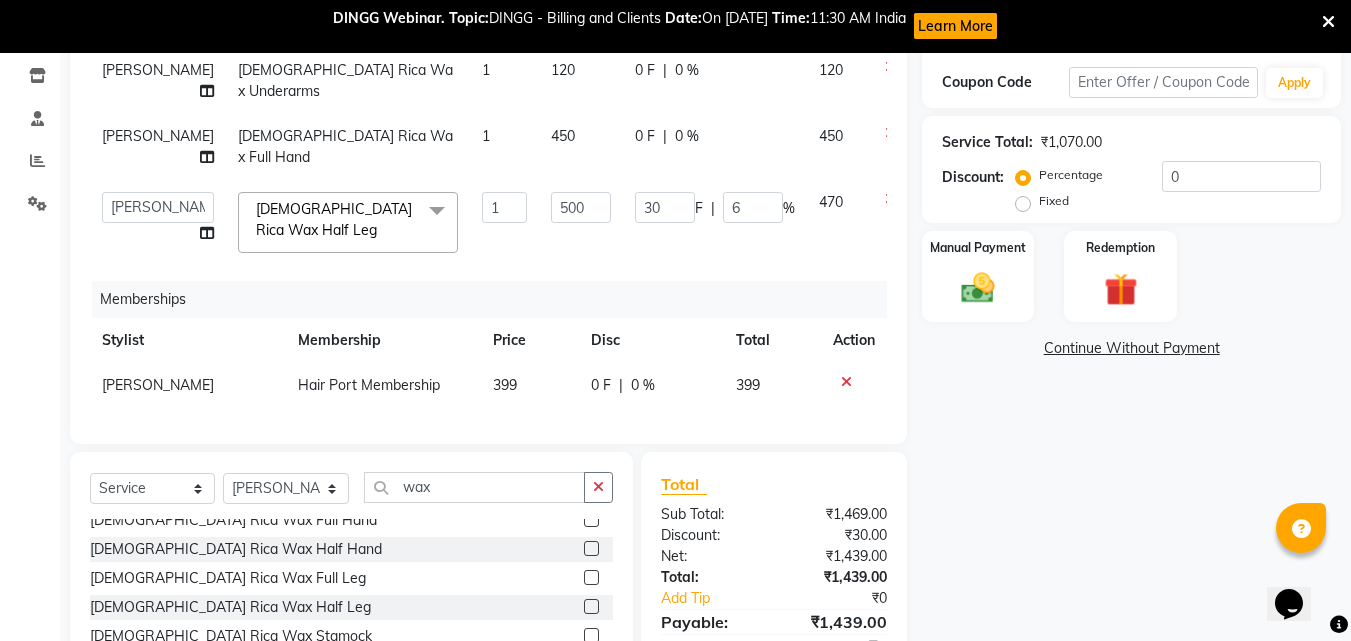 click 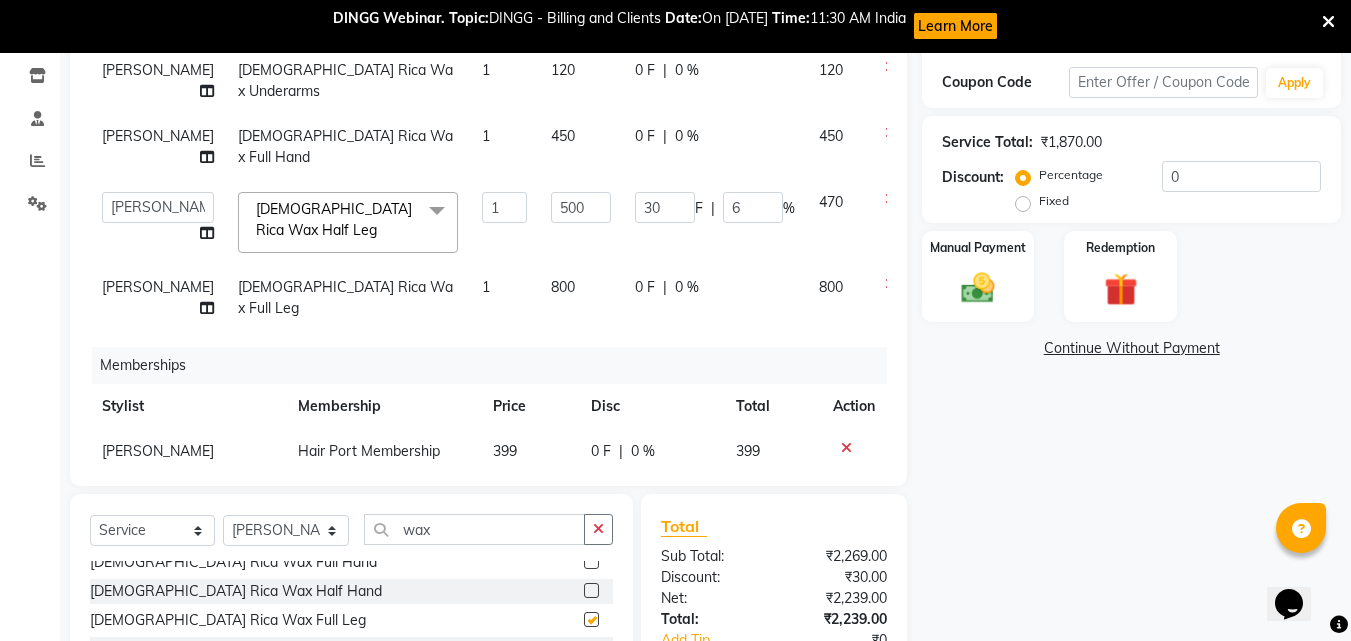 checkbox on "false" 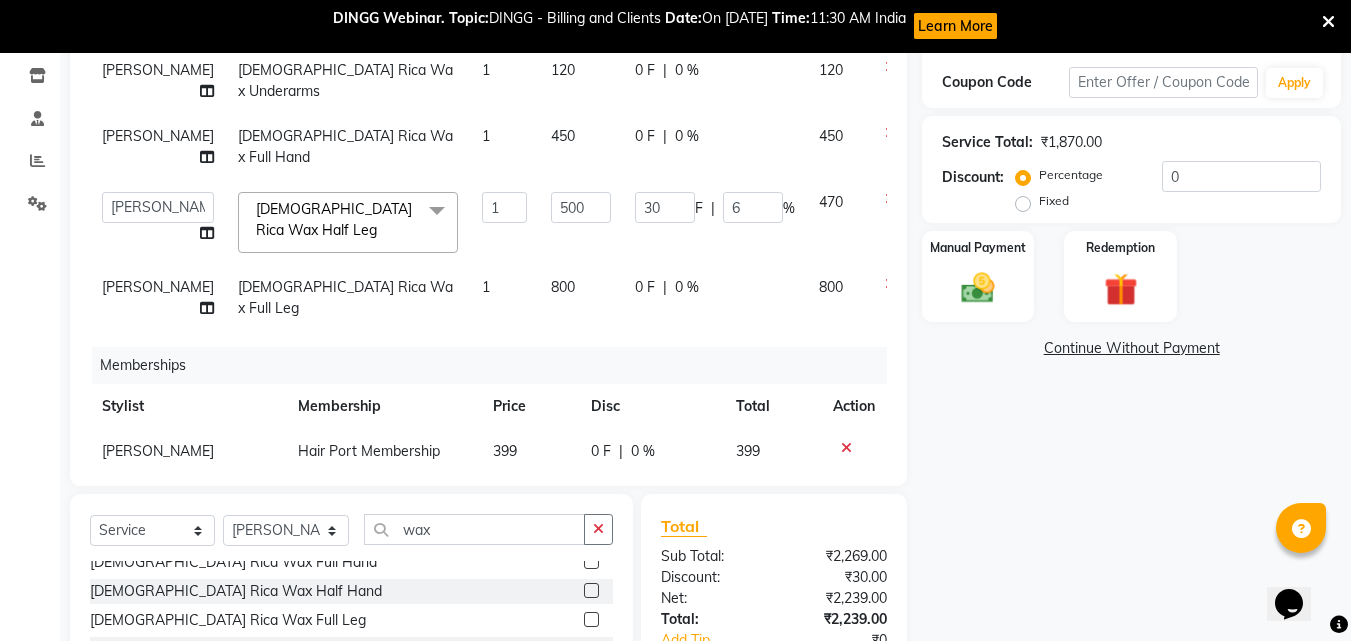 click on "[DEMOGRAPHIC_DATA] Rica Wax Full Hand" 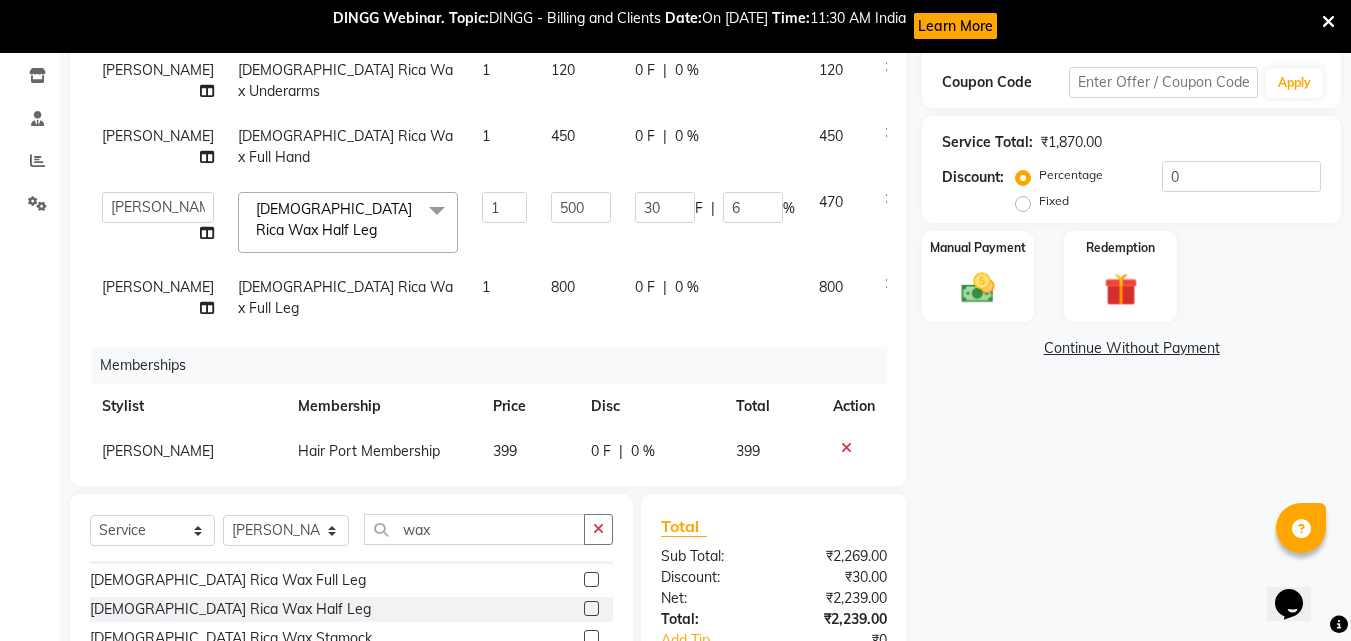 click 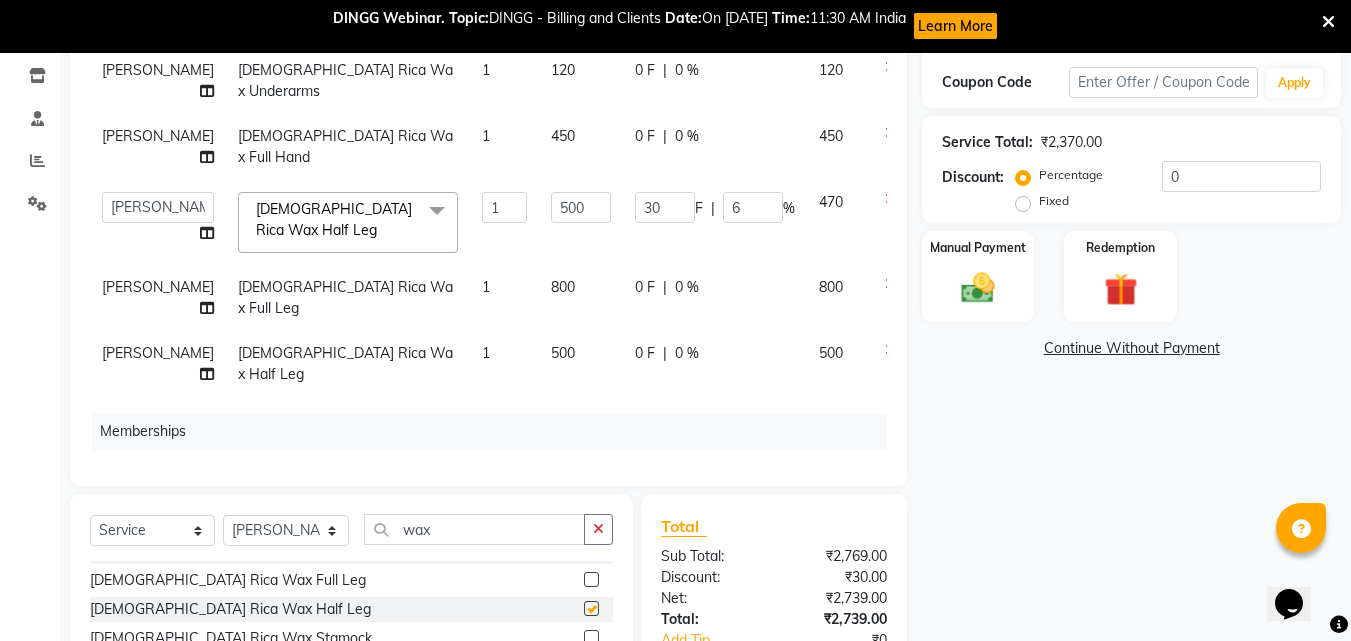 checkbox on "false" 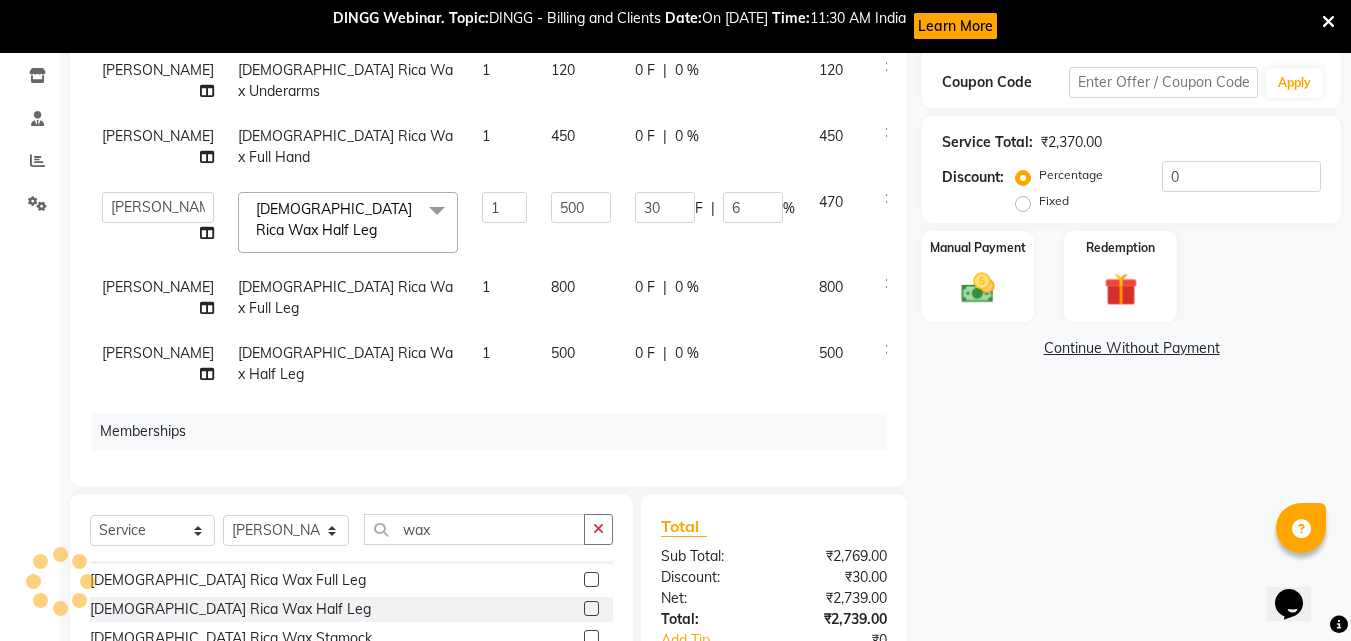 click 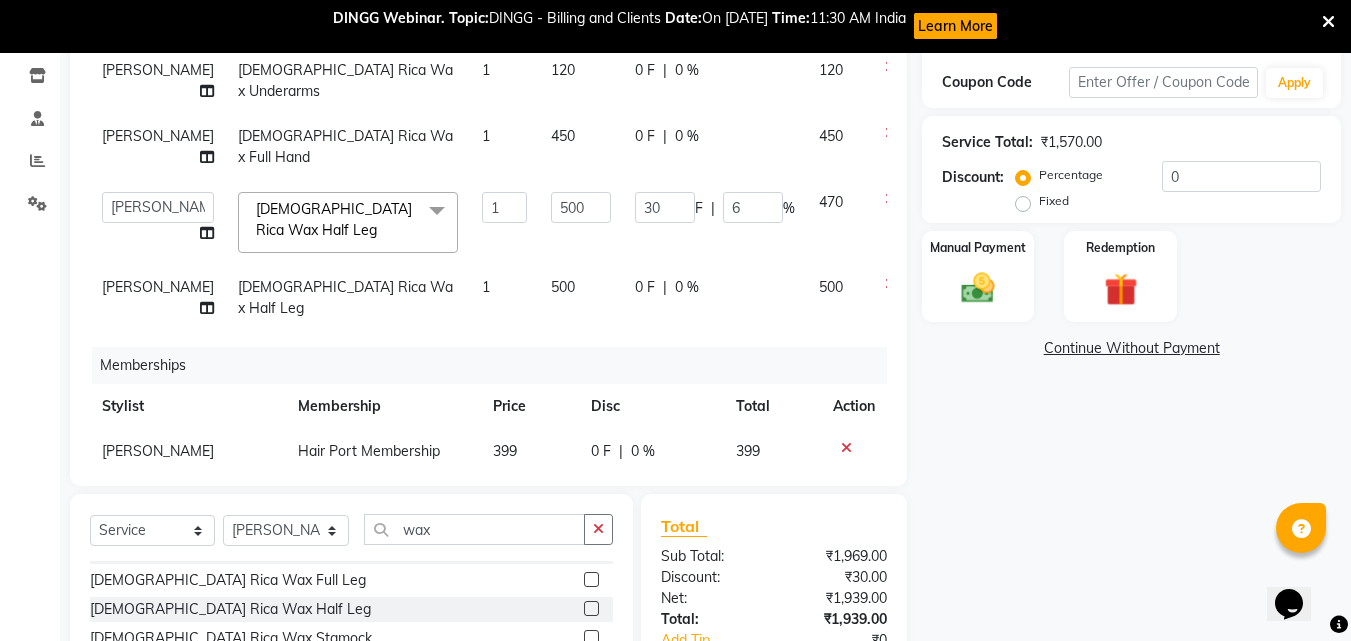 click 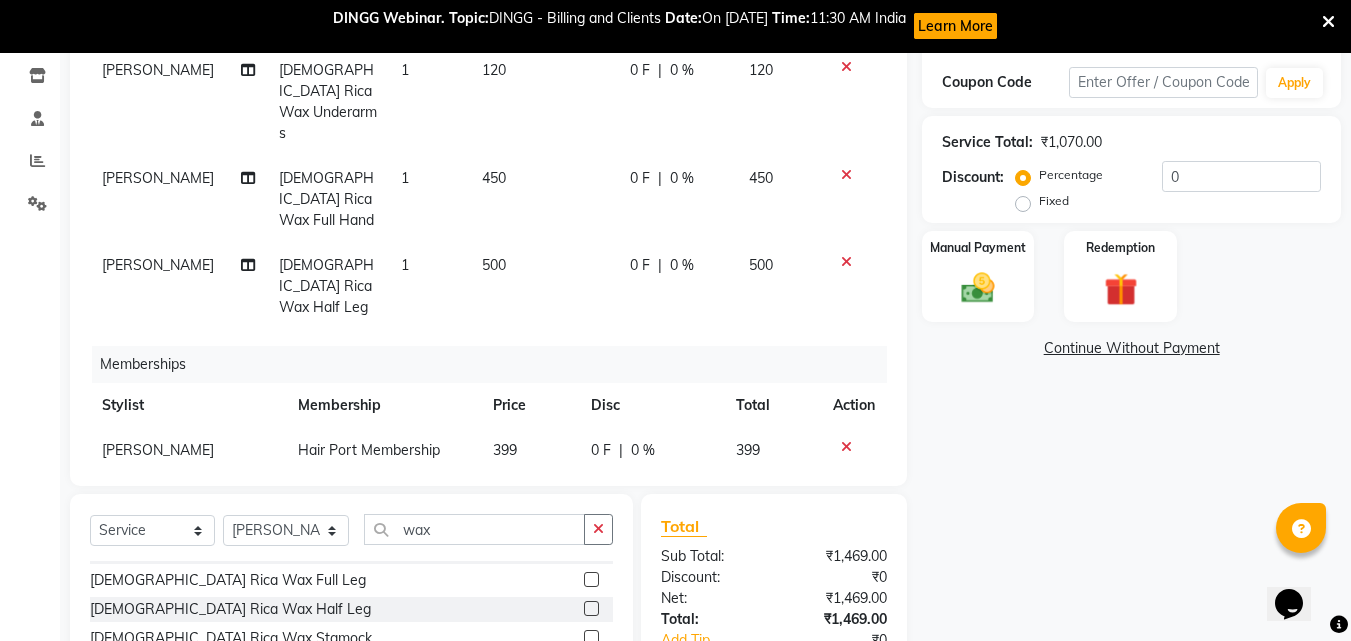 click on "0 F" 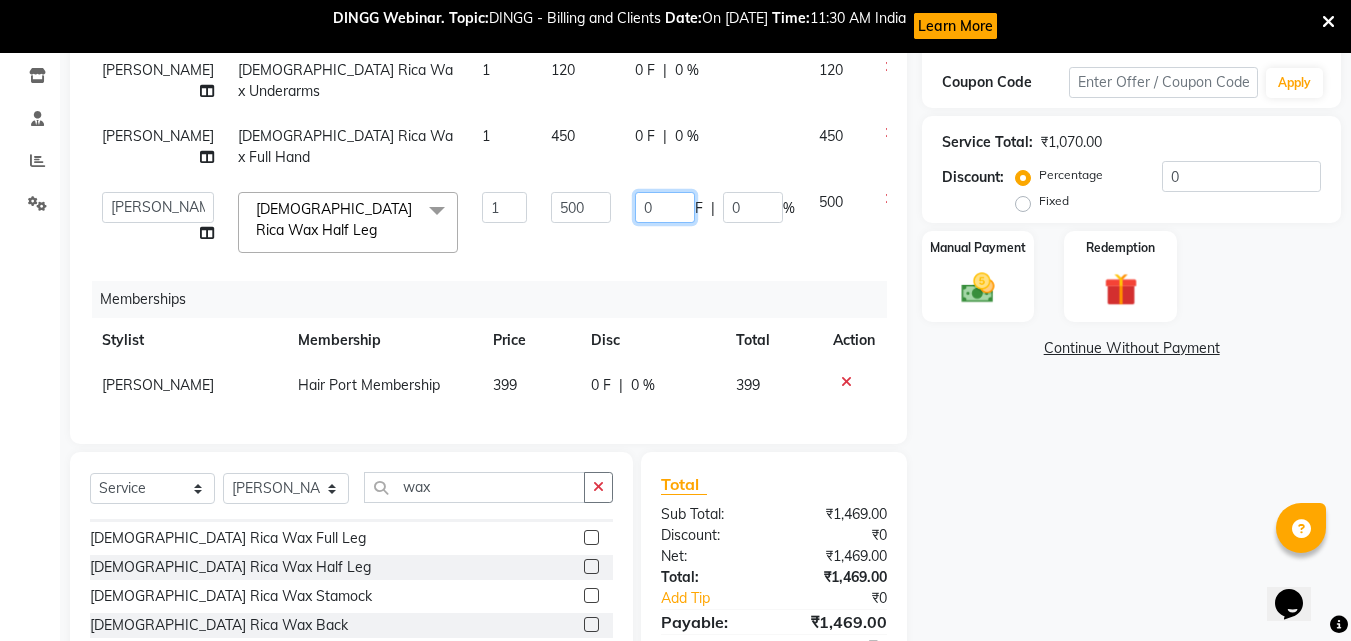 click on "0" 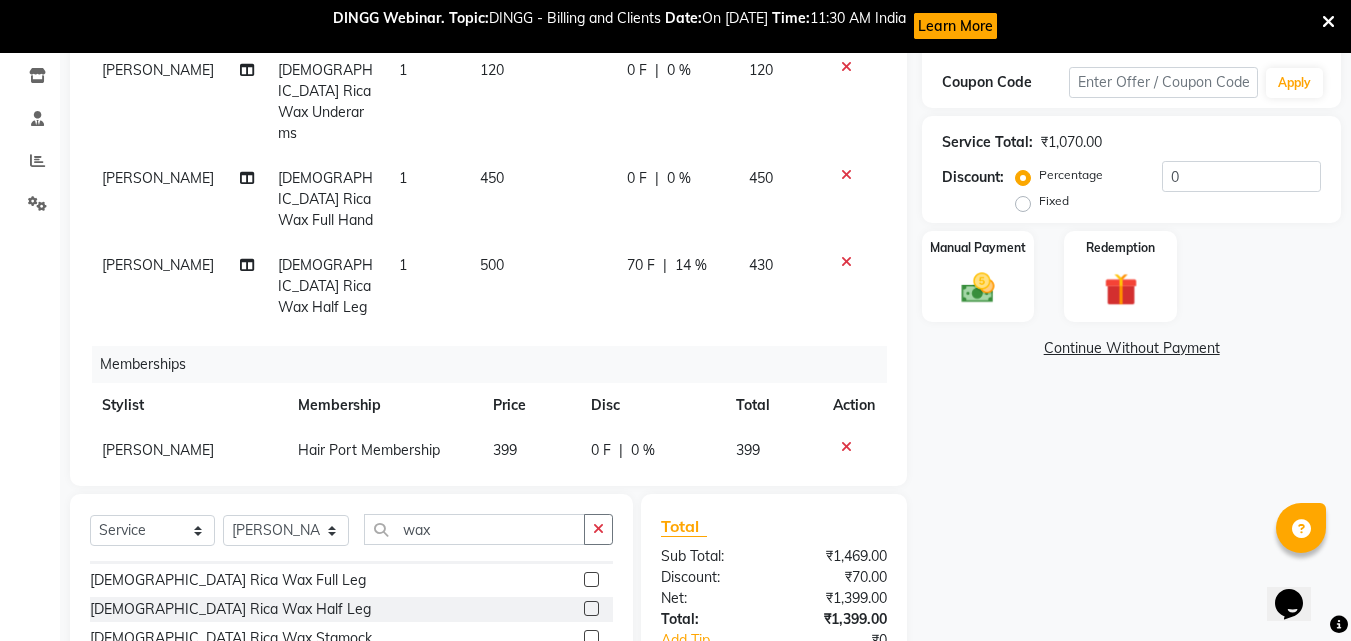click on "Services Stylist Service Qty Price Disc Total Action [PERSON_NAME]  [DEMOGRAPHIC_DATA] Rica Wax Underarms 1 120 0 F | 0 % 120 [PERSON_NAME]  [DEMOGRAPHIC_DATA] Rica Wax Full Hand 1 450 0 F | 0 % 450 [PERSON_NAME]  [DEMOGRAPHIC_DATA] Rica Wax Half Leg 1 500 70 F | 14 % 430 Memberships Stylist Membership Price Disc Total Action [PERSON_NAME]  Hair Port Membership 399 0 F | 0 % 399" 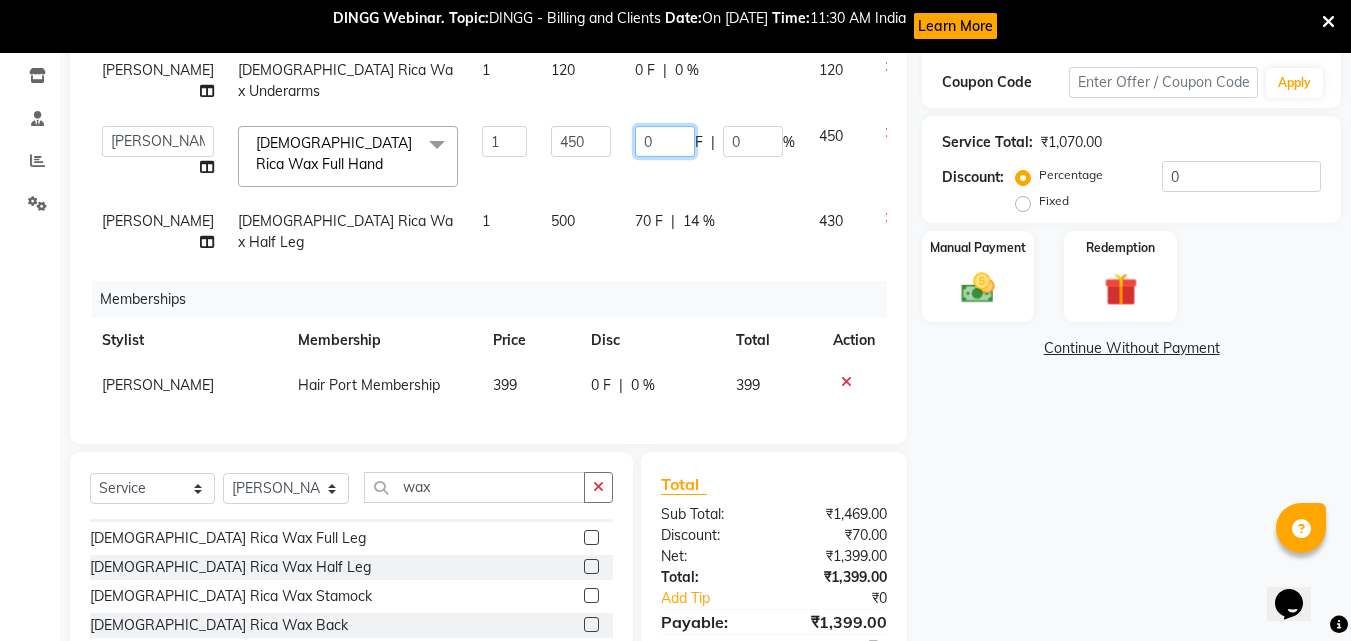 click on "0" 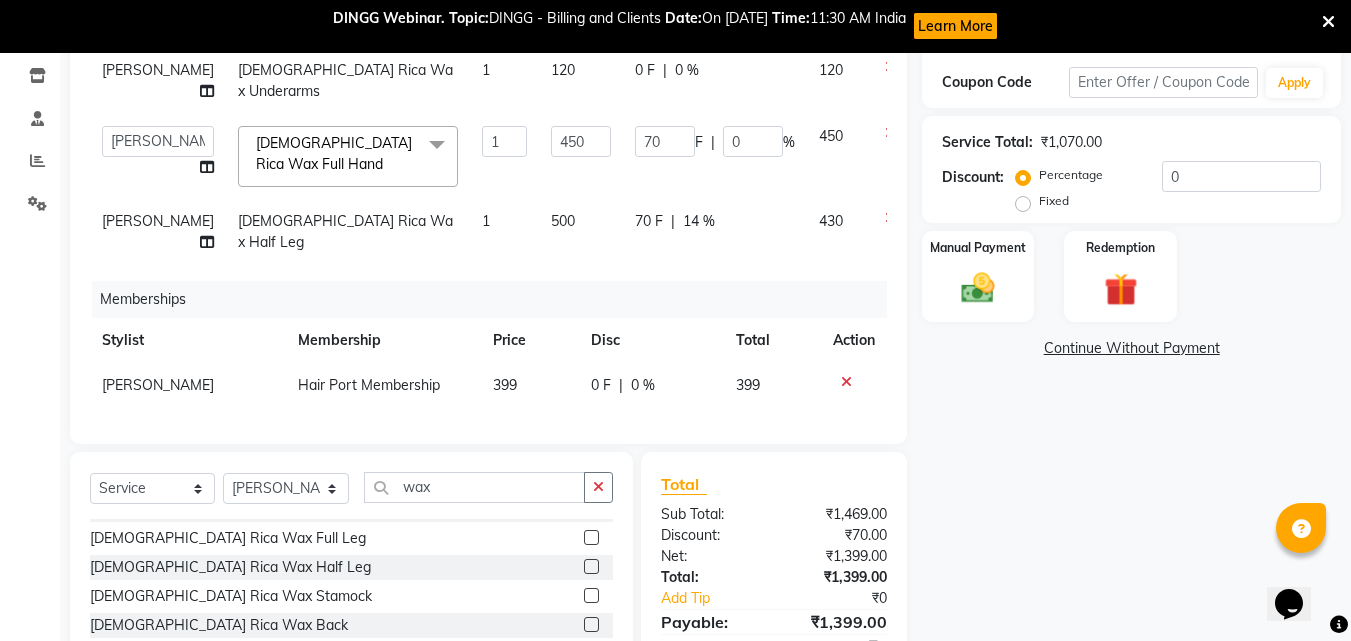 click on "70 F | 0 %" 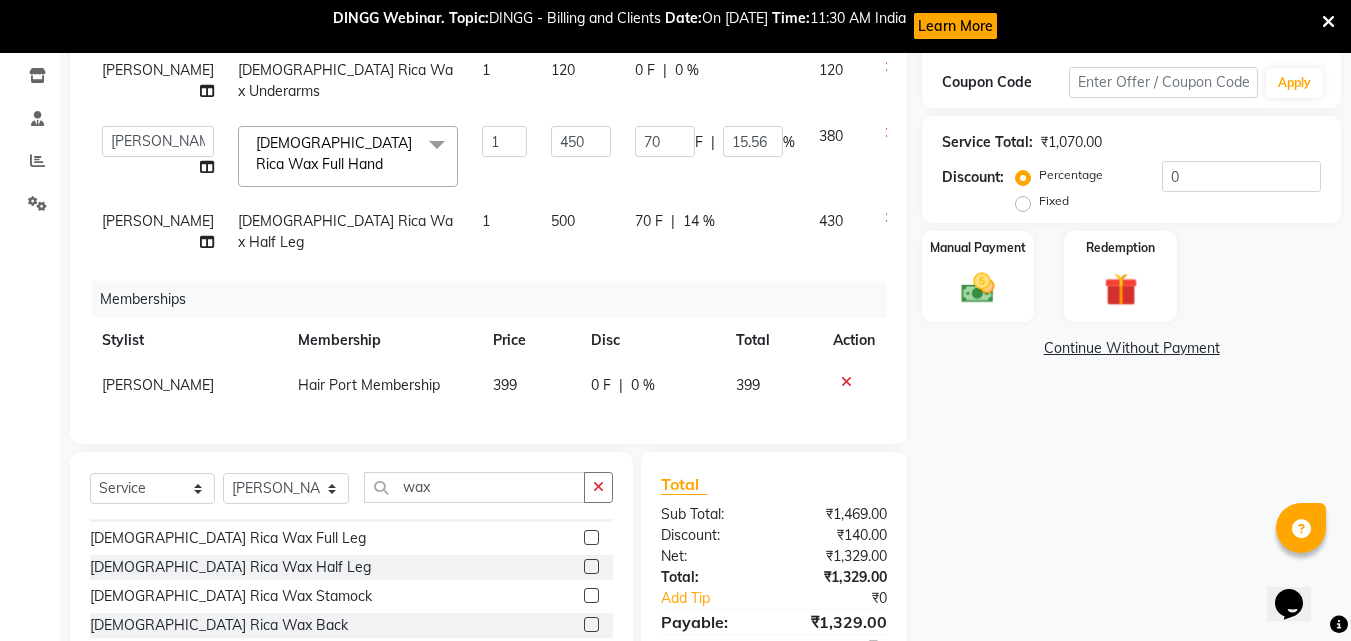 click on "120" 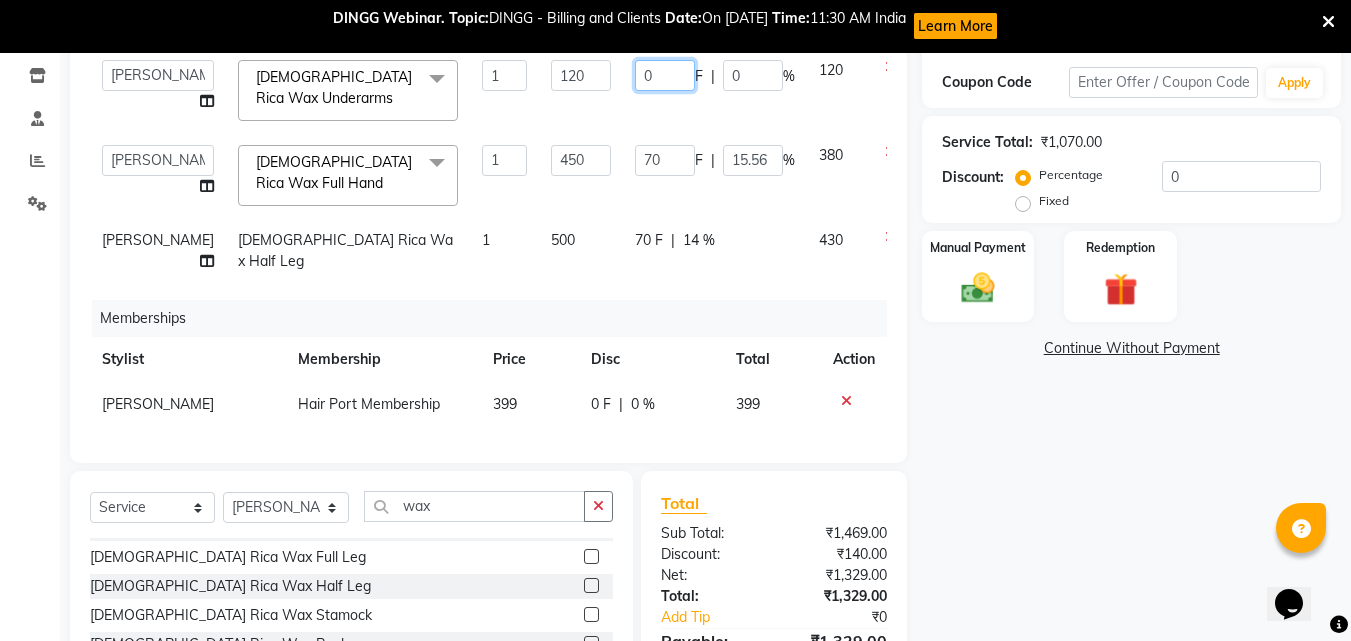 click on "0" 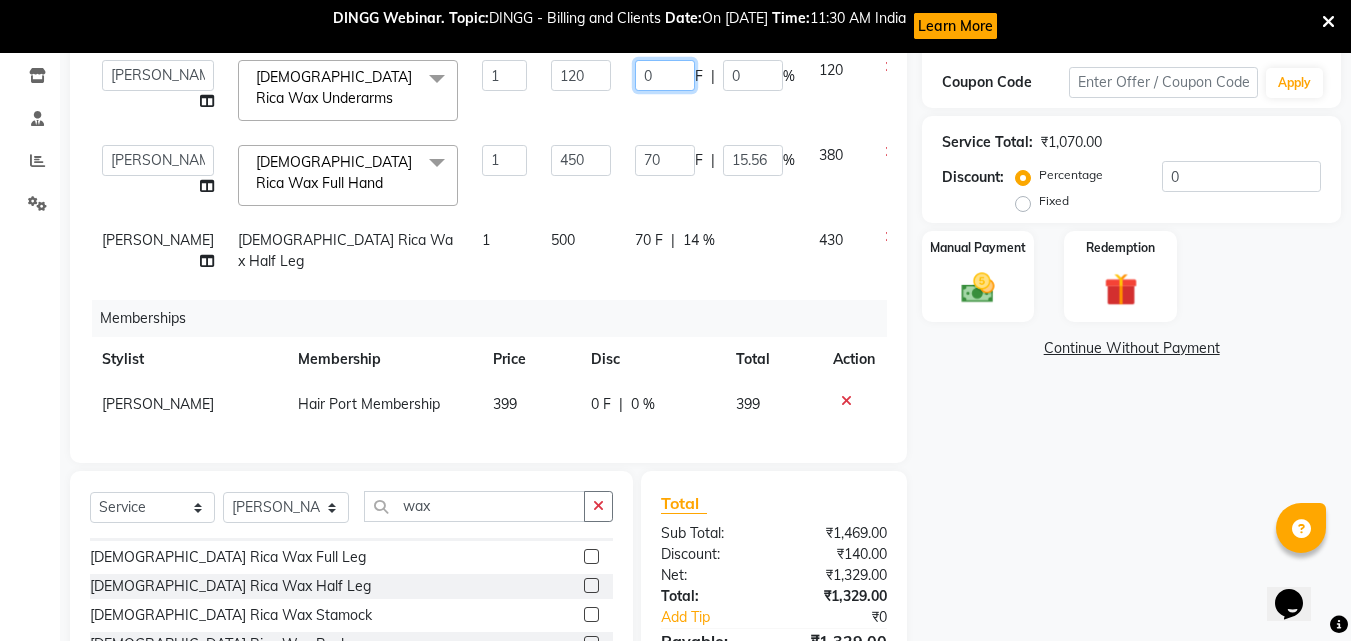 type on "20" 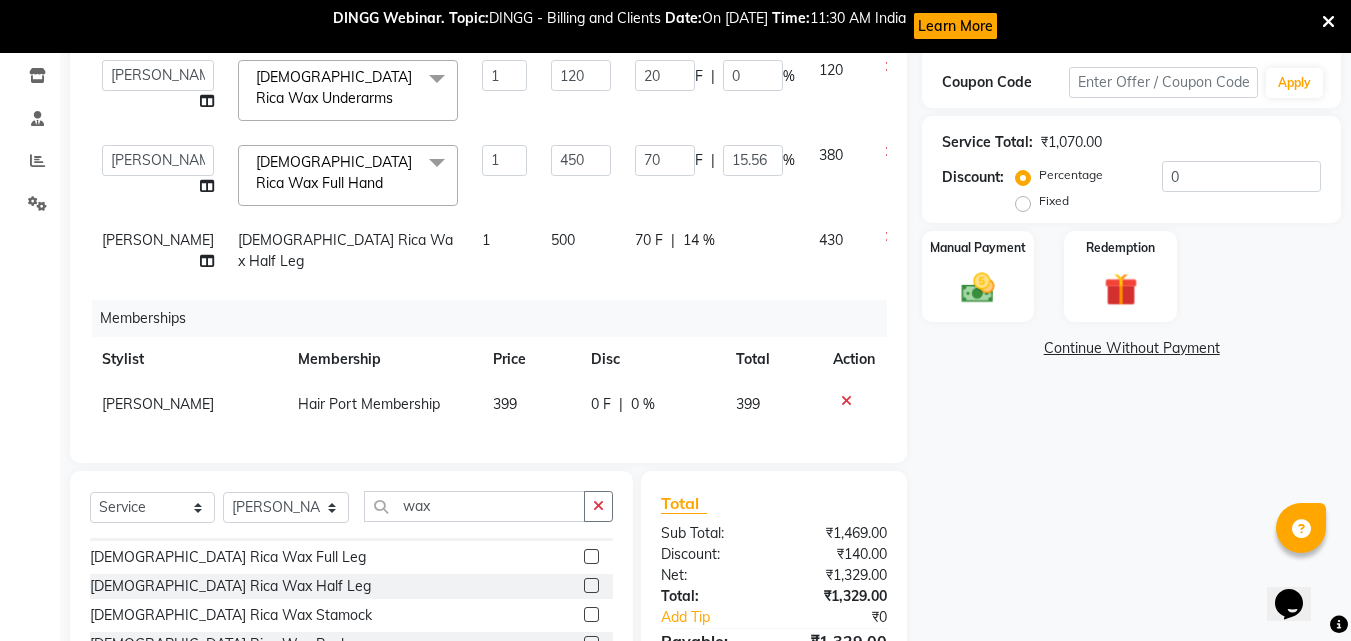 click on "20 F | 0 %" 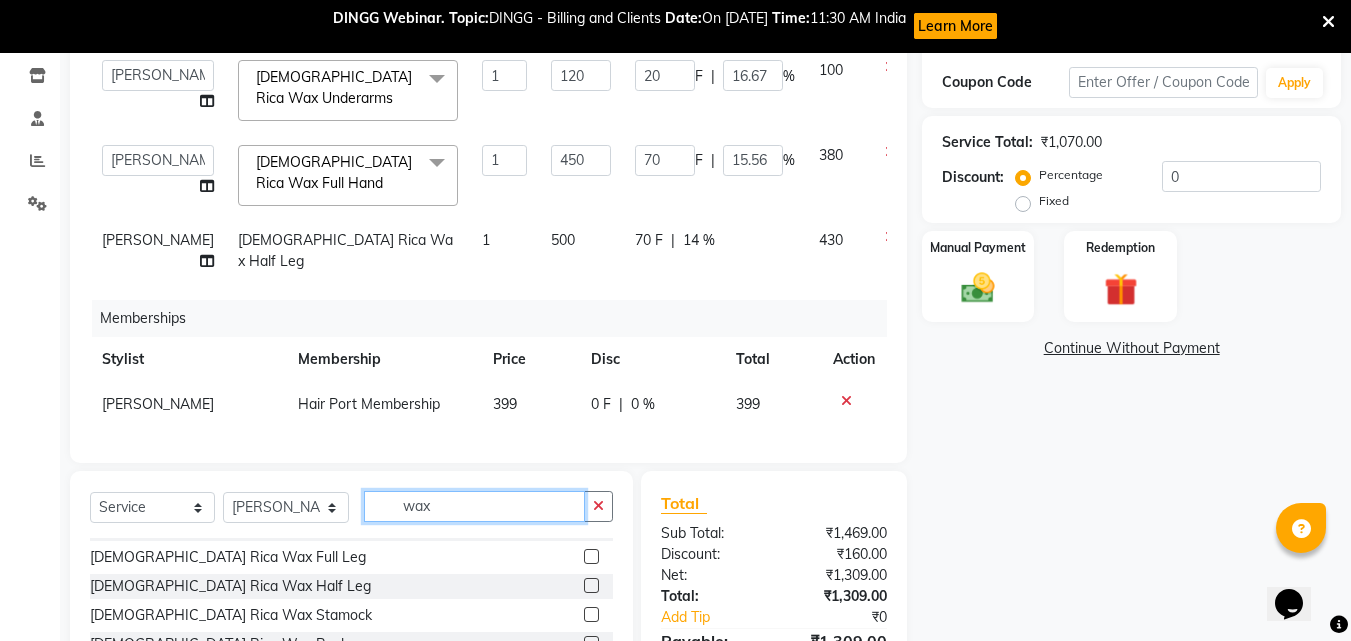 click on "wax" 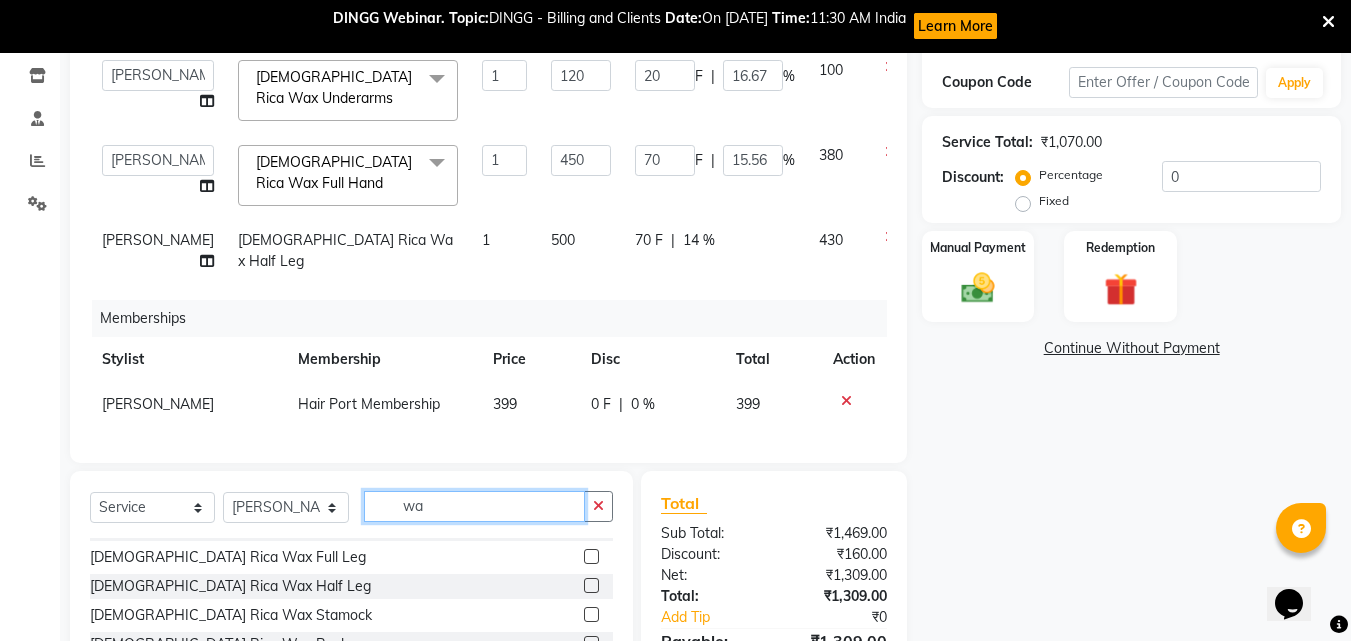 type on "w" 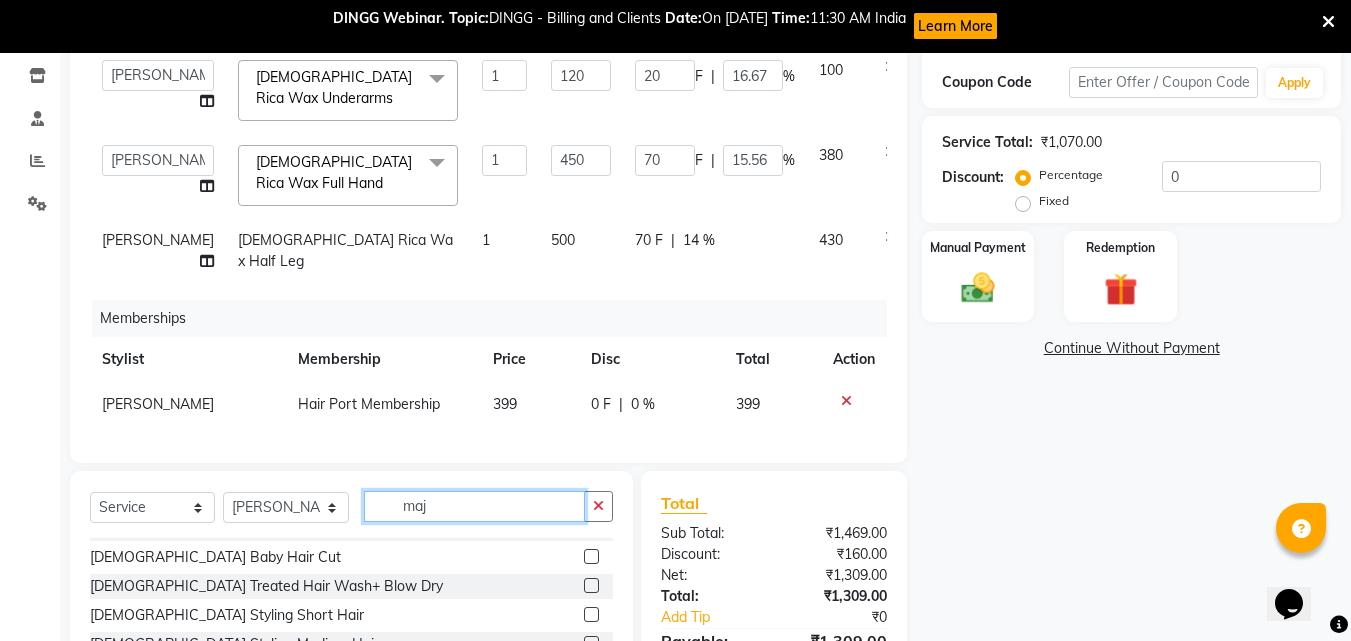 scroll, scrollTop: 0, scrollLeft: 0, axis: both 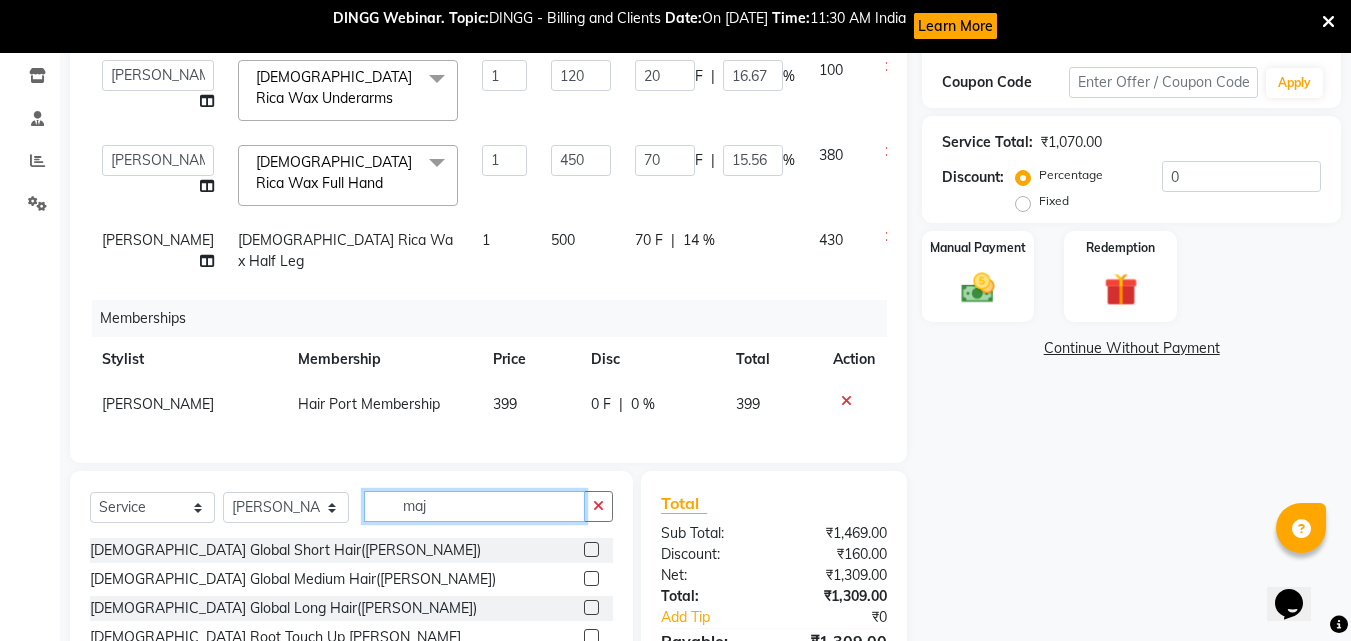 type on "maj" 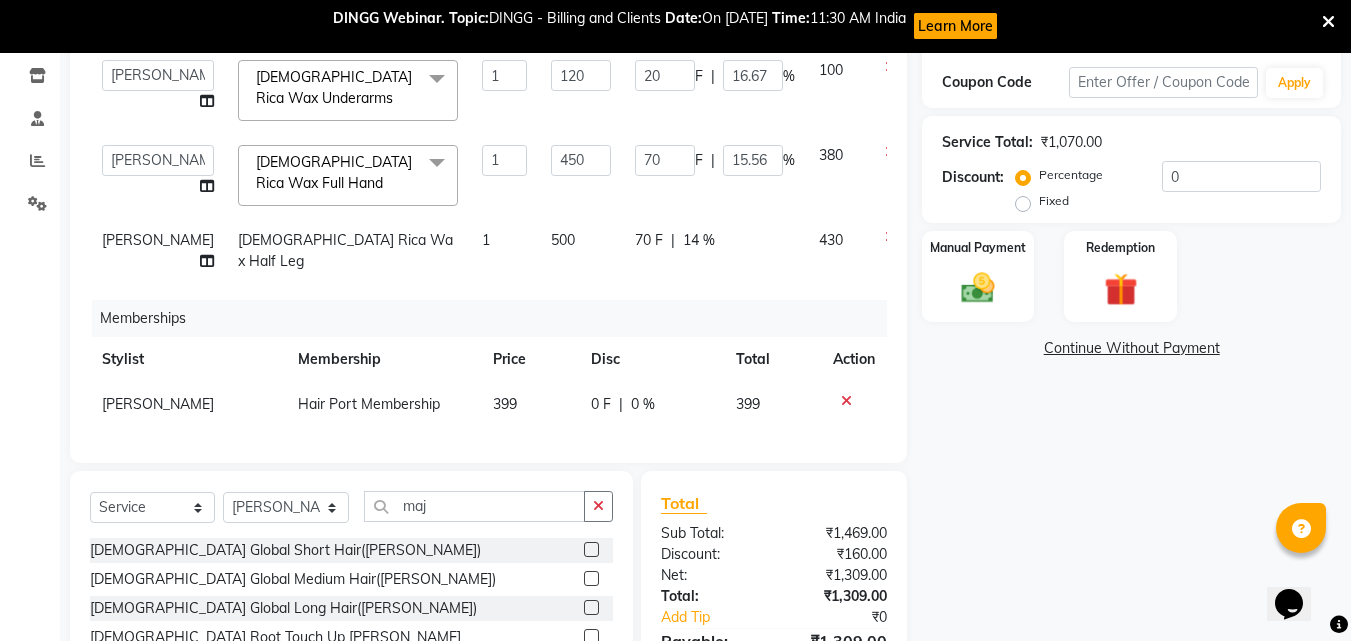 click on "[DEMOGRAPHIC_DATA] Global Short Hair([PERSON_NAME])" 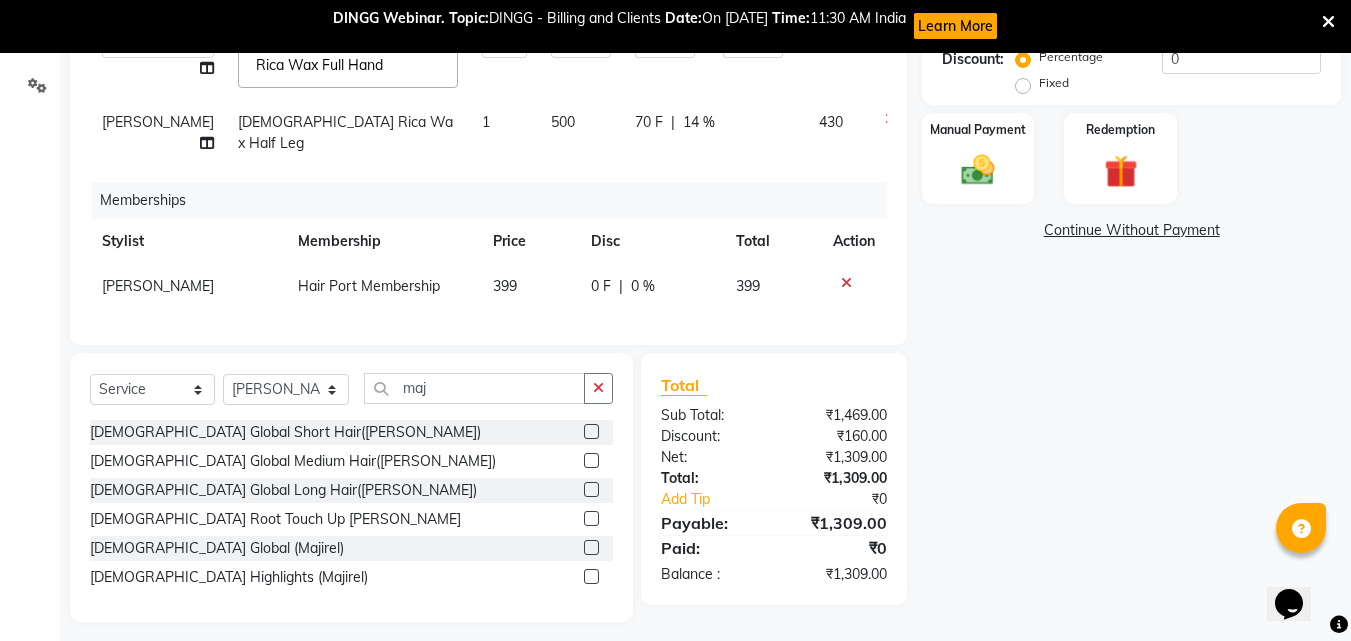 scroll, scrollTop: 455, scrollLeft: 0, axis: vertical 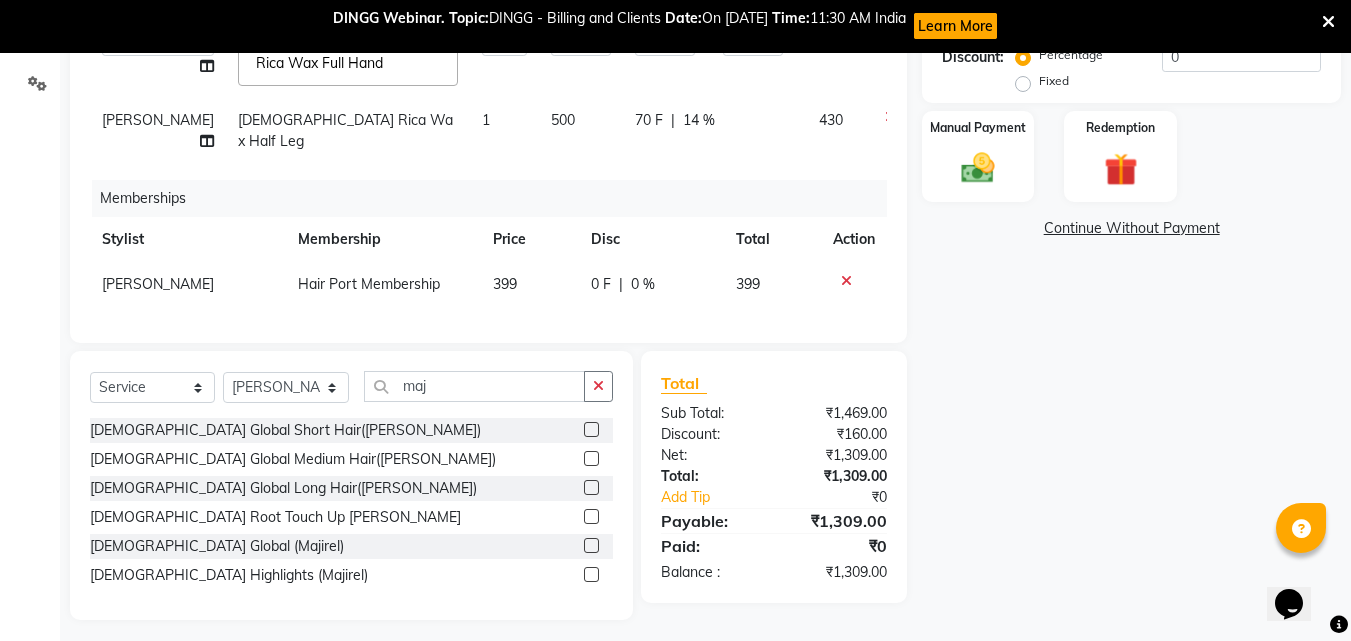 click 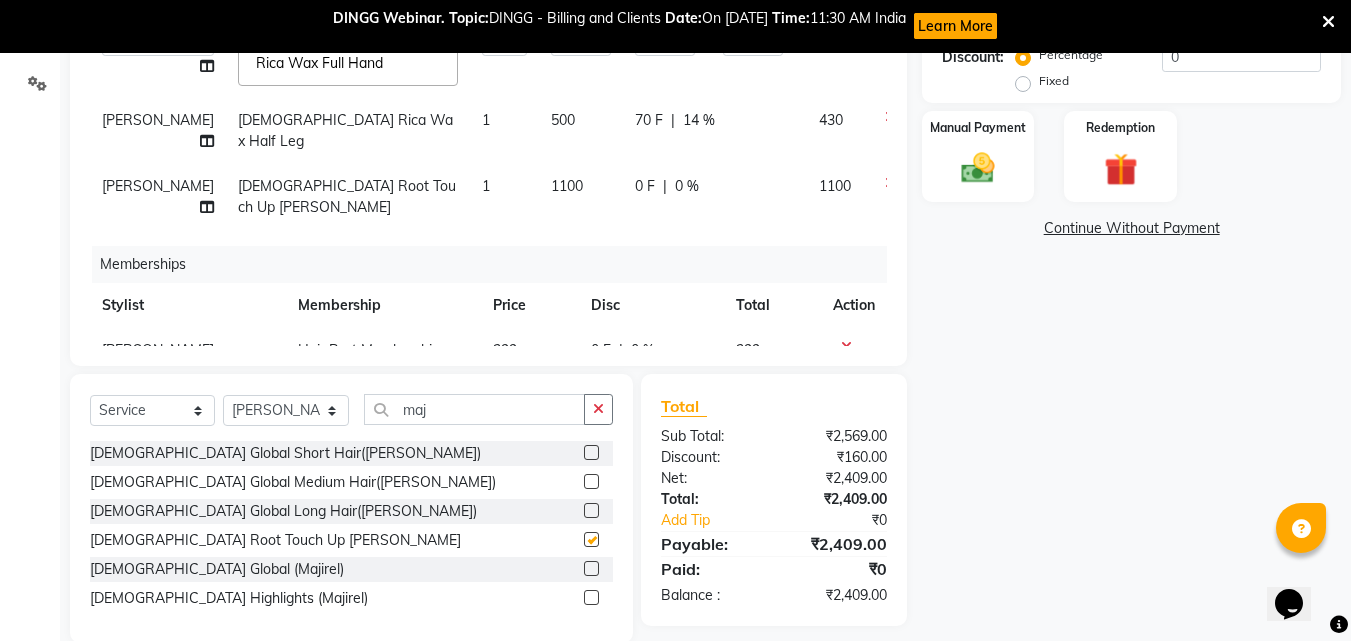 checkbox on "false" 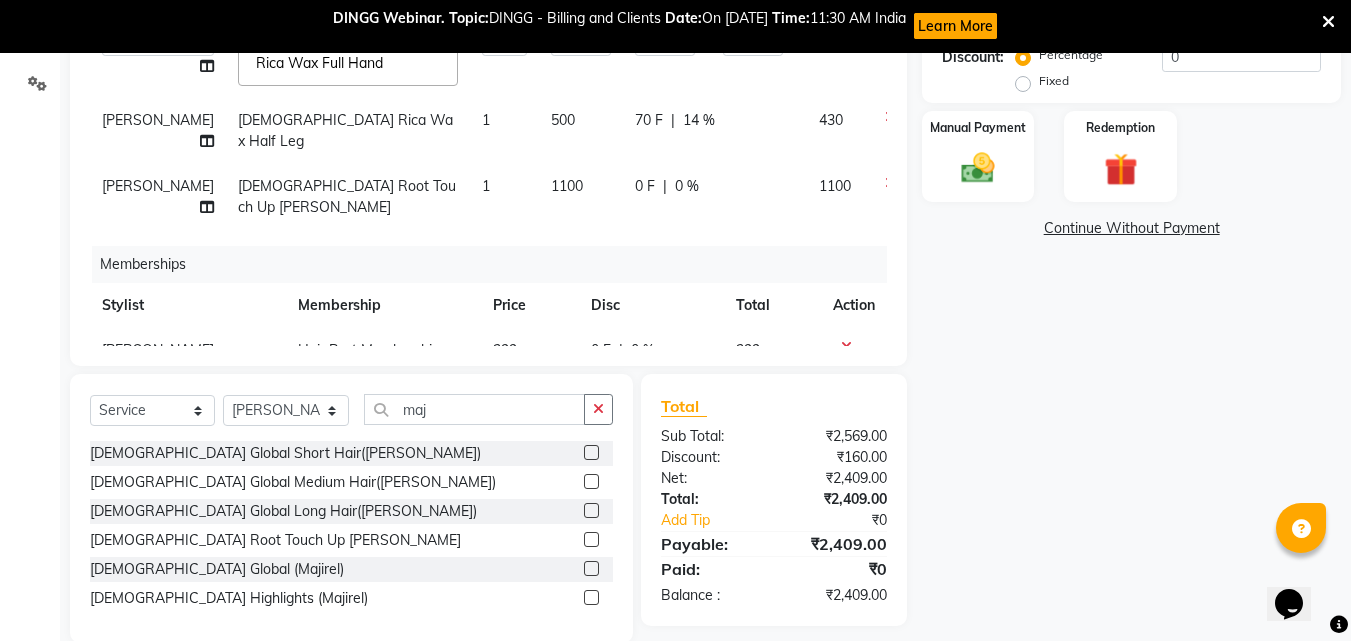 click on "1100" 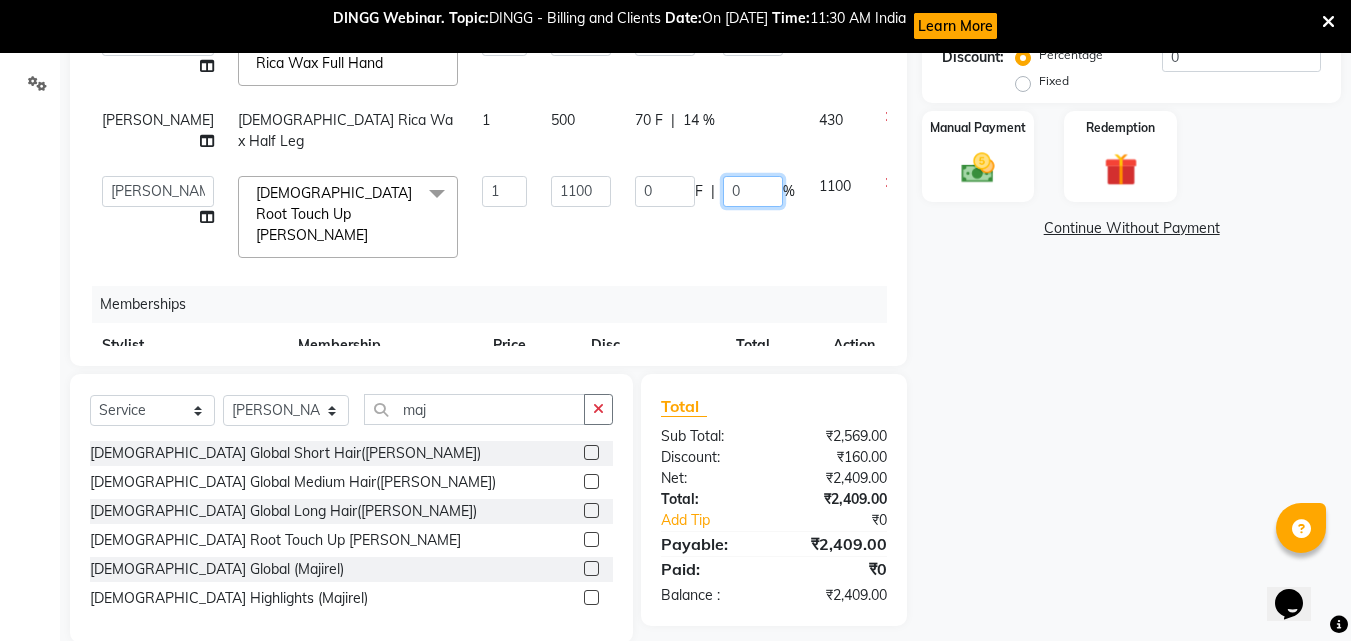 click on "0" 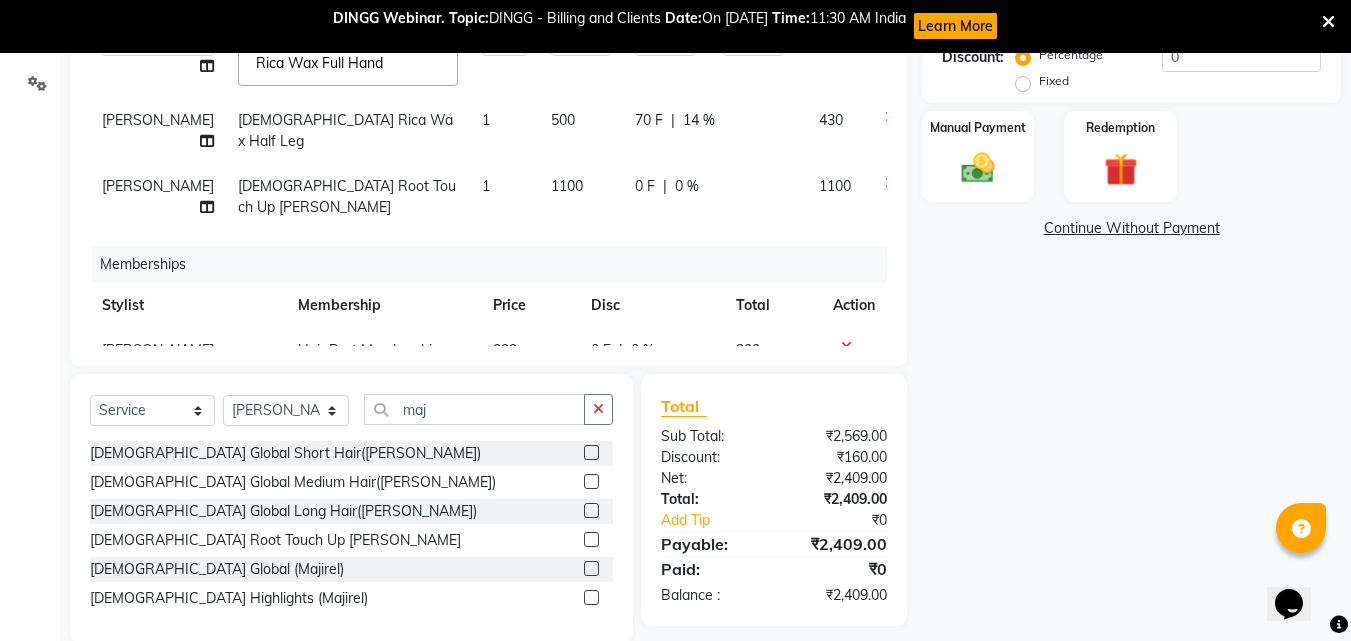 click on "0 F | 0 %" 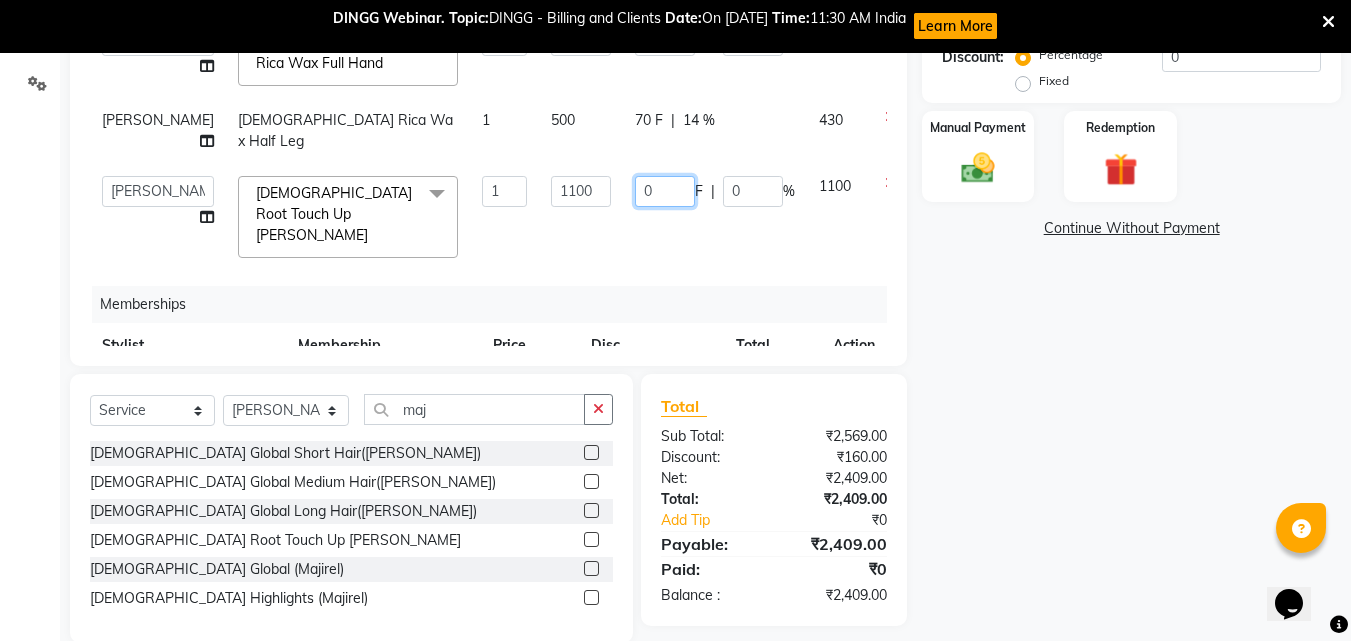 click on "0" 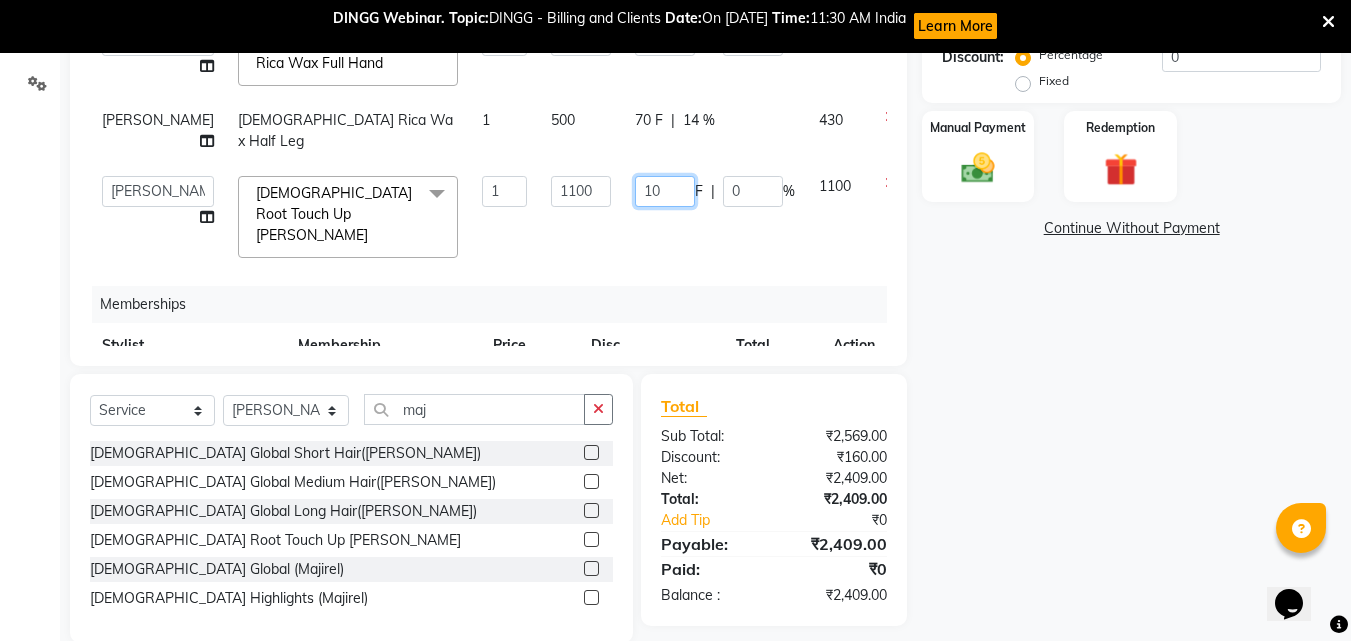 type on "100" 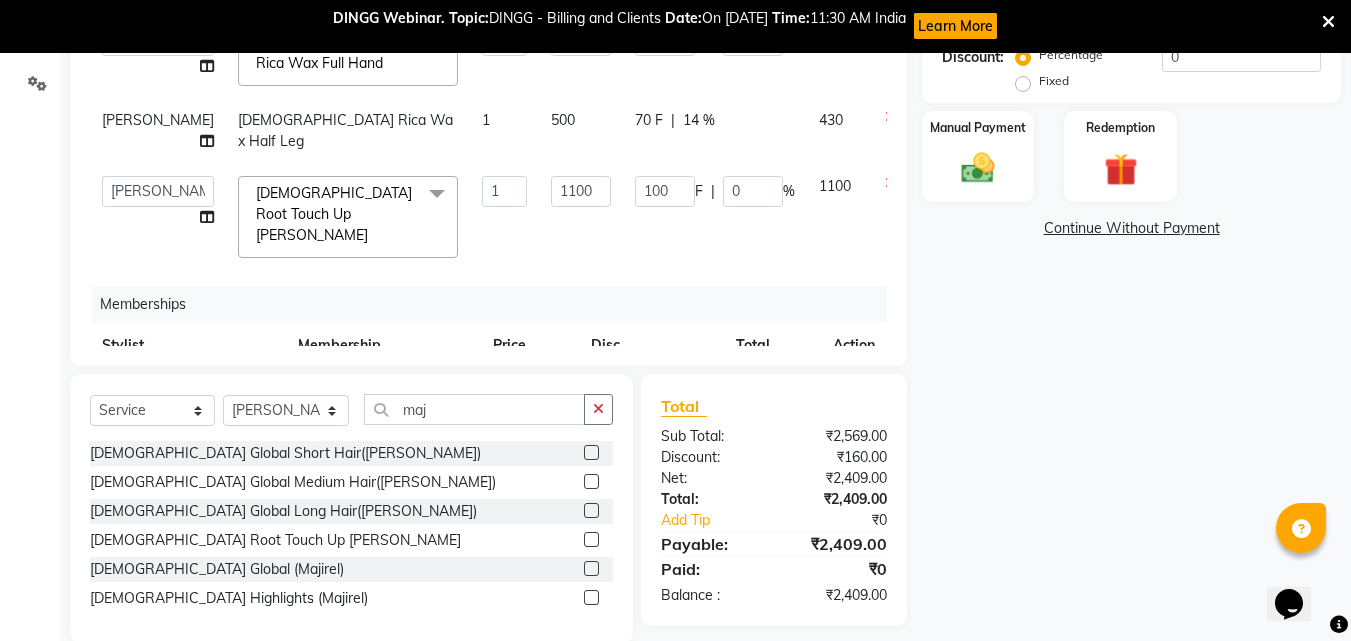 click on "100 F | 0 %" 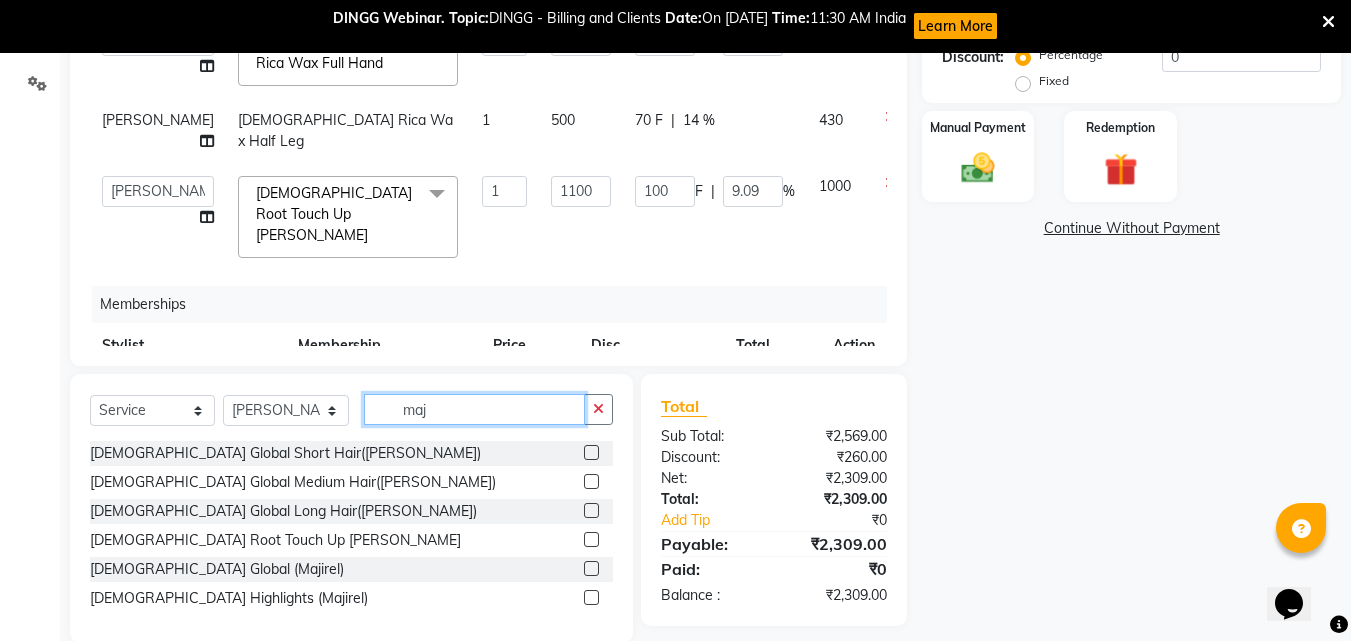 click on "maj" 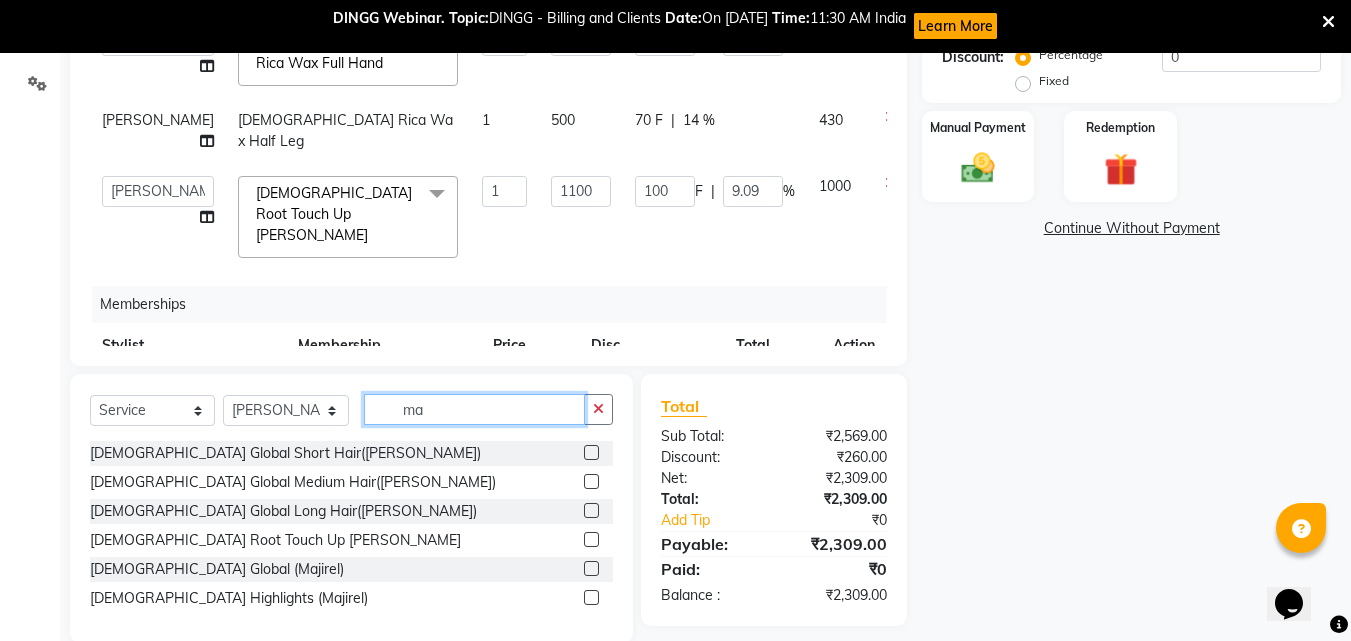 type on "m" 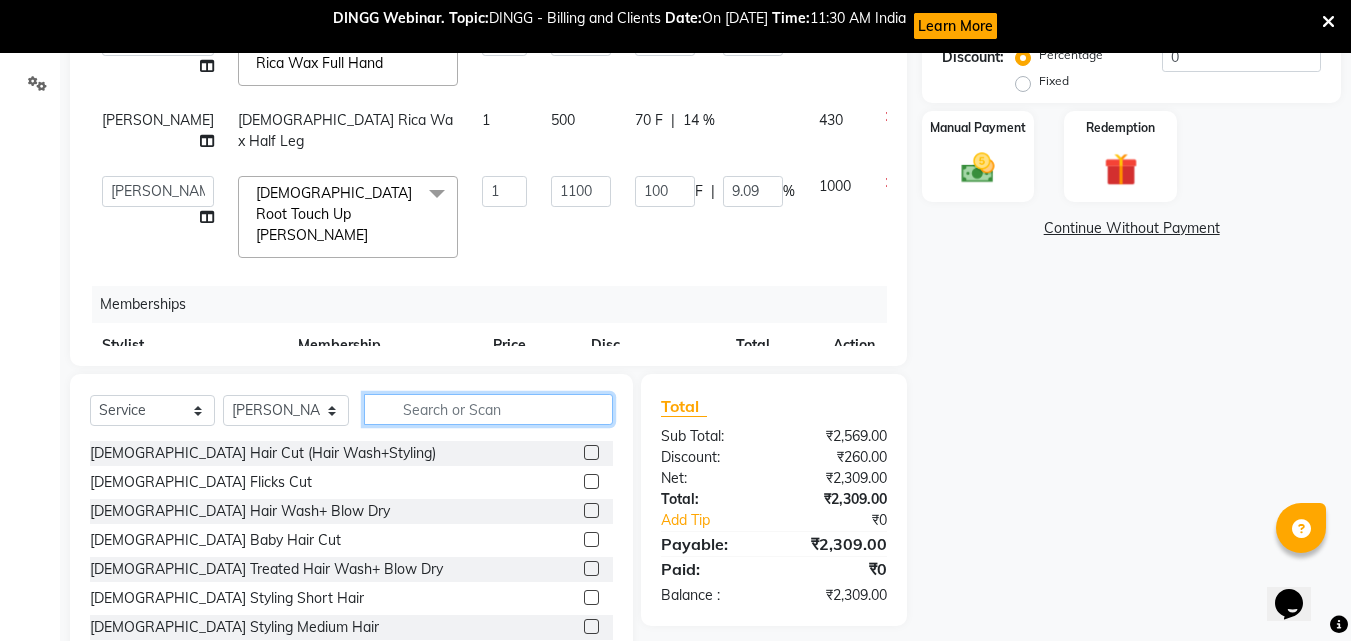 type 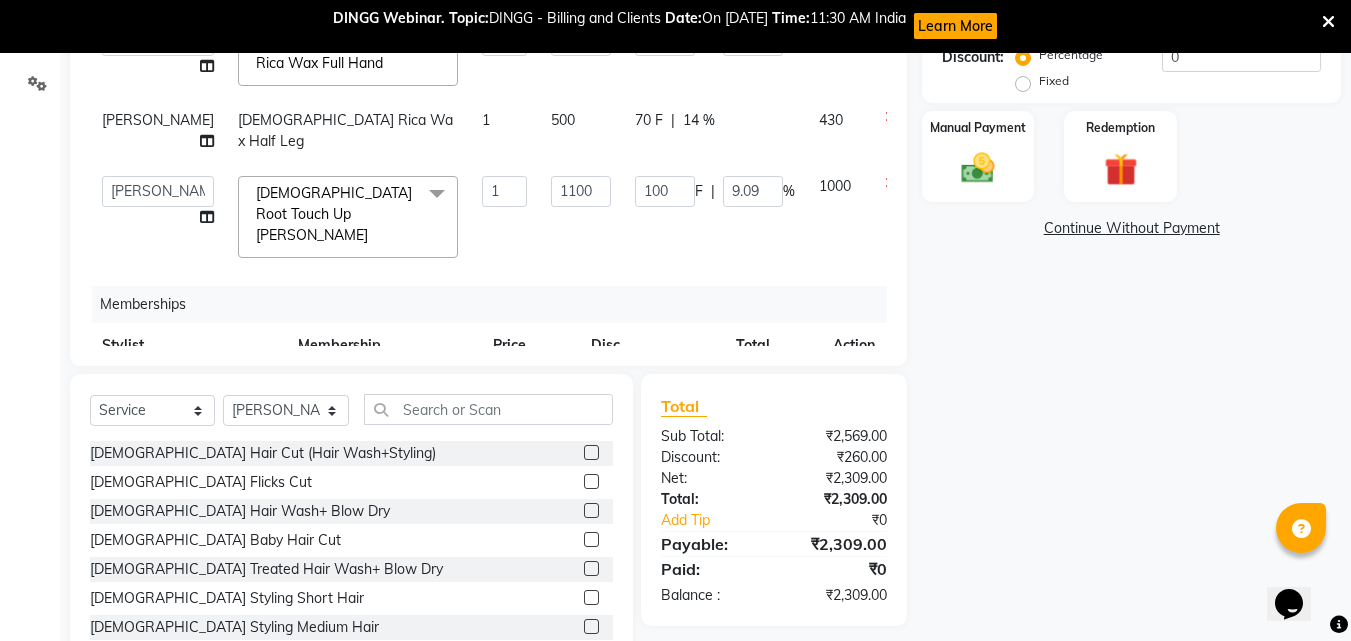 click 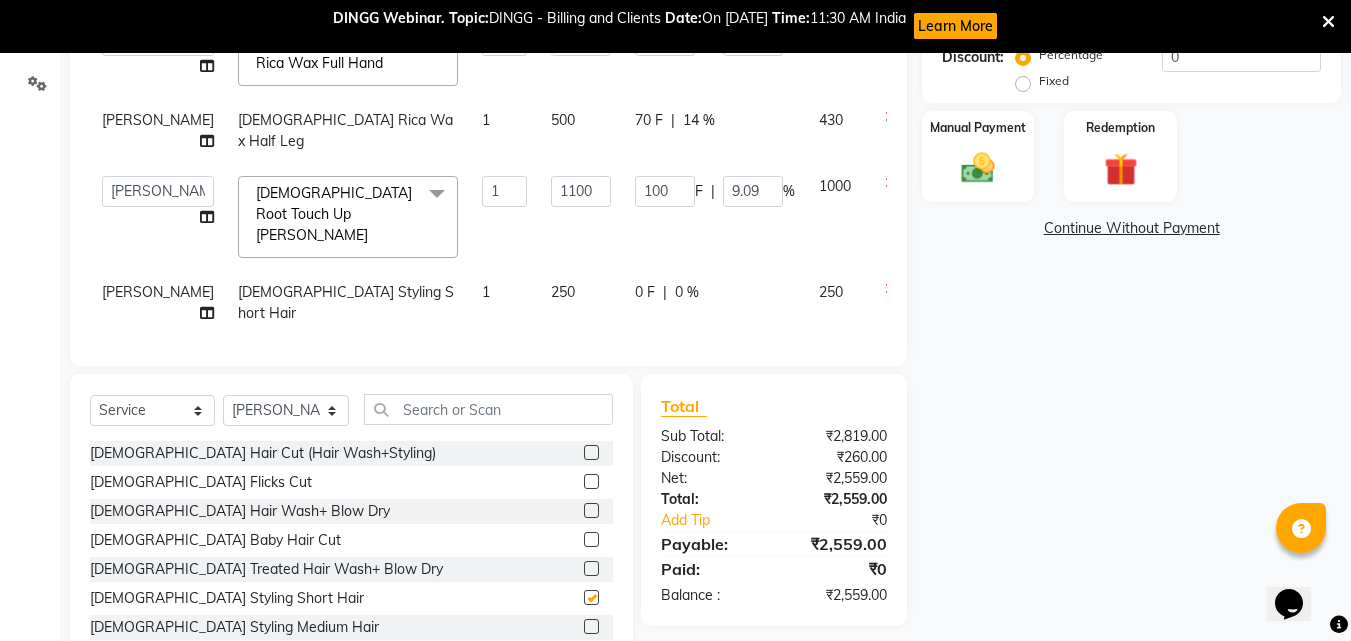 checkbox on "false" 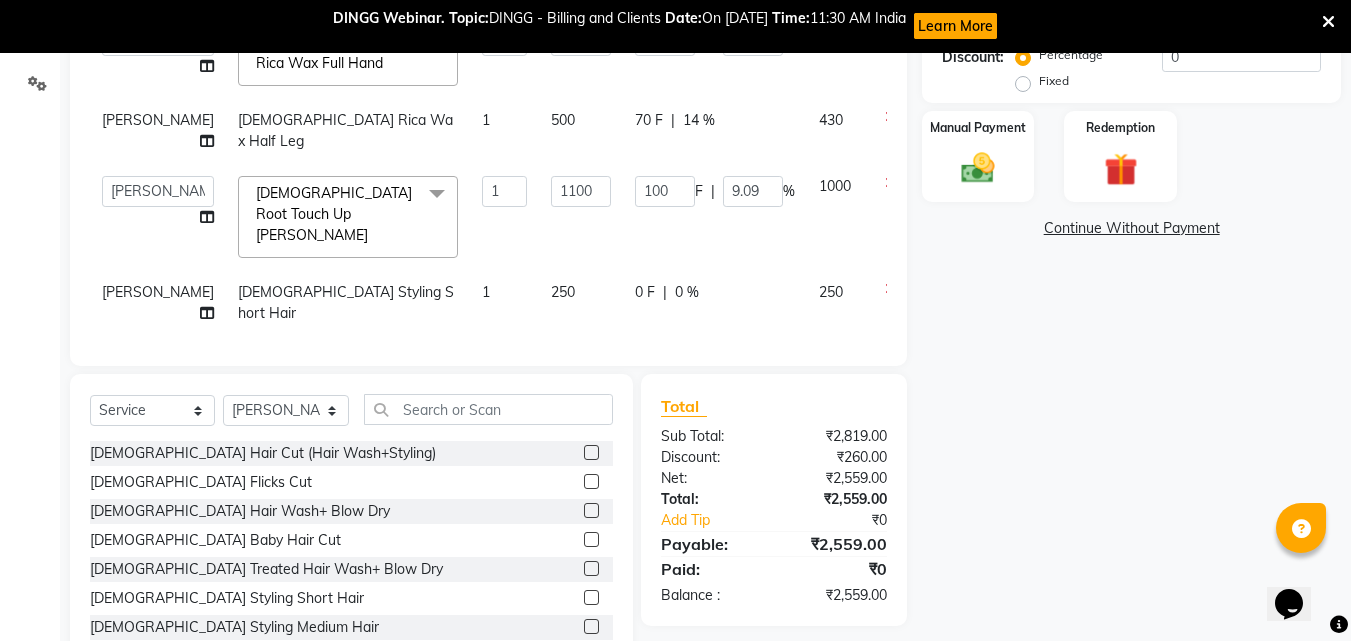 click 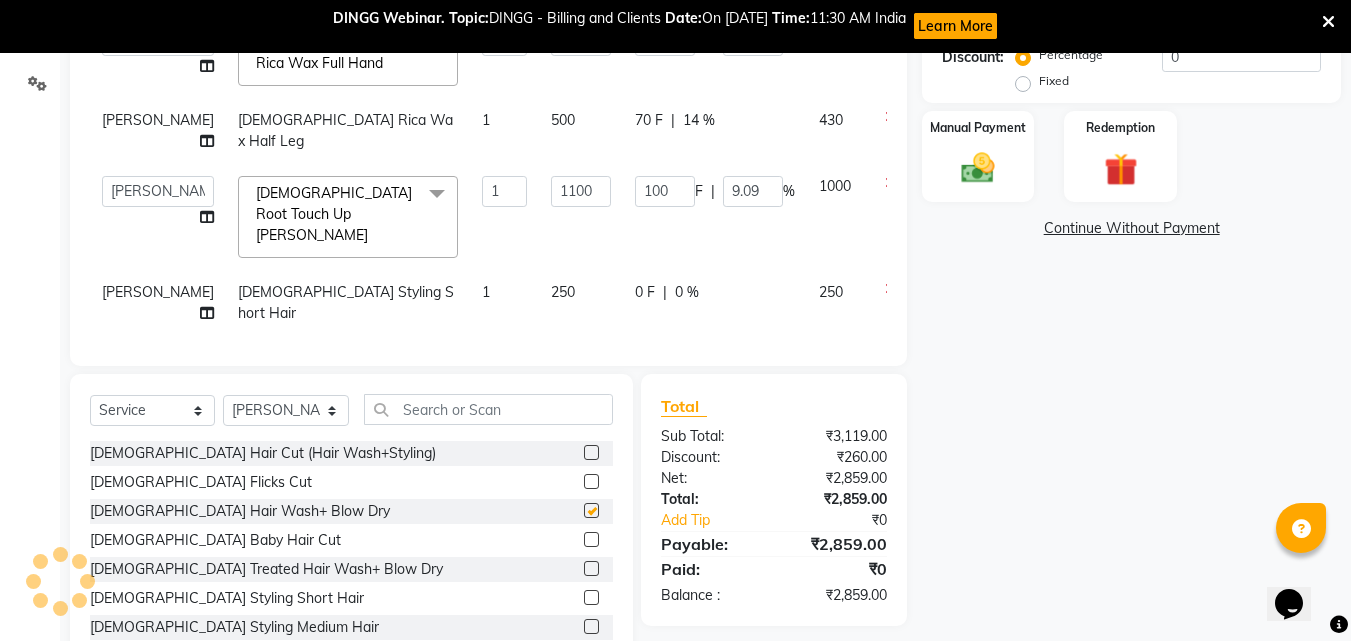 checkbox on "false" 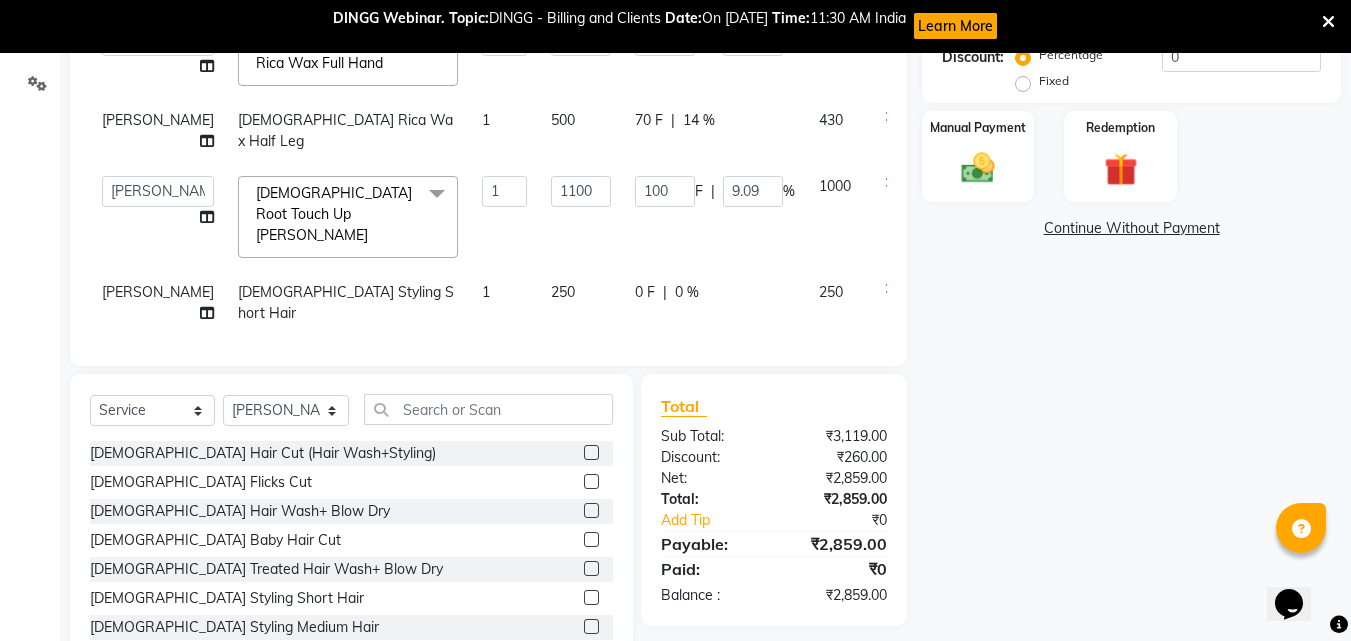 click 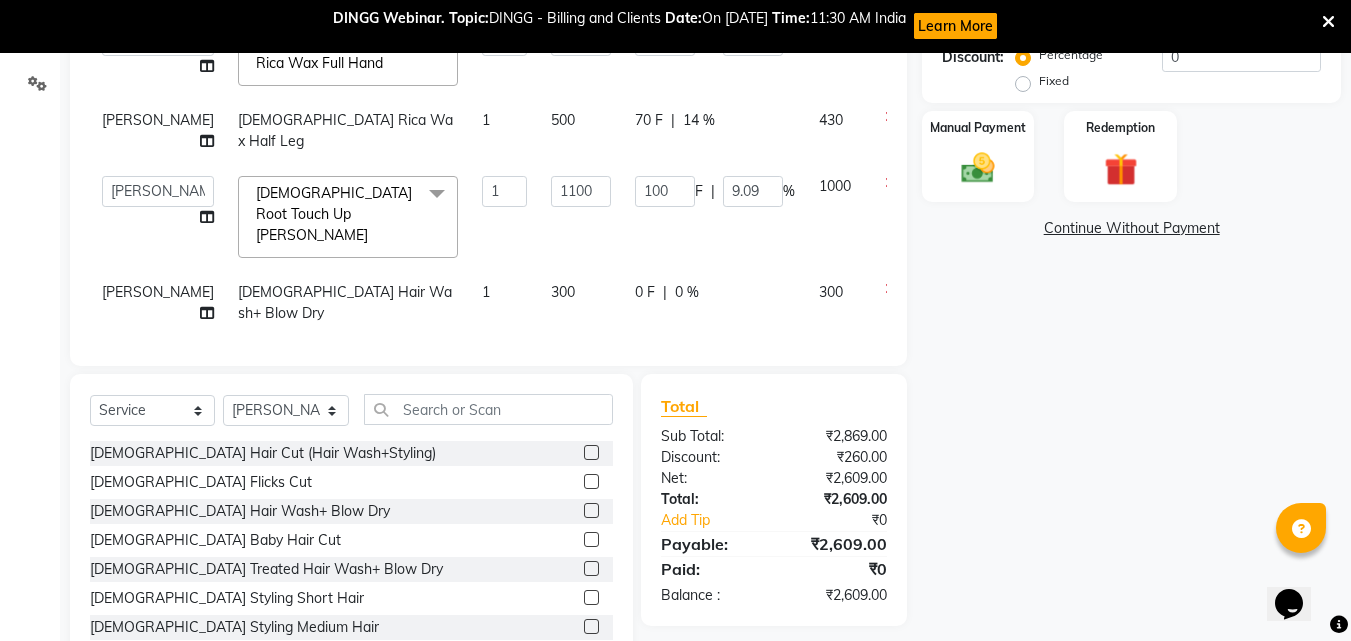 click on "0 F | 0 %" 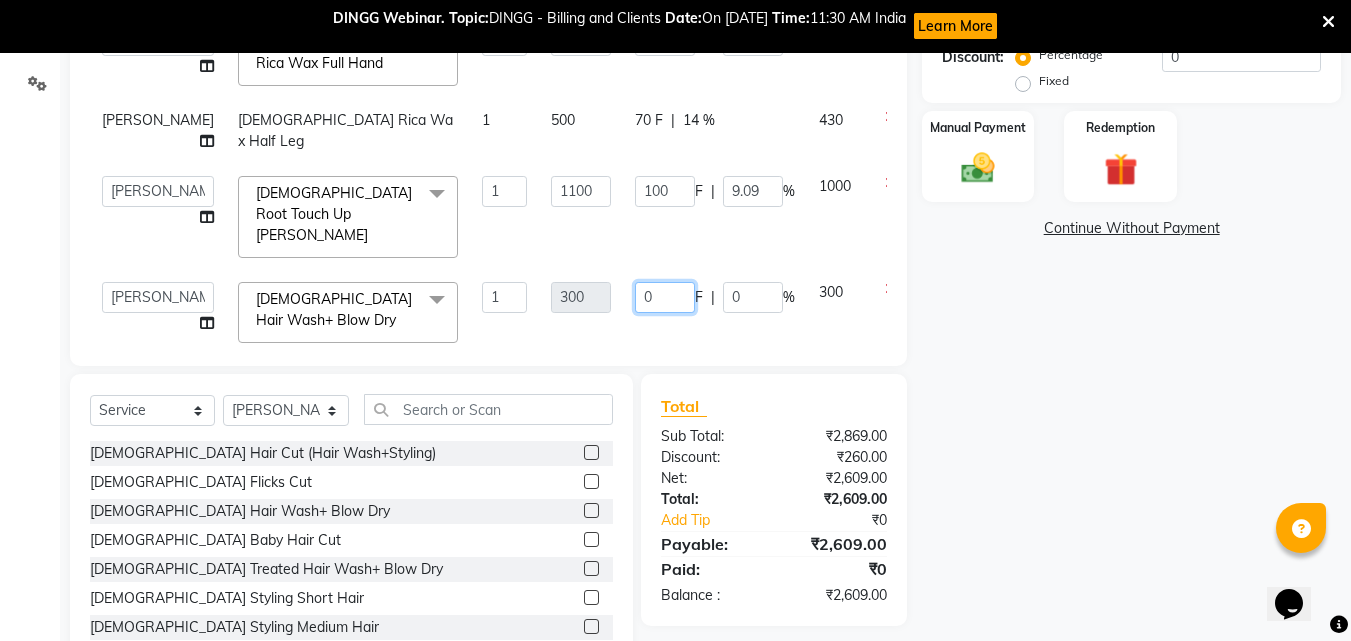 click on "0" 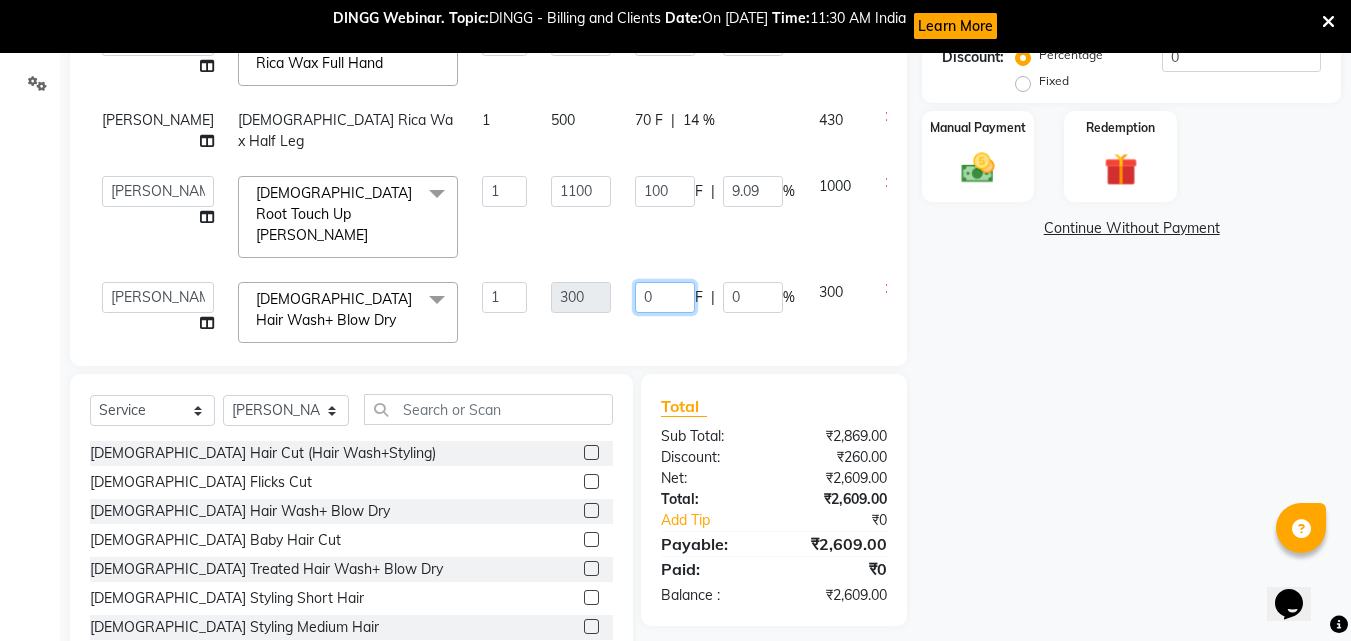 type on "50" 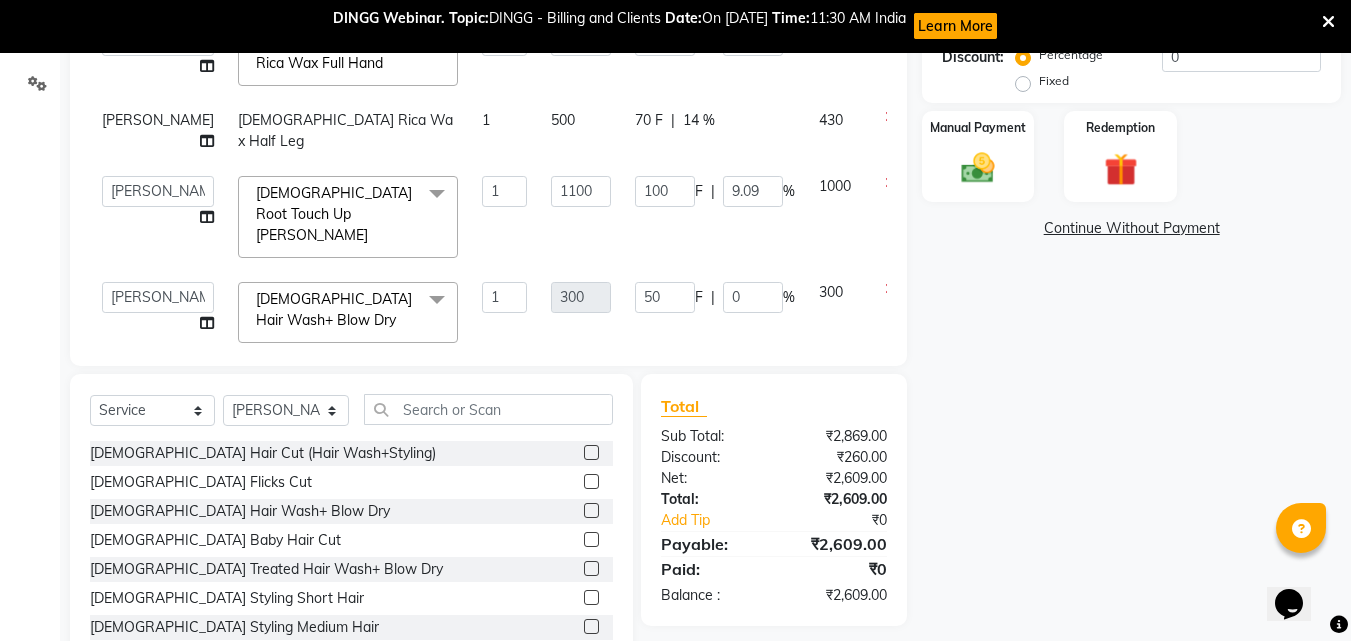 click on "50 F | 0 %" 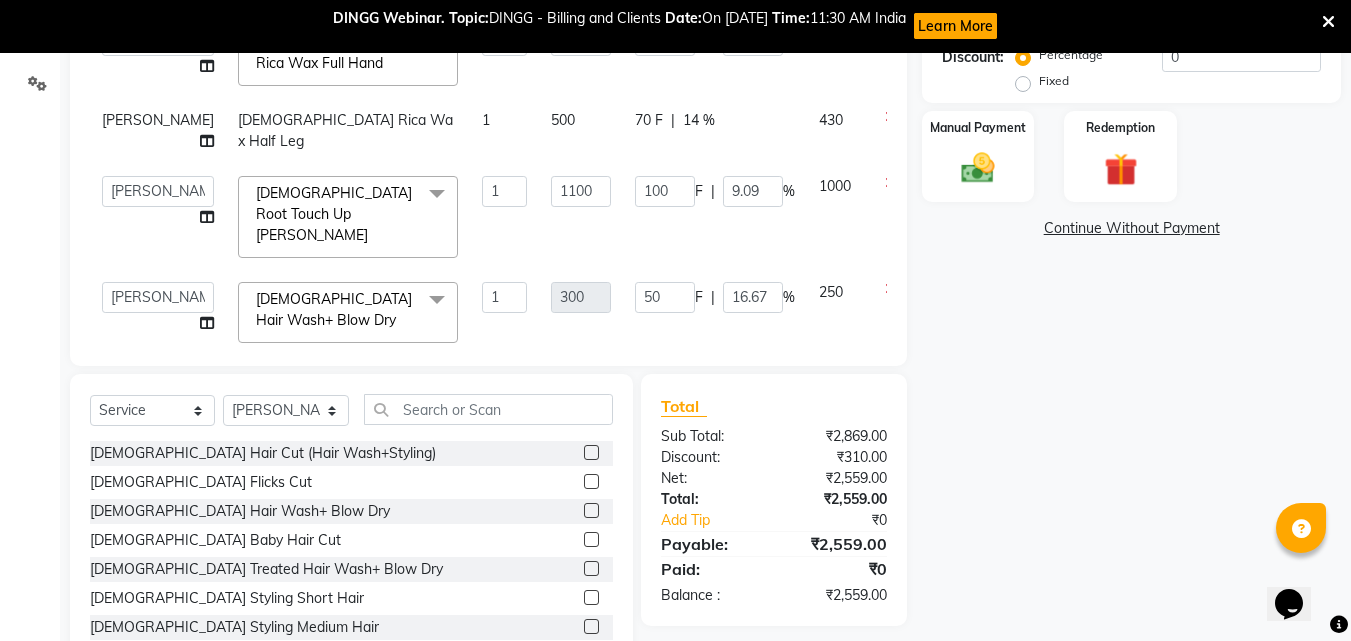 click 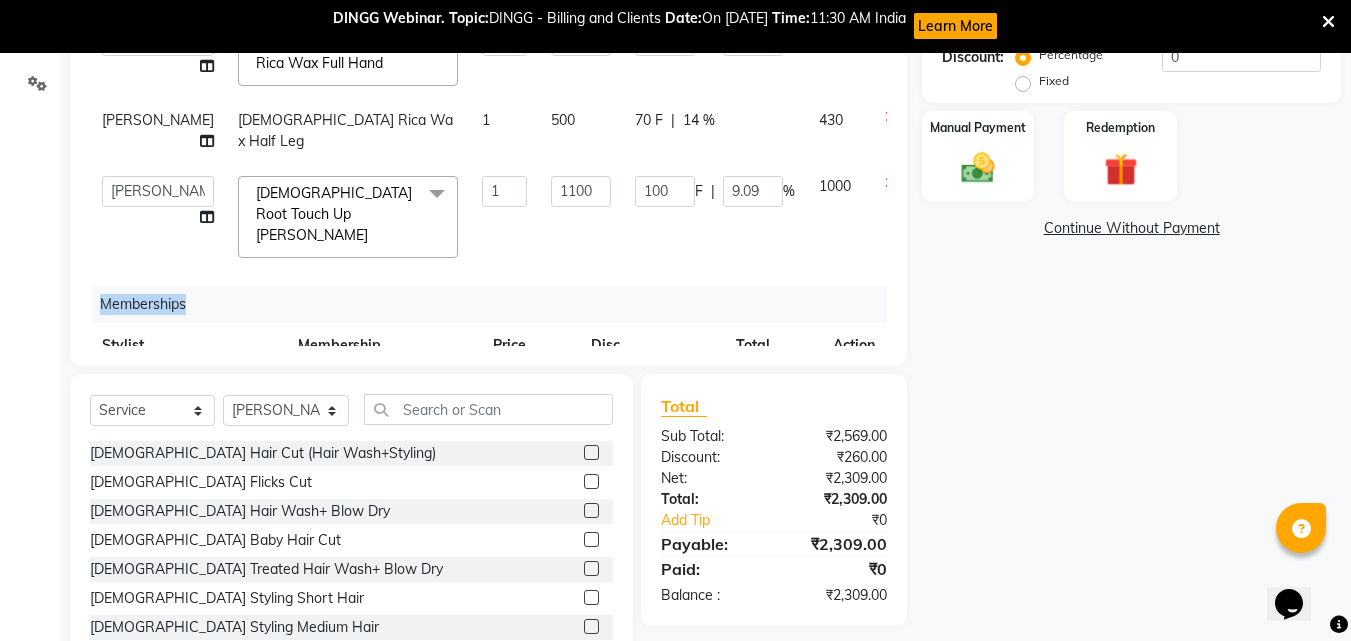 scroll, scrollTop: 0, scrollLeft: 15, axis: horizontal 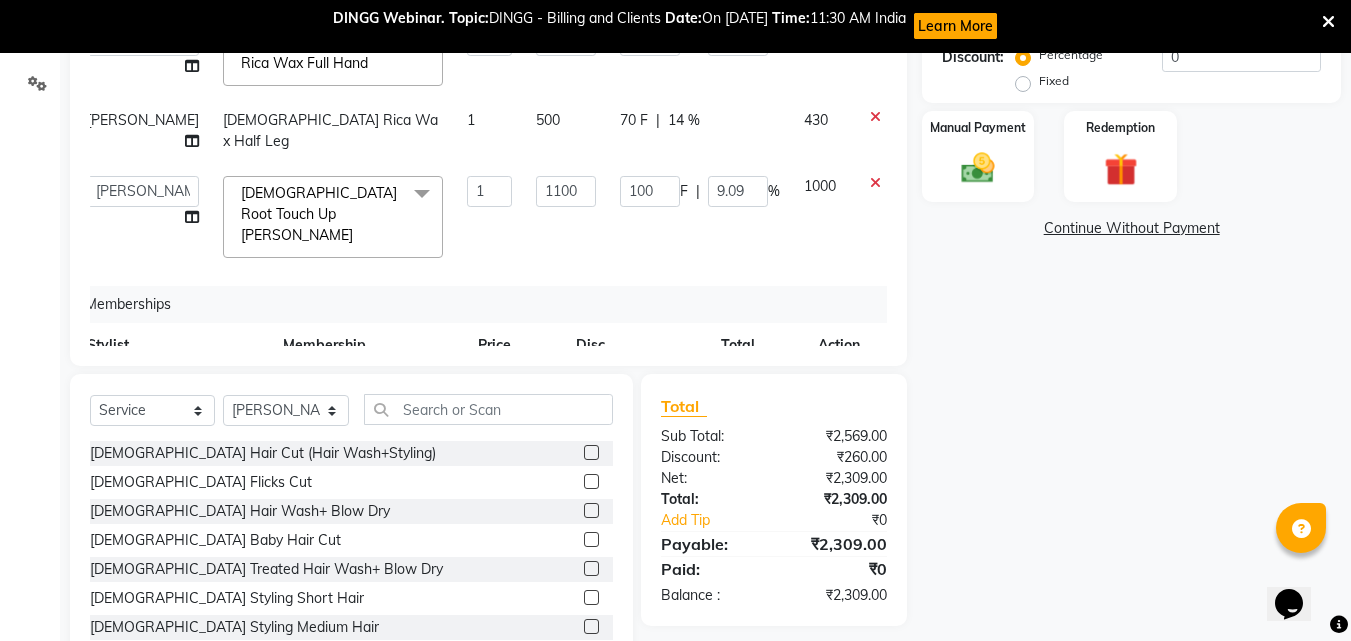 drag, startPoint x: 829, startPoint y: 265, endPoint x: 798, endPoint y: 254, distance: 32.89377 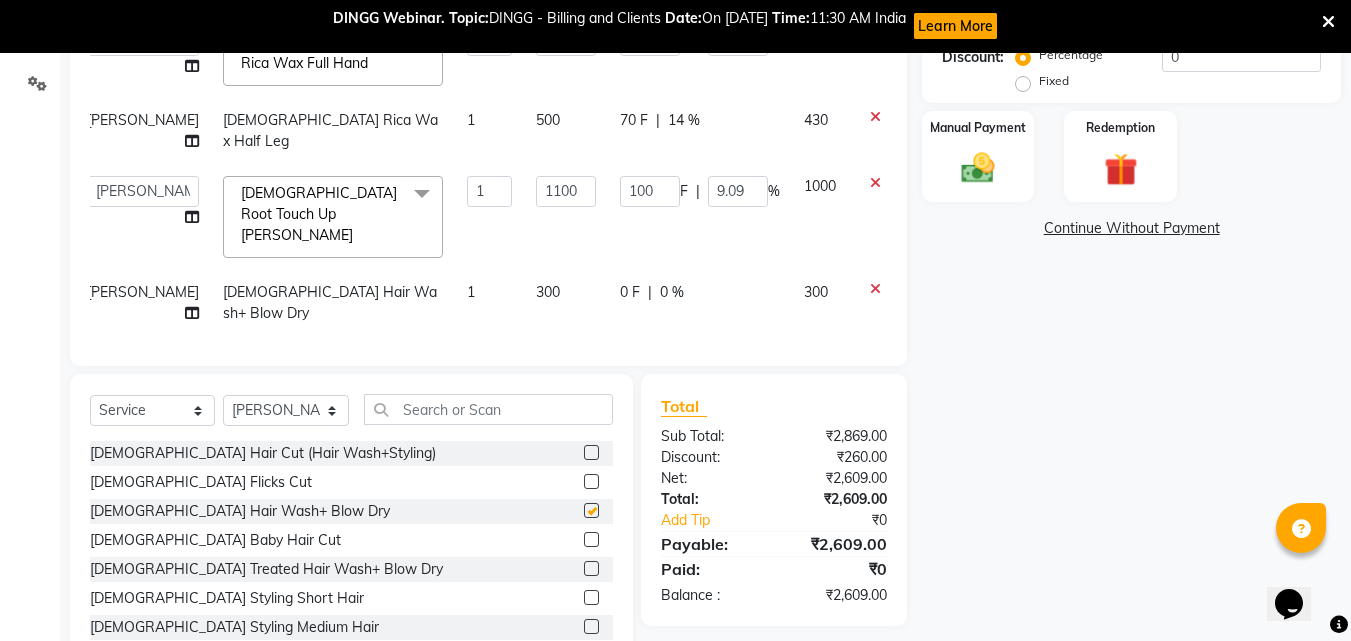 checkbox on "false" 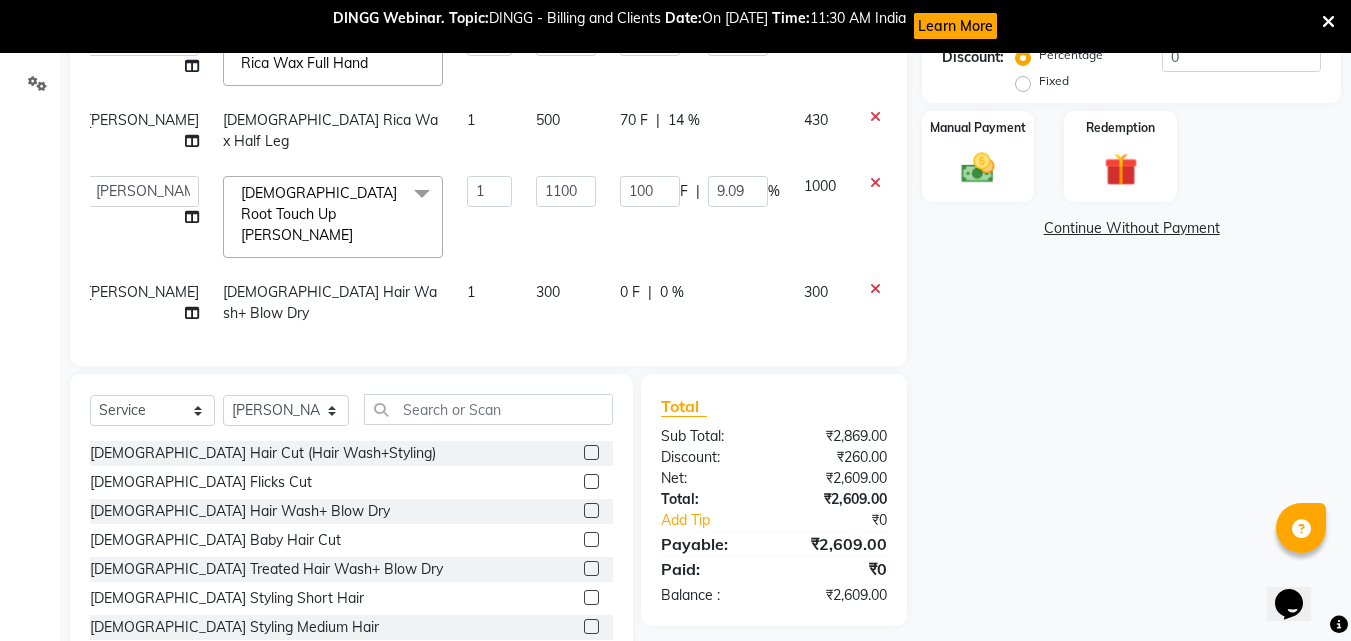 click on "0 F" 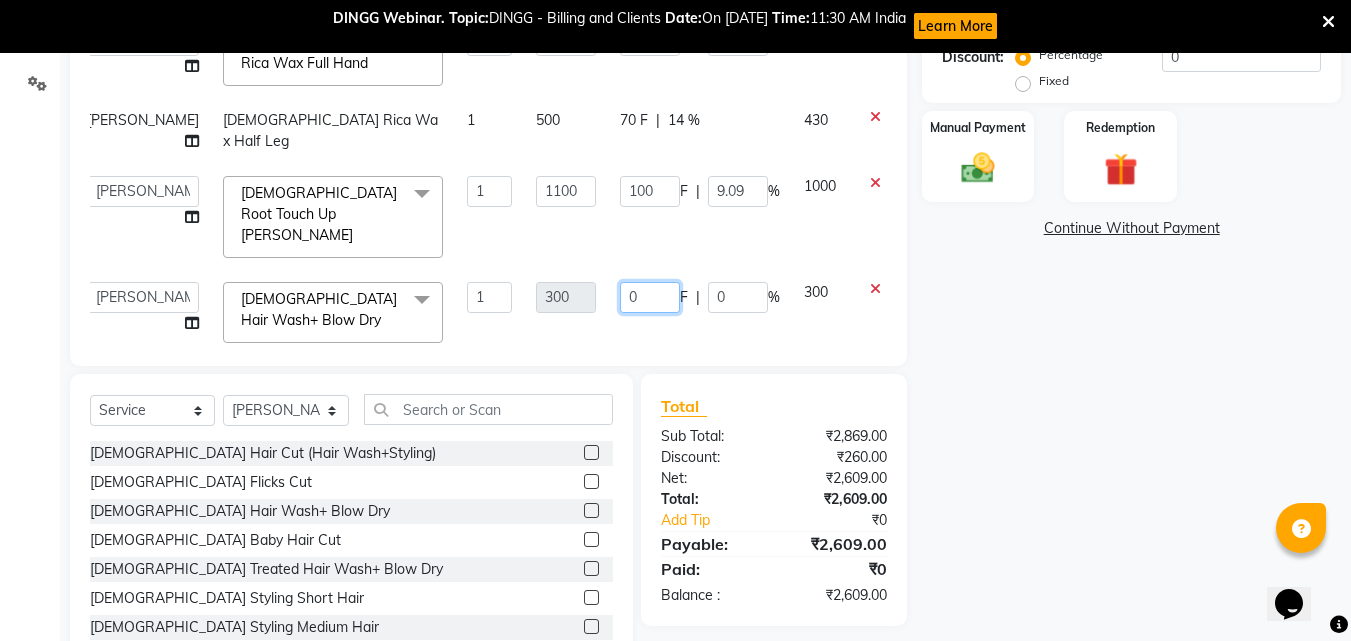 click on "0" 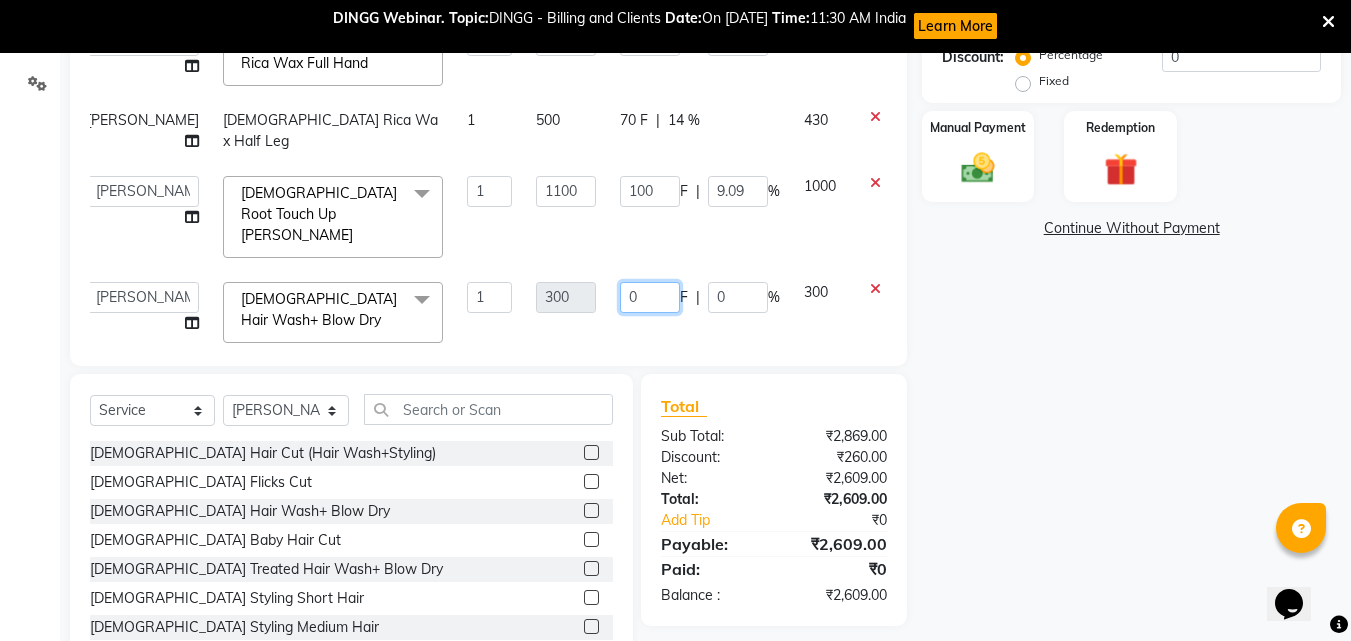 type on "50" 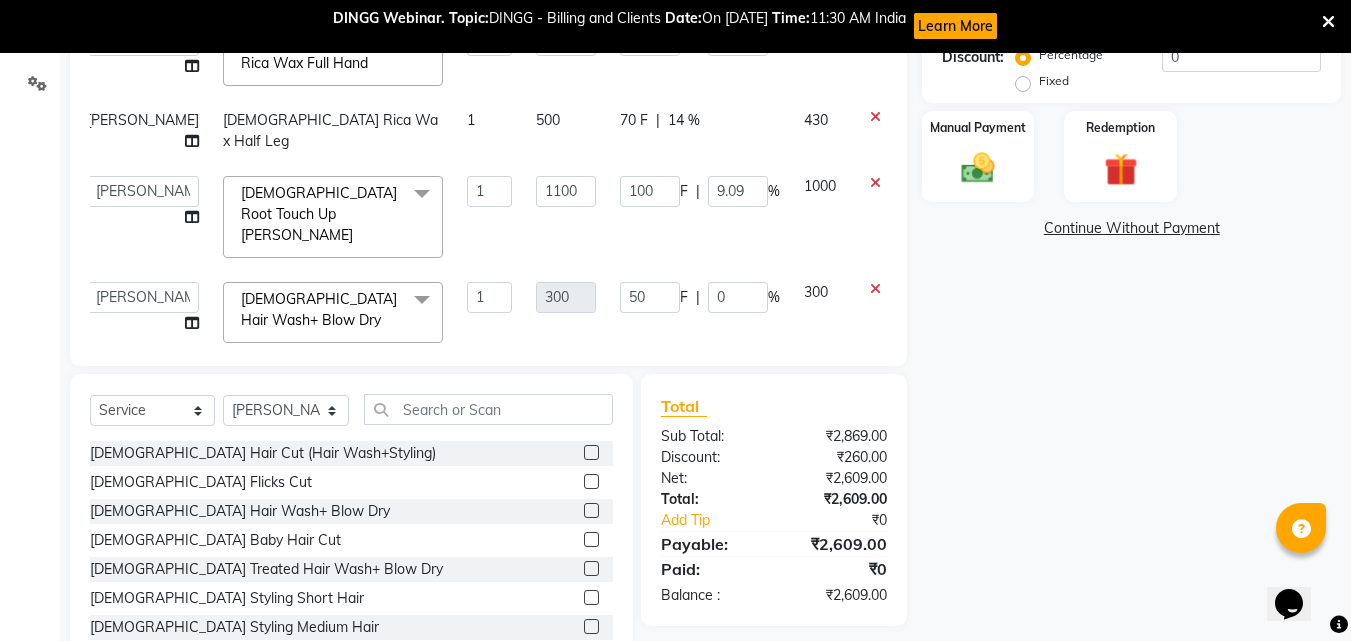 click on "50 F | 0 %" 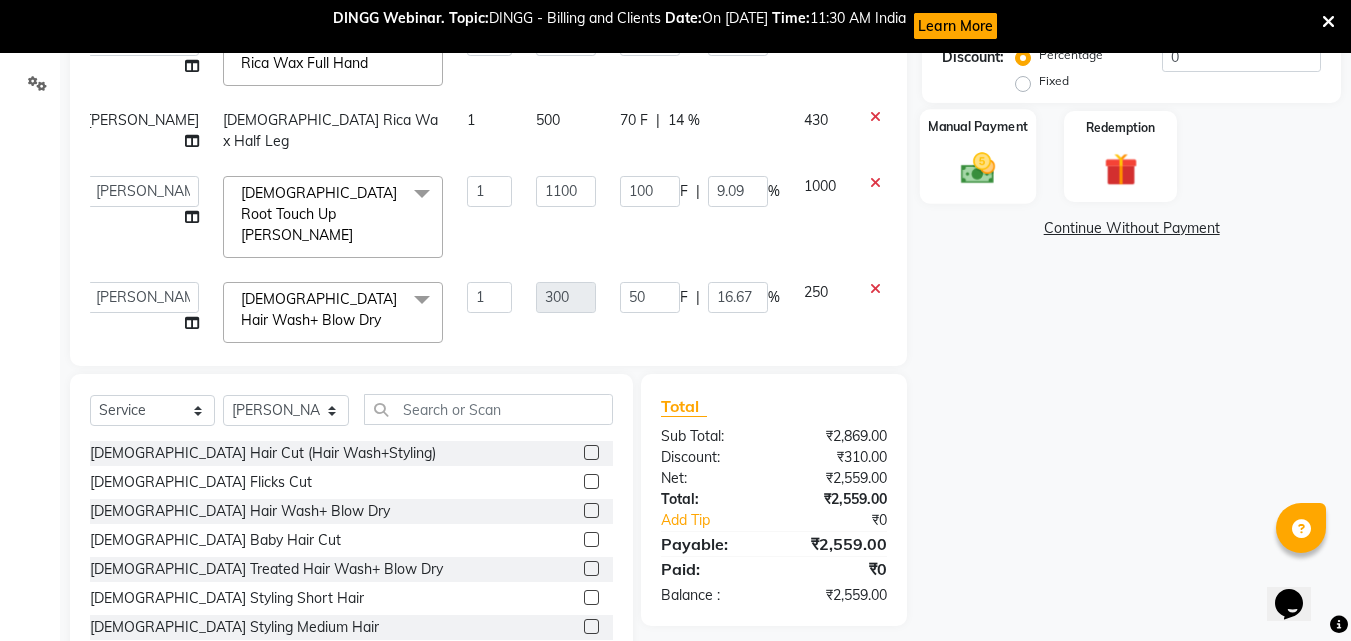 click 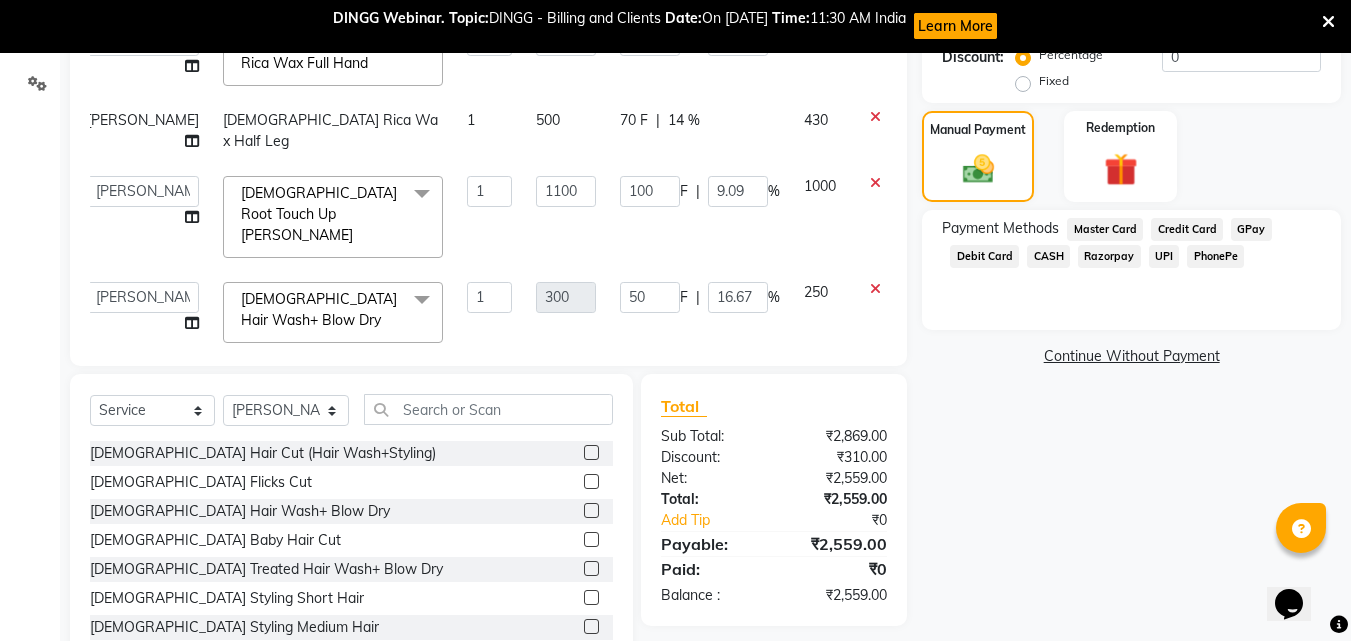 click on "UPI" 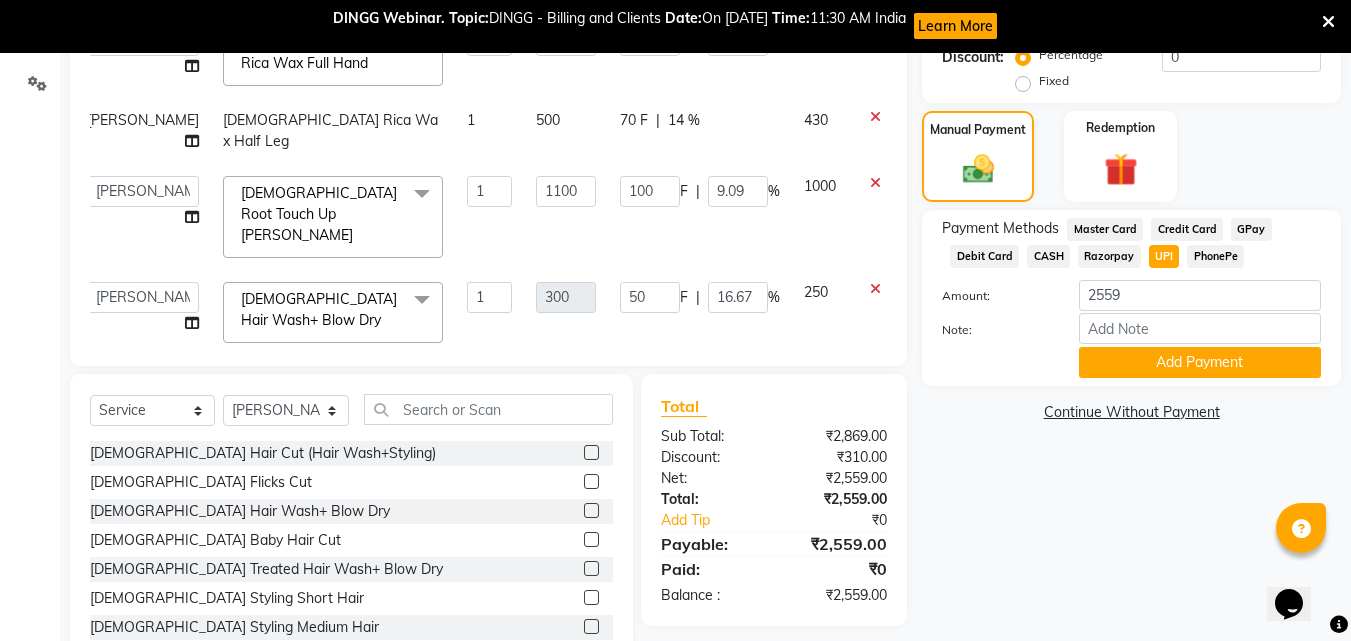 click on "Name: [PERSON_NAME]  Membership:  No Active Membership  Total Visits:  1 Card on file:  0 Last Visit:   [DATE] Points:   0  Coupon Code Apply Service Total:  ₹2,470.00  Discount:  Percentage   Fixed  0 Manual Payment Redemption Payment Methods  Master Card   Credit Card   GPay   Debit Card   CASH   Razorpay   UPI   PhonePe  Amount: 2559 Note: Add Payment  Continue Without Payment" 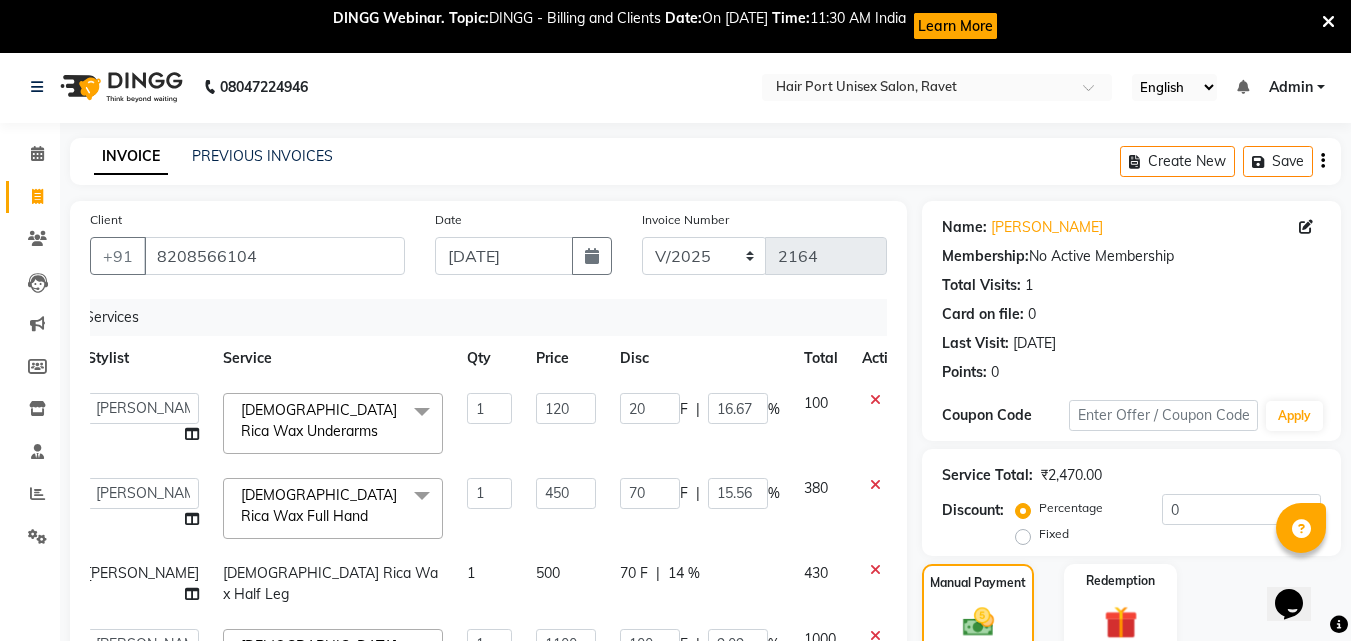 scroll, scrollTop: 0, scrollLeft: 0, axis: both 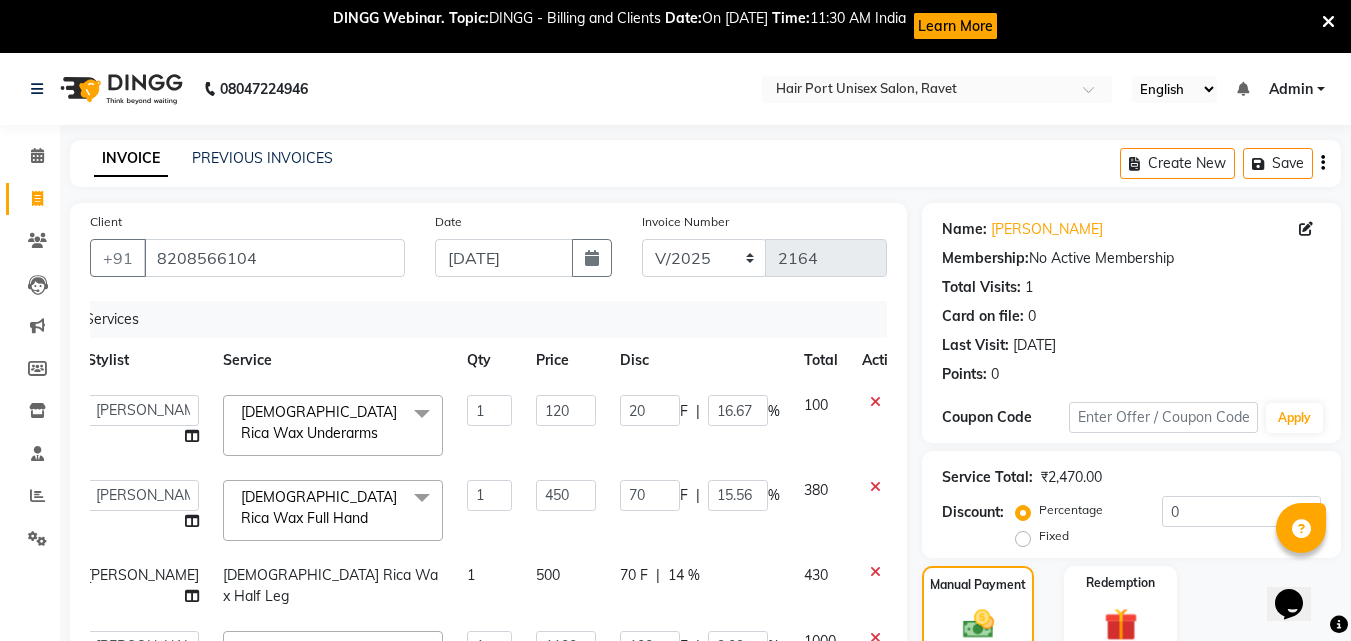 click on "Client [PHONE_NUMBER] Date [DATE] Invoice Number V/2025 V/[PHONE_NUMBER] Services Stylist Service Qty Price Disc Total Action  [PERSON_NAME]    [PERSON_NAME]   [PERSON_NAME]   [PERSON_NAME] [PERSON_NAME]    [PERSON_NAME] [PERSON_NAME] Mane  [DEMOGRAPHIC_DATA] Rica Wax Underarms  x [DEMOGRAPHIC_DATA] Hair Cut (Hair Wash+Styling) [DEMOGRAPHIC_DATA] Flicks Cut [DEMOGRAPHIC_DATA] Hair Wash+ Blow Dry [DEMOGRAPHIC_DATA] Baby Hair Cut [DEMOGRAPHIC_DATA] Treated Hair Wash+ Blow Dry [DEMOGRAPHIC_DATA] Styling Short Hair [DEMOGRAPHIC_DATA] Styling Medium Hair [DEMOGRAPHIC_DATA] Styling Long Hair  [DEMOGRAPHIC_DATA] Styling Iron/Tong Short Hair [DEMOGRAPHIC_DATA] Styling Iron/Tong Medium Hair [DEMOGRAPHIC_DATA] Styling Iron/Tong Long Hair [DEMOGRAPHIC_DATA] Straightening Short Hair [DEMOGRAPHIC_DATA] Straightening Medium Hair [DEMOGRAPHIC_DATA] Staightening Long Hair [DEMOGRAPHIC_DATA] Smoothing Short Hair [DEMOGRAPHIC_DATA] Smoothing Medium Hair [DEMOGRAPHIC_DATA] Smoothing Long Hair [DEMOGRAPHIC_DATA] Nanoplastla Short Hair [DEMOGRAPHIC_DATA] Nanoplastla Medium Hair [DEMOGRAPHIC_DATA] Nanoplastla Long Hair  [DEMOGRAPHIC_DATA] Keratin Short Hair [DEMOGRAPHIC_DATA] Keratin Medium Hair  [DEMOGRAPHIC_DATA] Keratin Long Hair [DEMOGRAPHIC_DATA] Bluetox Short Hair [DEMOGRAPHIC_DATA] Bluetox Medium Hair" 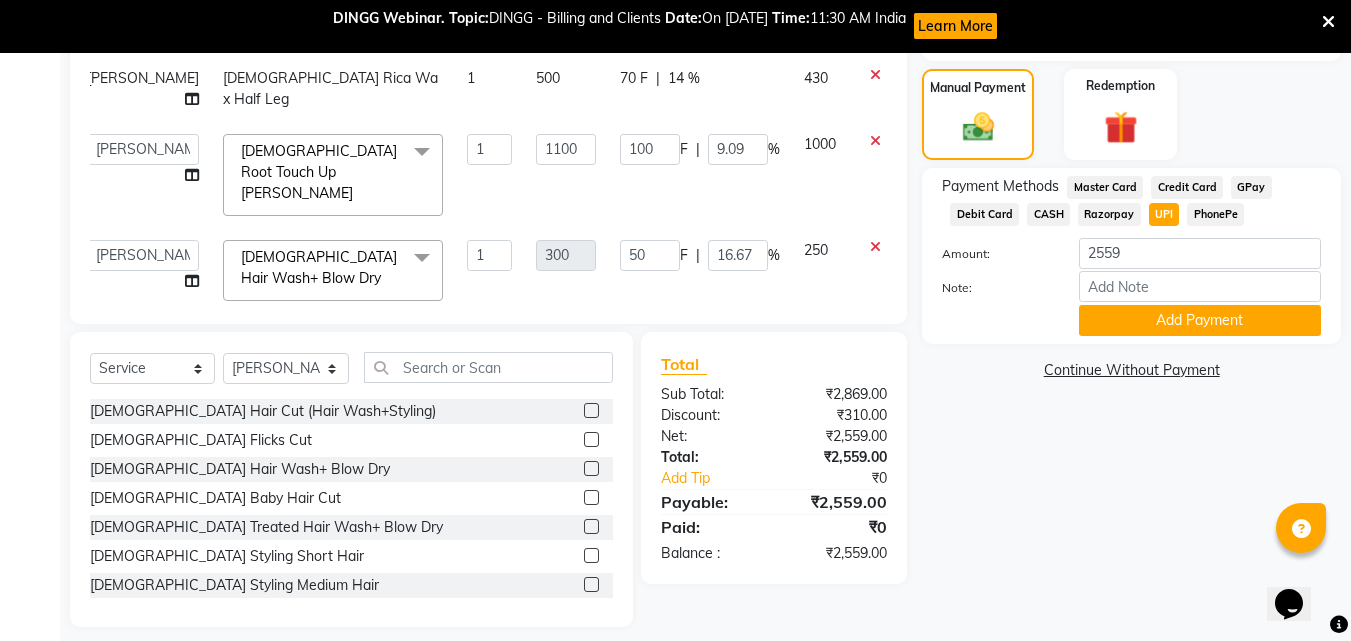 scroll, scrollTop: 513, scrollLeft: 0, axis: vertical 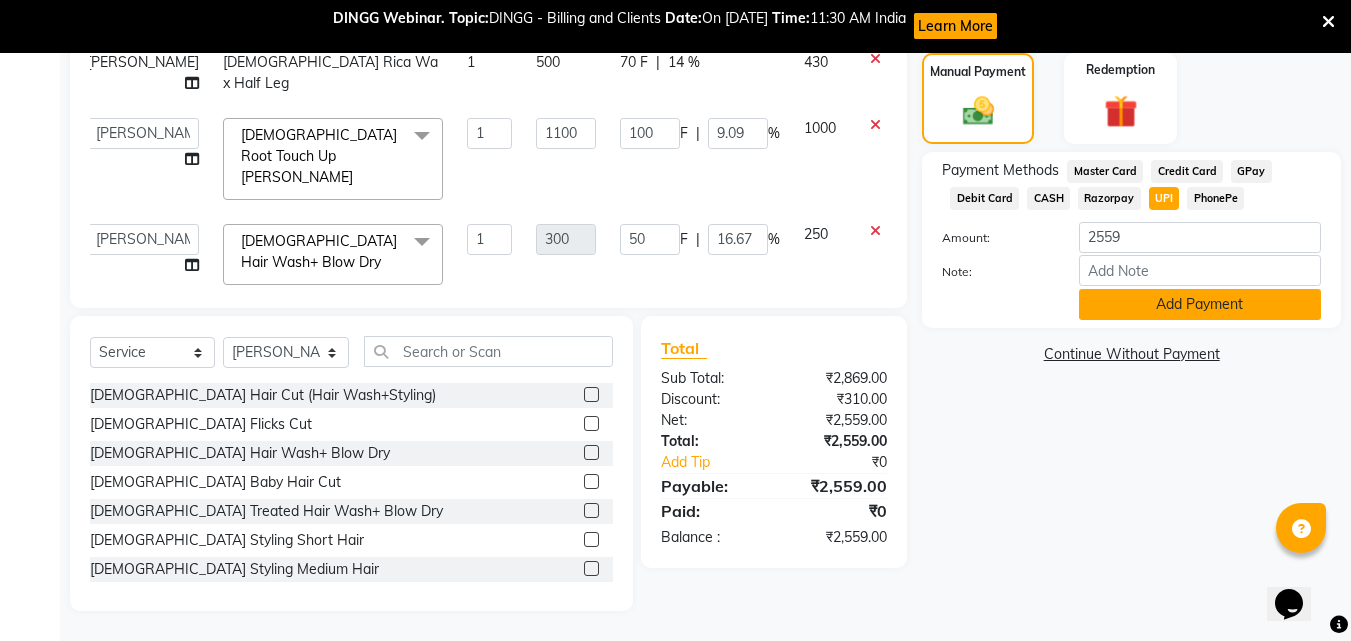 click on "Add Payment" 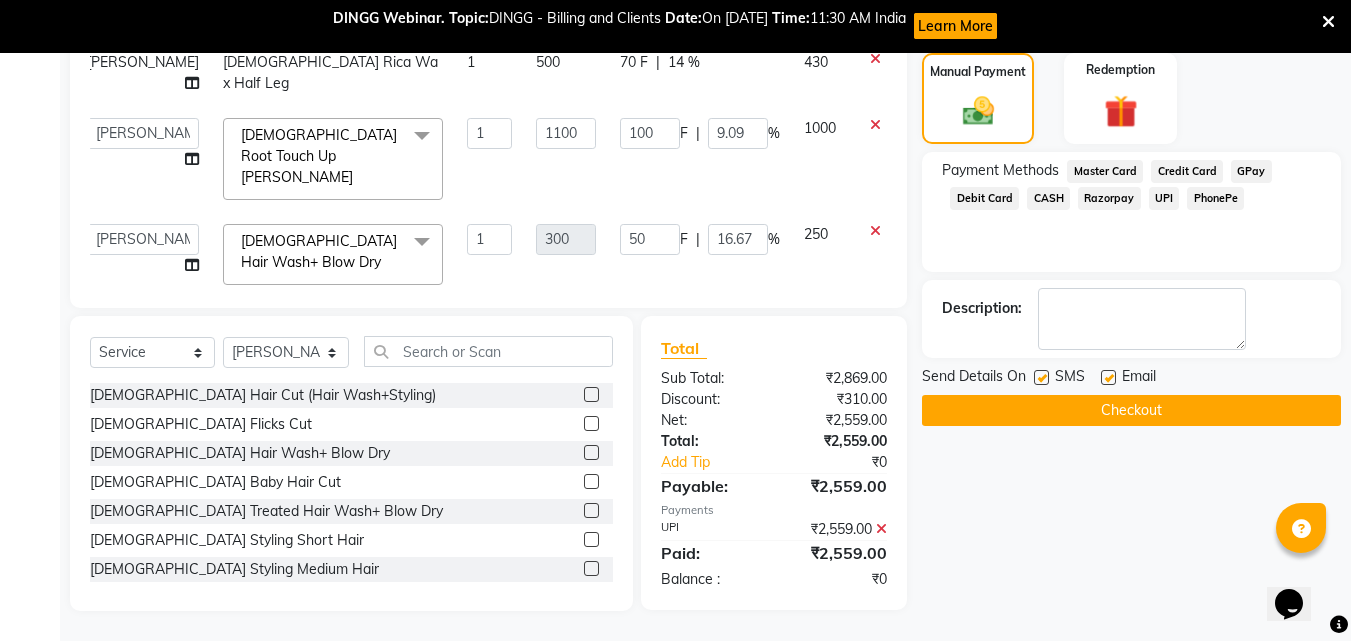 click on "Checkout" 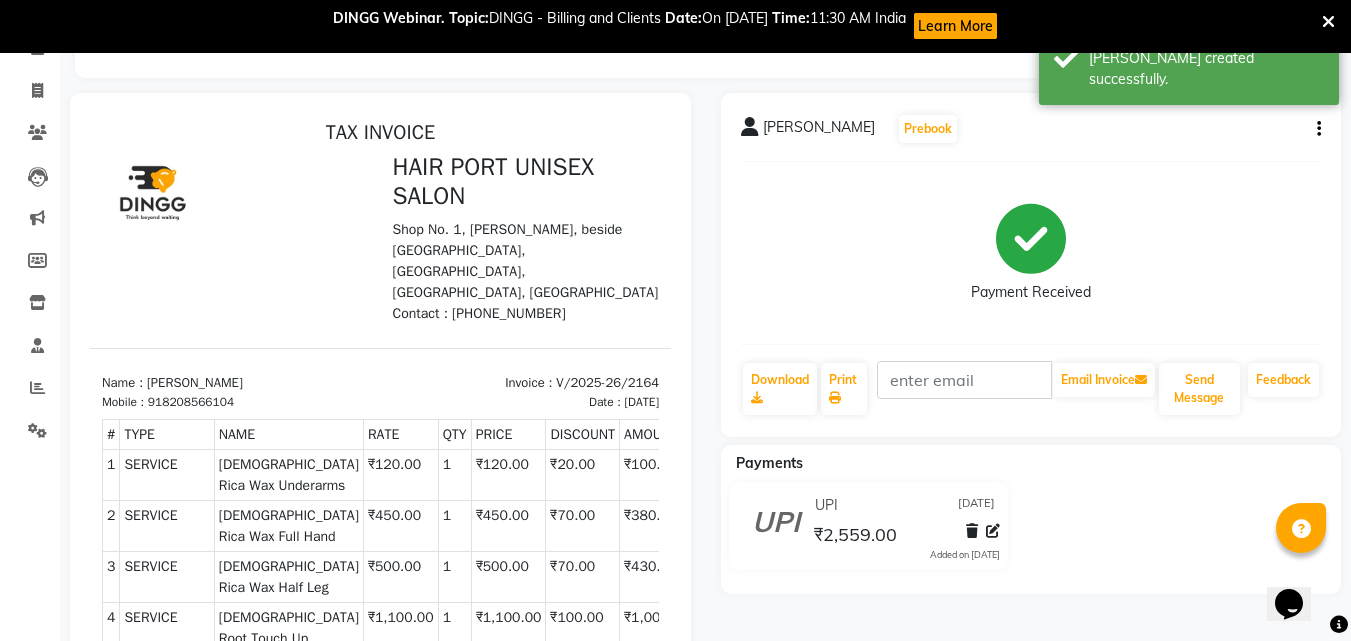 scroll, scrollTop: 0, scrollLeft: 0, axis: both 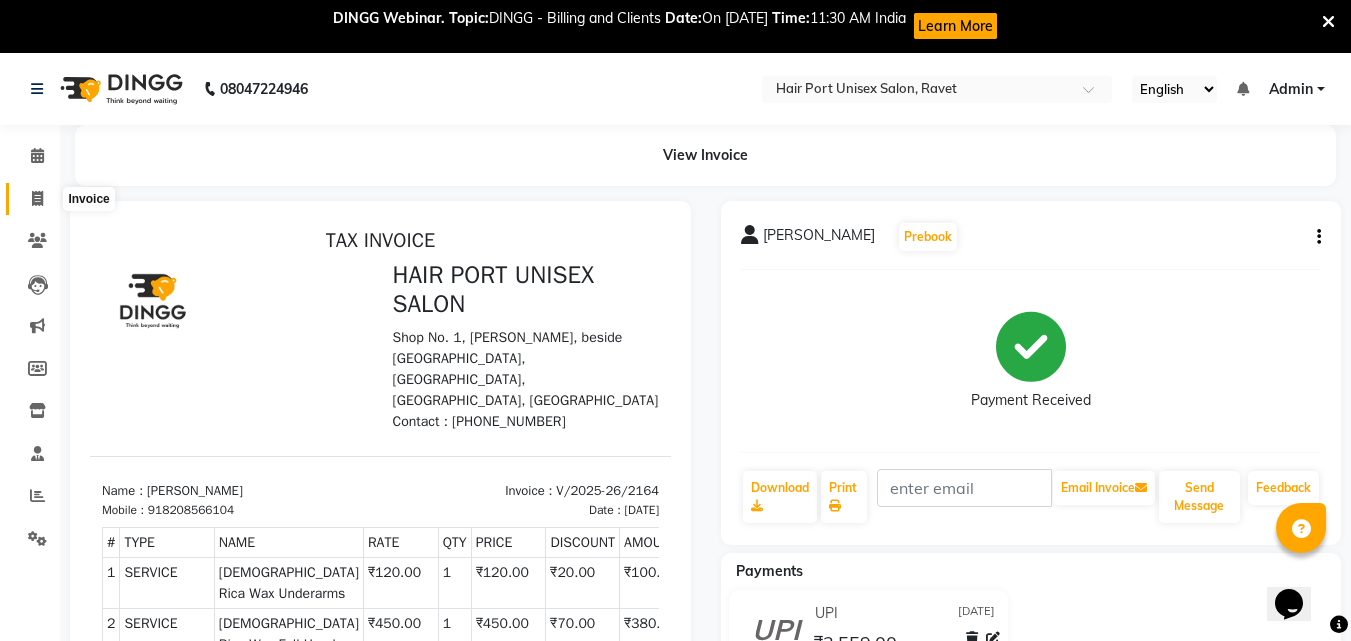 click 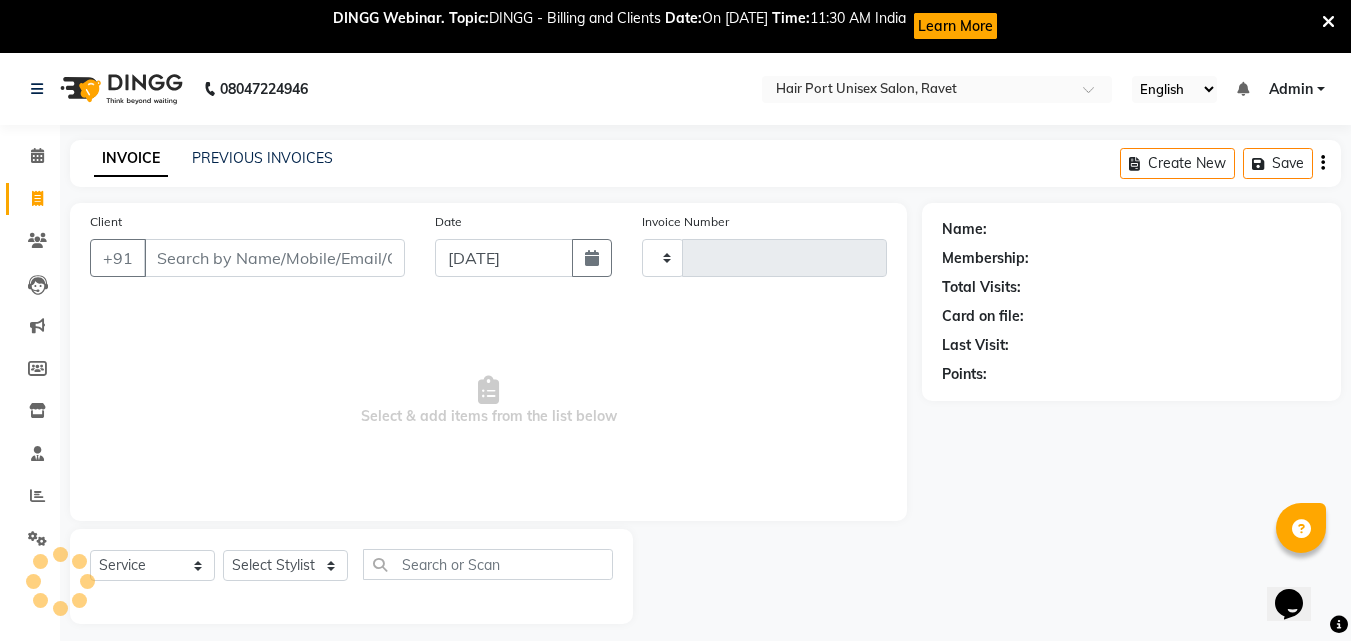 scroll, scrollTop: 53, scrollLeft: 0, axis: vertical 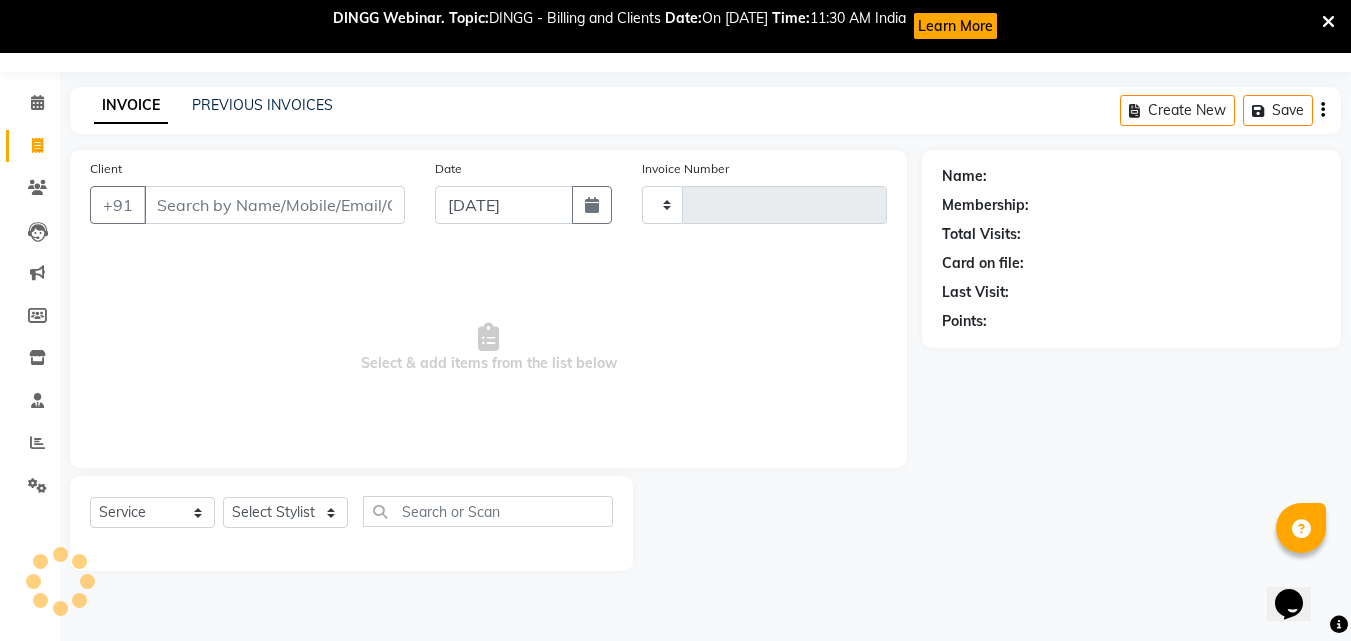 type on "2165" 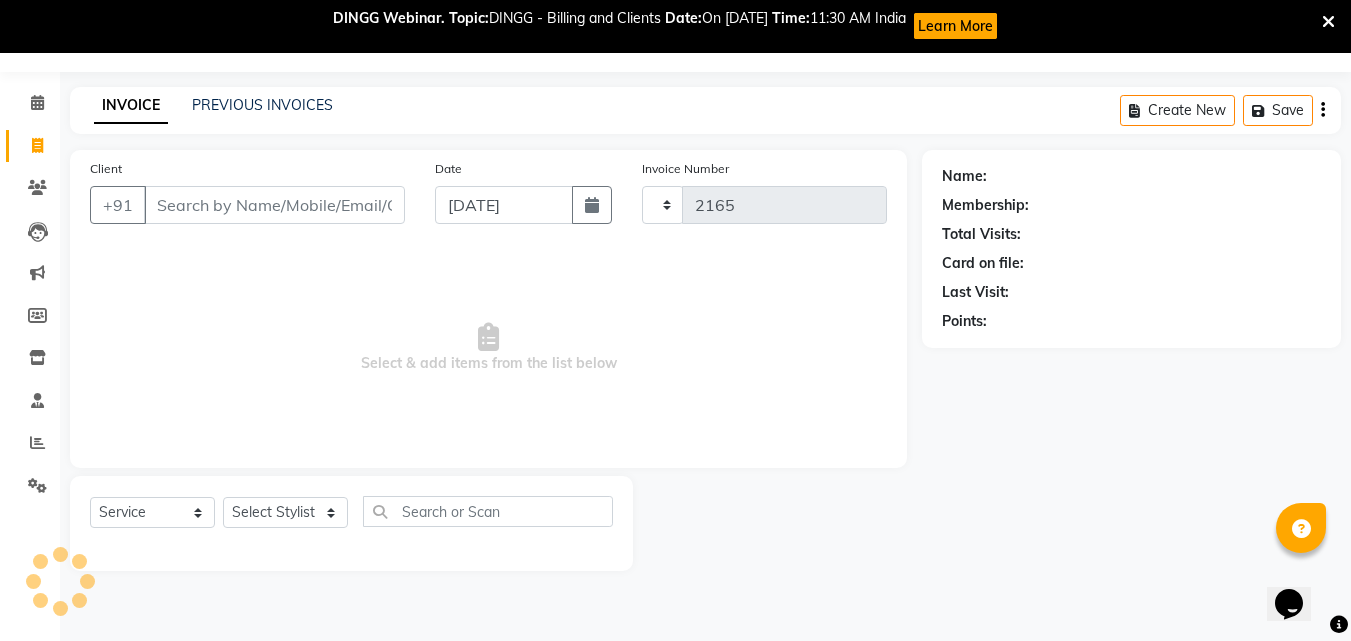 select on "7015" 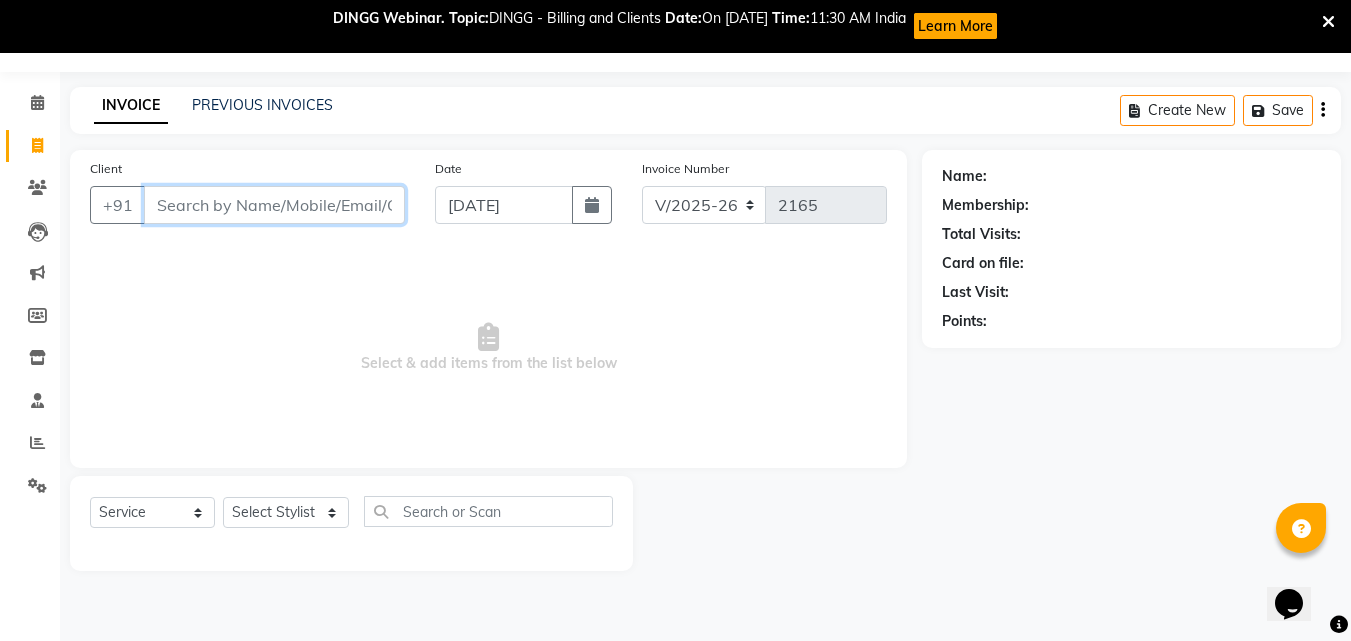 click on "Client" at bounding box center (274, 205) 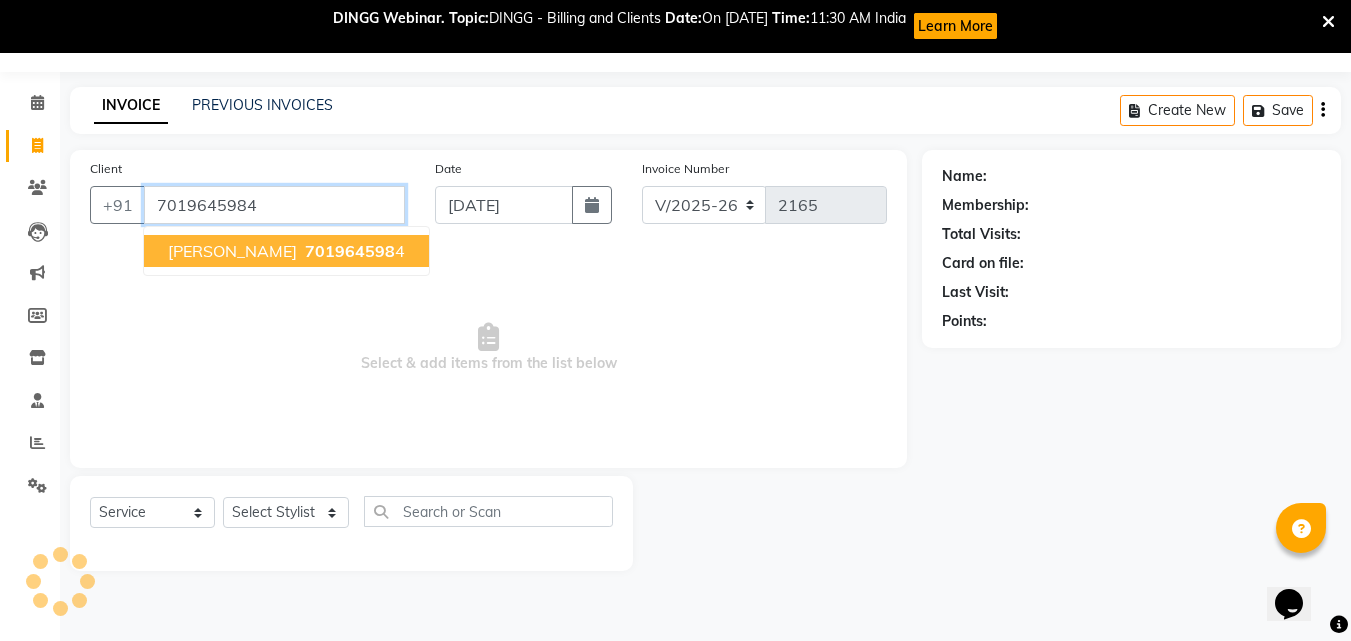 type on "7019645984" 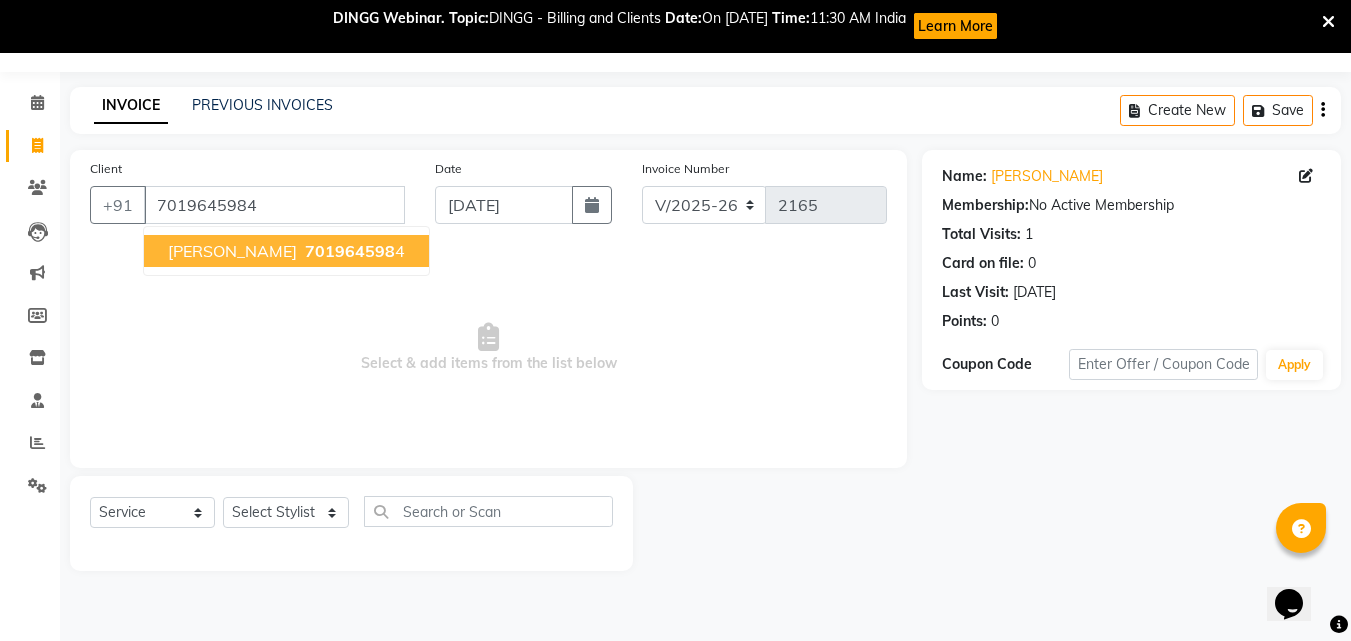 click on "701964598" at bounding box center (350, 251) 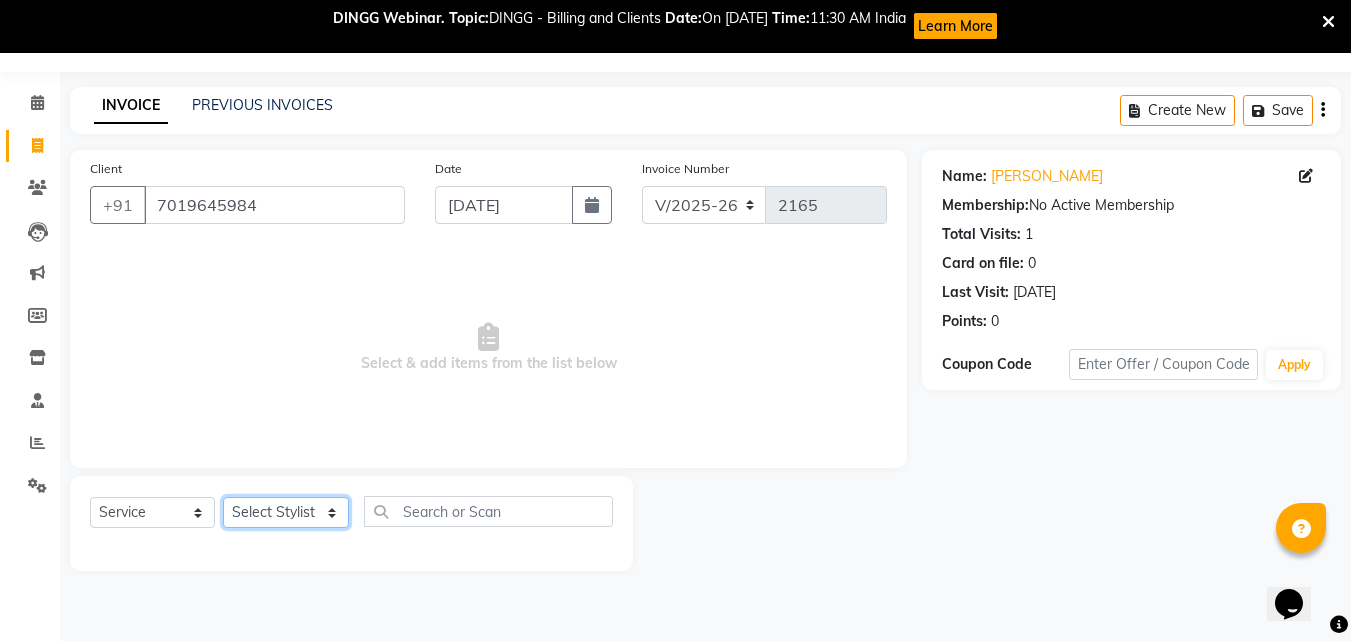 click on "Select Stylist [PERSON_NAME]  [PERSON_NAME] [PERSON_NAME] [PERSON_NAME] [PERSON_NAME]  [PERSON_NAME] [PERSON_NAME] Mane" 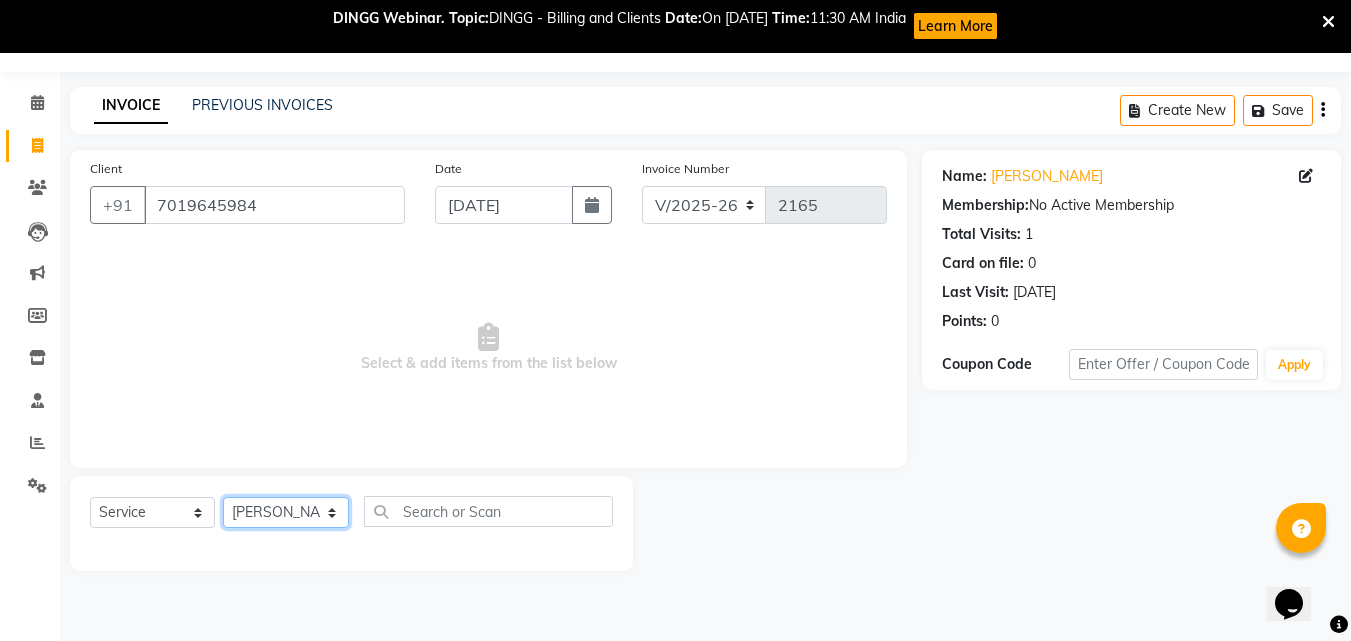 click on "Select Stylist [PERSON_NAME]  [PERSON_NAME] [PERSON_NAME] [PERSON_NAME] [PERSON_NAME]  [PERSON_NAME] [PERSON_NAME] Mane" 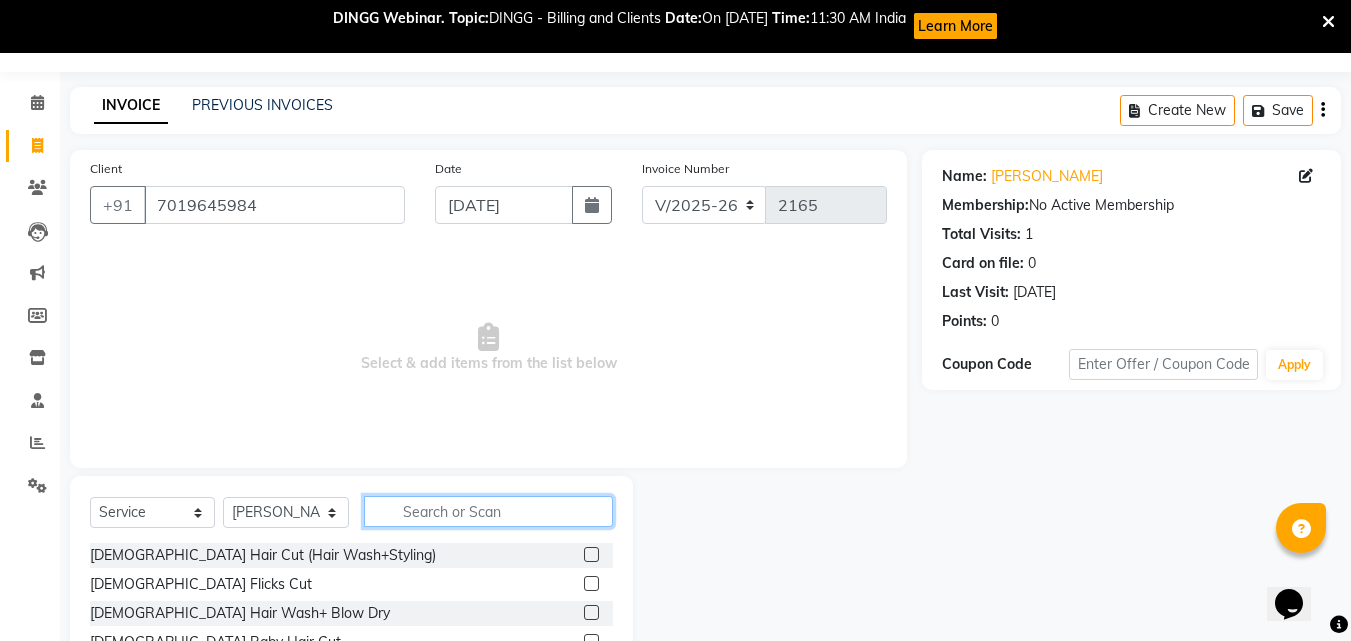 click 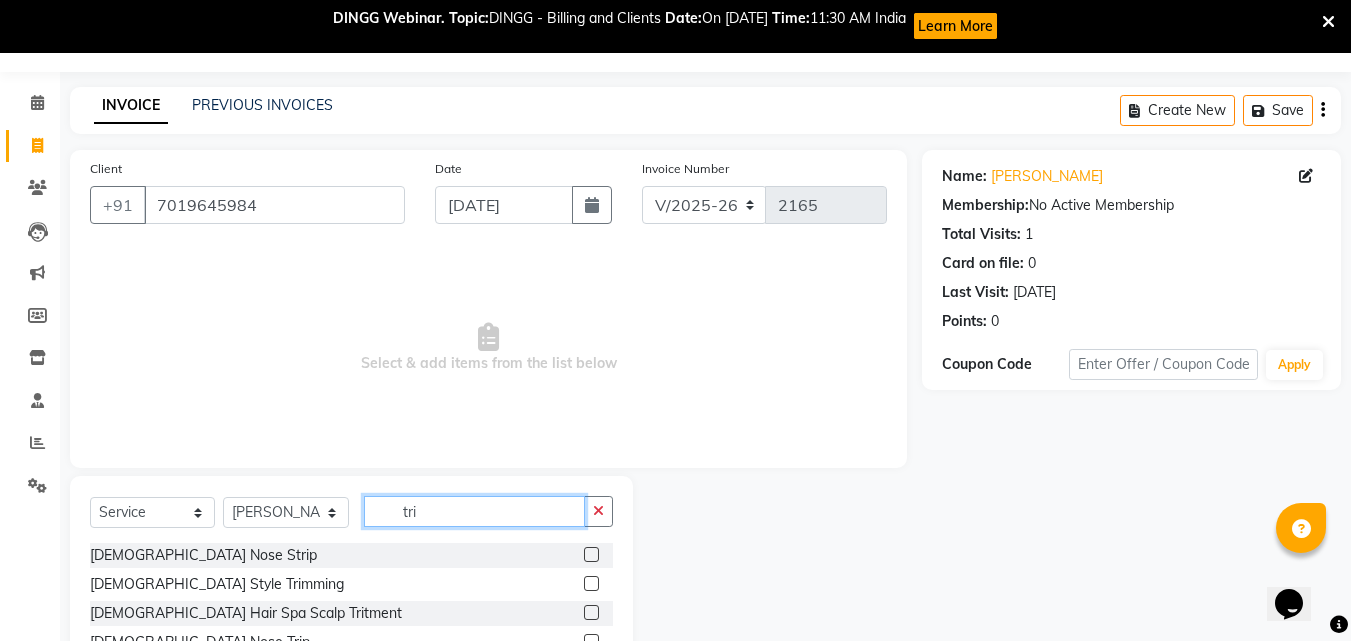type on "tri" 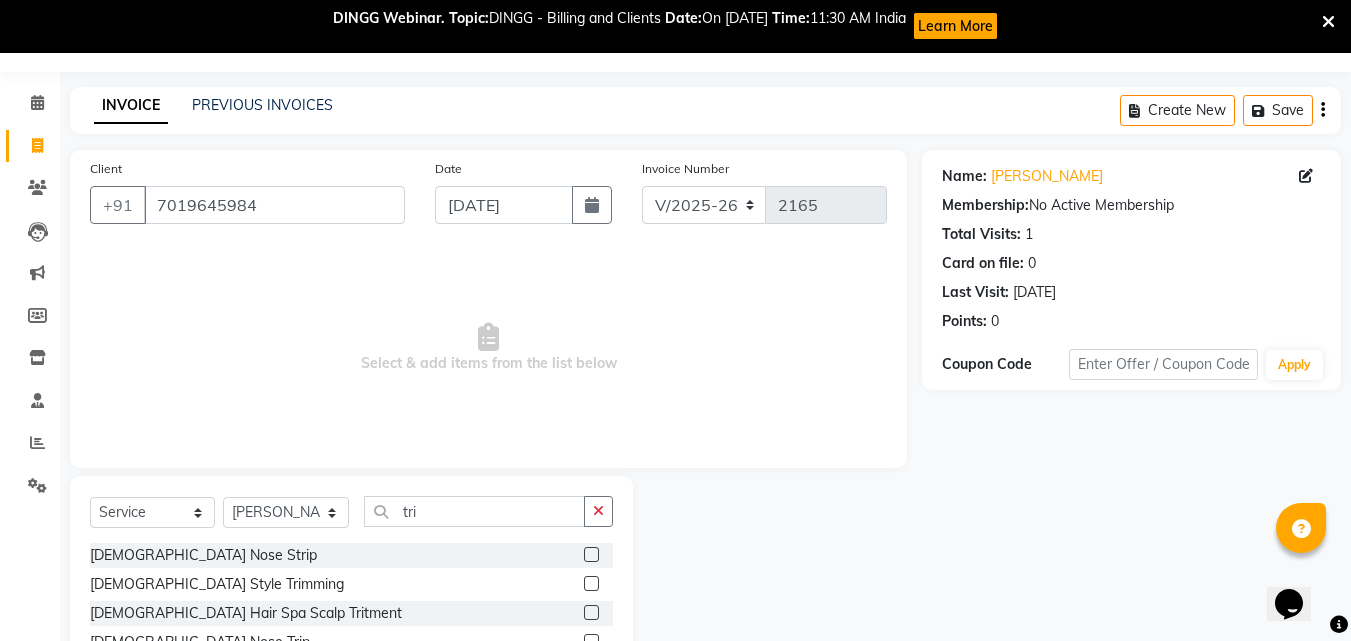 click 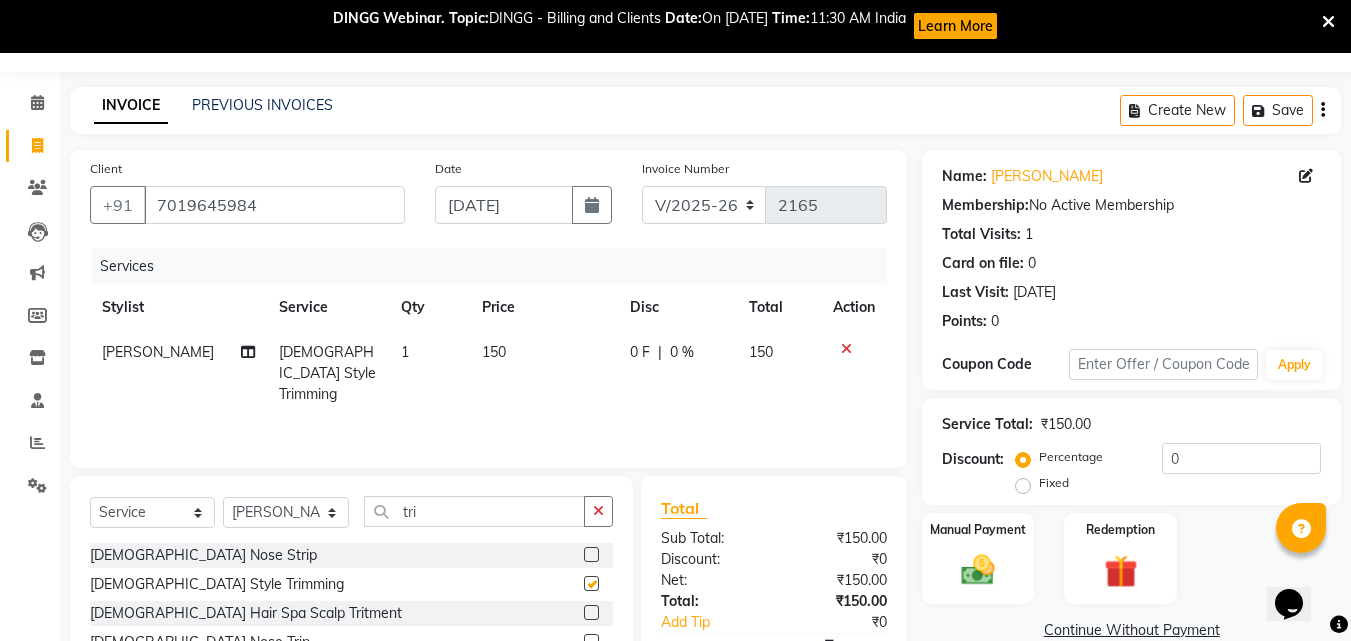 checkbox on "false" 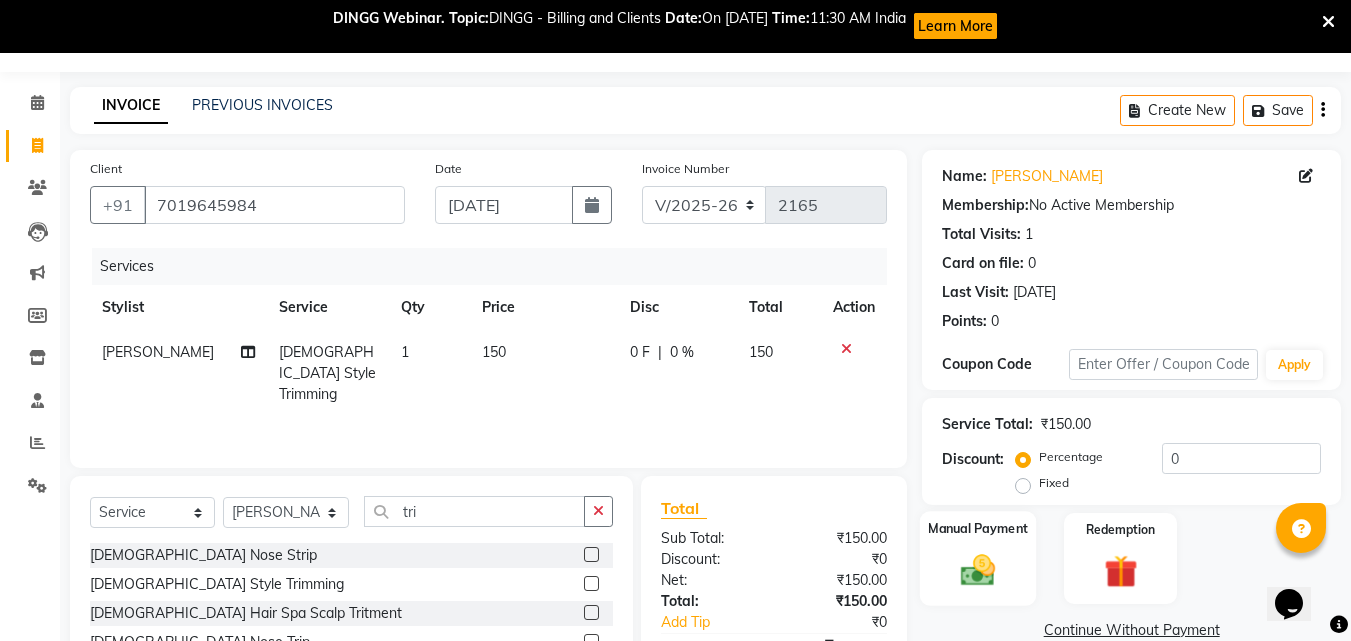 click 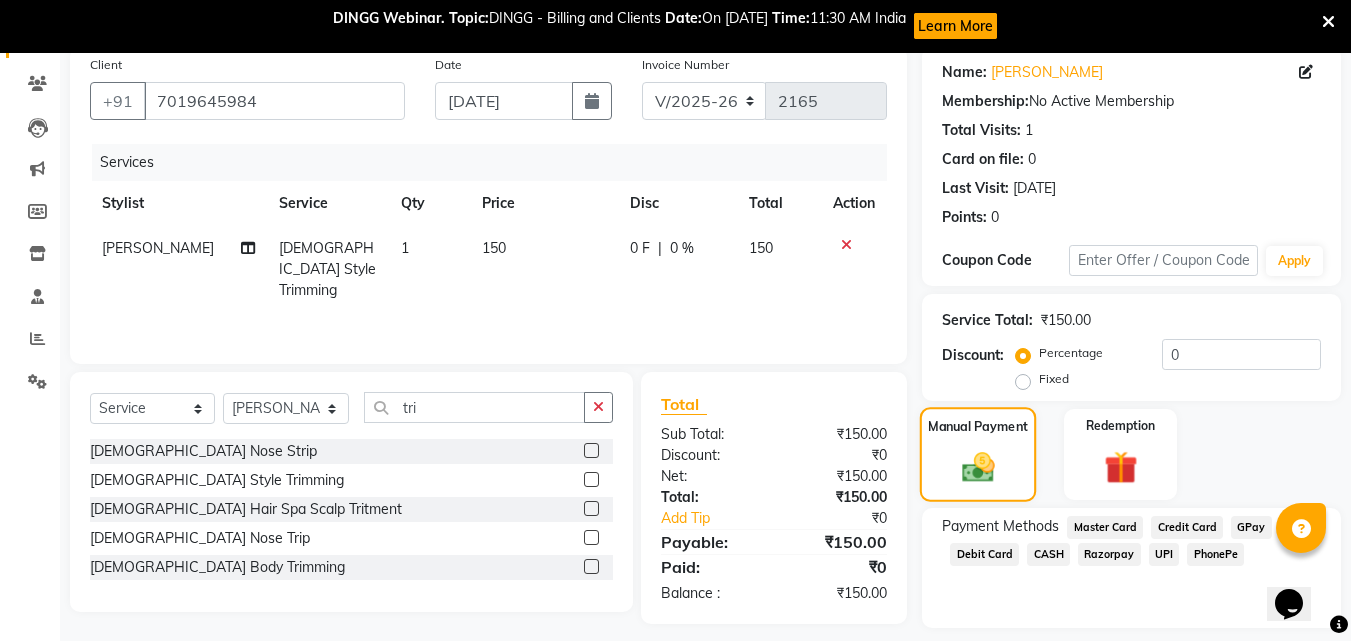 scroll, scrollTop: 215, scrollLeft: 0, axis: vertical 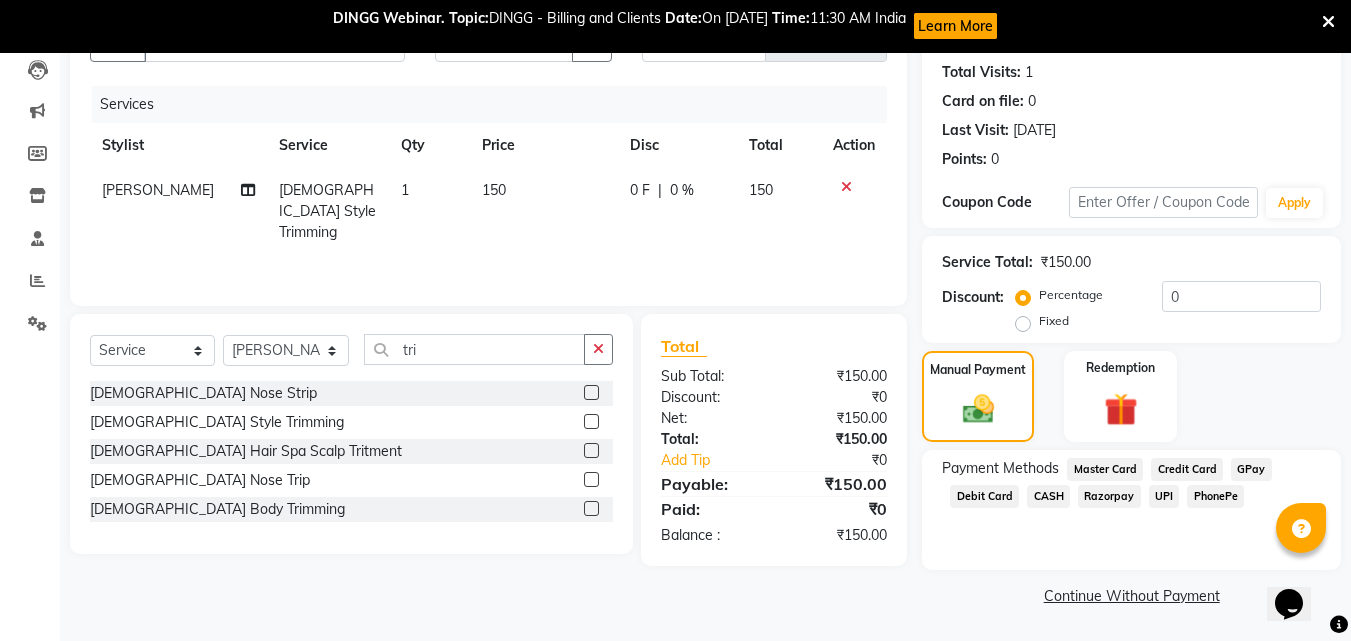 click on "UPI" 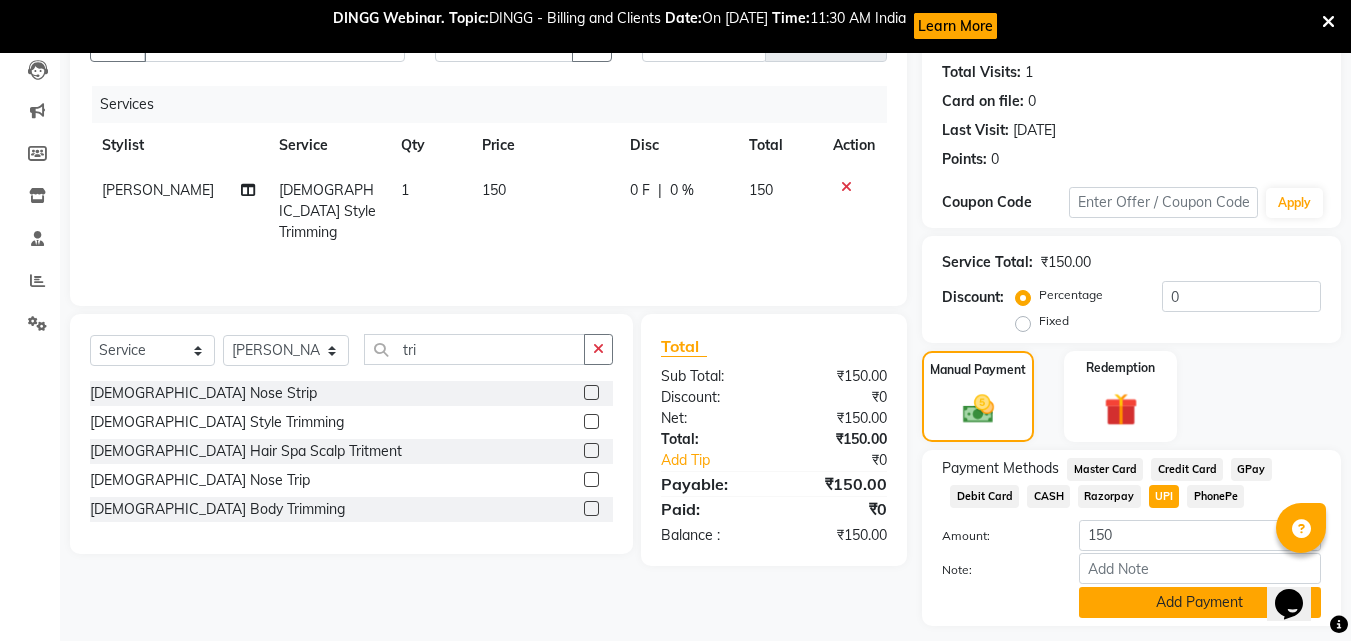 click on "Add Payment" 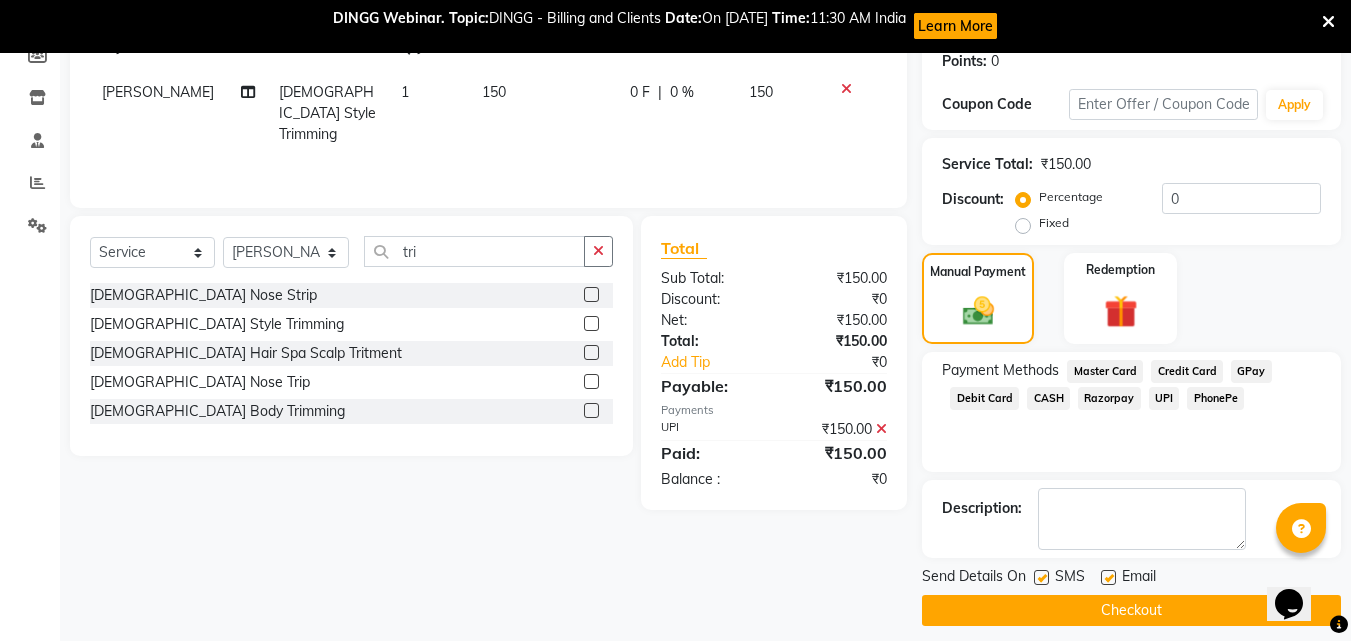 scroll, scrollTop: 328, scrollLeft: 0, axis: vertical 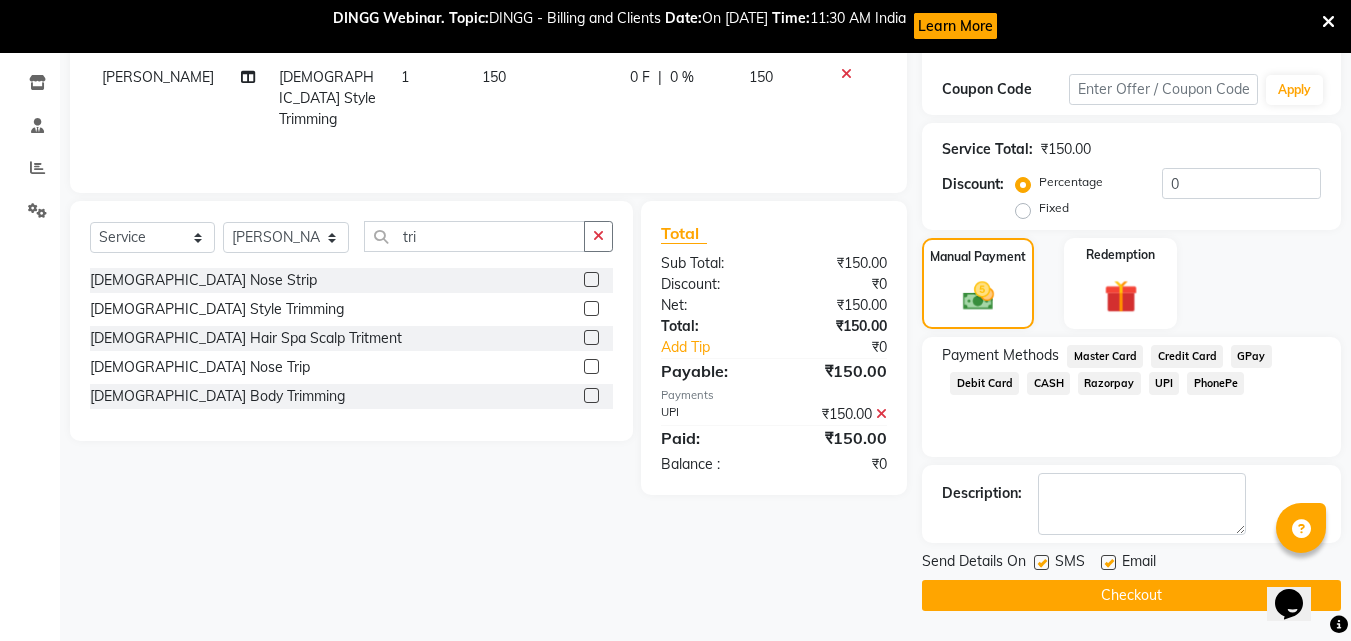 click on "Checkout" 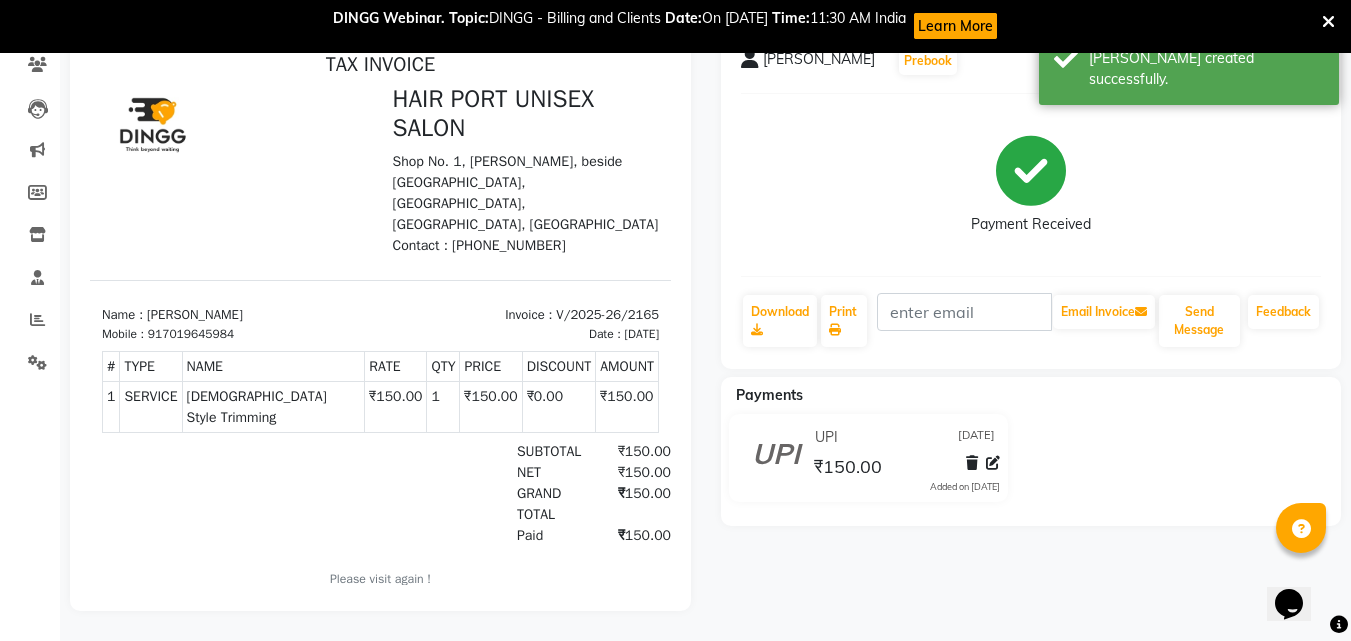 scroll, scrollTop: 0, scrollLeft: 0, axis: both 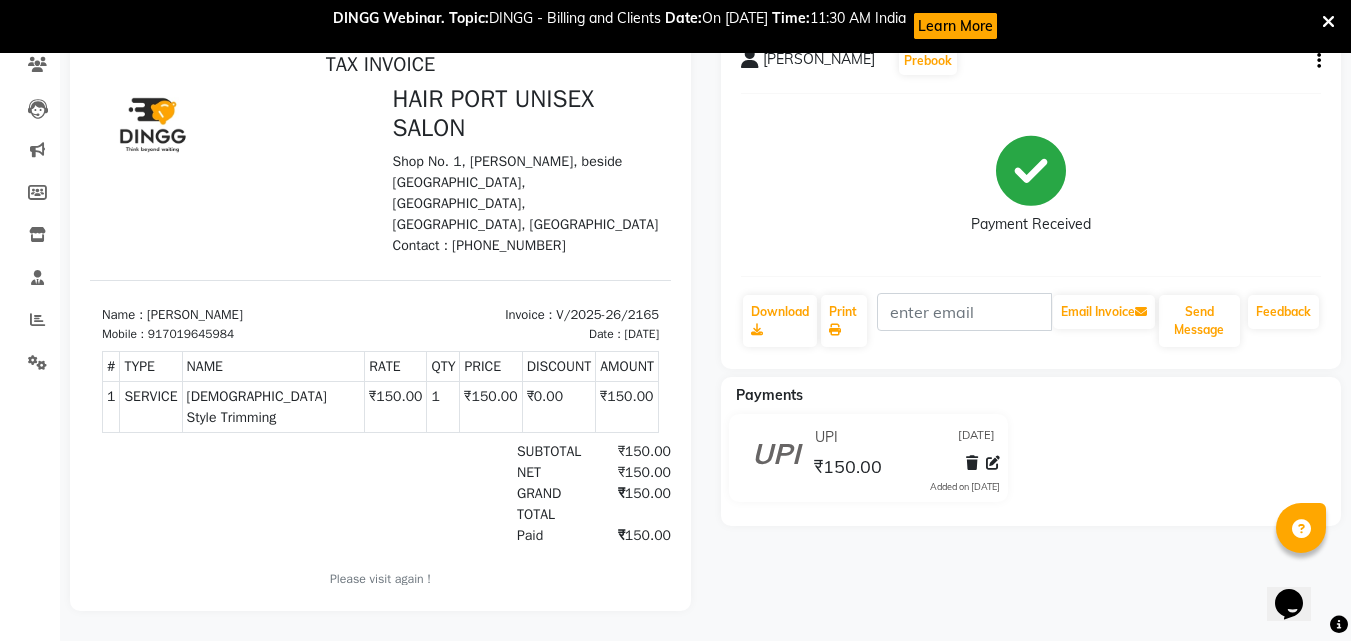 click at bounding box center (380, 318) 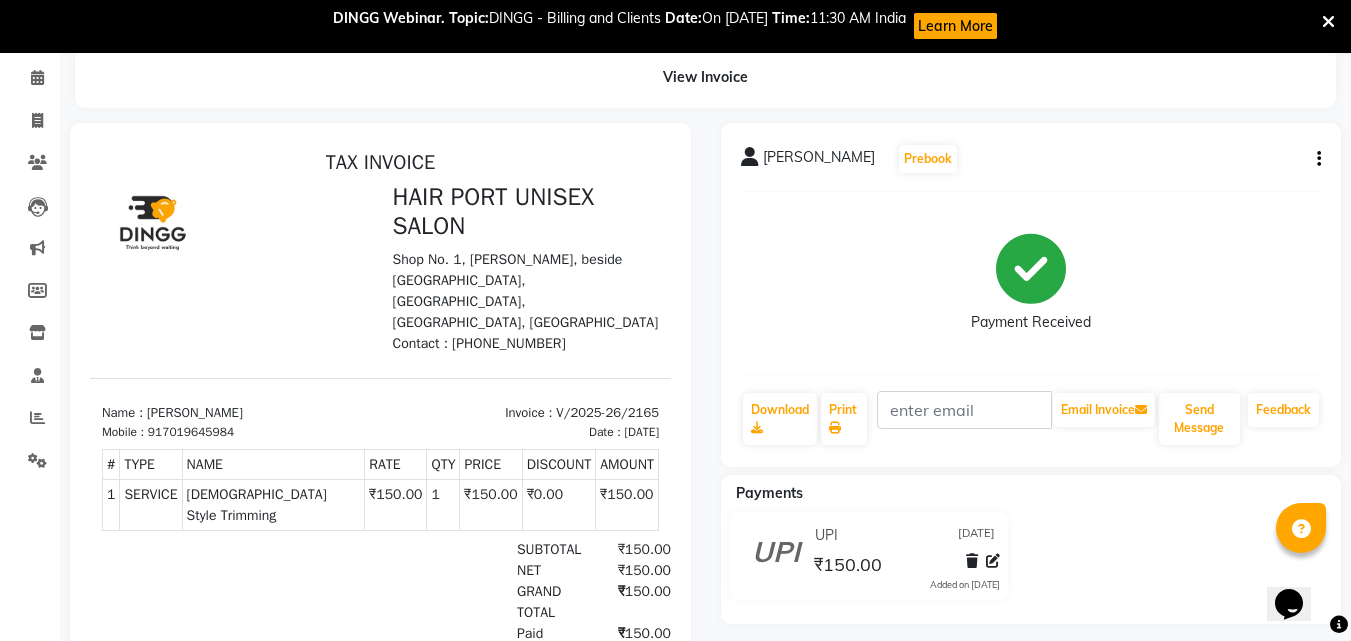 scroll, scrollTop: 0, scrollLeft: 0, axis: both 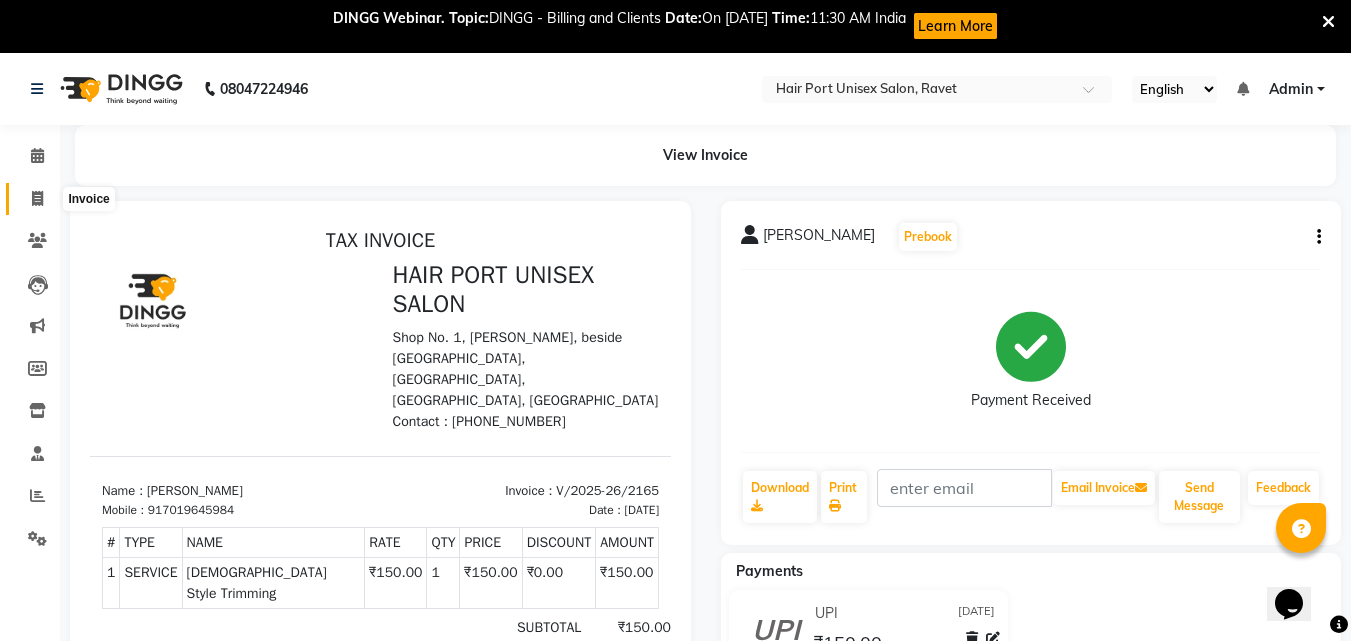 click 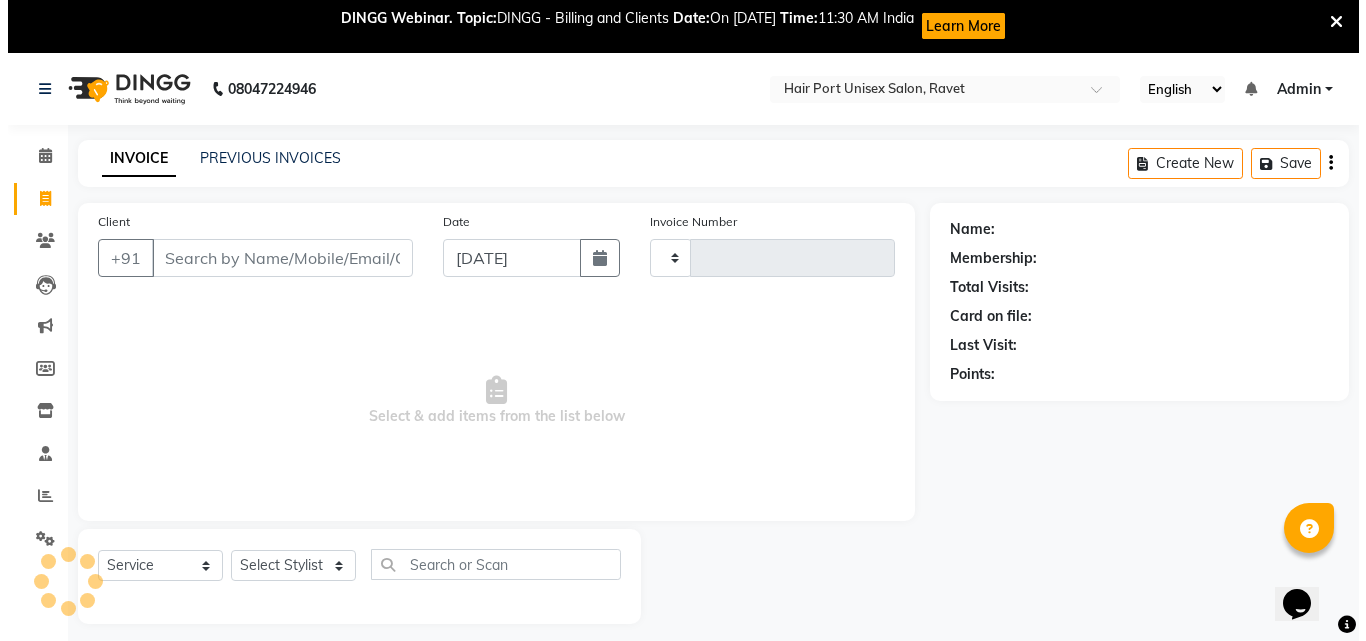 scroll, scrollTop: 53, scrollLeft: 0, axis: vertical 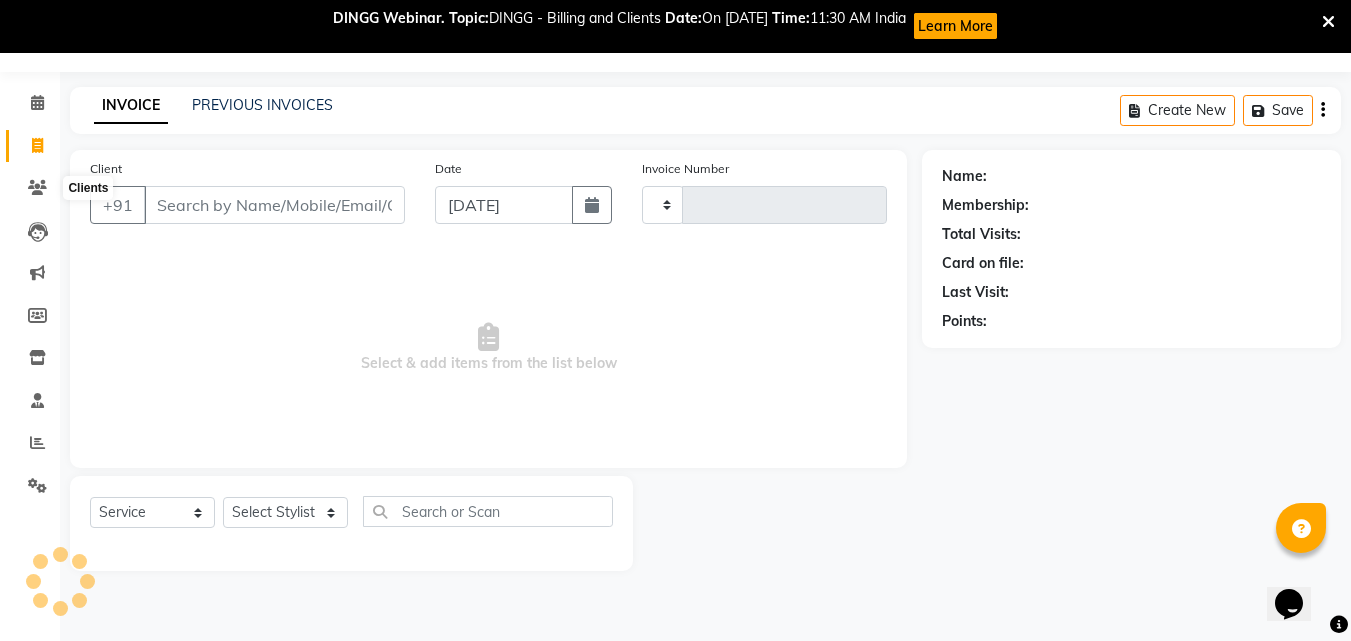 type on "2166" 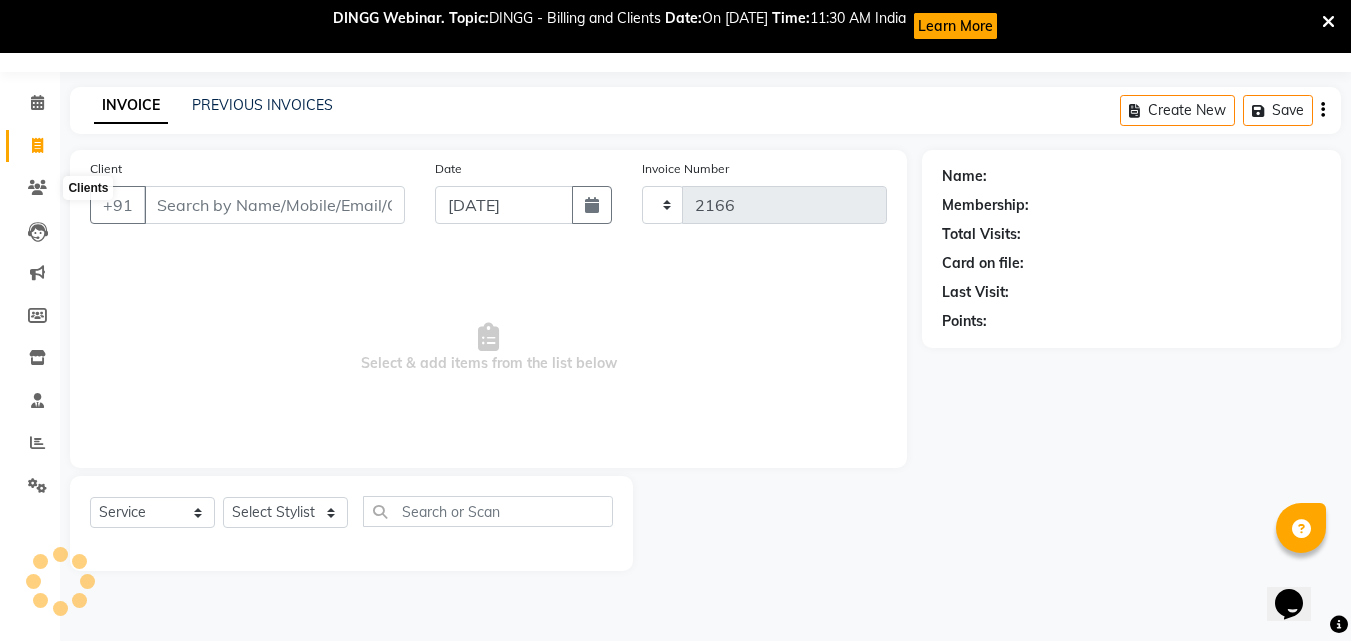 select on "7015" 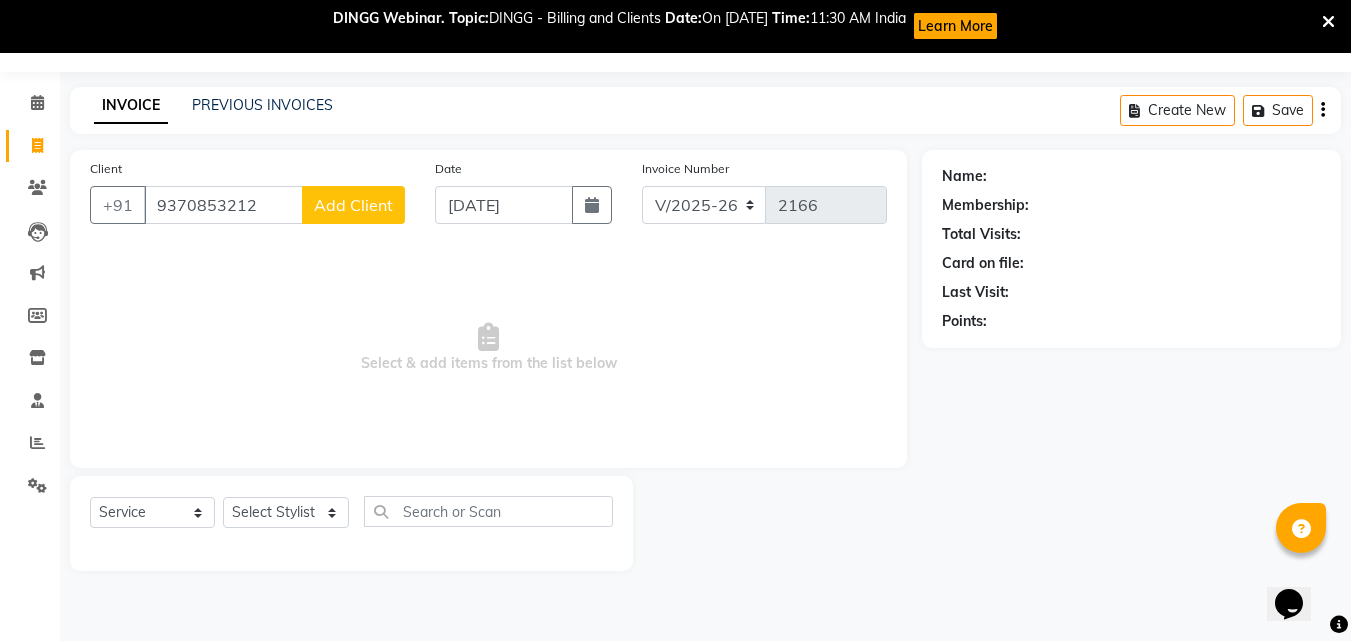 type on "9370853212" 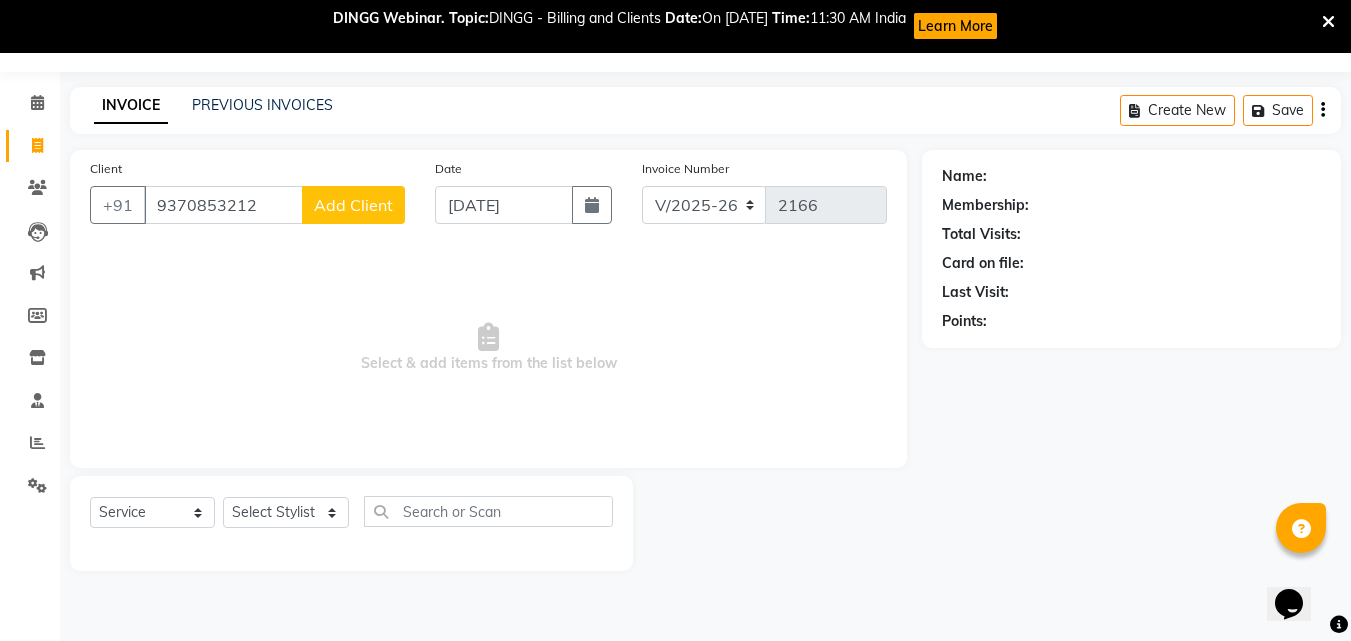 click on "Add Client" 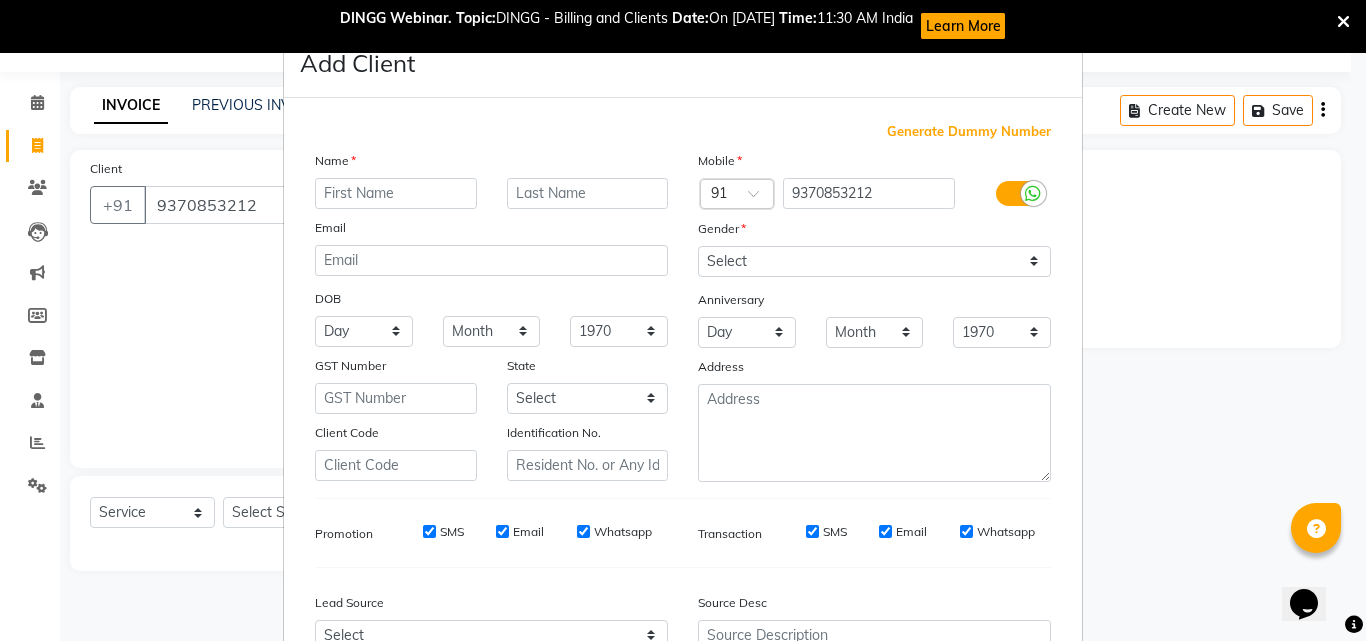 click at bounding box center (396, 193) 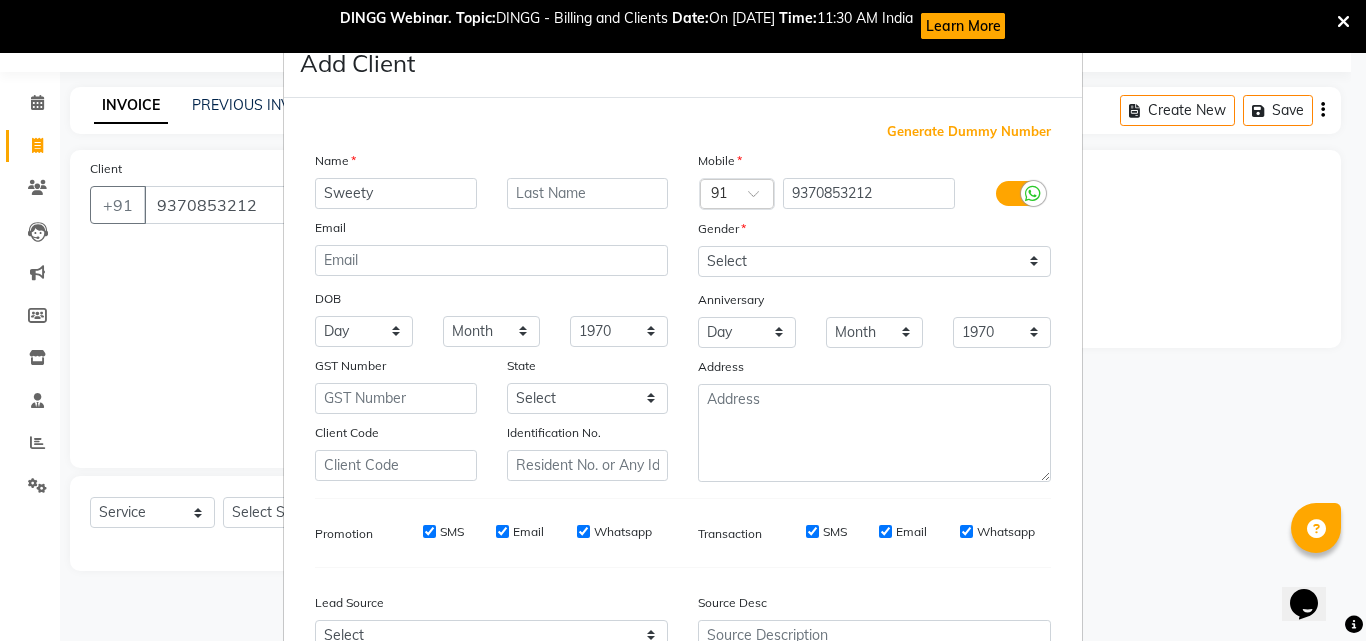 type on "Sweety" 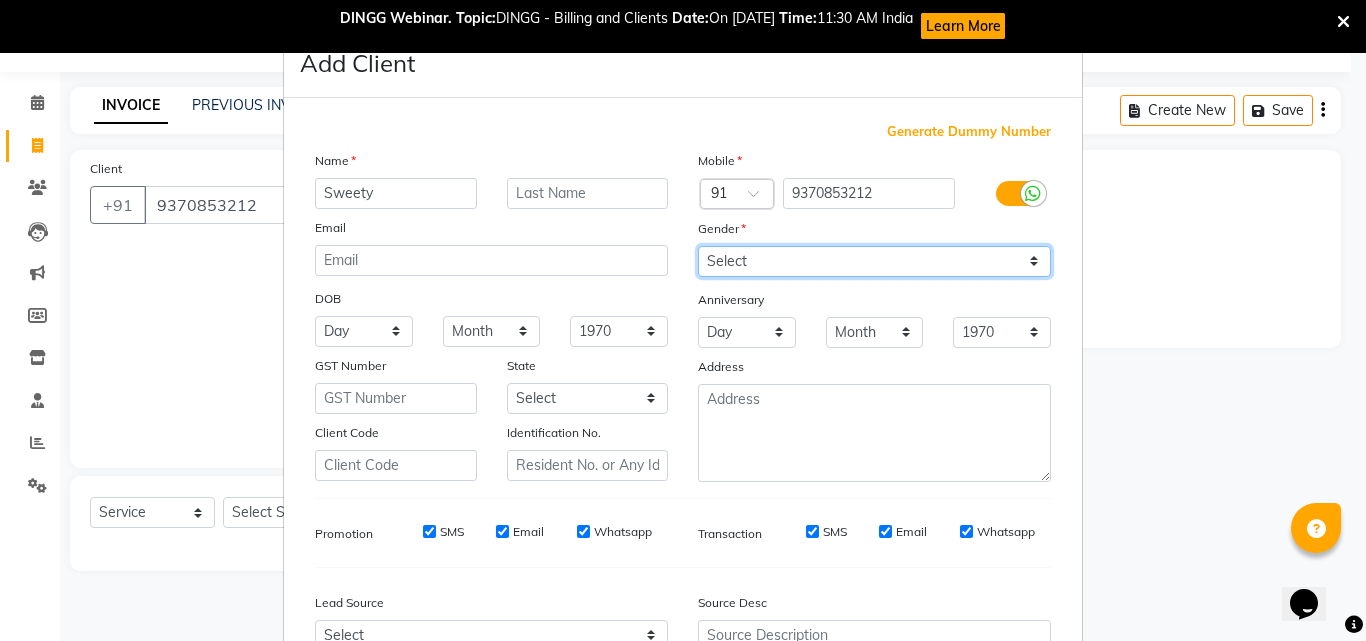 click on "Select [DEMOGRAPHIC_DATA] [DEMOGRAPHIC_DATA] Other Prefer Not To Say" at bounding box center [874, 261] 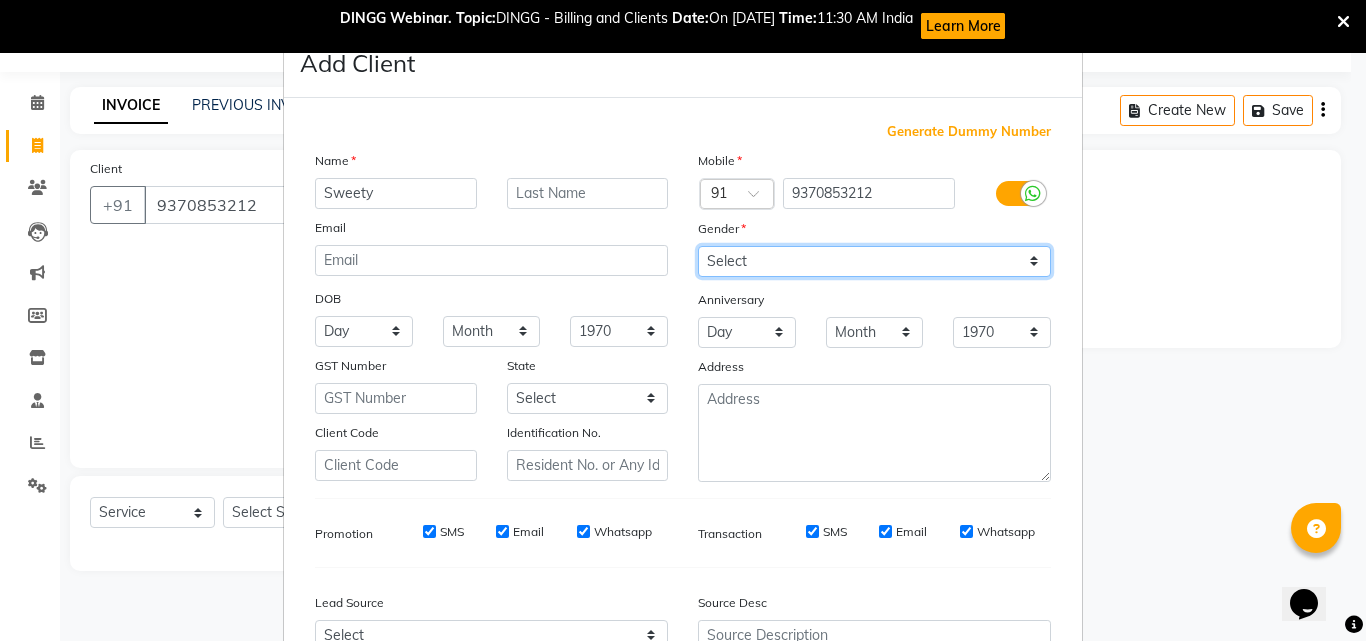 select on "[DEMOGRAPHIC_DATA]" 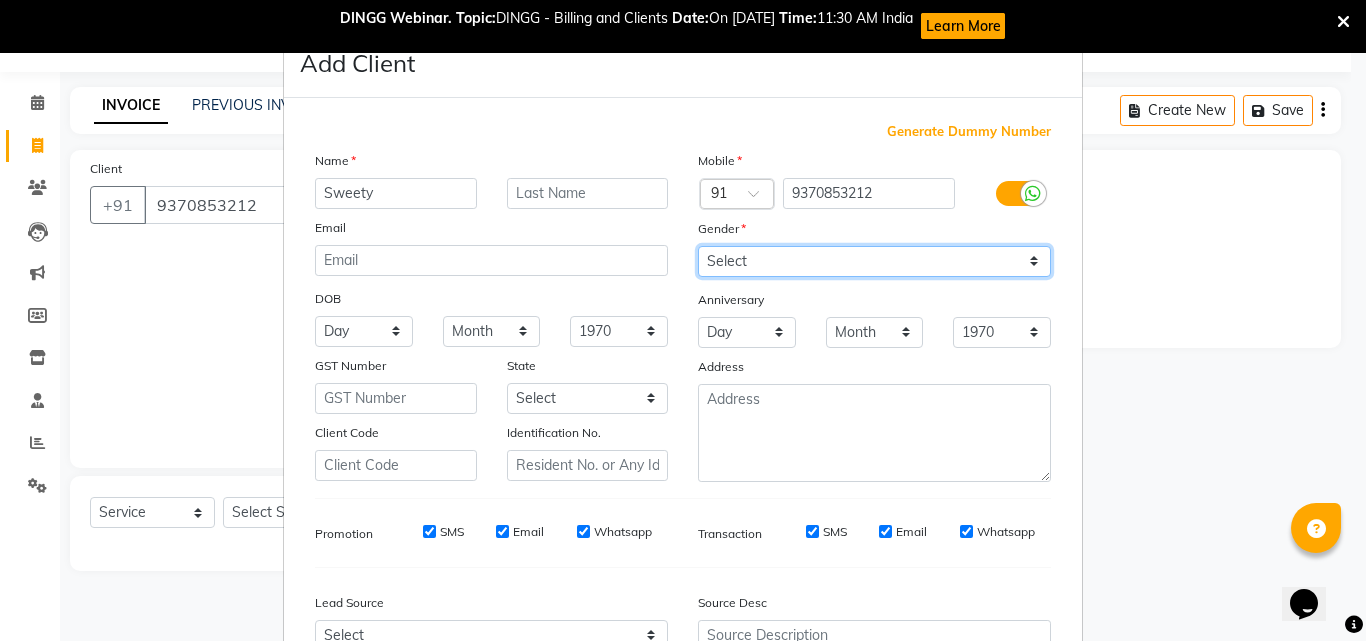 click on "Select [DEMOGRAPHIC_DATA] [DEMOGRAPHIC_DATA] Other Prefer Not To Say" at bounding box center (874, 261) 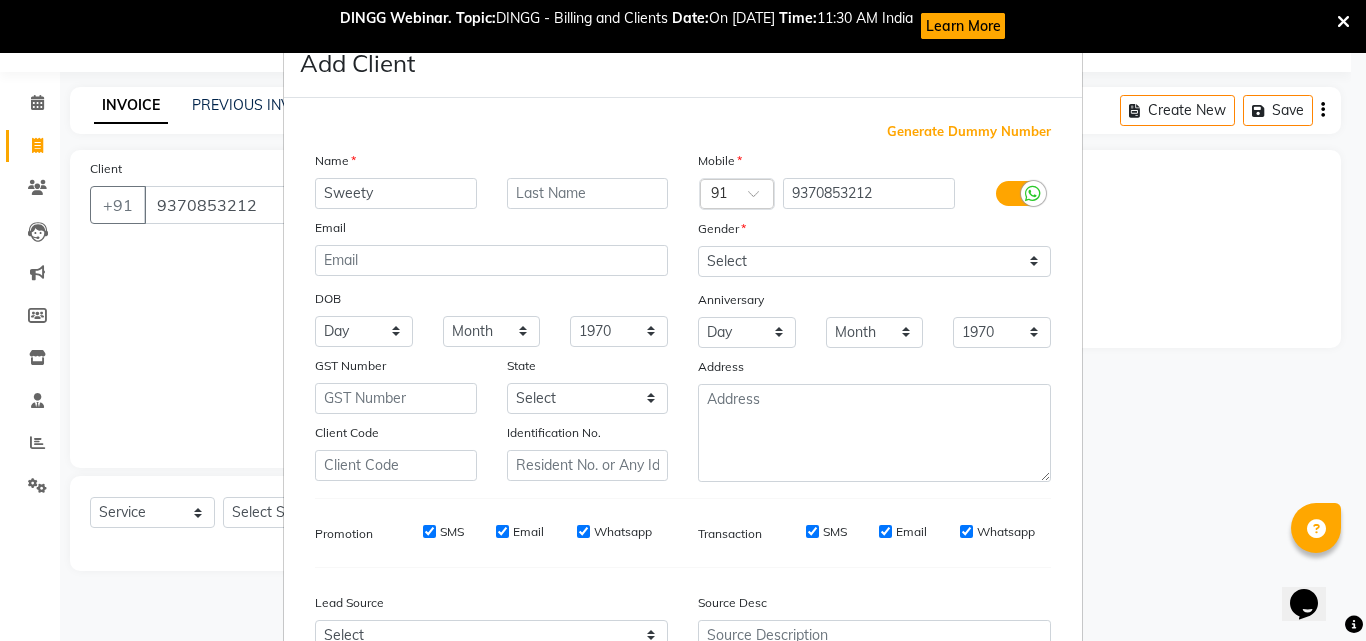 click on "Add Client Generate Dummy Number Name Sweety Email DOB Day 01 02 03 04 05 06 07 08 09 10 11 12 13 14 15 16 17 18 19 20 21 22 23 24 25 26 27 28 29 30 31 Month January February March April May June July August September October November [DATE] 1941 1942 1943 1944 1945 1946 1947 1948 1949 1950 1951 1952 1953 1954 1955 1956 1957 1958 1959 1960 1961 1962 1963 1964 1965 1966 1967 1968 1969 1970 1971 1972 1973 1974 1975 1976 1977 1978 1979 1980 1981 1982 1983 1984 1985 1986 1987 1988 1989 1990 1991 1992 1993 1994 1995 1996 1997 1998 1999 2000 2001 2002 2003 2004 2005 2006 2007 2008 2009 2010 2011 2012 2013 2014 2015 2016 2017 2018 2019 2020 2021 2022 2023 2024 GST Number State Select [GEOGRAPHIC_DATA] [GEOGRAPHIC_DATA] [GEOGRAPHIC_DATA] [GEOGRAPHIC_DATA] [GEOGRAPHIC_DATA] [GEOGRAPHIC_DATA] [GEOGRAPHIC_DATA] [GEOGRAPHIC_DATA] and [GEOGRAPHIC_DATA] [GEOGRAPHIC_DATA] [GEOGRAPHIC_DATA] [GEOGRAPHIC_DATA] [GEOGRAPHIC_DATA] [GEOGRAPHIC_DATA] [GEOGRAPHIC_DATA] [GEOGRAPHIC_DATA] [GEOGRAPHIC_DATA] [GEOGRAPHIC_DATA] [GEOGRAPHIC_DATA] [GEOGRAPHIC_DATA] [GEOGRAPHIC_DATA] [GEOGRAPHIC_DATA] [GEOGRAPHIC_DATA] [GEOGRAPHIC_DATA] [GEOGRAPHIC_DATA] [GEOGRAPHIC_DATA] [GEOGRAPHIC_DATA] [GEOGRAPHIC_DATA] [GEOGRAPHIC_DATA] [GEOGRAPHIC_DATA]" at bounding box center (683, 320) 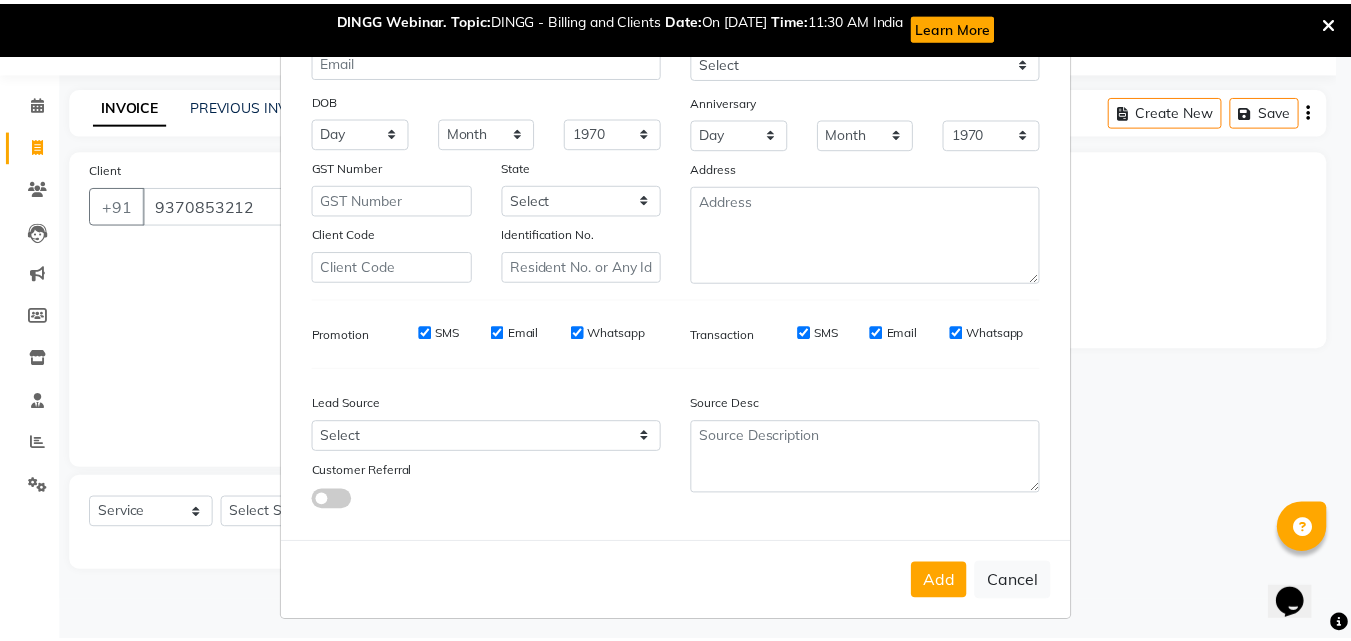 scroll, scrollTop: 208, scrollLeft: 0, axis: vertical 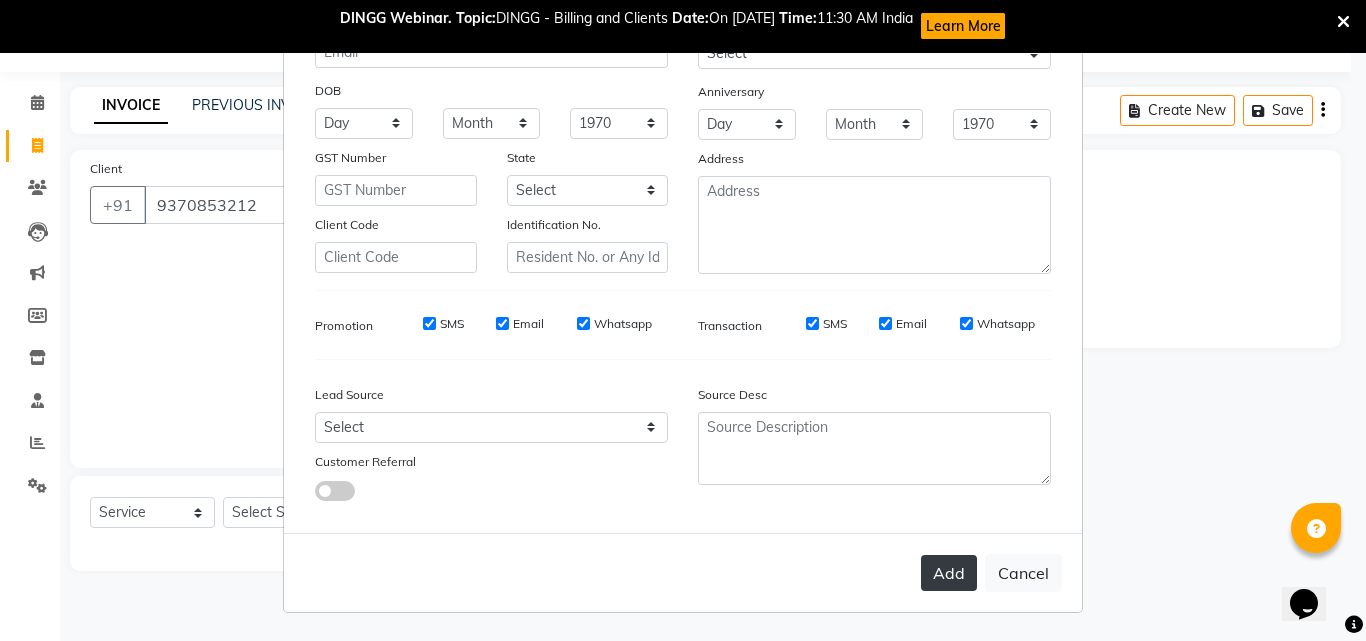 click on "Add" at bounding box center (949, 573) 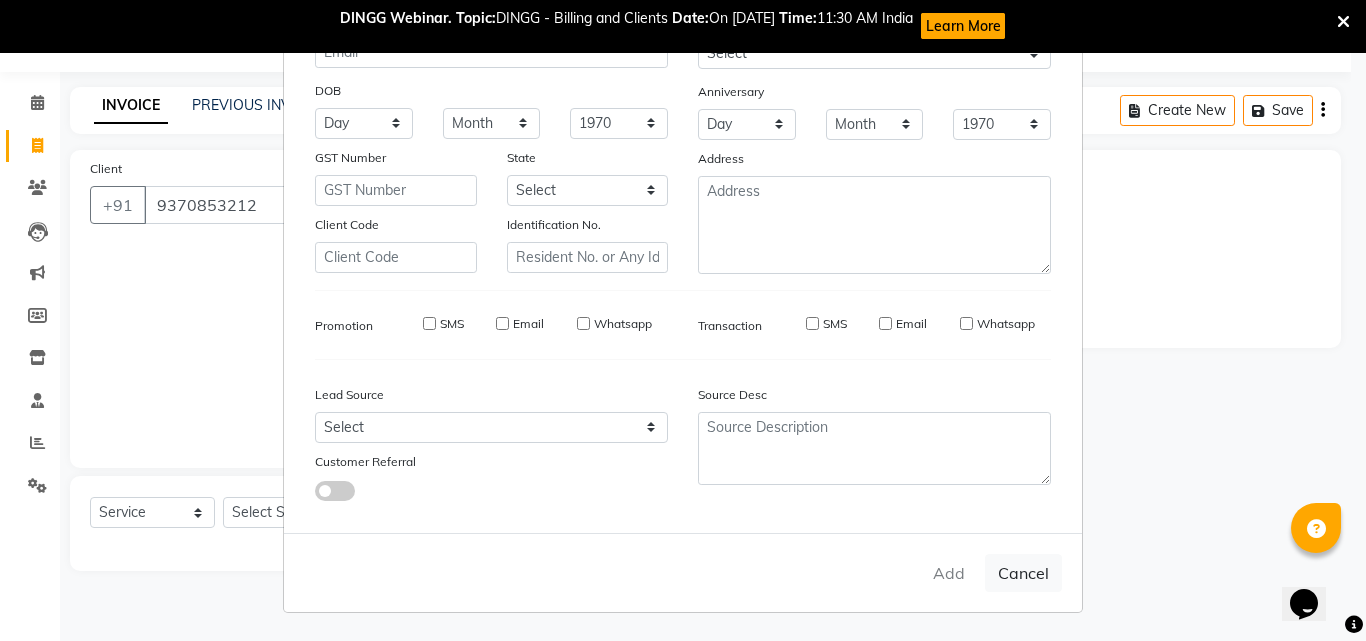 type 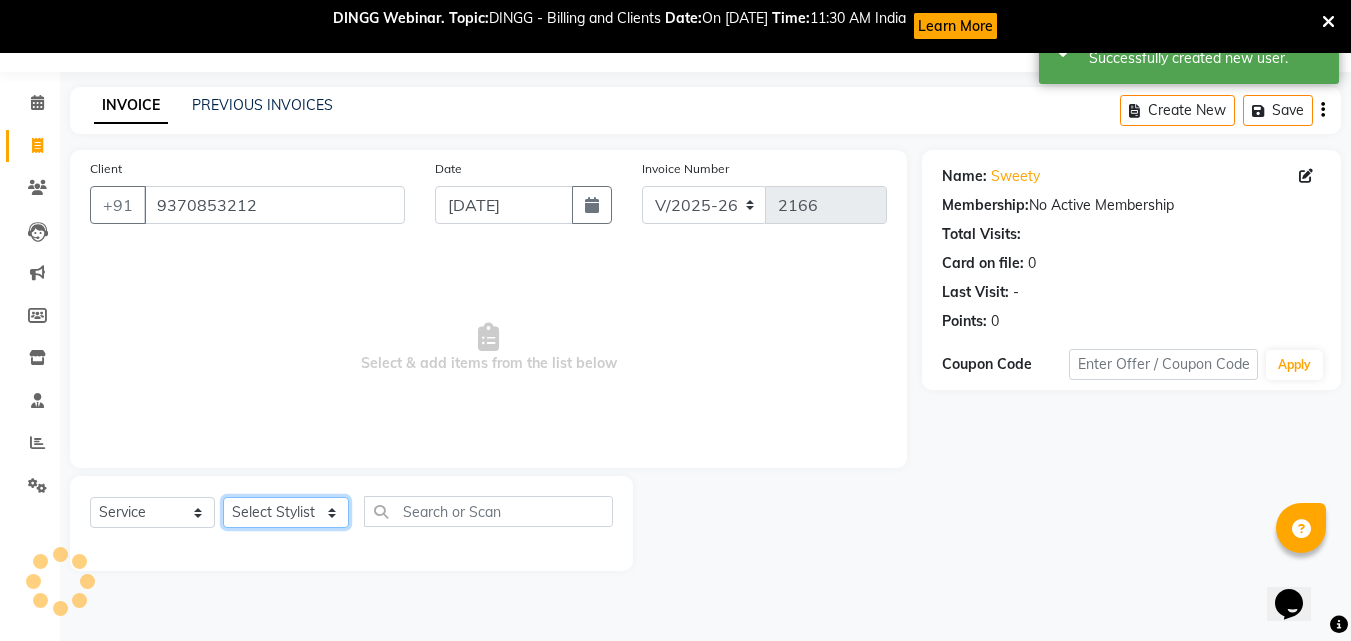 click on "Select Stylist [PERSON_NAME]  [PERSON_NAME] [PERSON_NAME] [PERSON_NAME] [PERSON_NAME]  [PERSON_NAME] [PERSON_NAME] Mane" 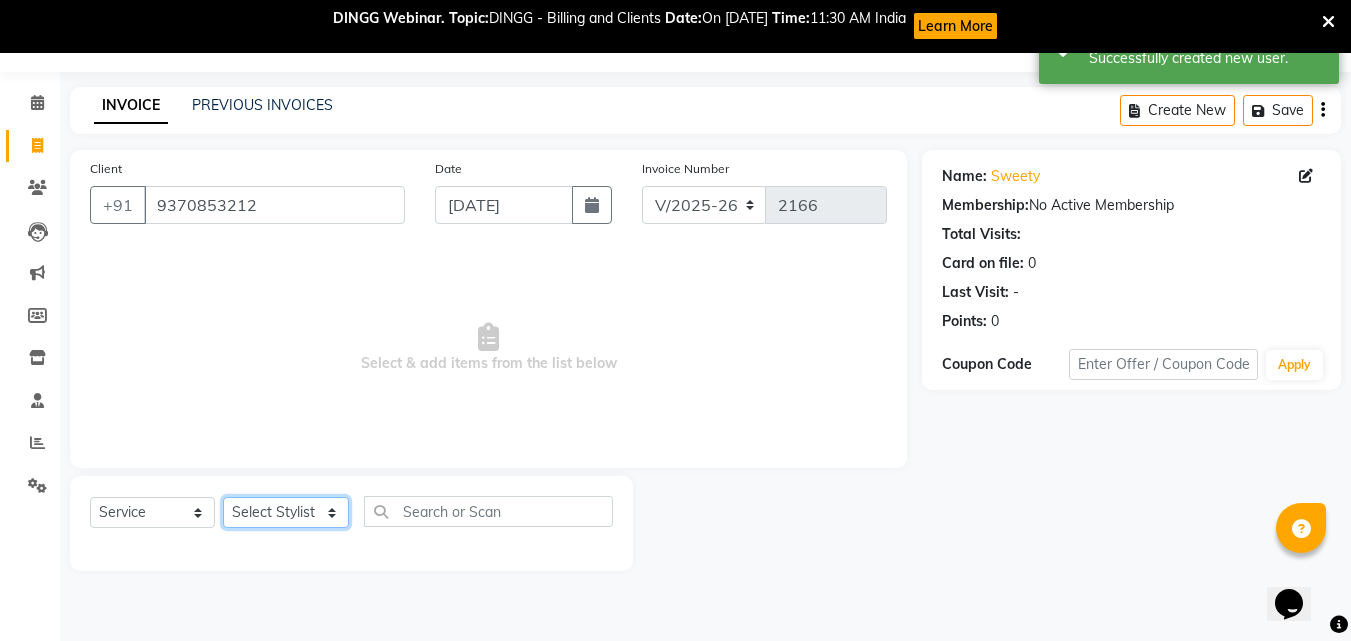 select on "60513" 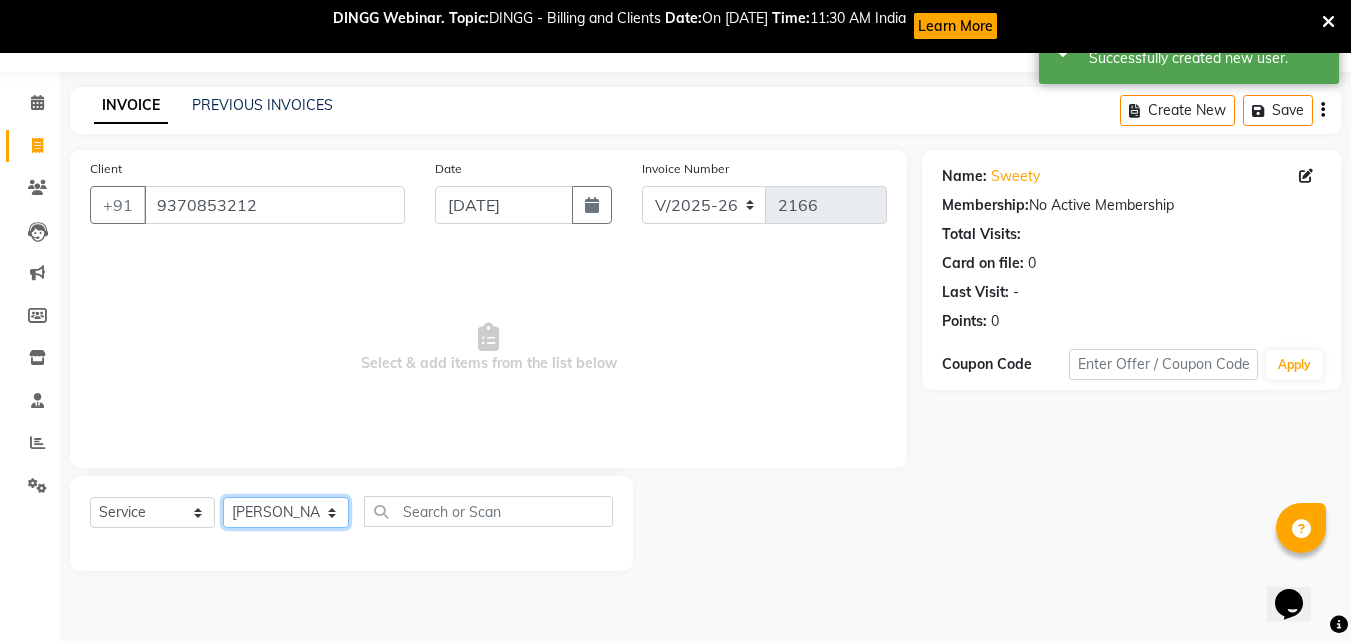 click on "Select Stylist [PERSON_NAME]  [PERSON_NAME] [PERSON_NAME] [PERSON_NAME] [PERSON_NAME]  [PERSON_NAME] [PERSON_NAME] Mane" 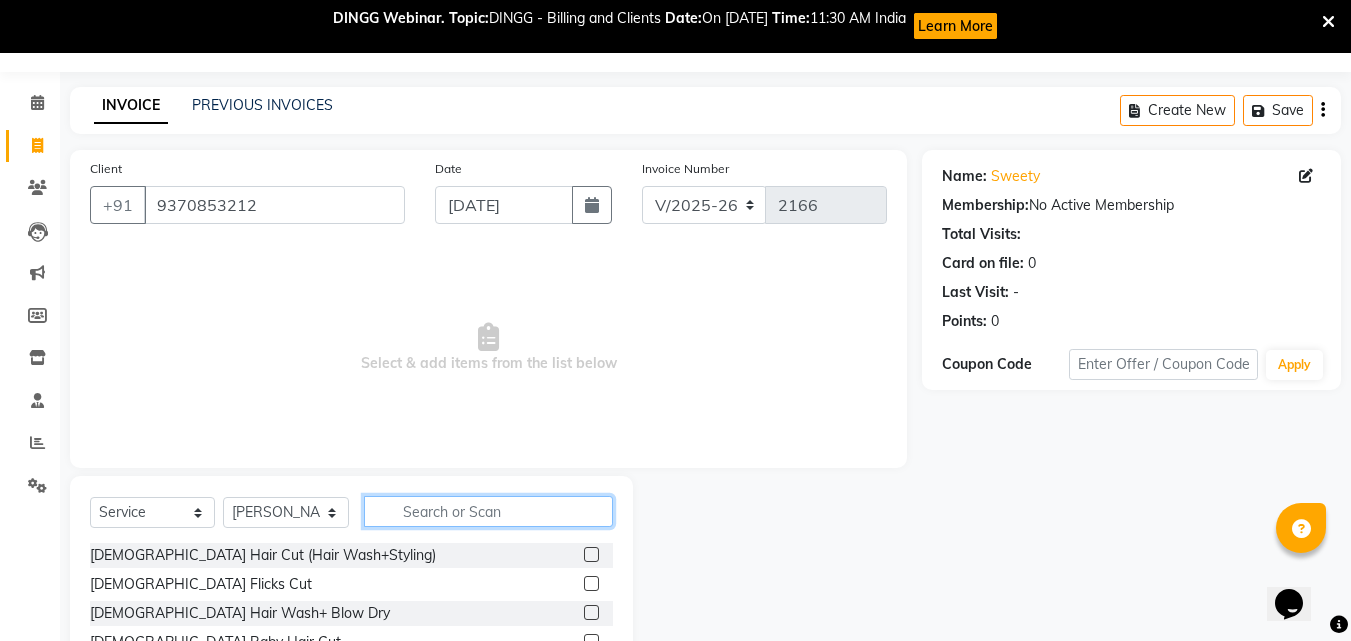 click 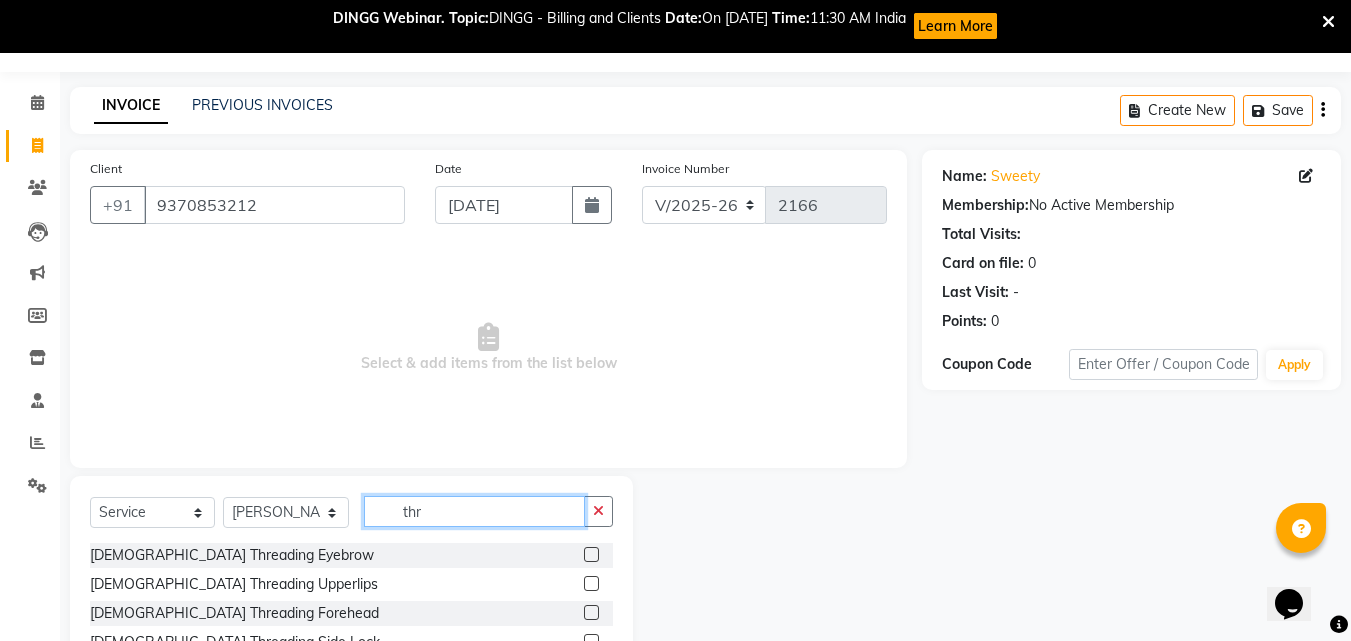 type on "thr" 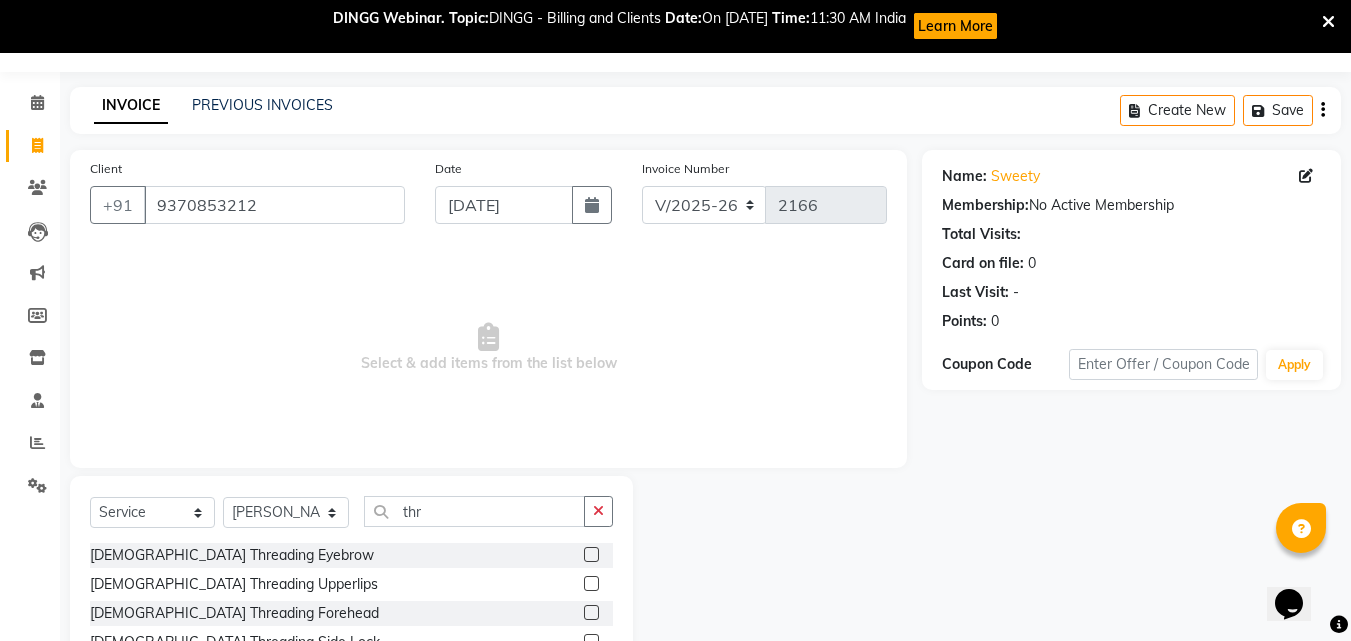 click 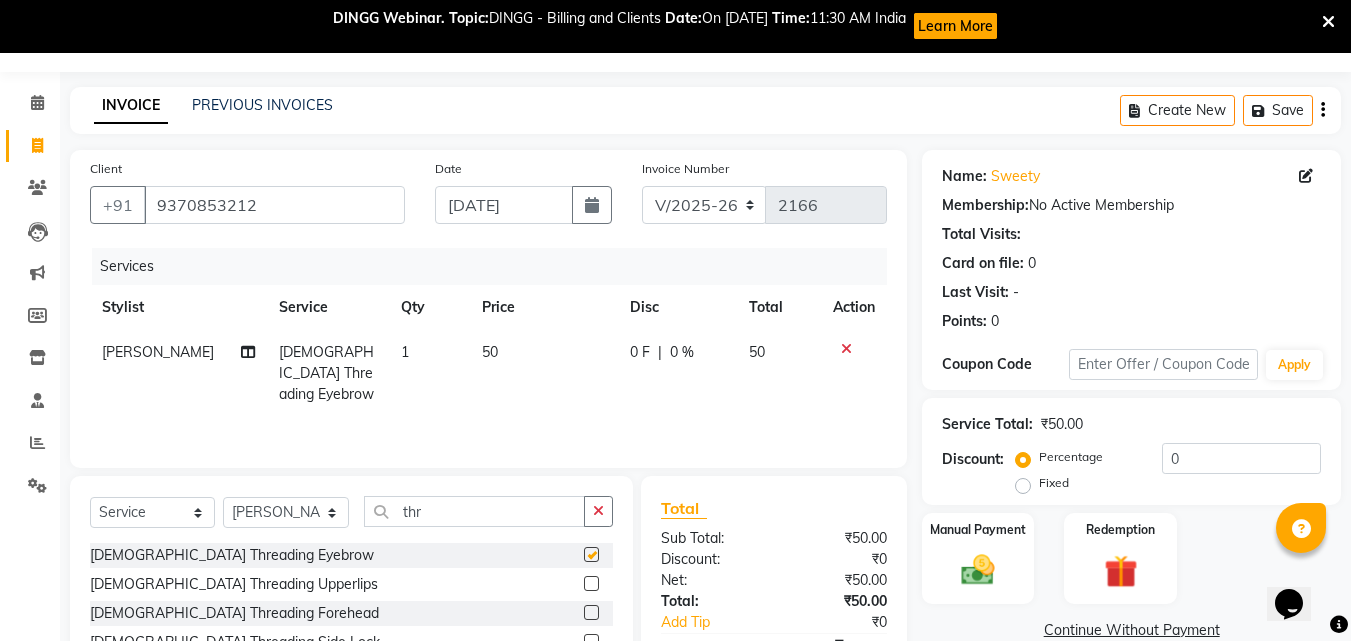 checkbox on "false" 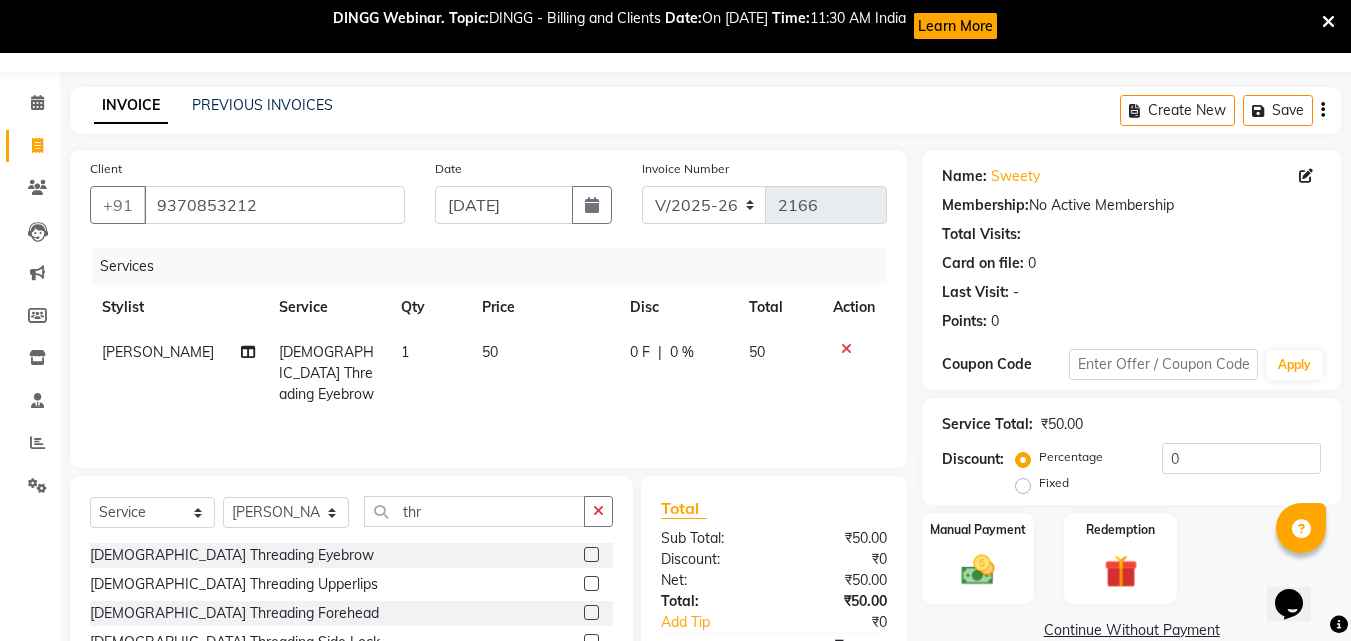 click 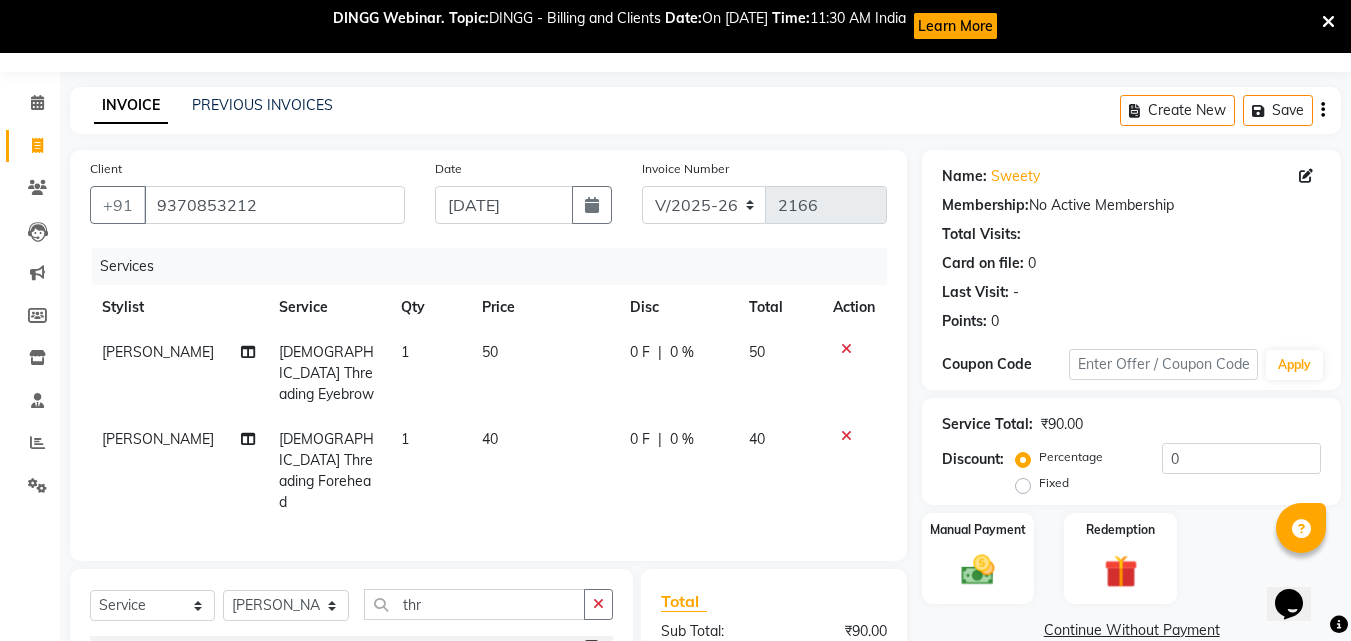 checkbox on "false" 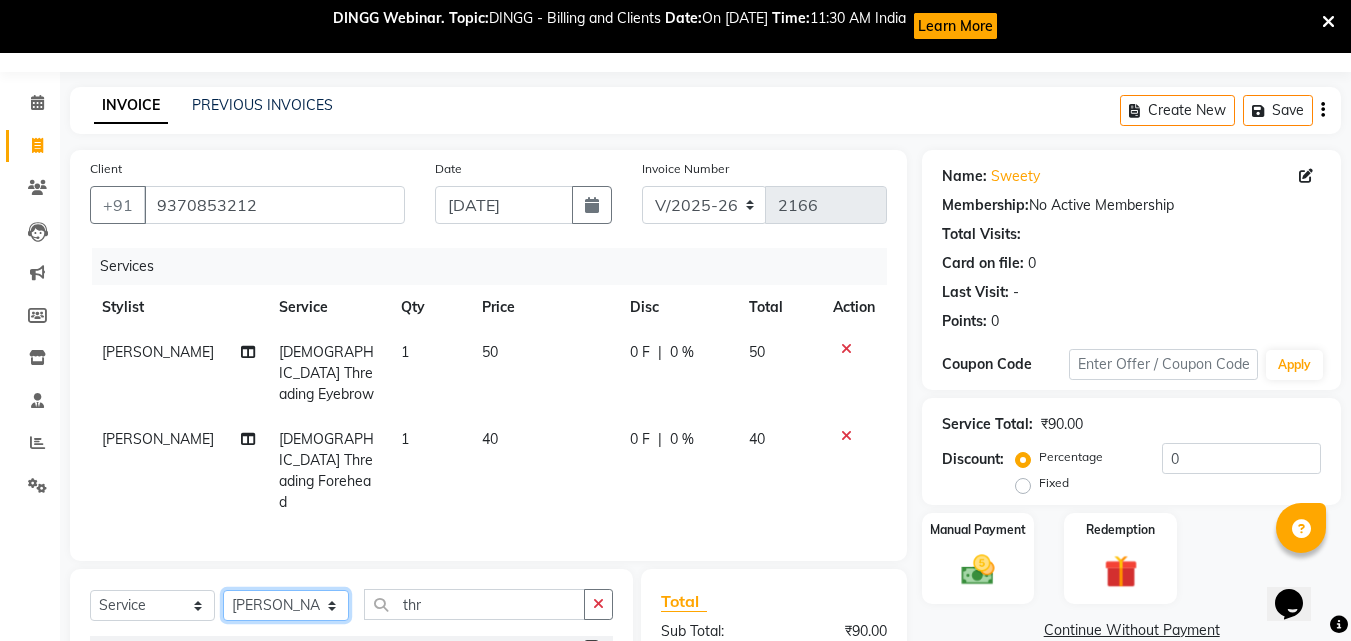 click on "Select Stylist [PERSON_NAME]  [PERSON_NAME] [PERSON_NAME] [PERSON_NAME] [PERSON_NAME]  [PERSON_NAME] [PERSON_NAME] Mane" 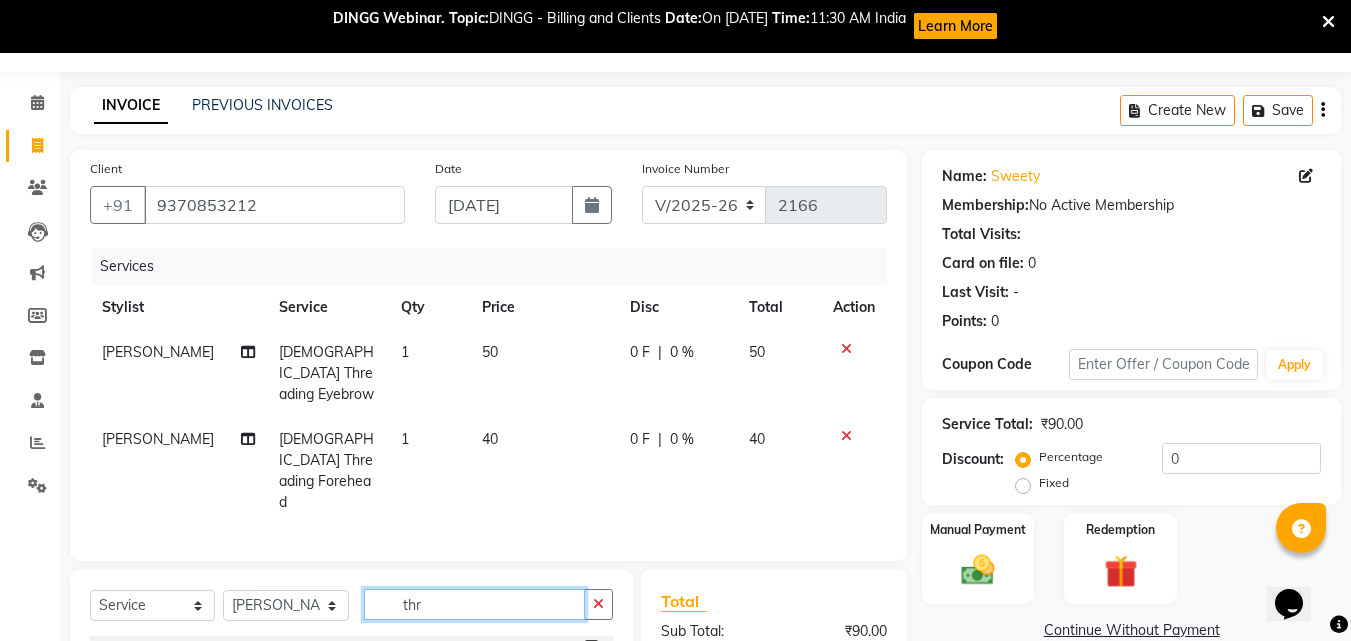 click on "thr" 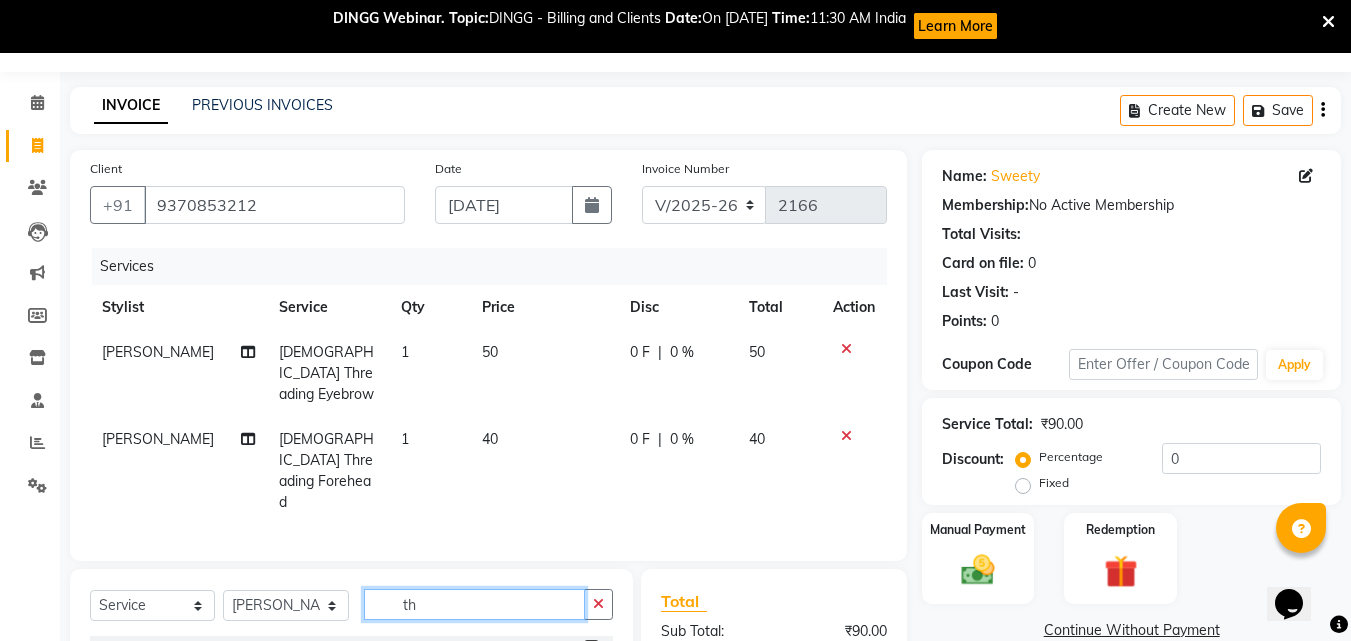 type on "t" 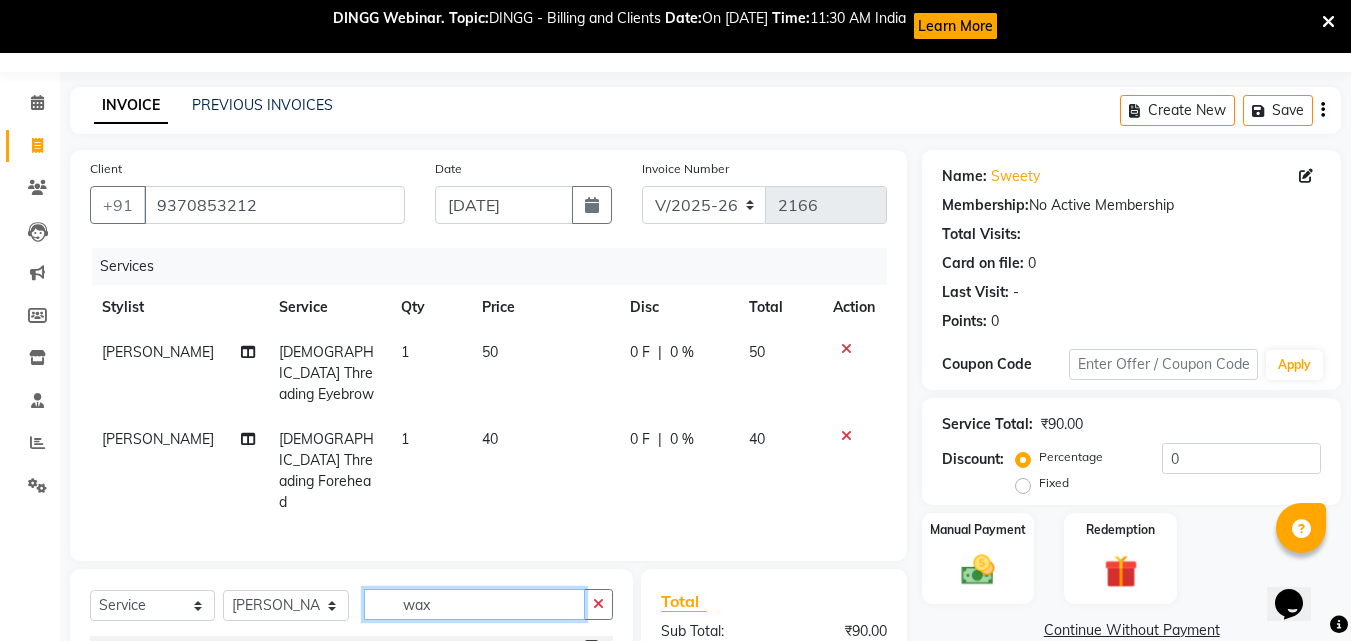 type on "wax" 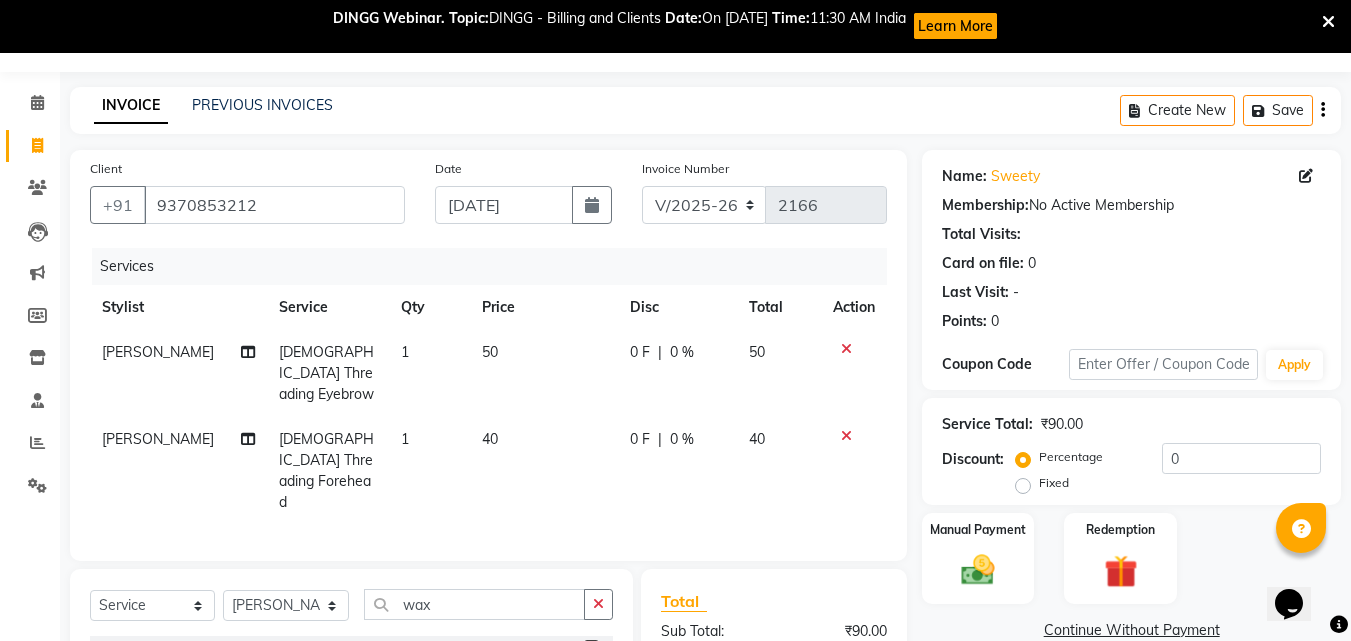 click on "Client [PHONE_NUMBER] Date [DATE] Invoice Number V/2025 V/[PHONE_NUMBER] Services Stylist Service Qty Price Disc Total Action [PERSON_NAME]  [DEMOGRAPHIC_DATA] Threading Eyebrow 1 50 0 F | 0 % 50 [PERSON_NAME]  [DEMOGRAPHIC_DATA] Threading Forehead 1 40 0 F | 0 % 40" 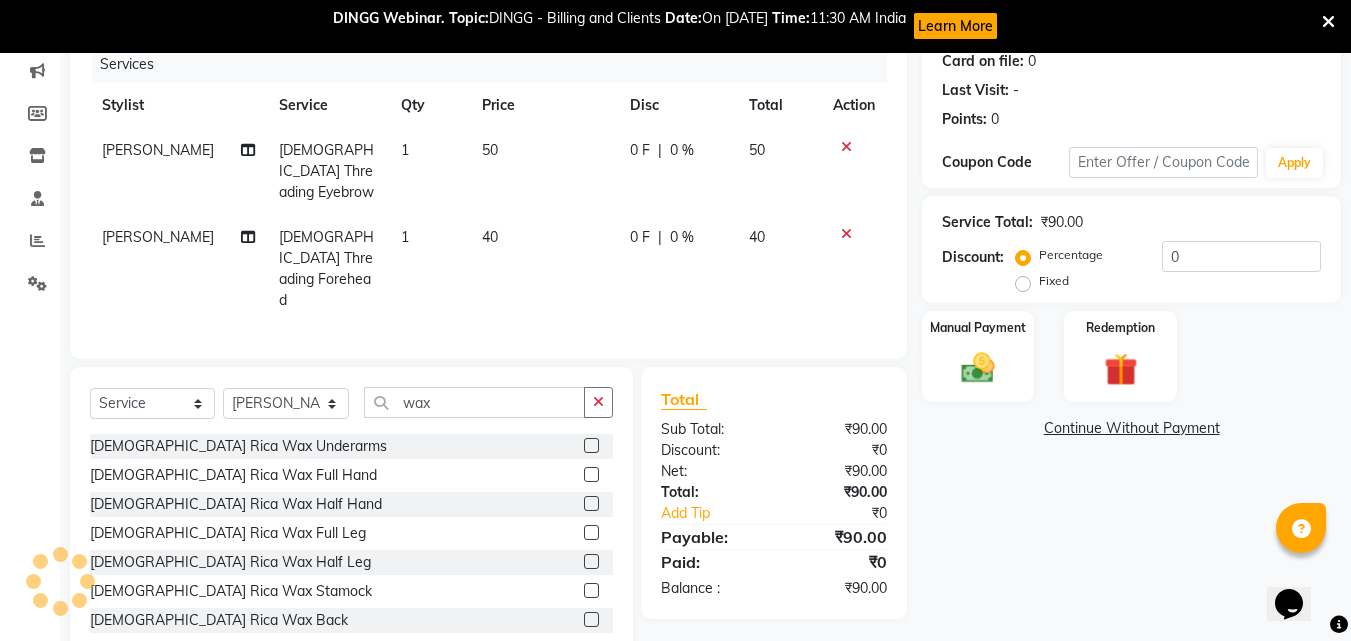 scroll, scrollTop: 258, scrollLeft: 0, axis: vertical 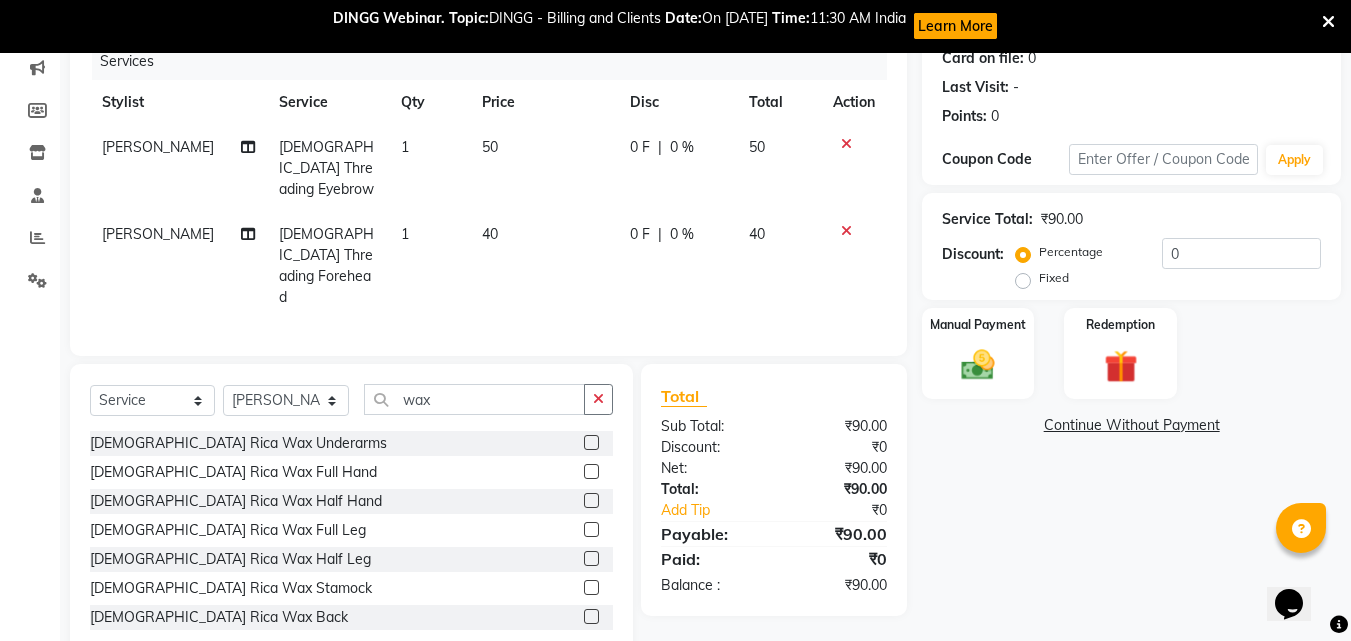 click on "[DEMOGRAPHIC_DATA] Rica Wax Stamock" 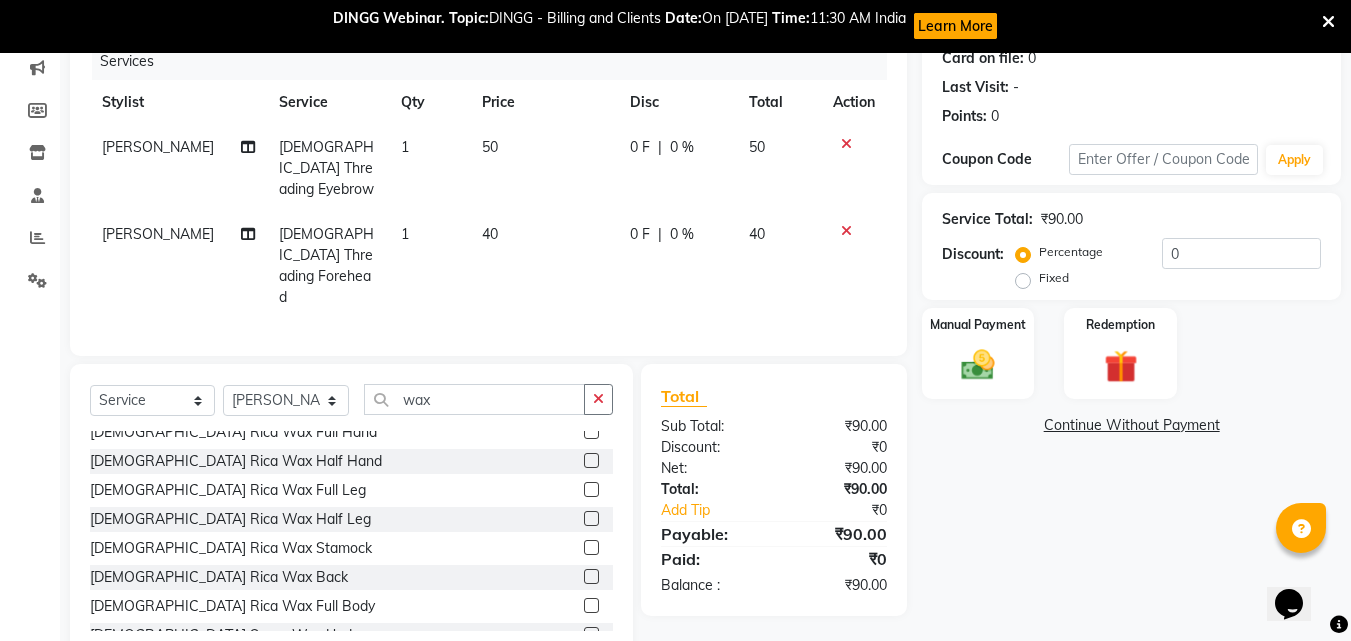 scroll, scrollTop: 80, scrollLeft: 0, axis: vertical 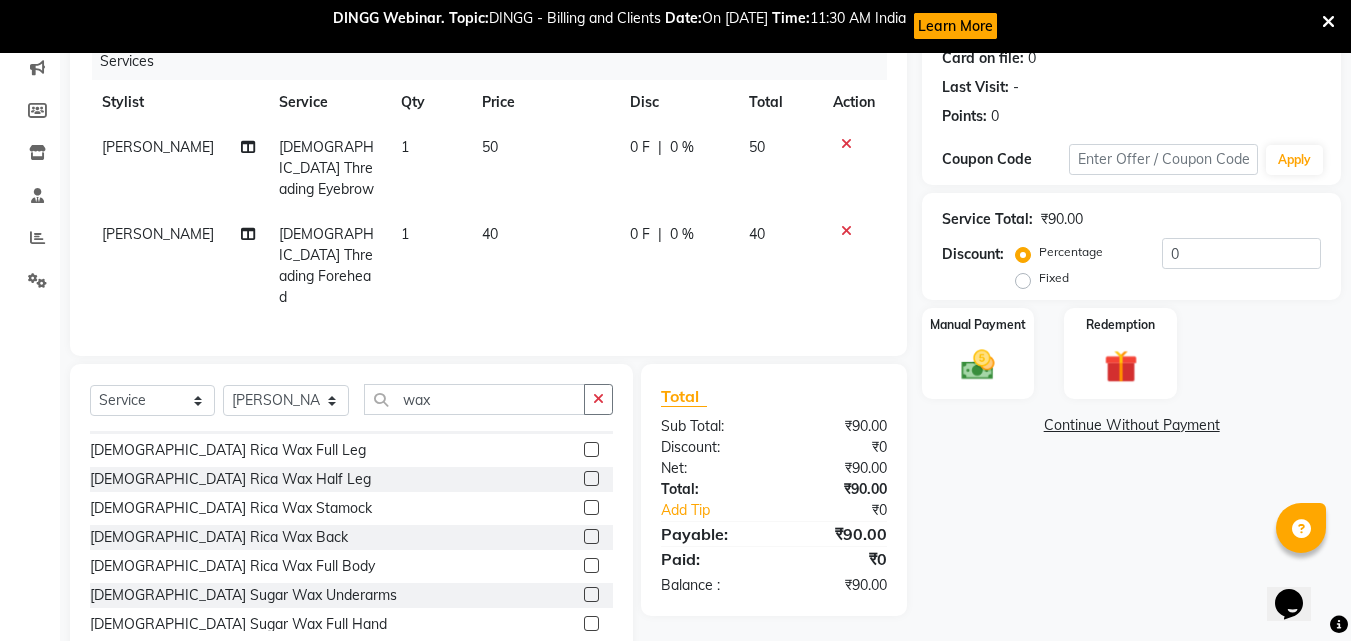 click 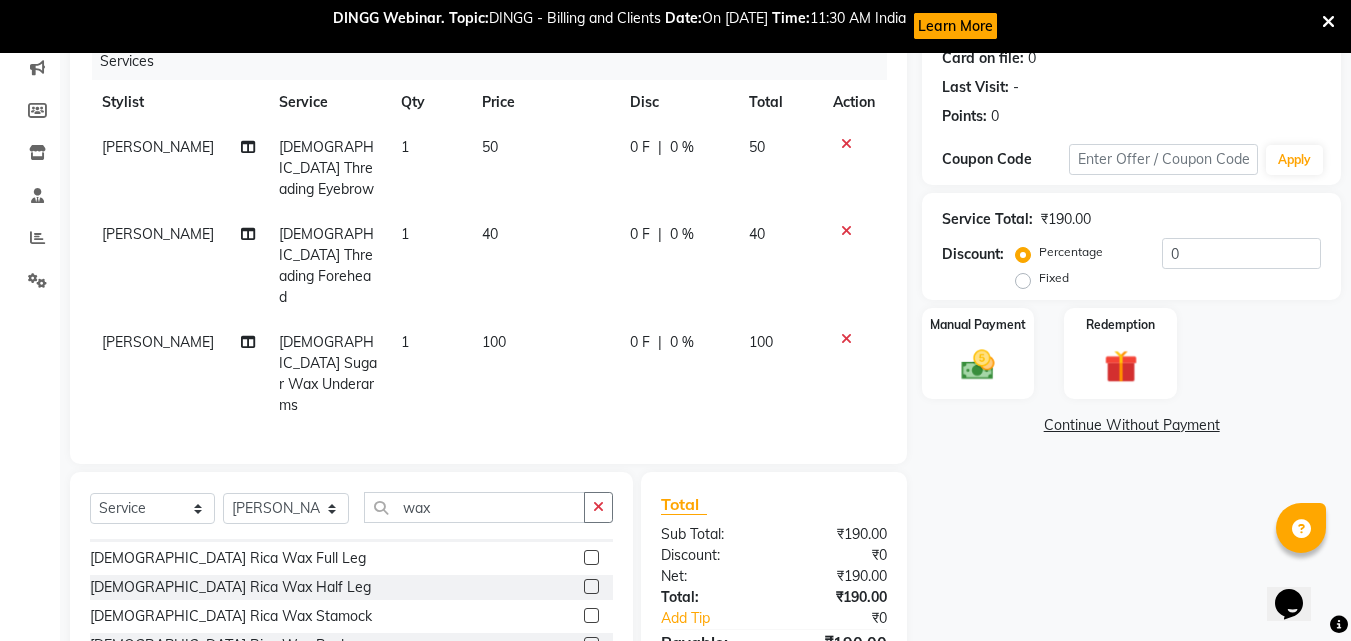 checkbox on "false" 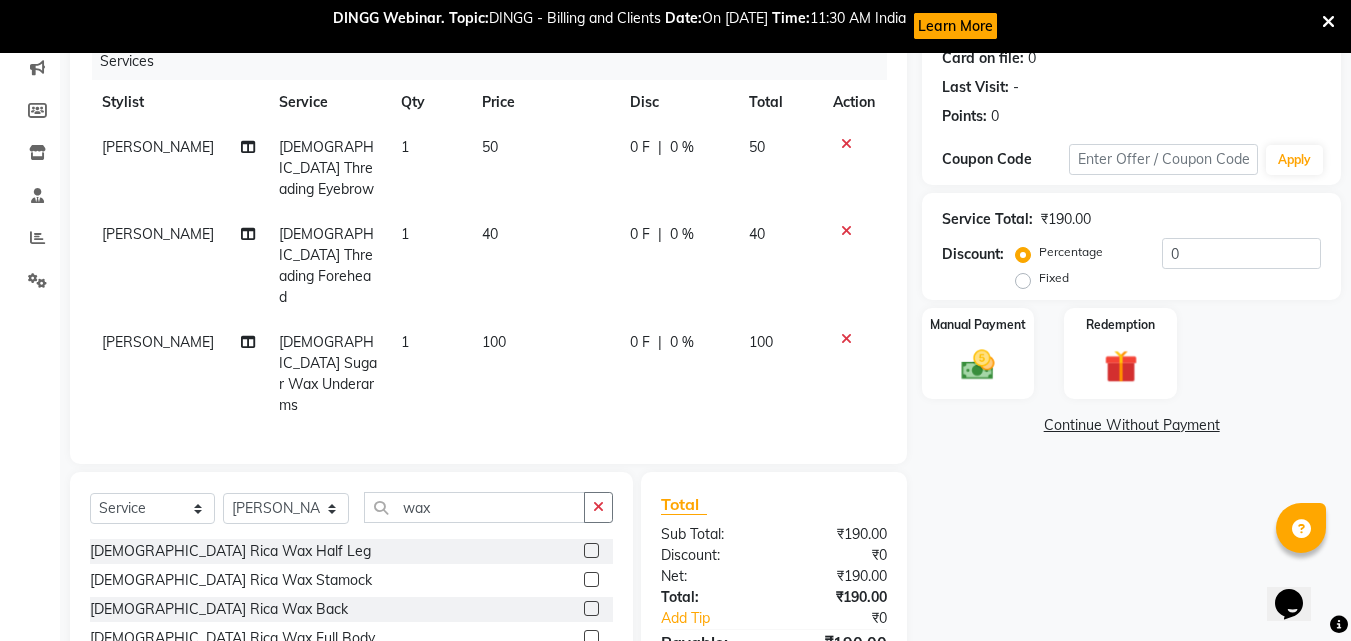 scroll, scrollTop: 120, scrollLeft: 0, axis: vertical 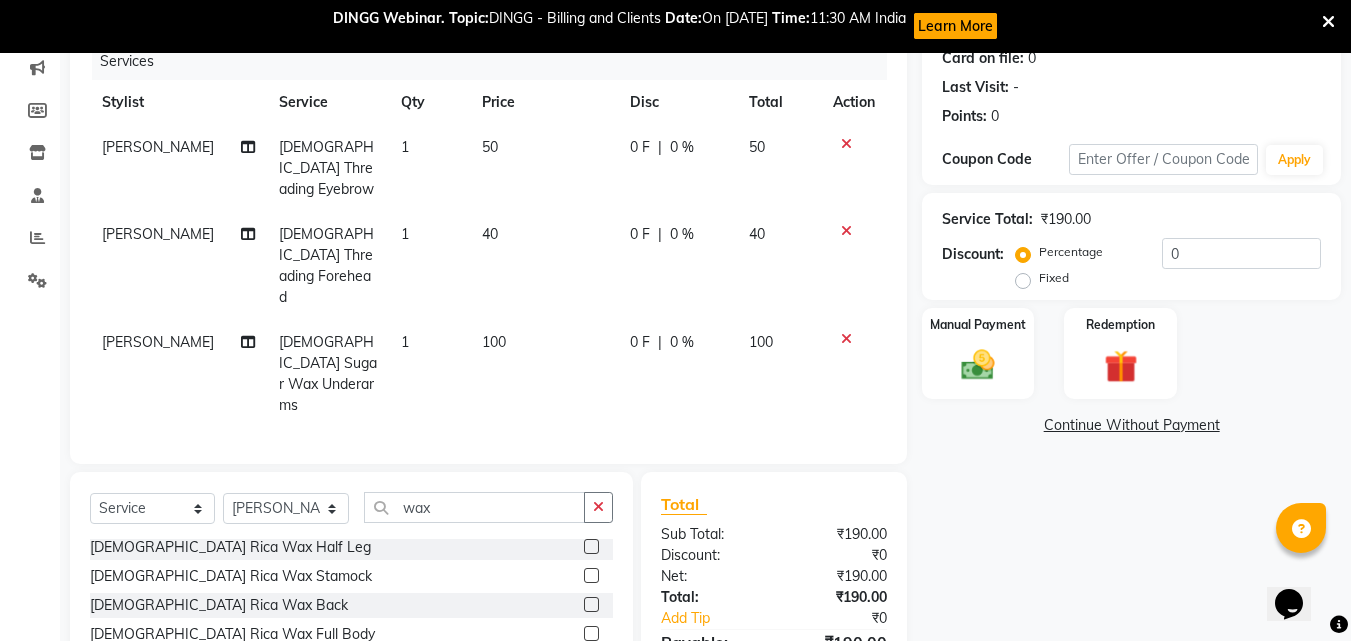 click 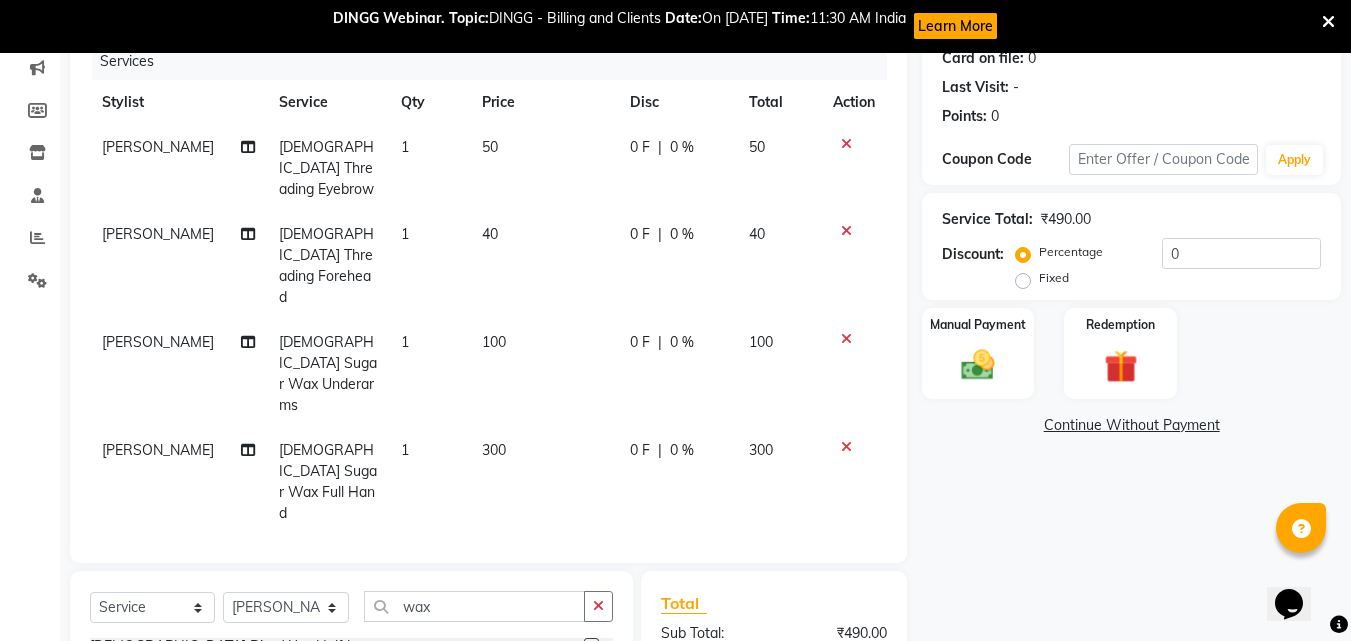 checkbox on "false" 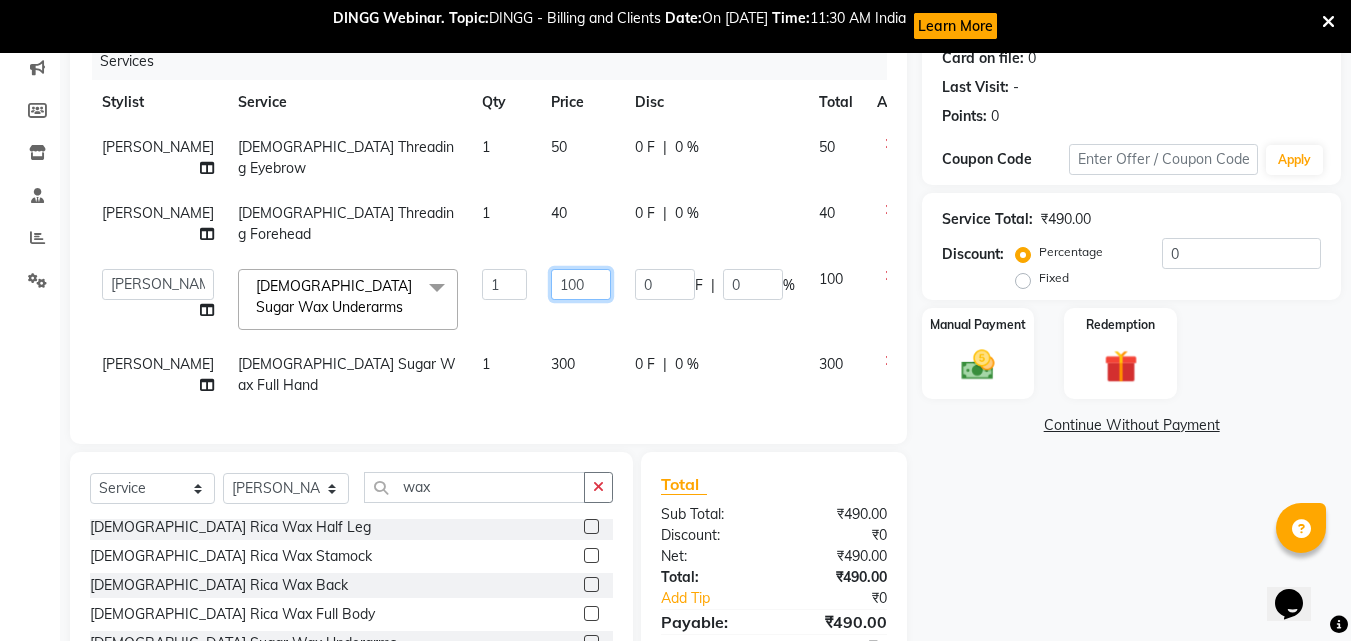 click on "100" 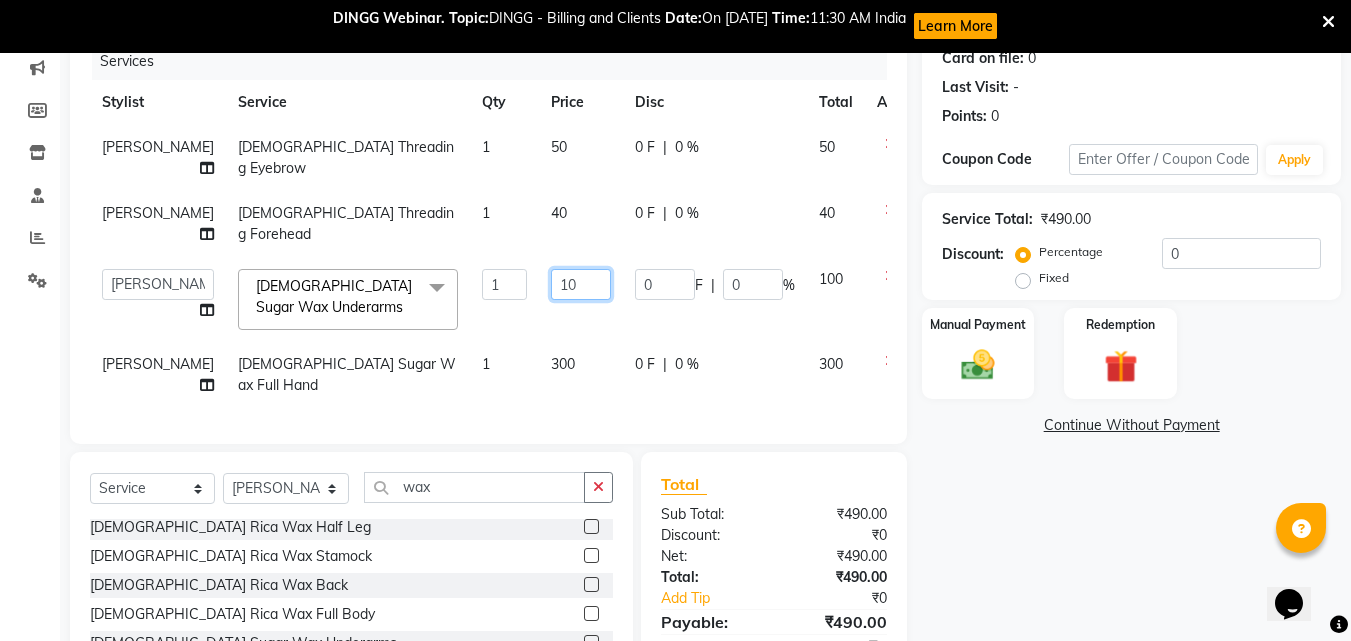 type on "1" 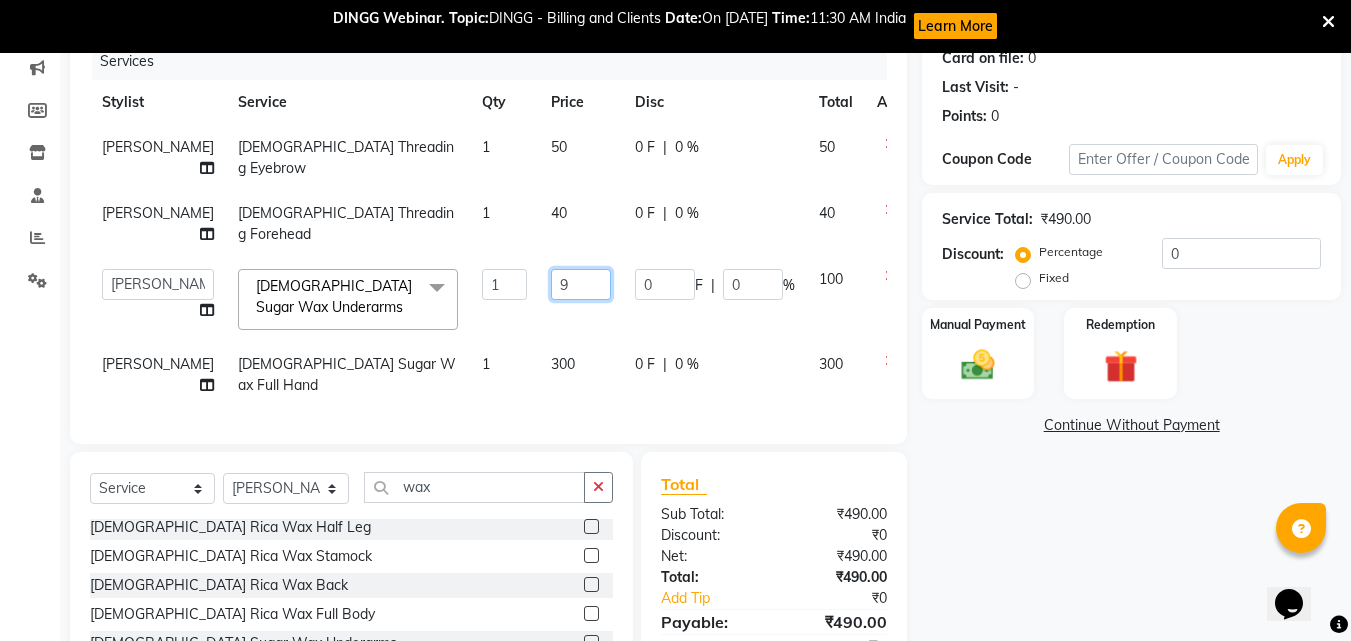 type on "90" 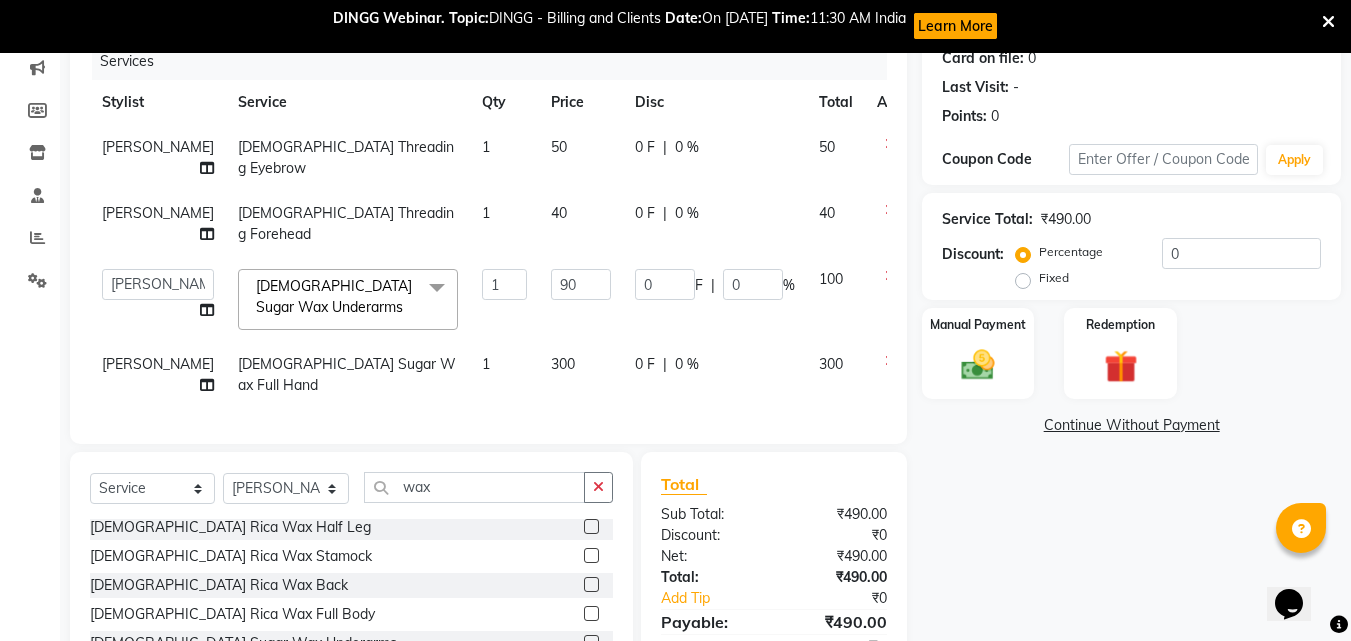 click on "90" 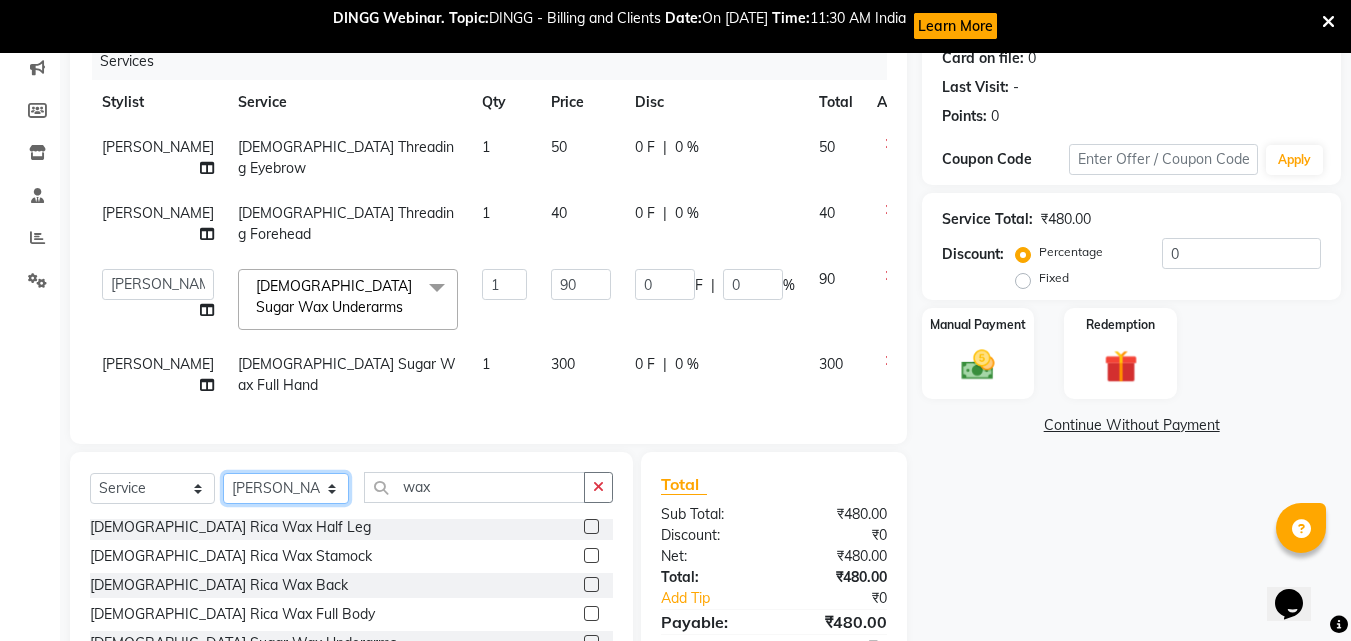 click on "Select Stylist [PERSON_NAME]  [PERSON_NAME] [PERSON_NAME] [PERSON_NAME] [PERSON_NAME]  [PERSON_NAME] [PERSON_NAME] Mane" 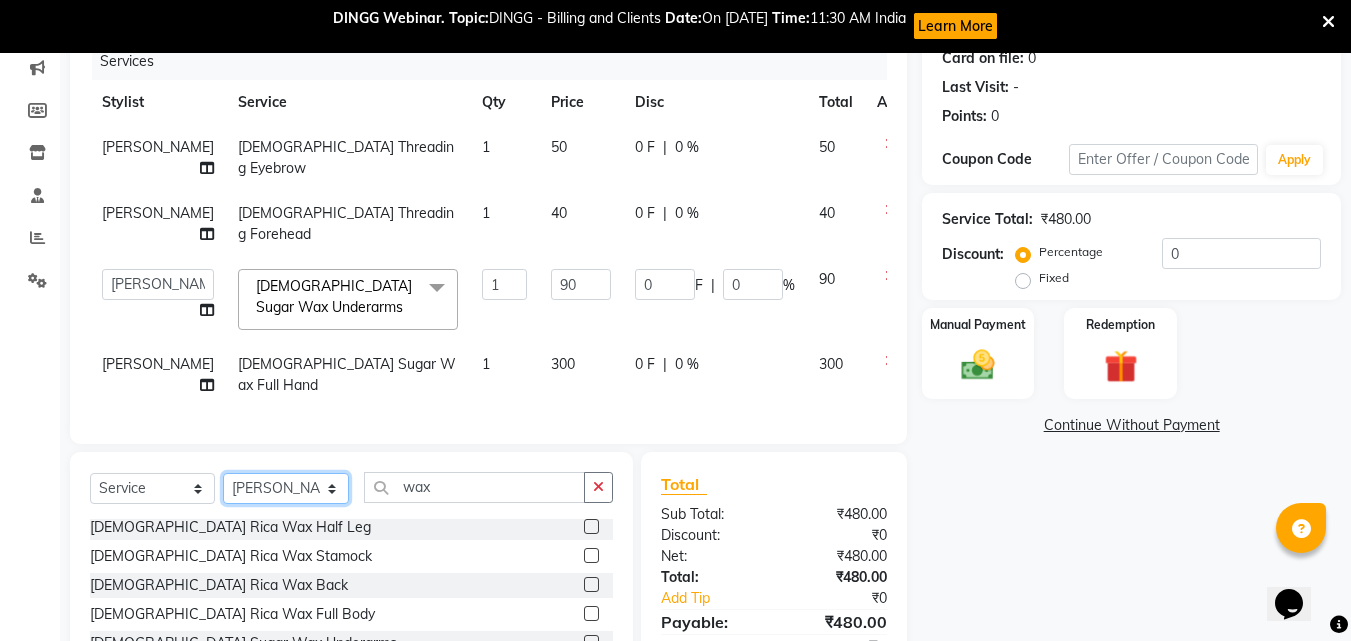 select on "65581" 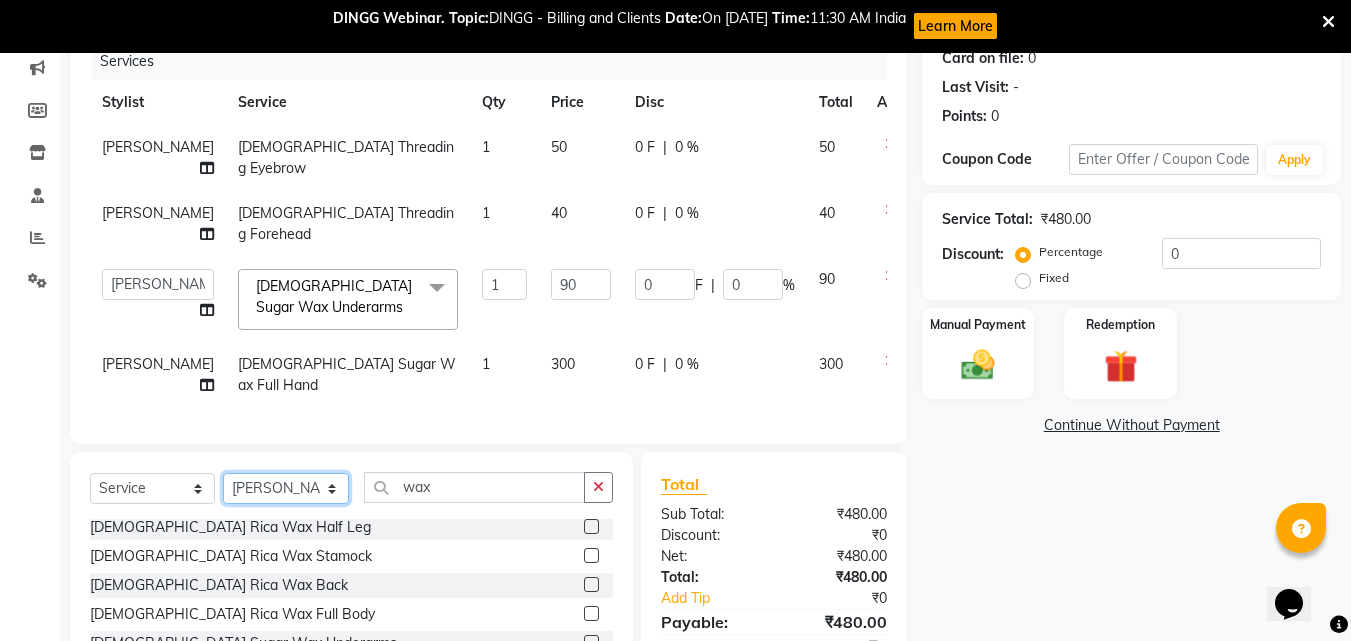 click on "Select Stylist [PERSON_NAME]  [PERSON_NAME] [PERSON_NAME] [PERSON_NAME] [PERSON_NAME]  [PERSON_NAME] [PERSON_NAME] Mane" 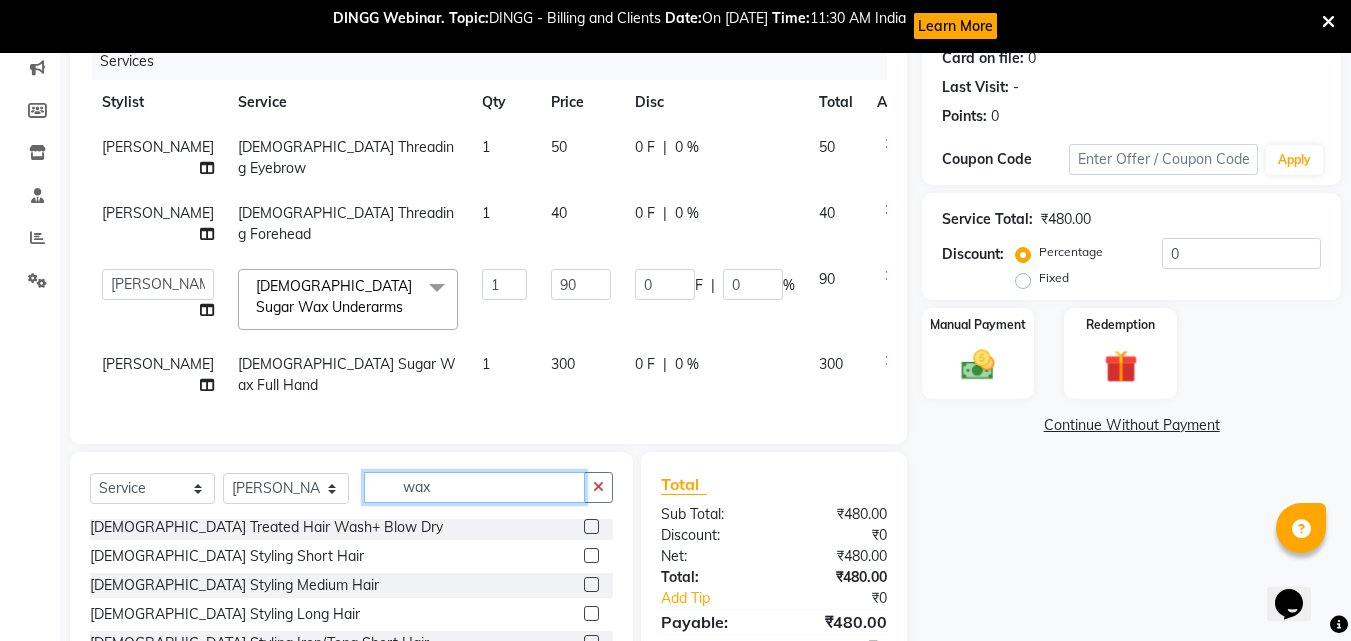 click on "wax" 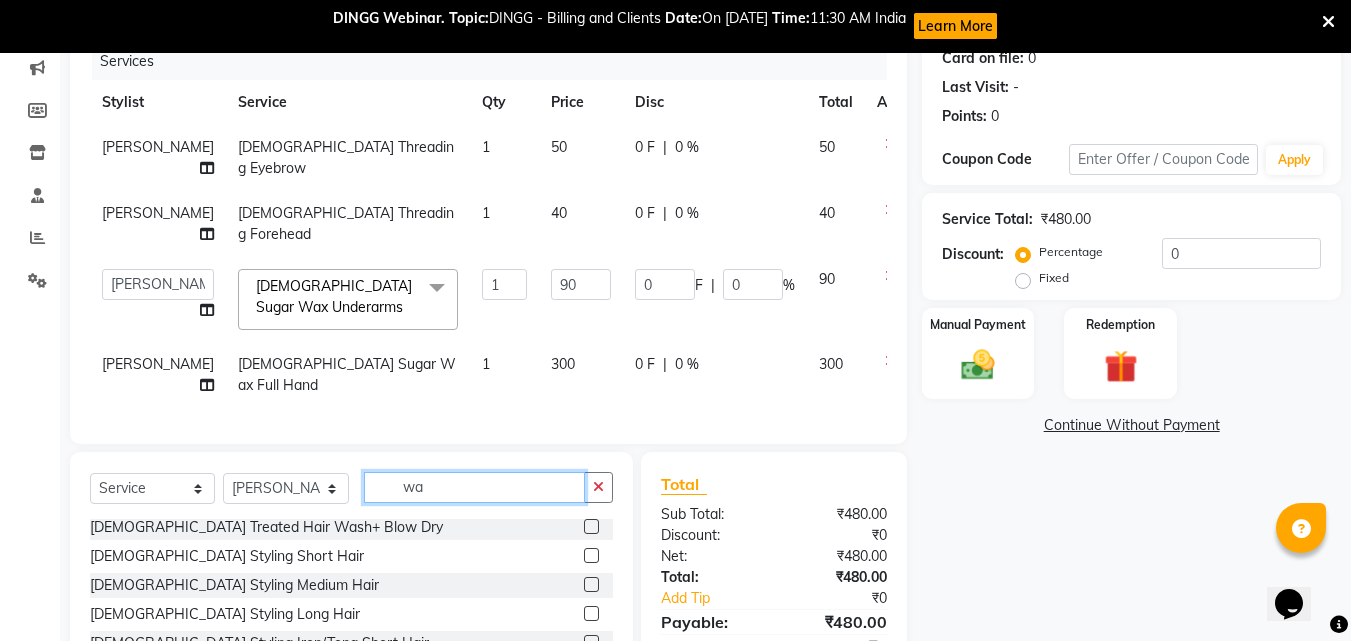 type on "w" 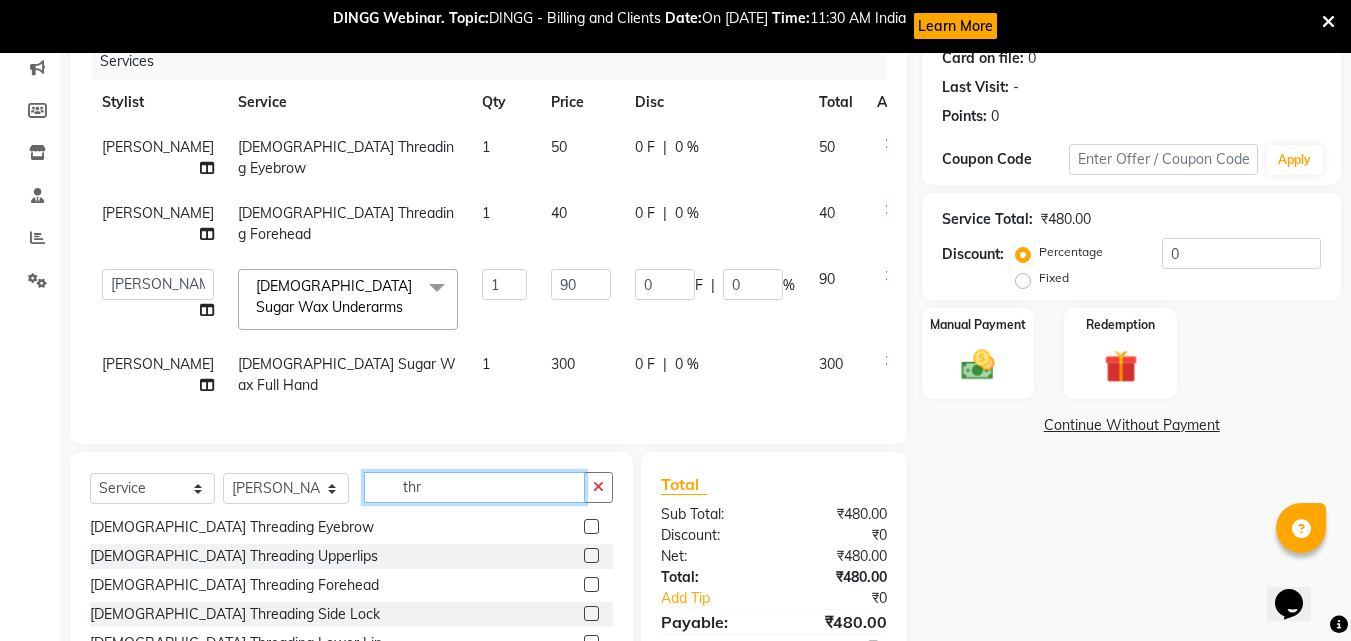 scroll, scrollTop: 4, scrollLeft: 0, axis: vertical 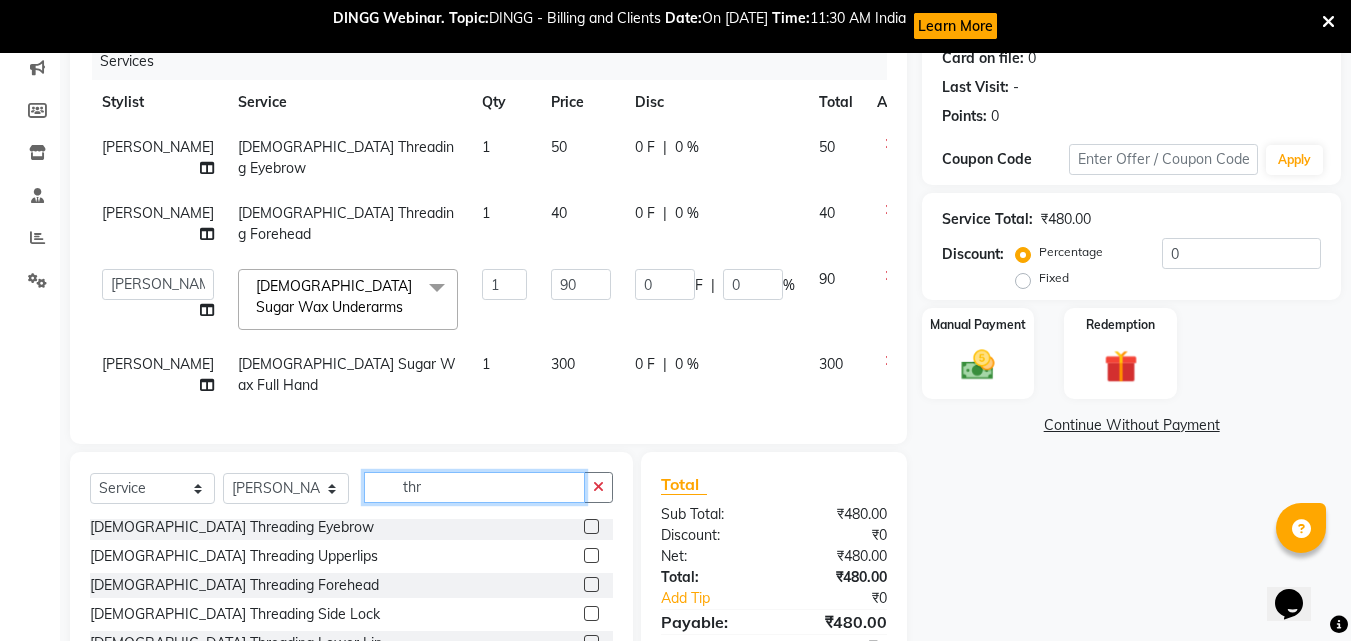 type on "thr" 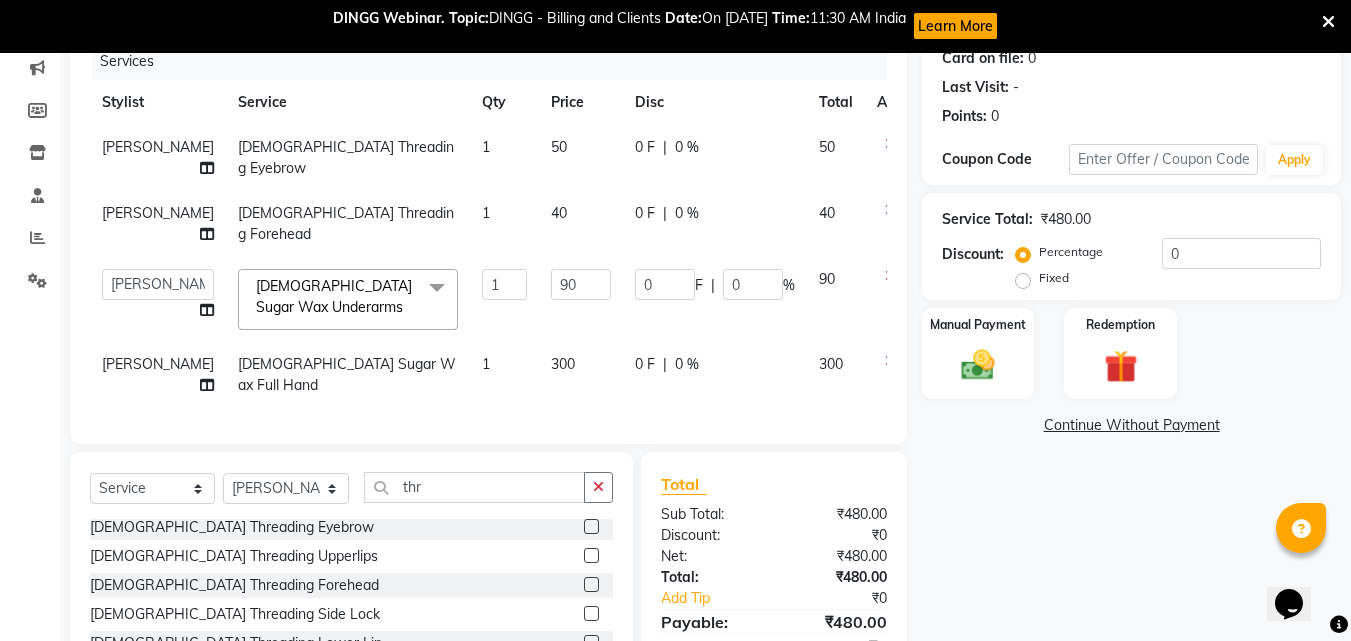 click 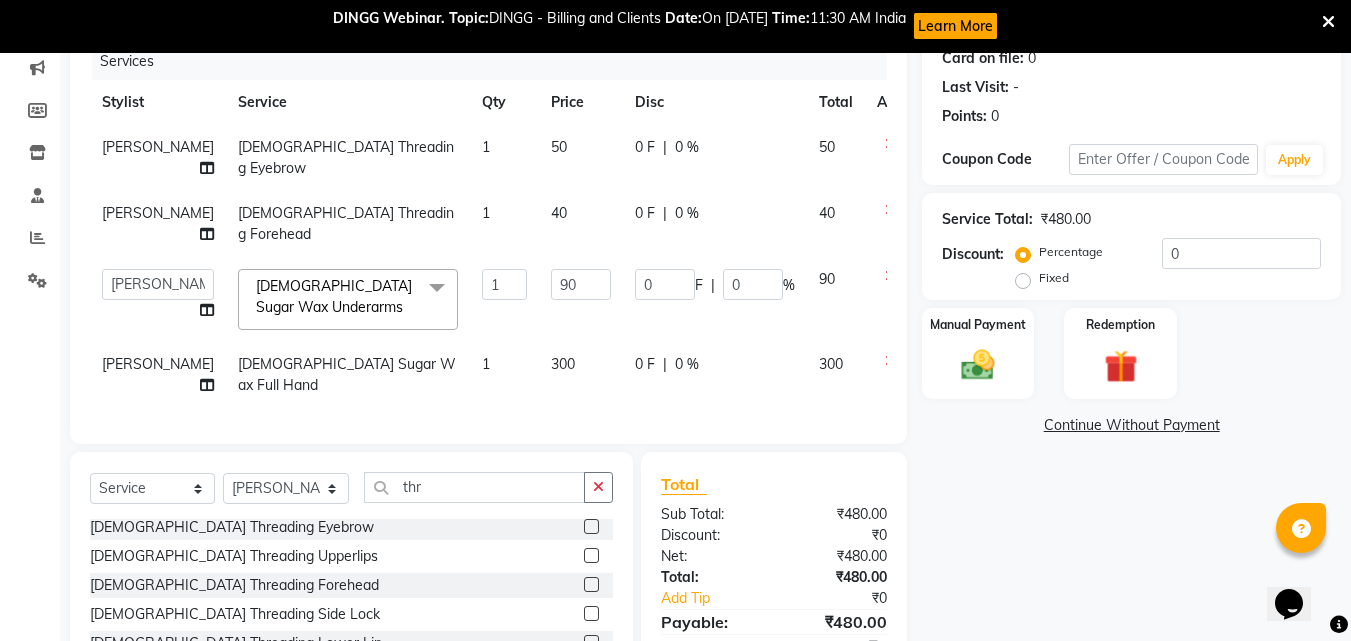click at bounding box center (590, 527) 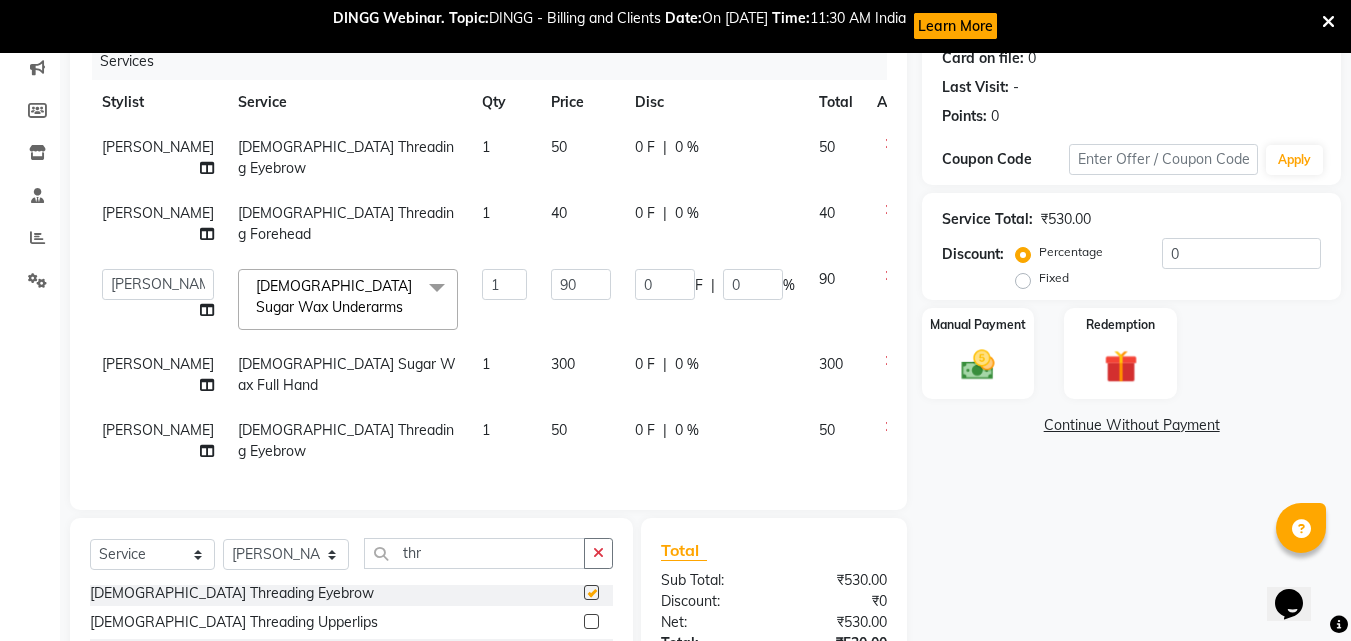 checkbox on "false" 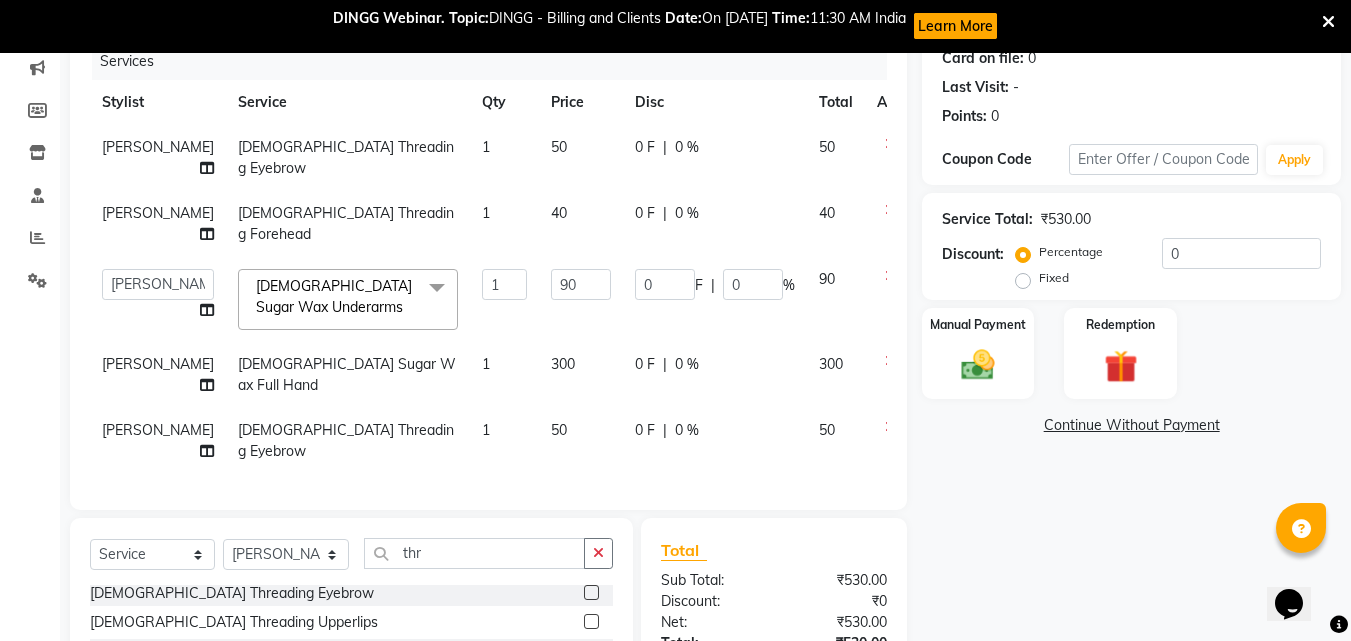 click 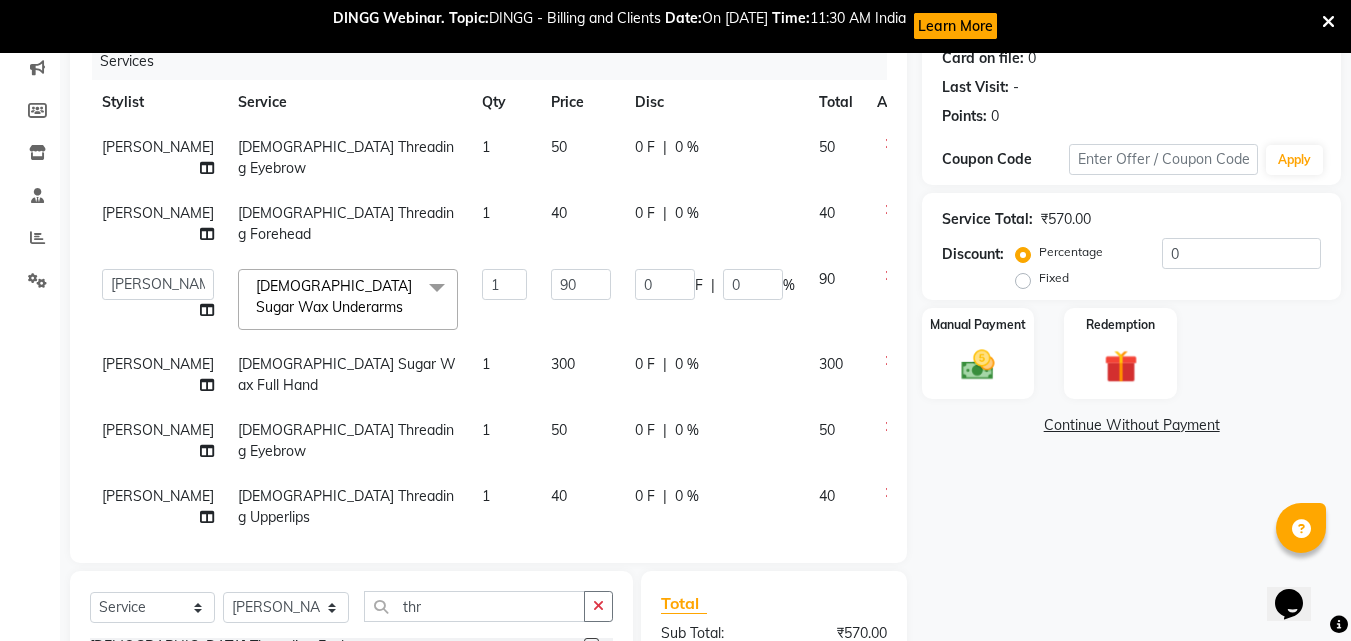 checkbox on "false" 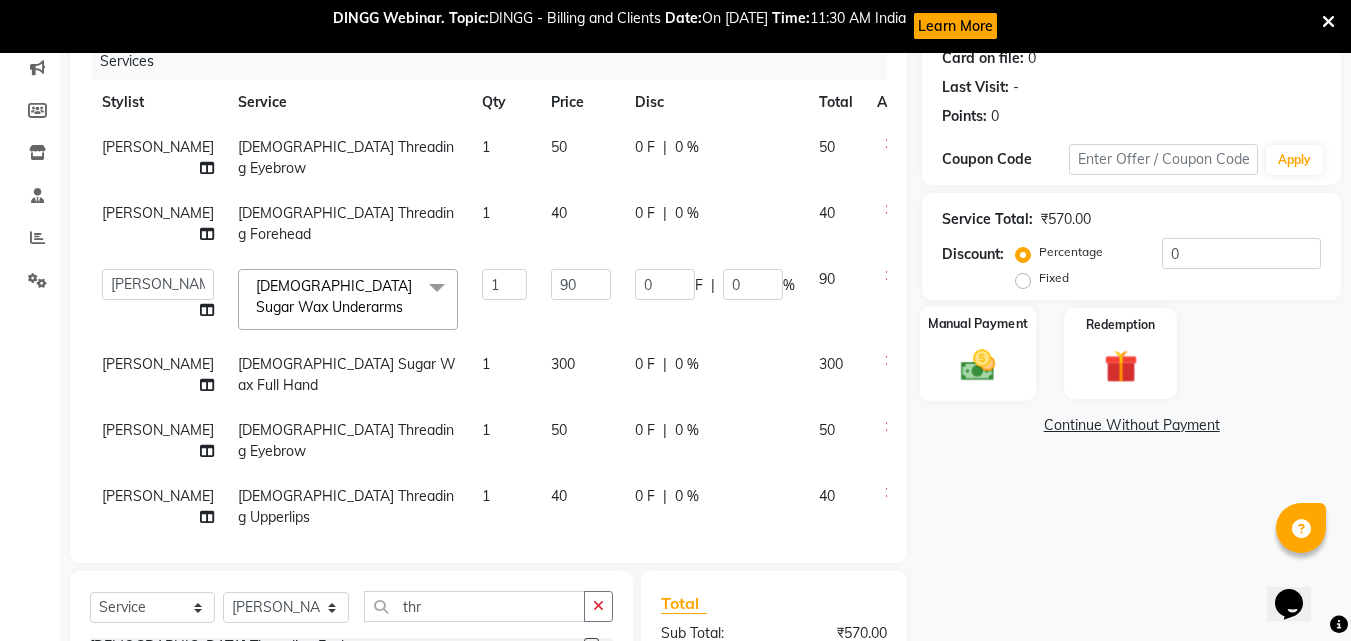 click 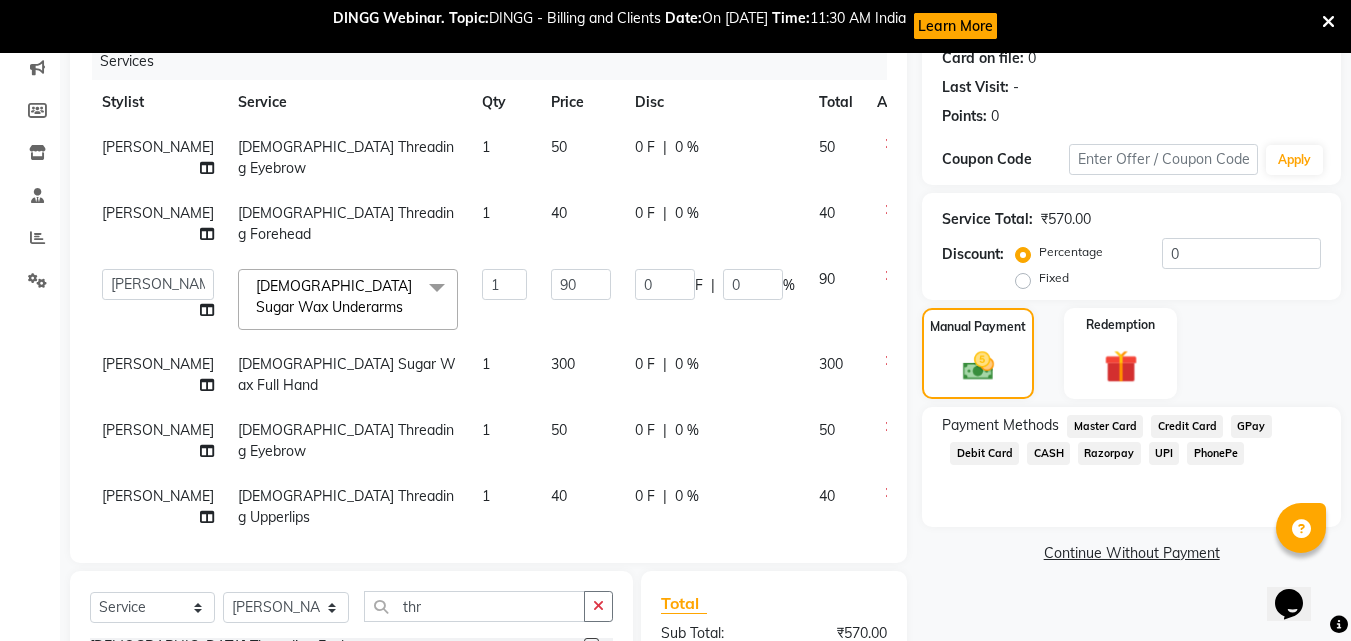 click on "UPI" 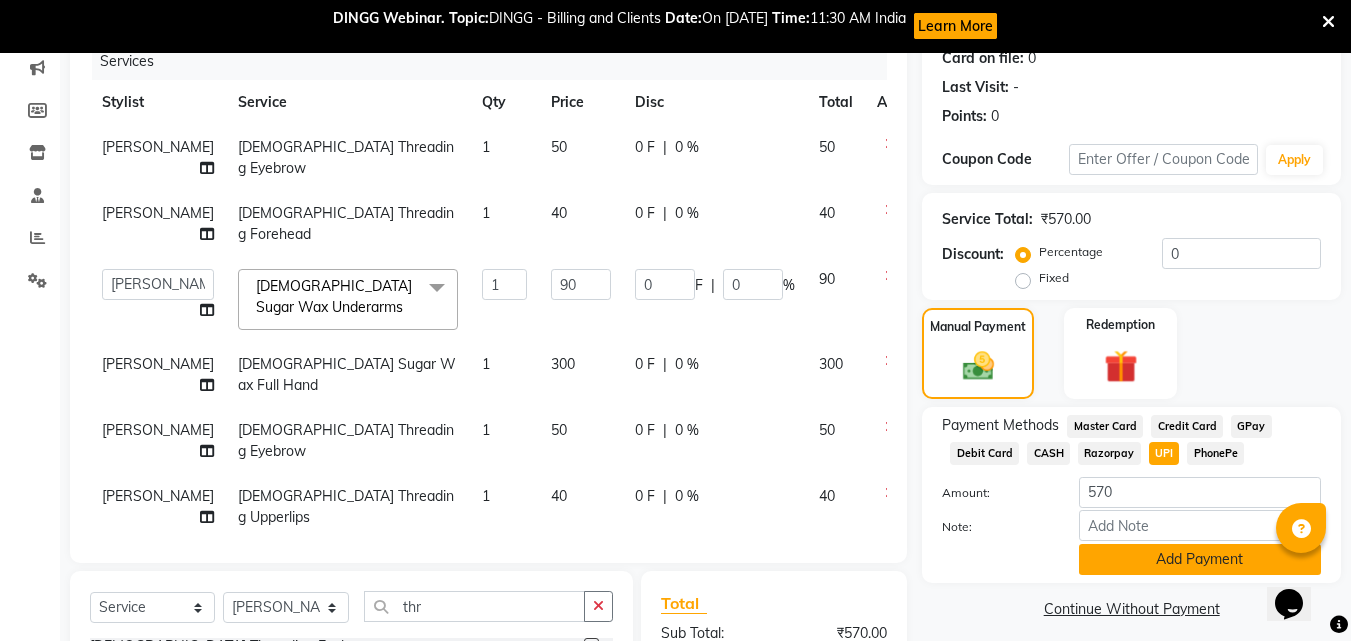 click on "Add Payment" 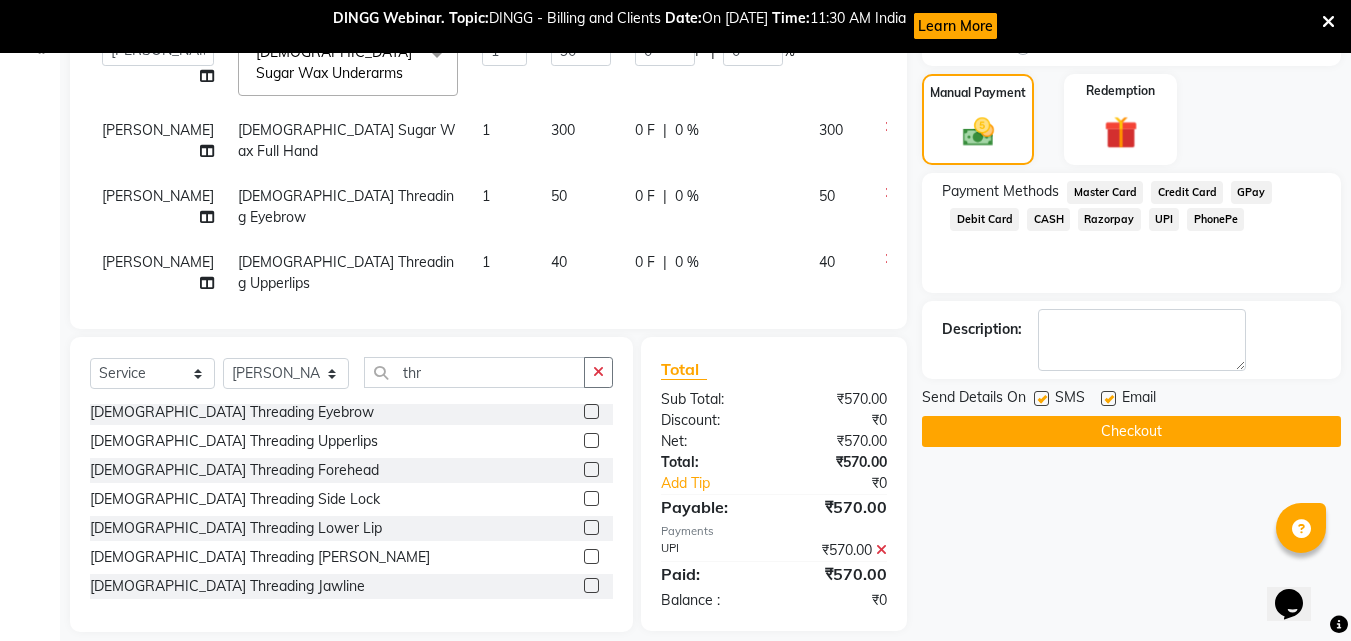 scroll, scrollTop: 499, scrollLeft: 0, axis: vertical 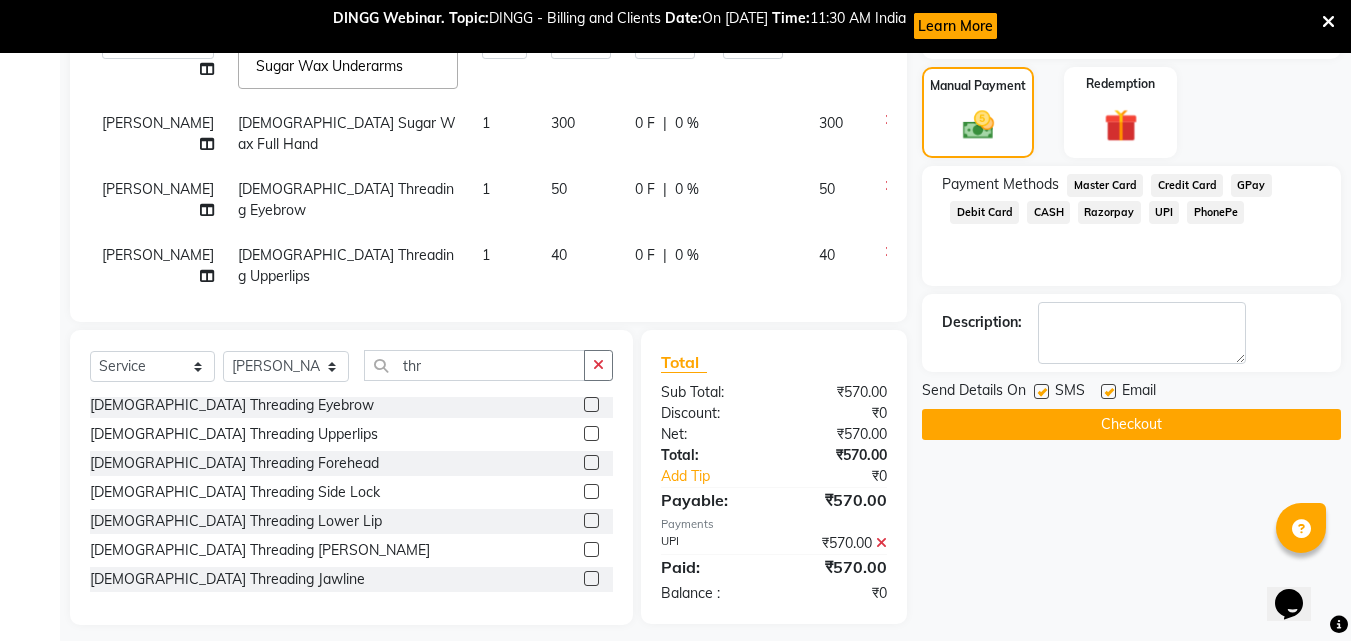 click on "Checkout" 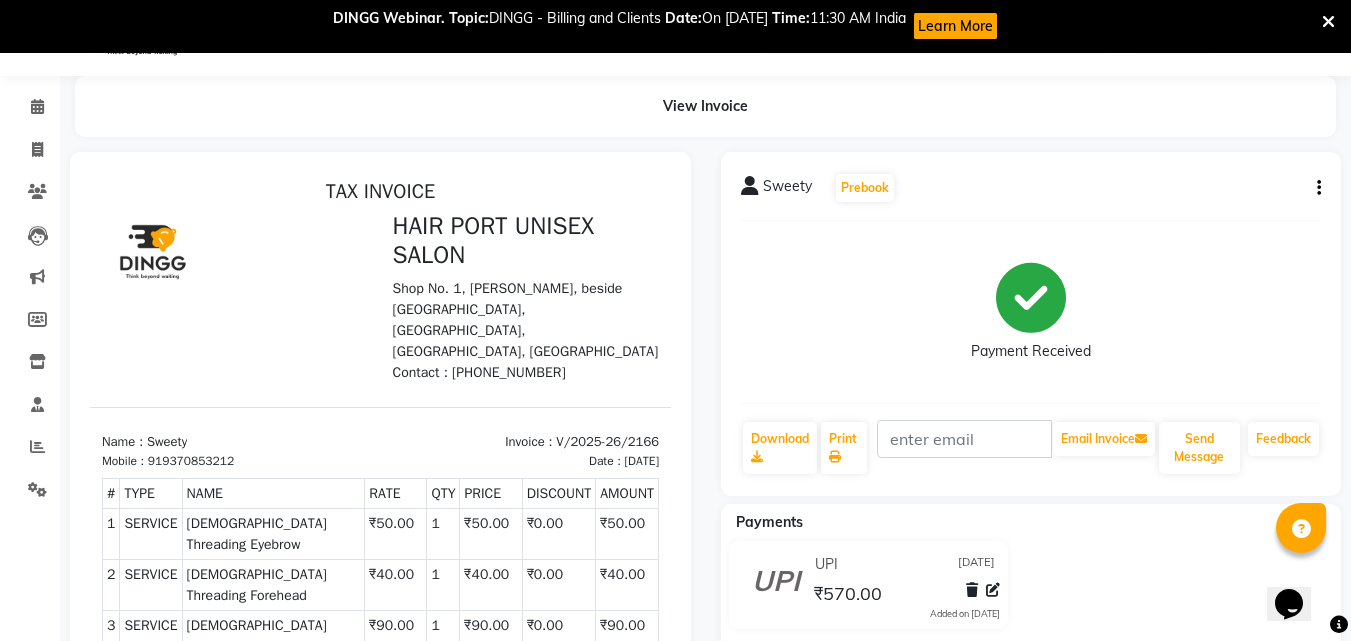 scroll, scrollTop: 0, scrollLeft: 0, axis: both 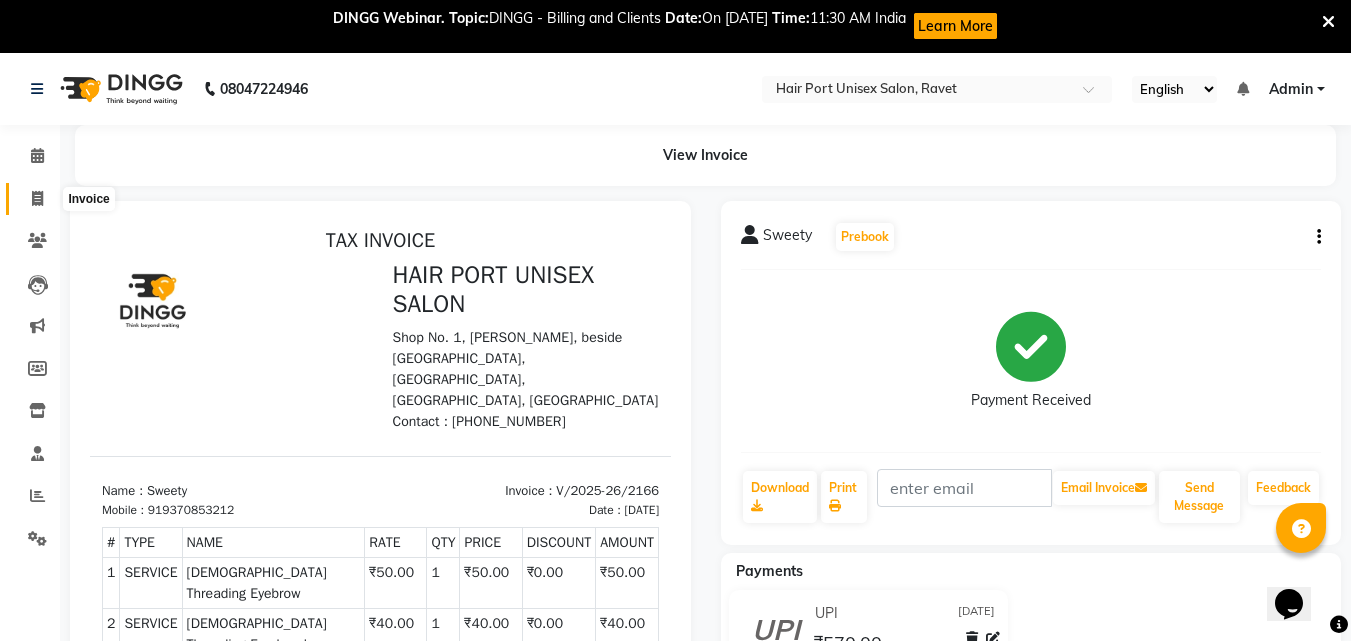 click 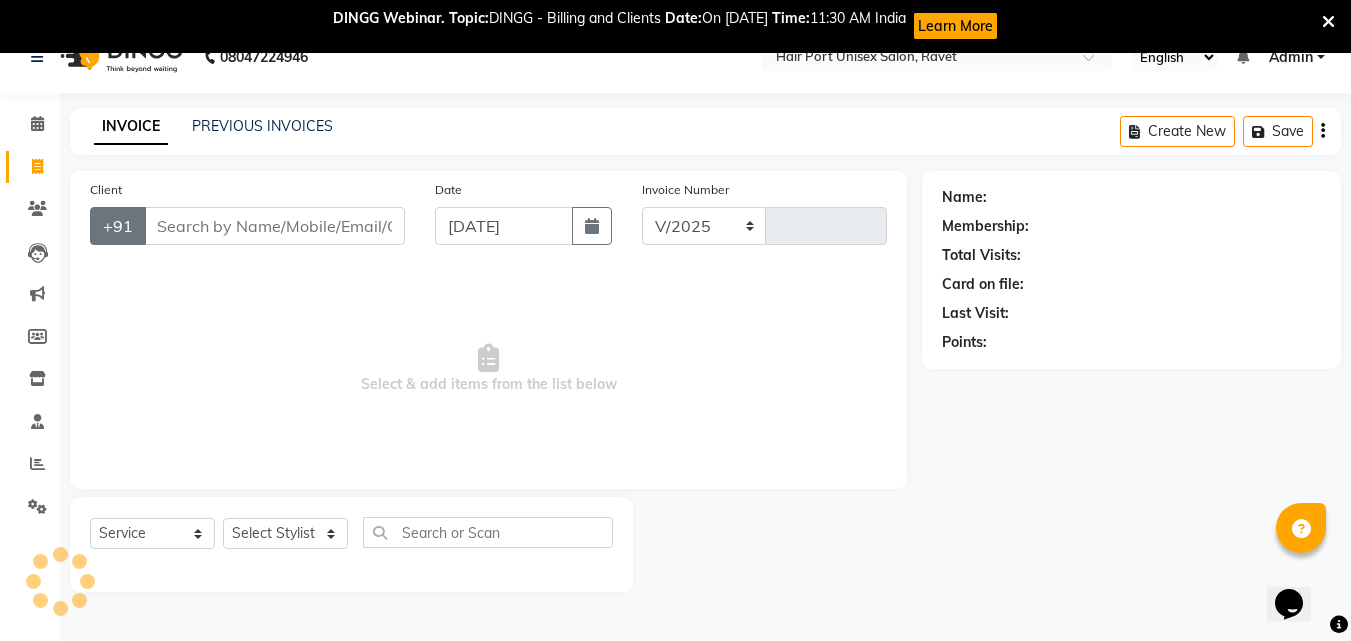 select on "7015" 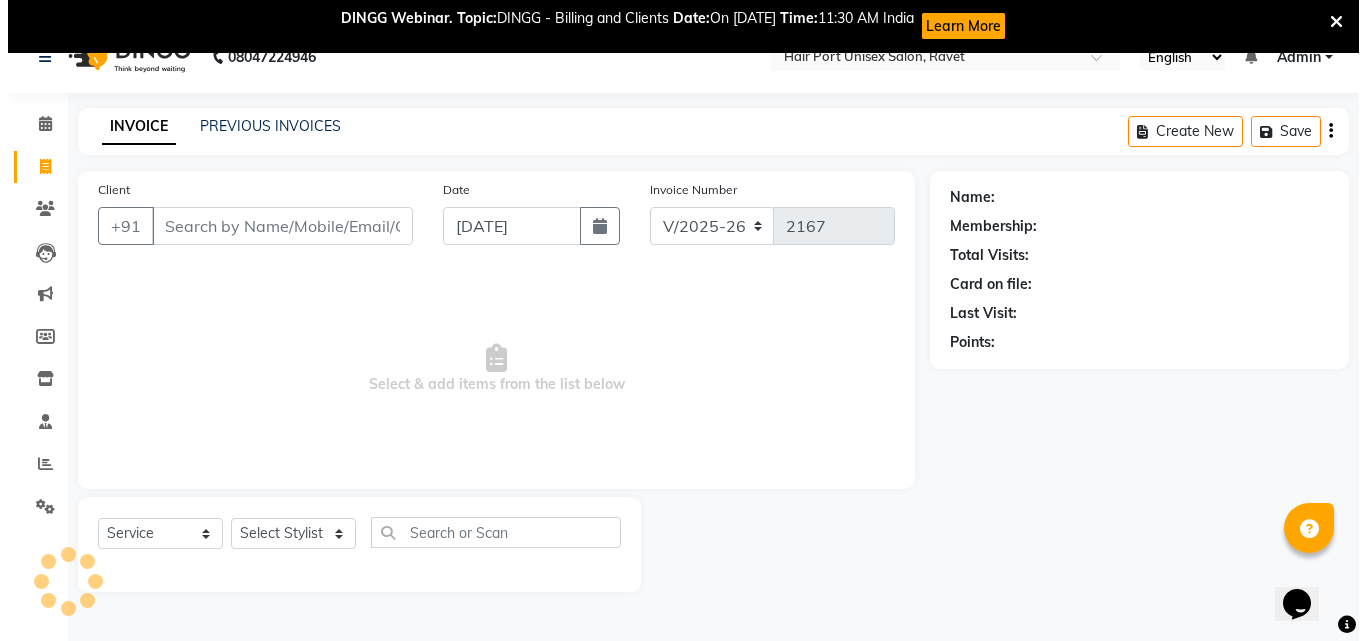 scroll, scrollTop: 53, scrollLeft: 0, axis: vertical 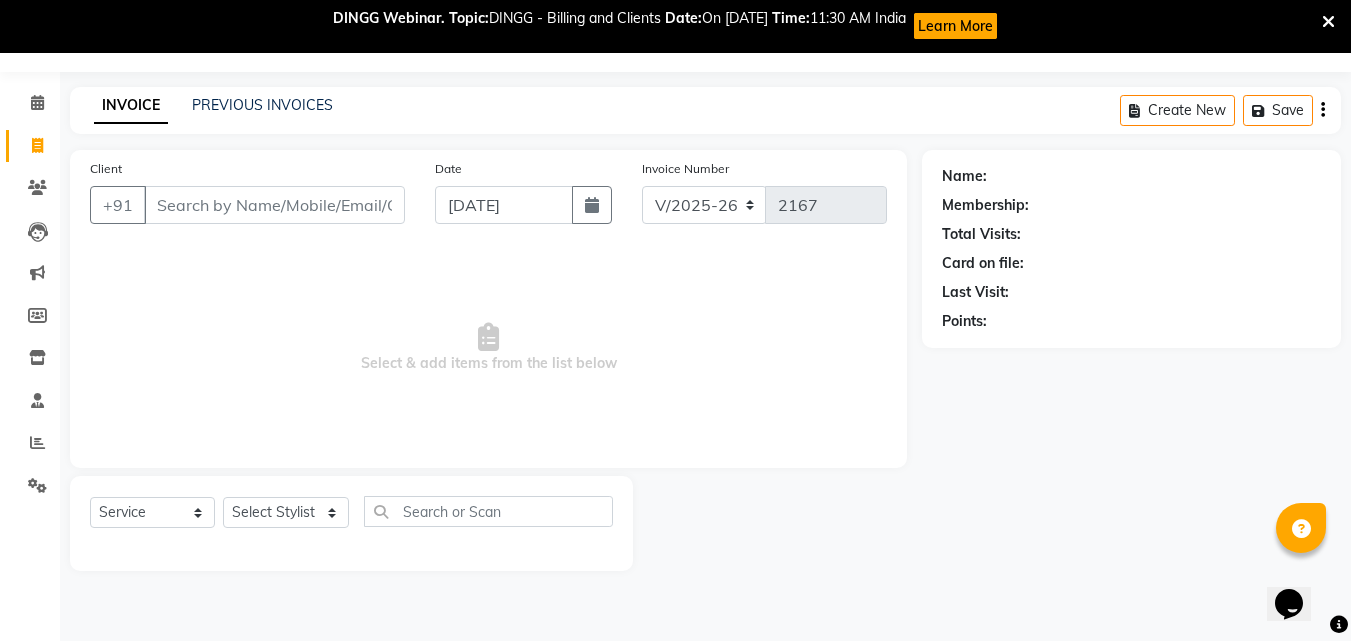 click on "Client" at bounding box center (274, 205) 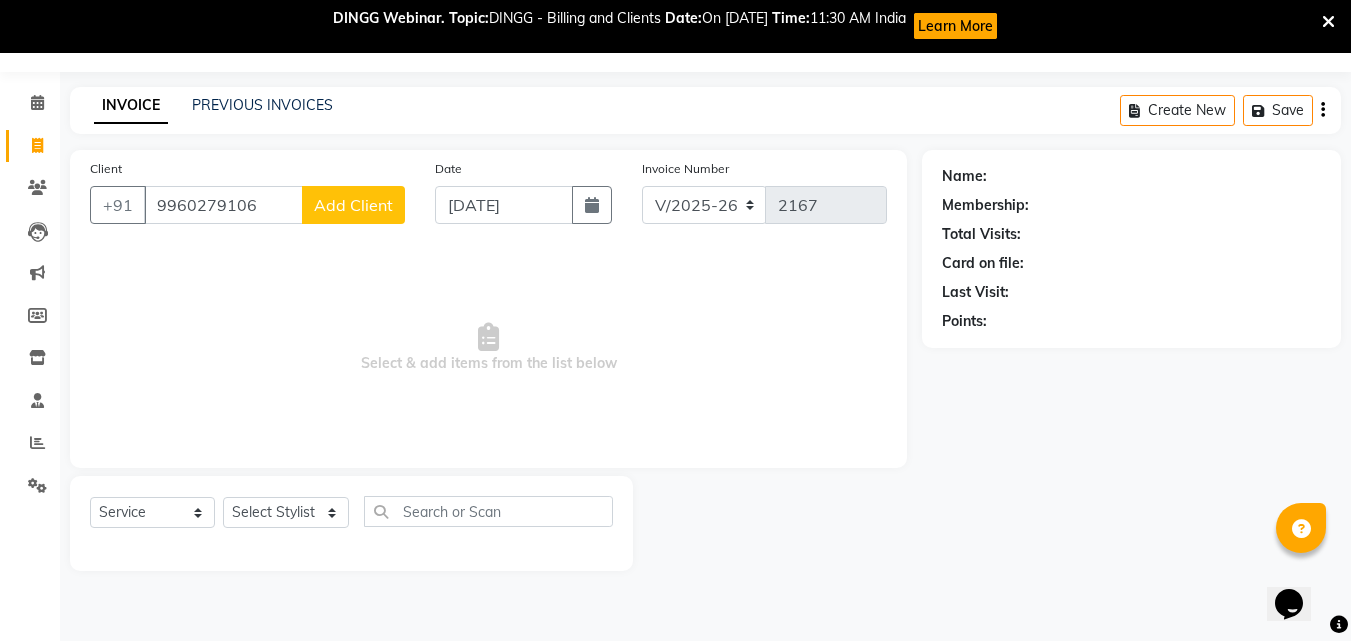 type on "9960279106" 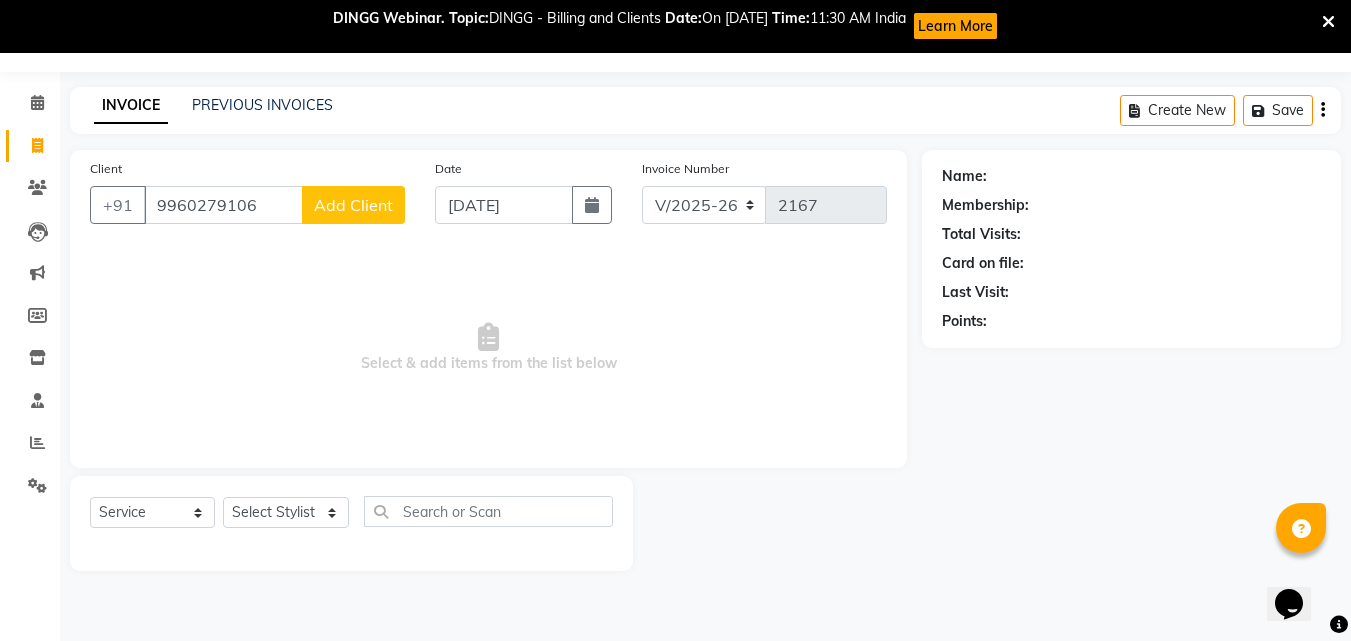 click on "Add Client" 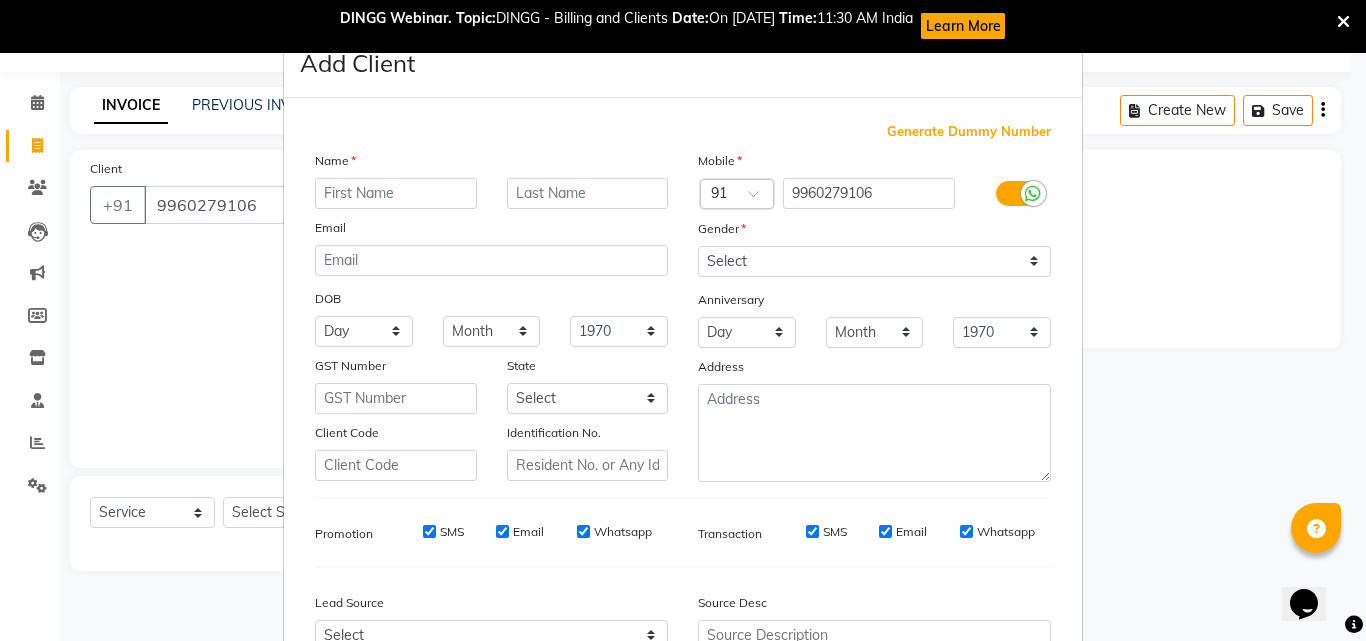 click at bounding box center (396, 193) 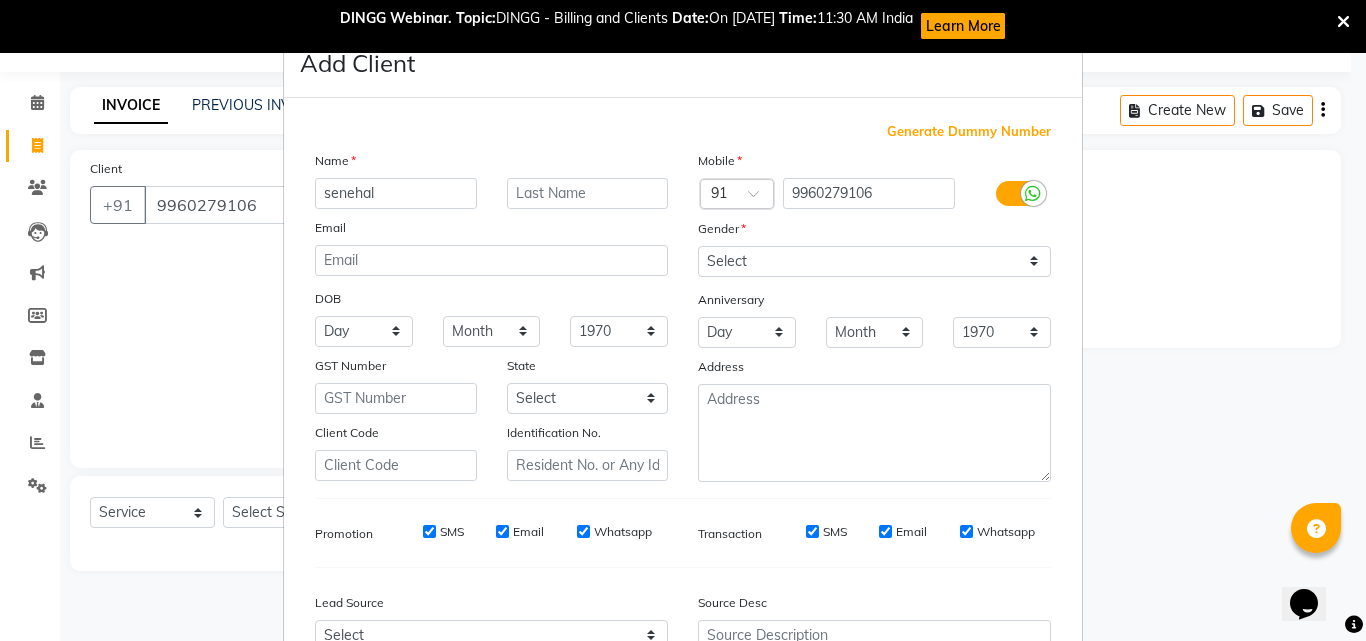 type on "senehal" 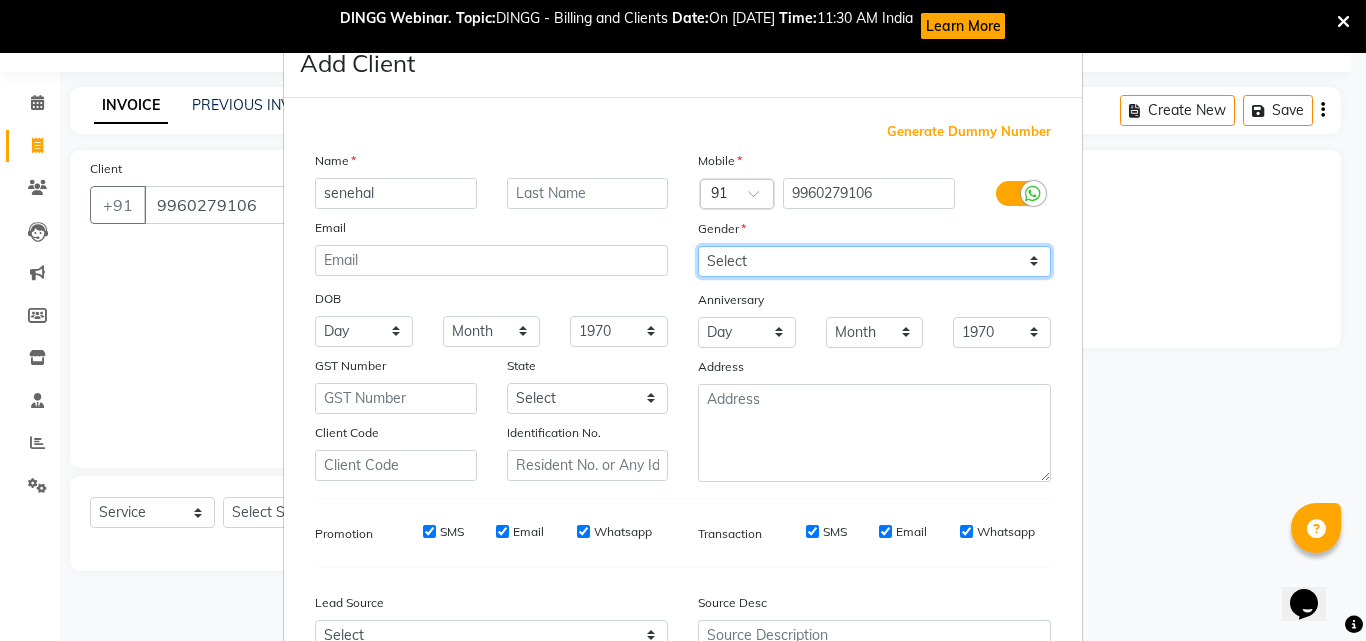 click on "Select [DEMOGRAPHIC_DATA] [DEMOGRAPHIC_DATA] Other Prefer Not To Say" at bounding box center [874, 261] 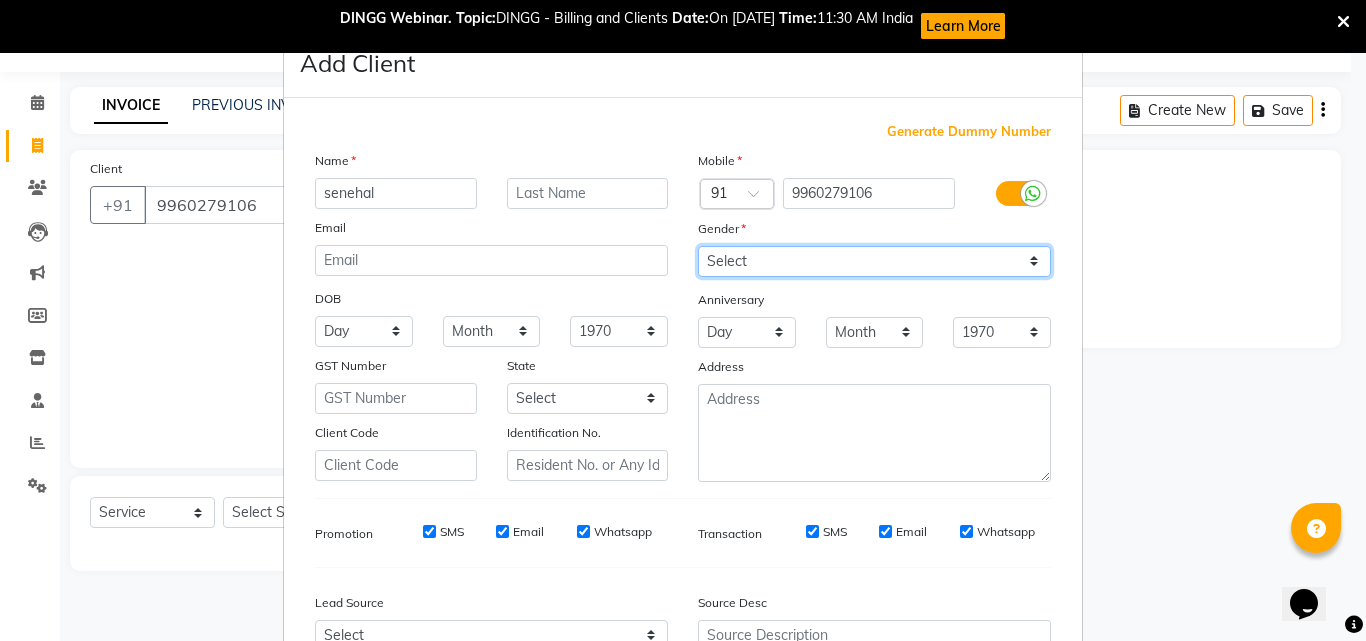 select on "[DEMOGRAPHIC_DATA]" 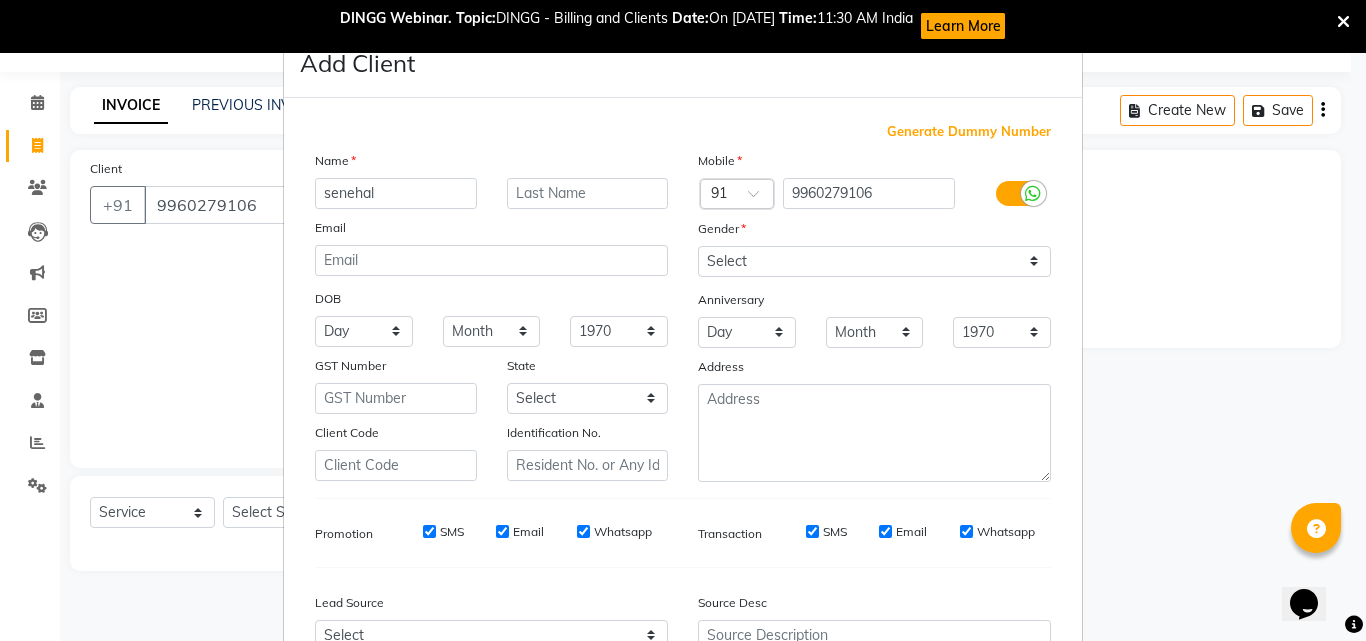 click on "Add Client Generate Dummy Number Name senehal Email DOB Day 01 02 03 04 05 06 07 08 09 10 11 12 13 14 15 16 17 18 19 20 21 22 23 24 25 26 27 28 29 30 31 Month January February March April May June July August September October November [DATE] 1941 1942 1943 1944 1945 1946 1947 1948 1949 1950 1951 1952 1953 1954 1955 1956 1957 1958 1959 1960 1961 1962 1963 1964 1965 1966 1967 1968 1969 1970 1971 1972 1973 1974 1975 1976 1977 1978 1979 1980 1981 1982 1983 1984 1985 1986 1987 1988 1989 1990 1991 1992 1993 1994 1995 1996 1997 1998 1999 2000 2001 2002 2003 2004 2005 2006 2007 2008 2009 2010 2011 2012 2013 2014 2015 2016 2017 2018 2019 2020 2021 2022 2023 2024 GST Number State Select [GEOGRAPHIC_DATA] [GEOGRAPHIC_DATA] [GEOGRAPHIC_DATA] [GEOGRAPHIC_DATA] [GEOGRAPHIC_DATA] [GEOGRAPHIC_DATA] [GEOGRAPHIC_DATA] [GEOGRAPHIC_DATA] and [GEOGRAPHIC_DATA] [GEOGRAPHIC_DATA] [GEOGRAPHIC_DATA] [GEOGRAPHIC_DATA] [GEOGRAPHIC_DATA] [GEOGRAPHIC_DATA] [GEOGRAPHIC_DATA] [GEOGRAPHIC_DATA] [GEOGRAPHIC_DATA] [GEOGRAPHIC_DATA] [GEOGRAPHIC_DATA] [GEOGRAPHIC_DATA] [GEOGRAPHIC_DATA] [GEOGRAPHIC_DATA] [GEOGRAPHIC_DATA] [GEOGRAPHIC_DATA] [GEOGRAPHIC_DATA] [GEOGRAPHIC_DATA] [GEOGRAPHIC_DATA] [GEOGRAPHIC_DATA] [GEOGRAPHIC_DATA] [GEOGRAPHIC_DATA]" at bounding box center (683, 320) 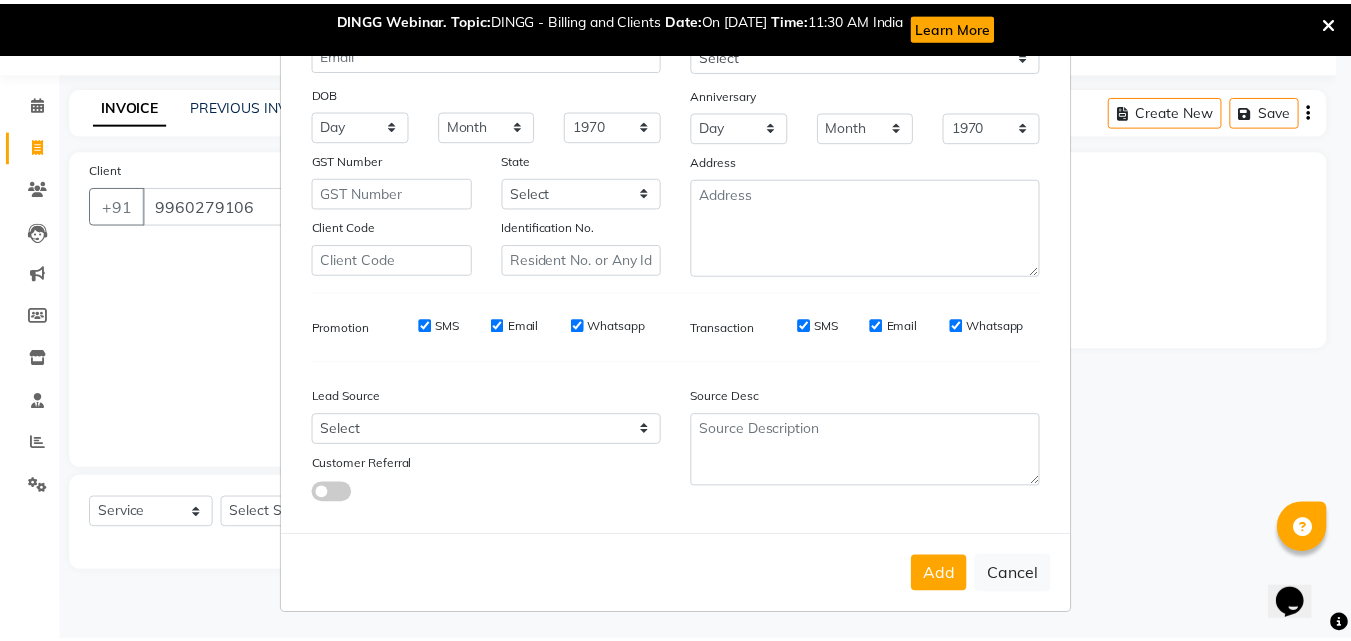 scroll, scrollTop: 208, scrollLeft: 0, axis: vertical 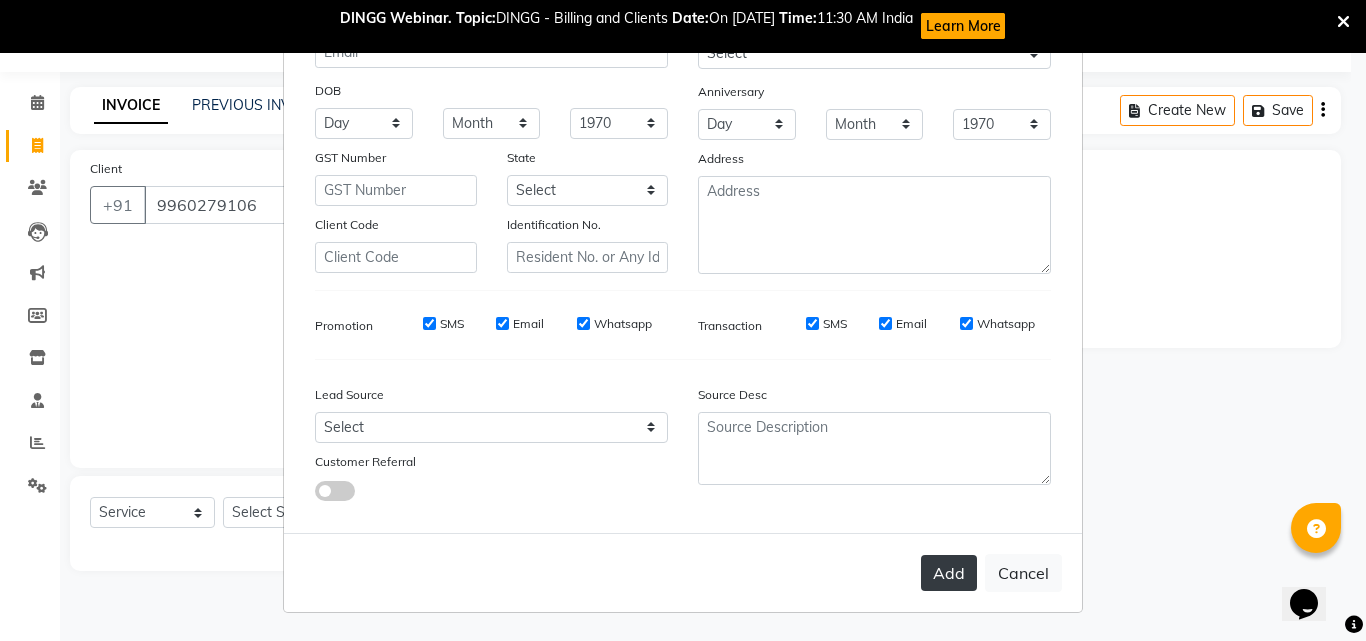 click on "Add" at bounding box center [949, 573] 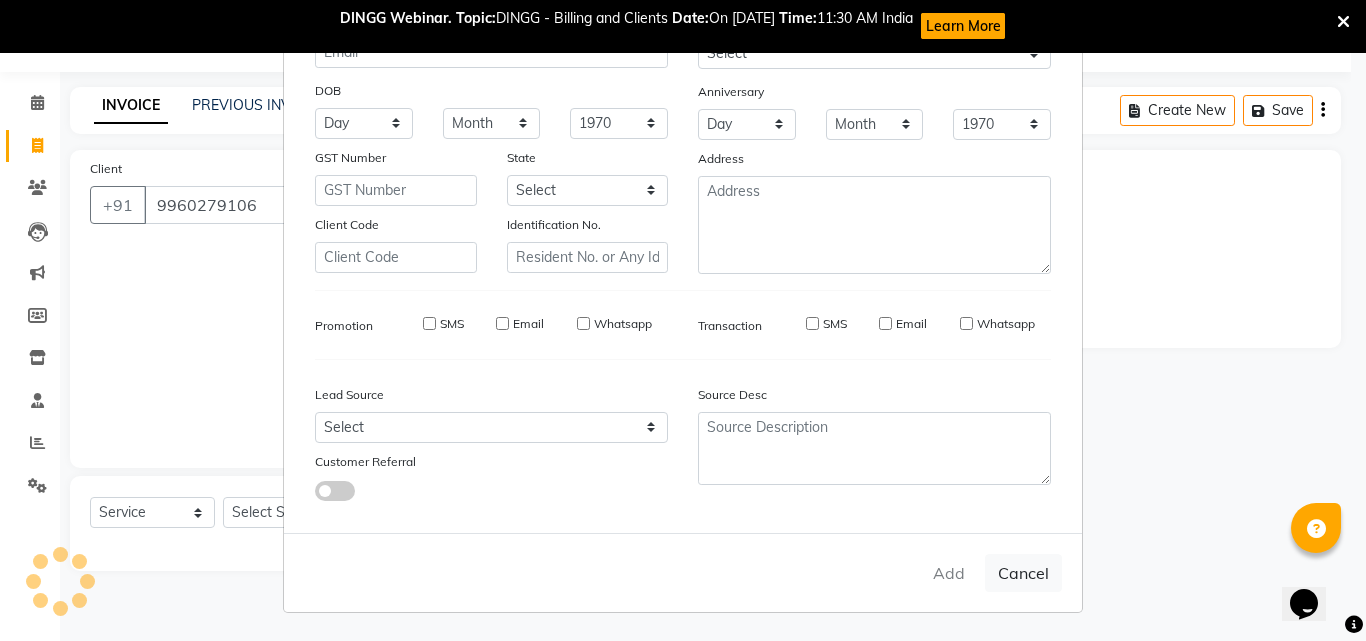 type 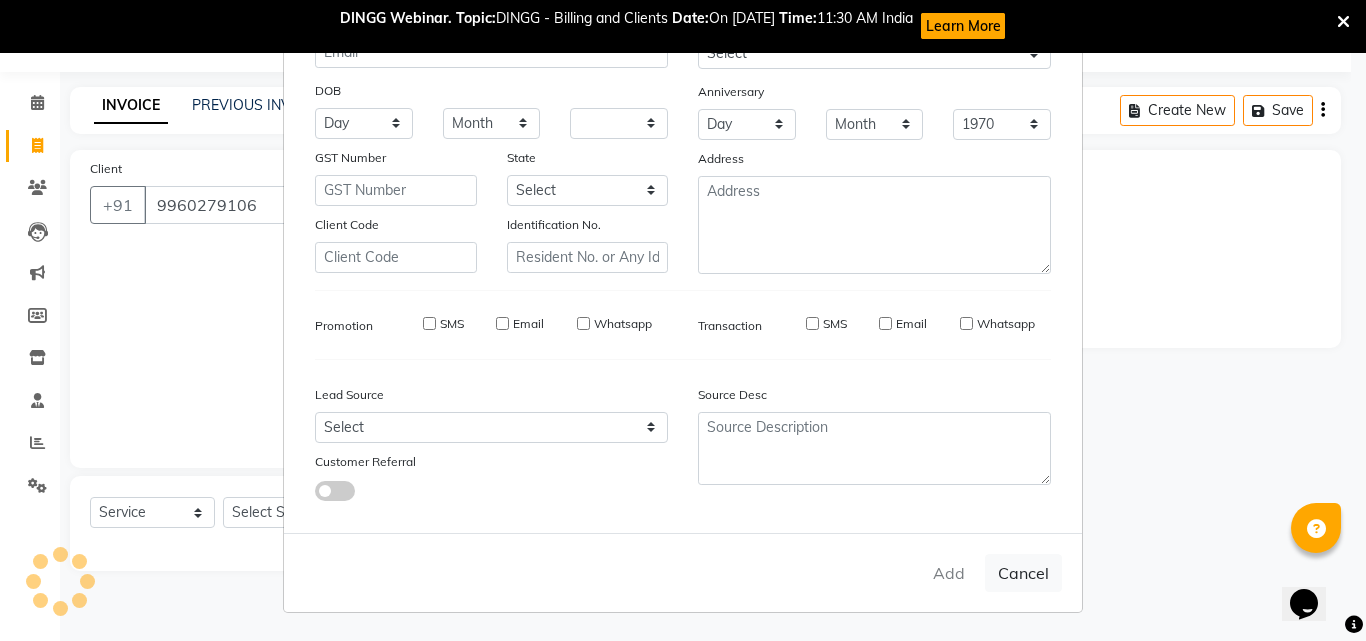 select 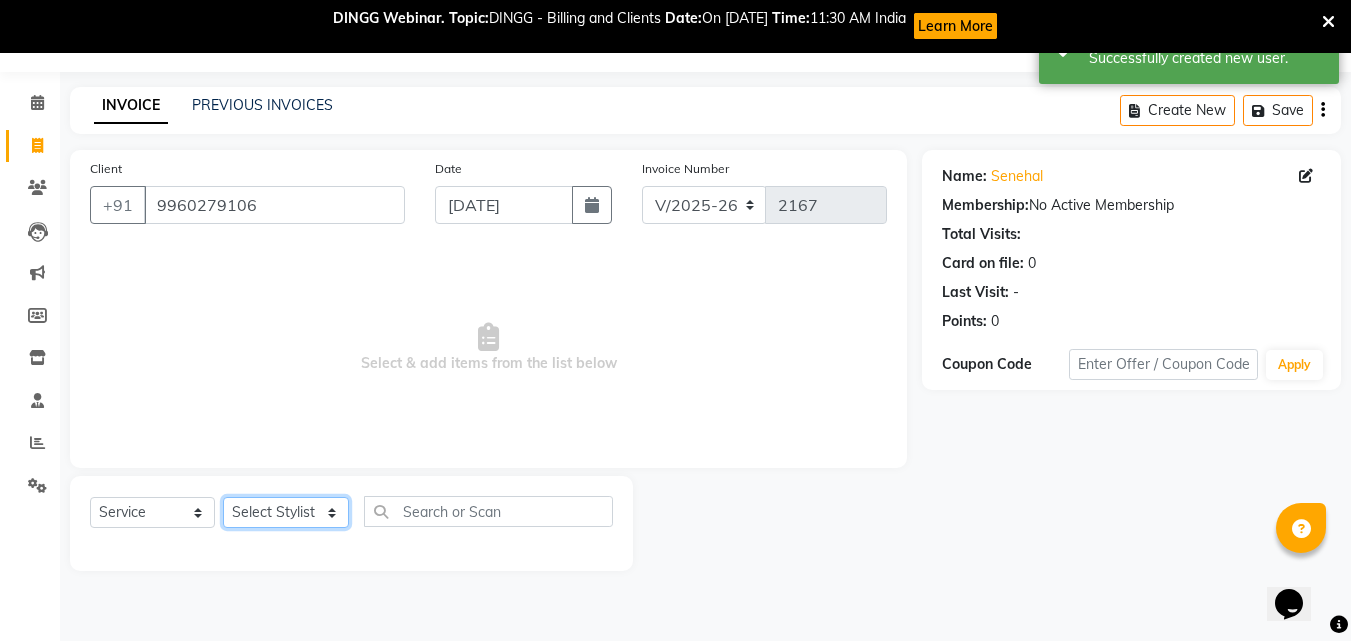 click on "Select Stylist [PERSON_NAME]  [PERSON_NAME] [PERSON_NAME] [PERSON_NAME] [PERSON_NAME]  [PERSON_NAME] [PERSON_NAME] Mane" 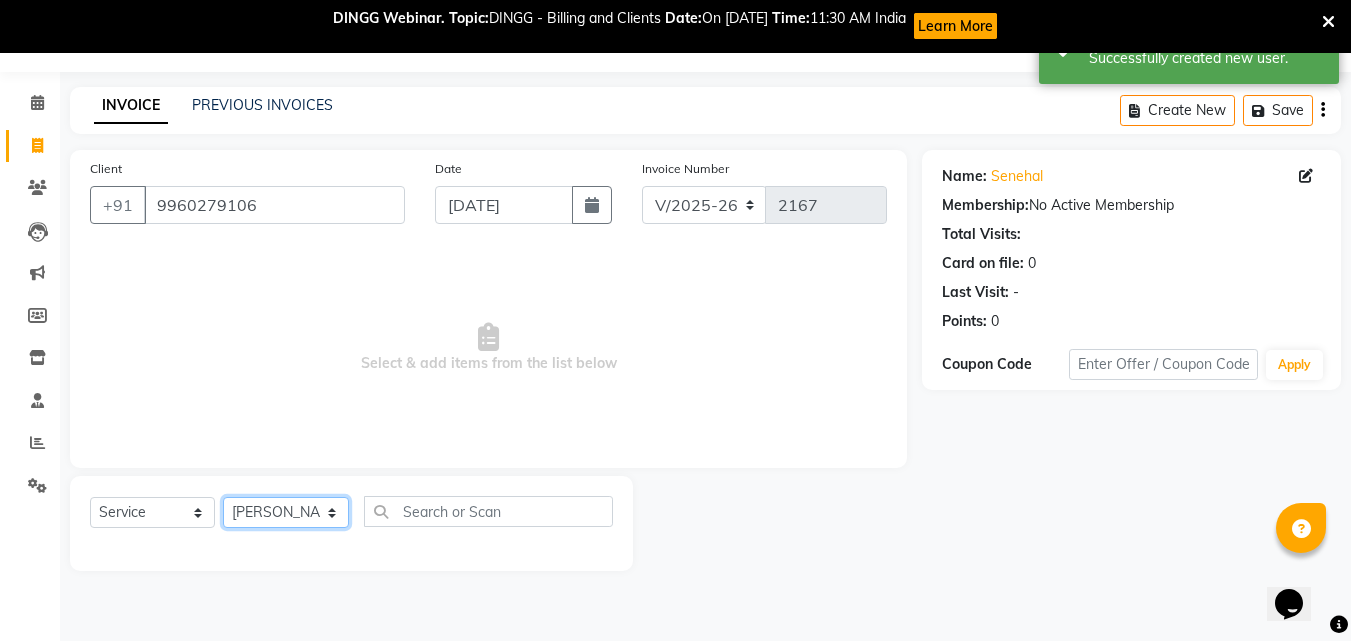 click on "Select Stylist [PERSON_NAME]  [PERSON_NAME] [PERSON_NAME] [PERSON_NAME] [PERSON_NAME]  [PERSON_NAME] [PERSON_NAME] Mane" 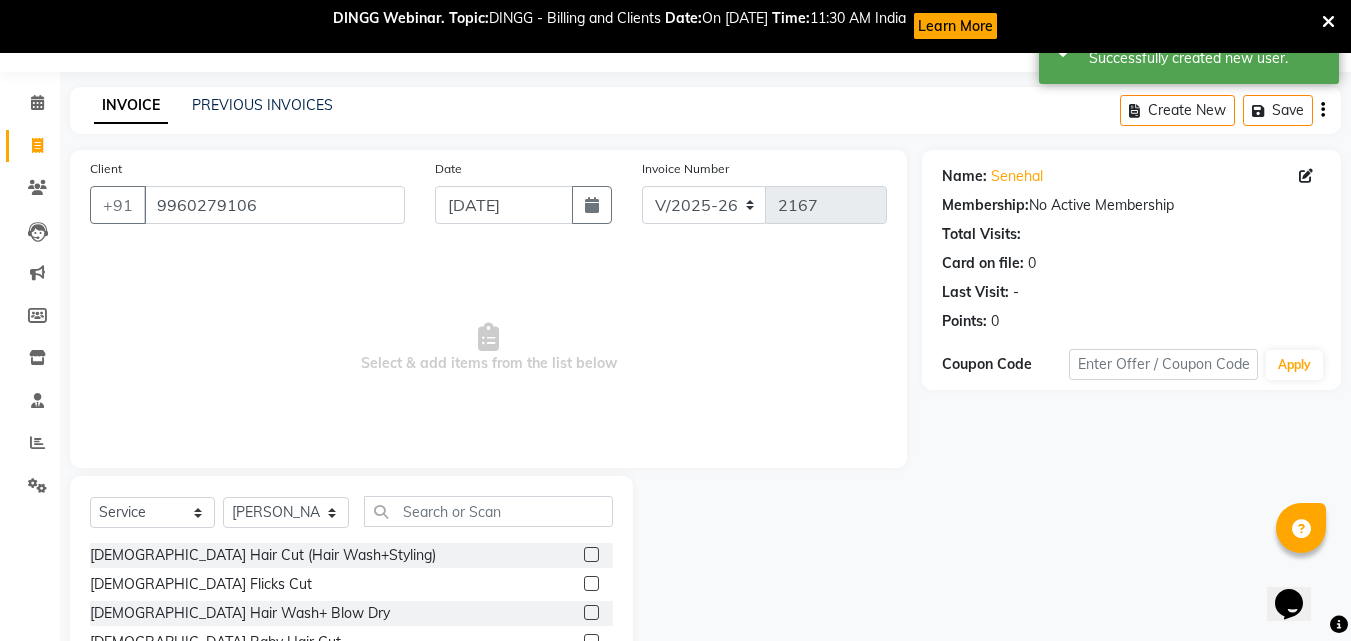 click 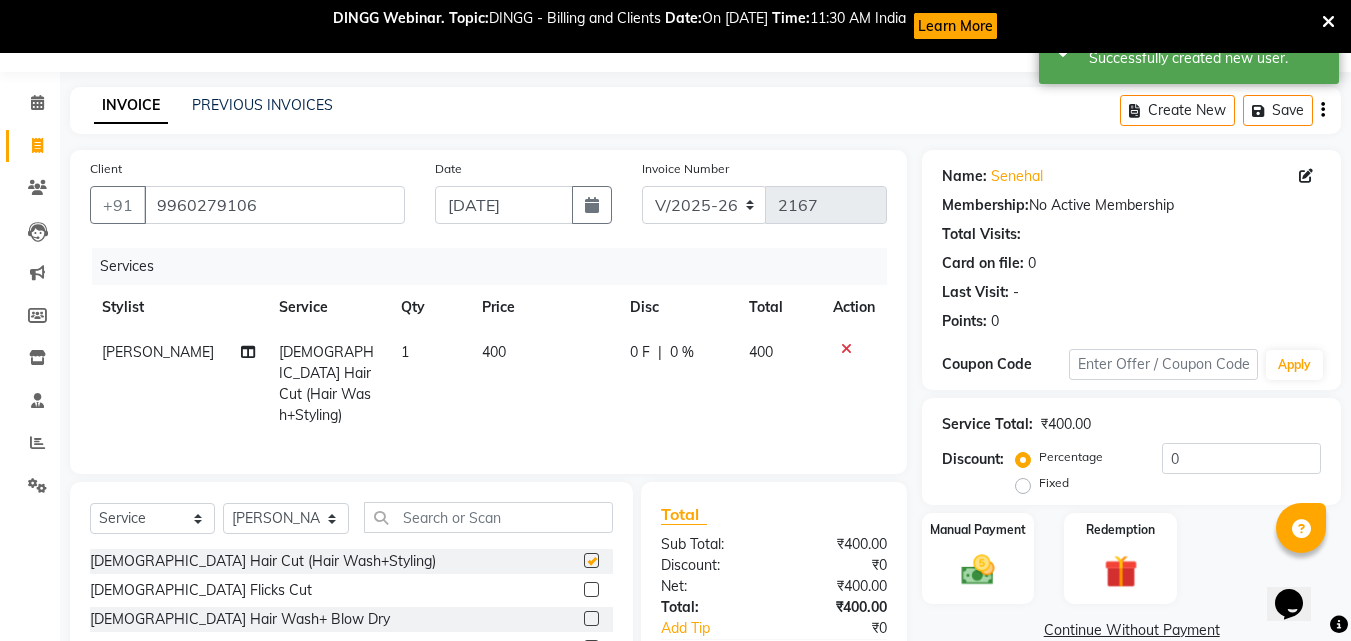 checkbox on "false" 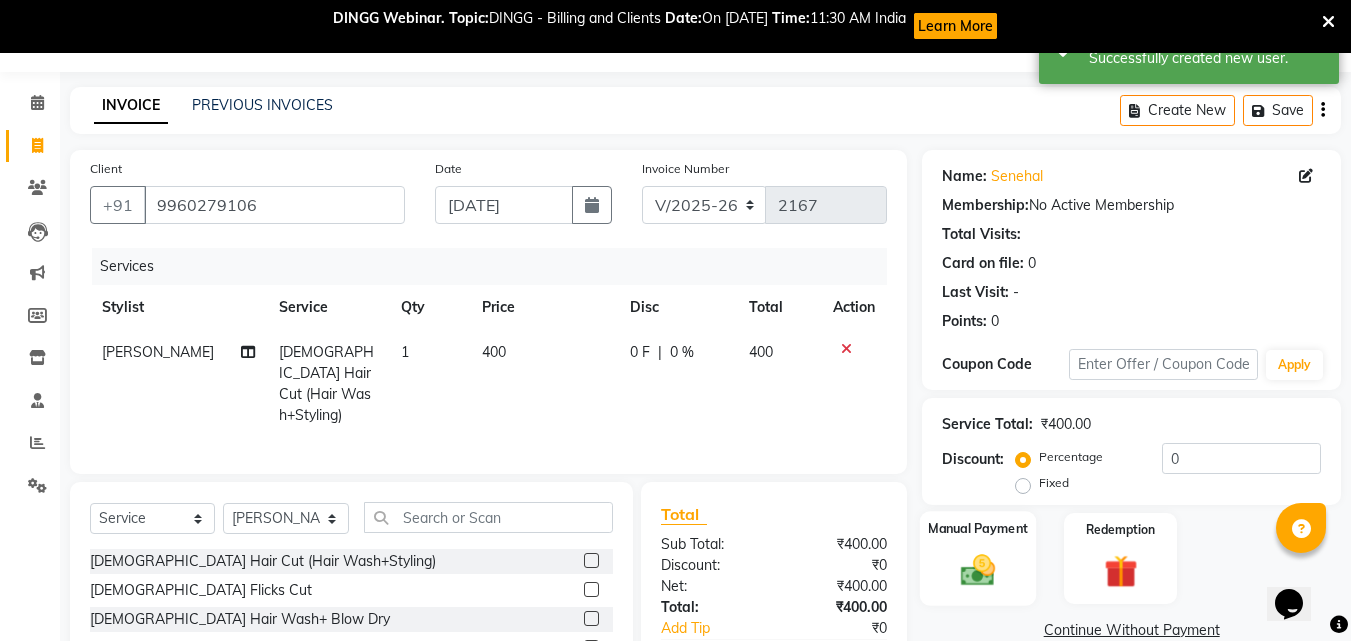 click 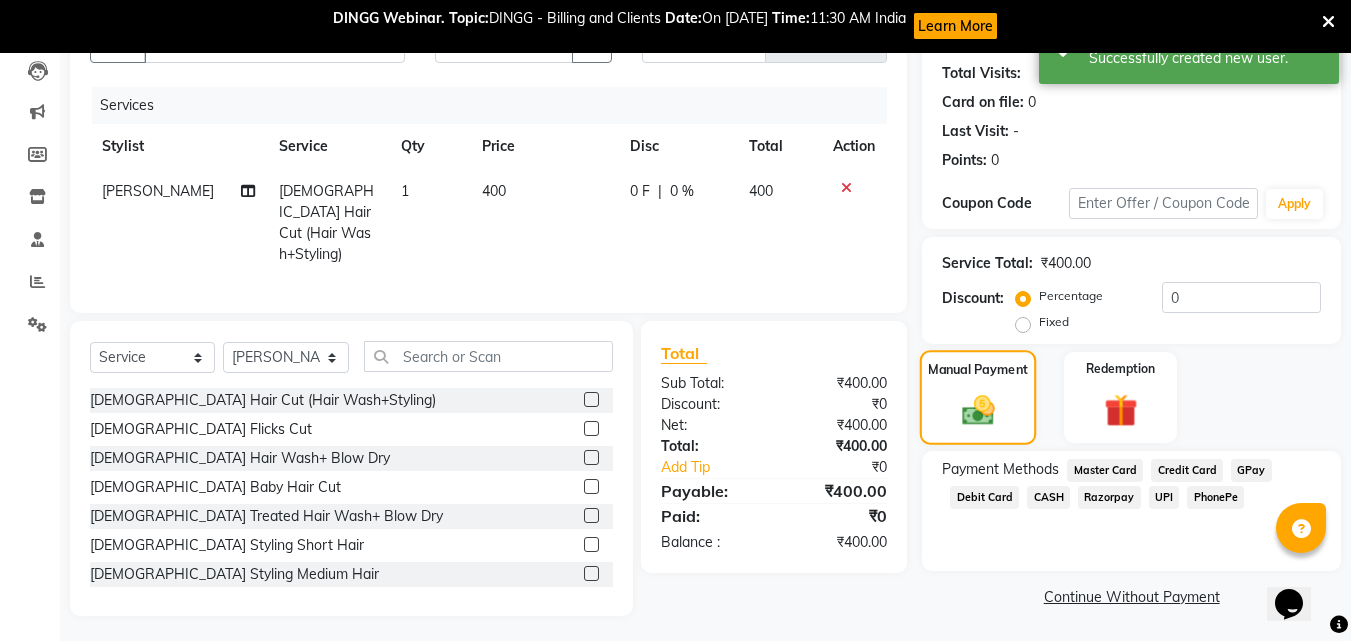 scroll, scrollTop: 215, scrollLeft: 0, axis: vertical 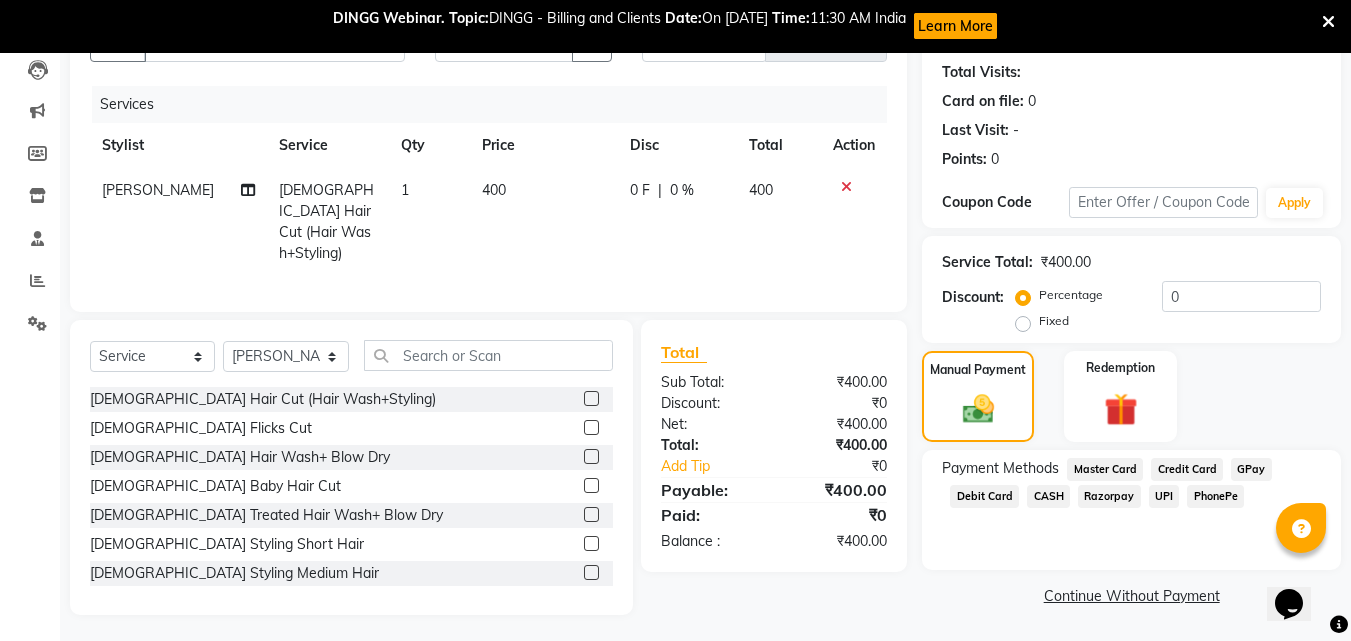 click on "UPI" 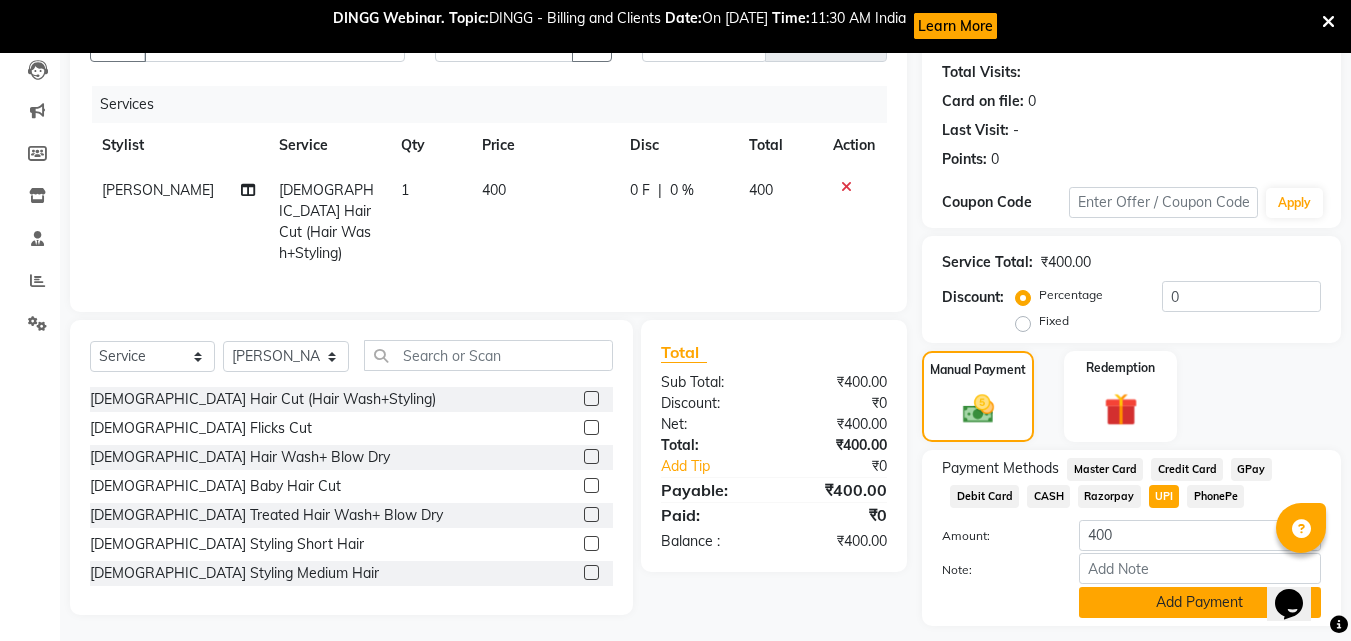click on "Add Payment" 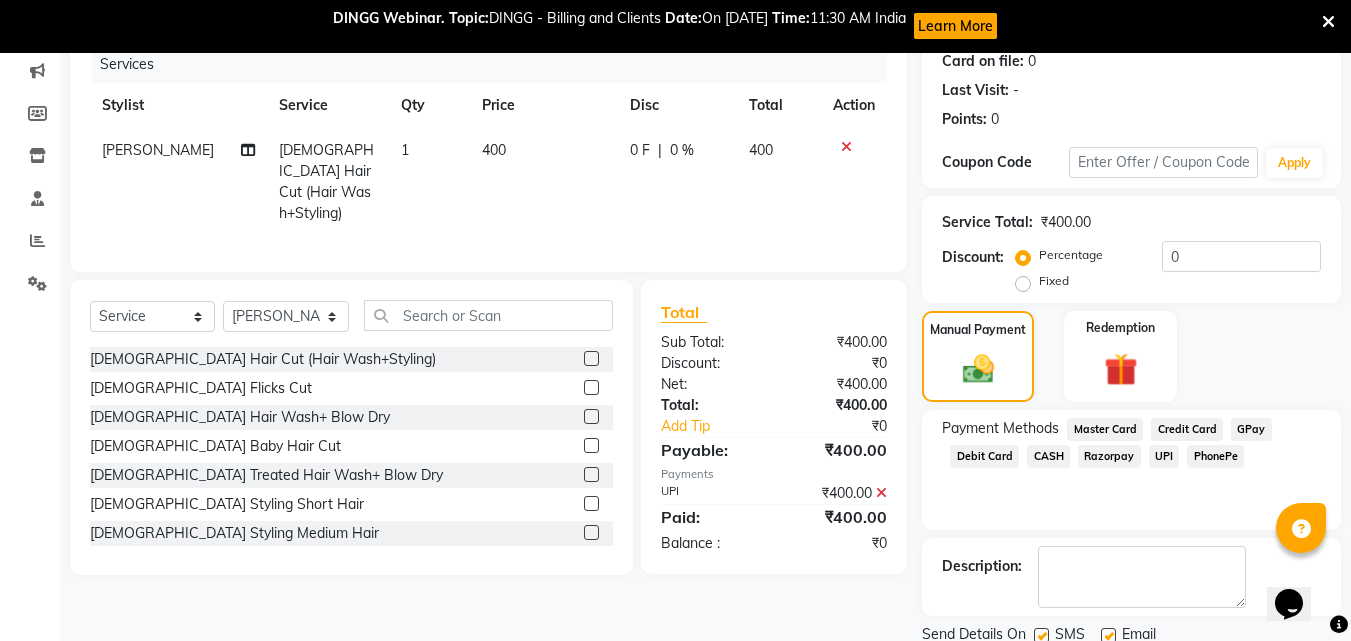 scroll, scrollTop: 328, scrollLeft: 0, axis: vertical 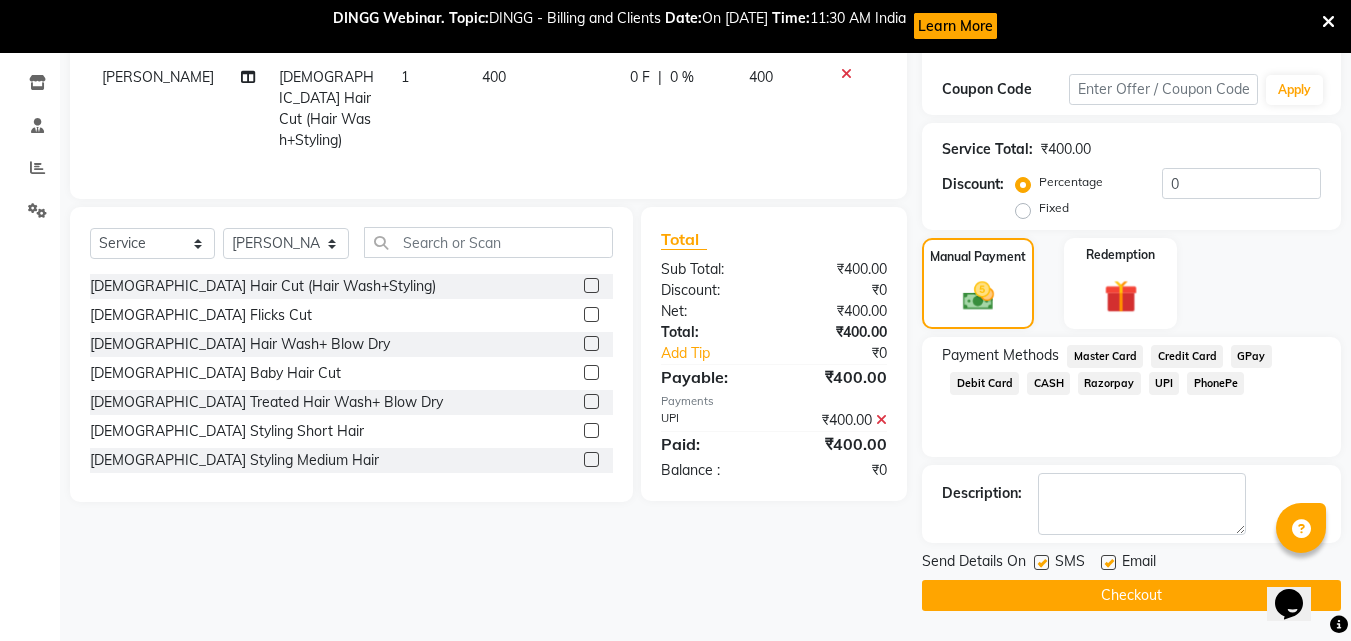 click on "Checkout" 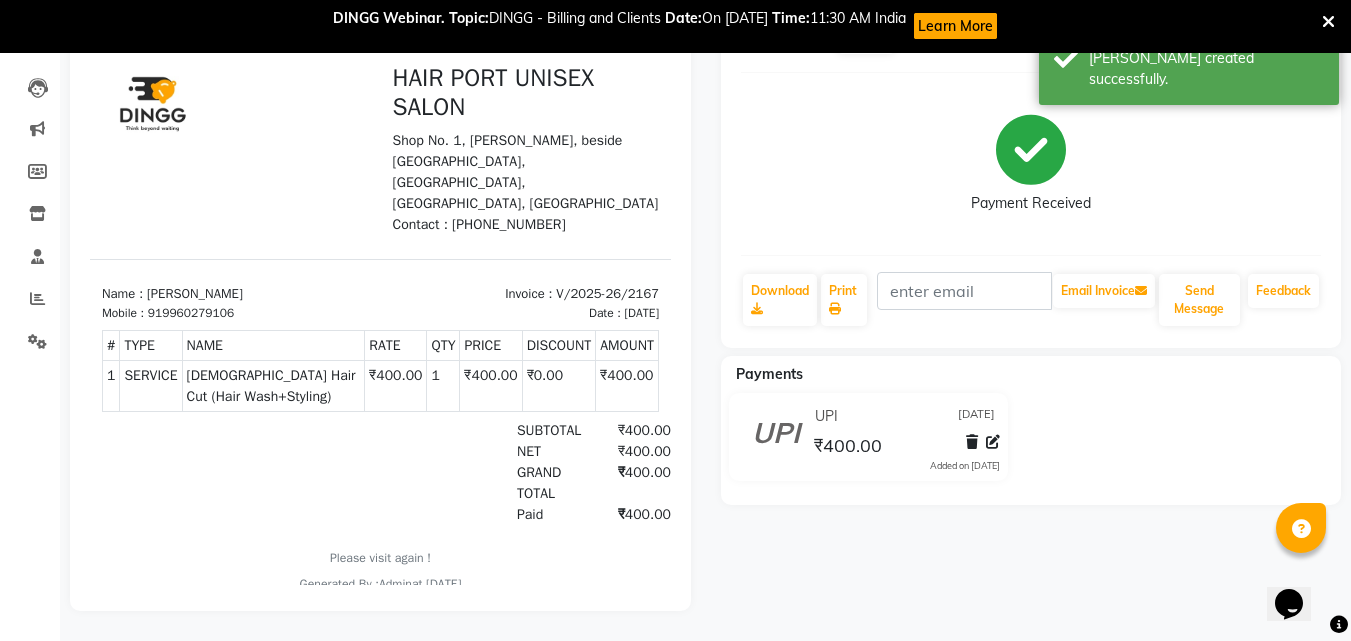 scroll, scrollTop: 0, scrollLeft: 0, axis: both 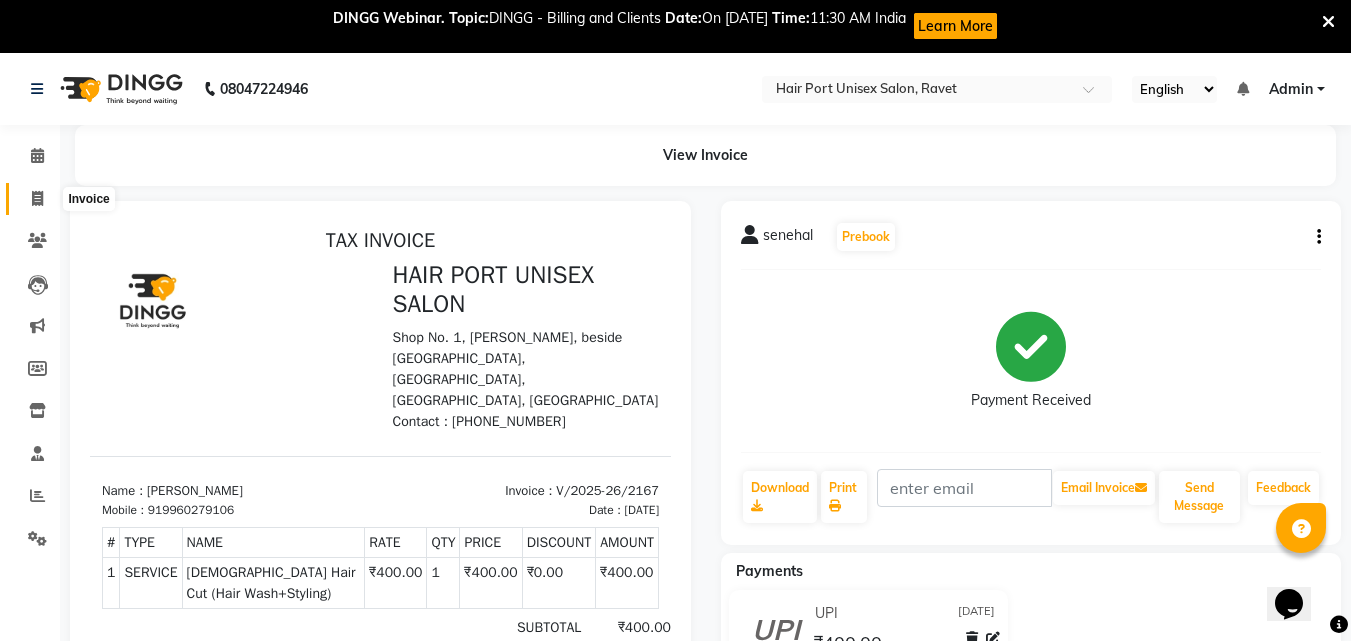 click 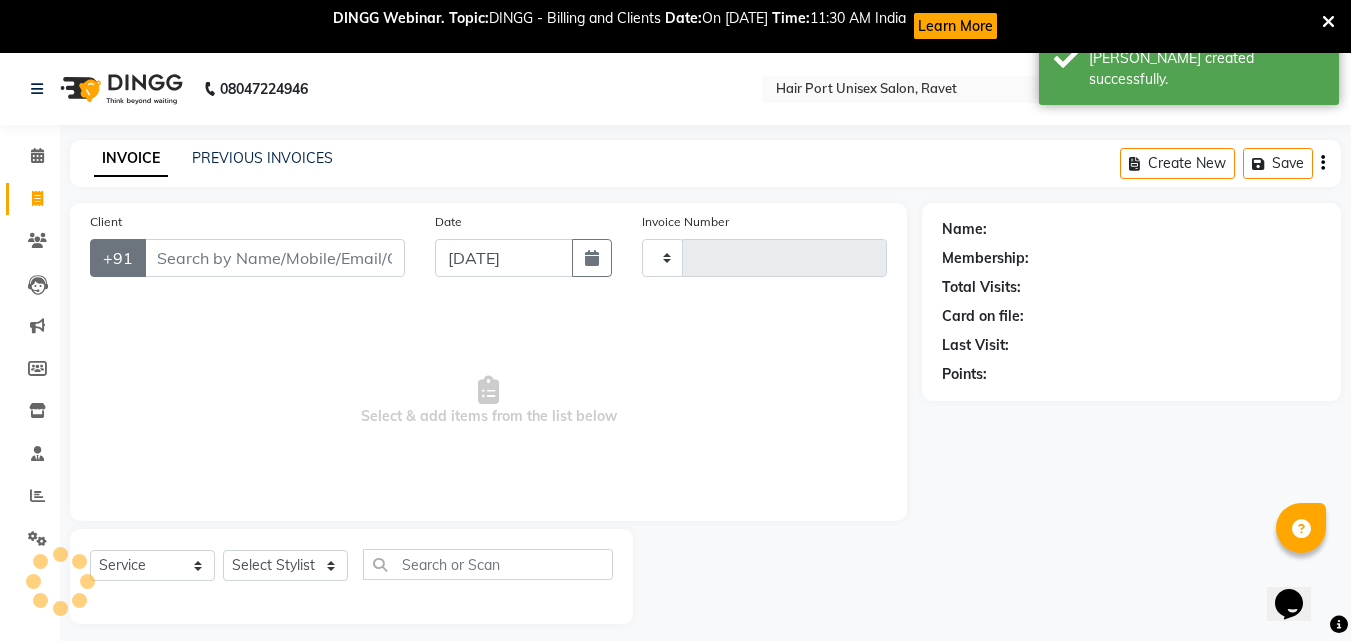 scroll, scrollTop: 53, scrollLeft: 0, axis: vertical 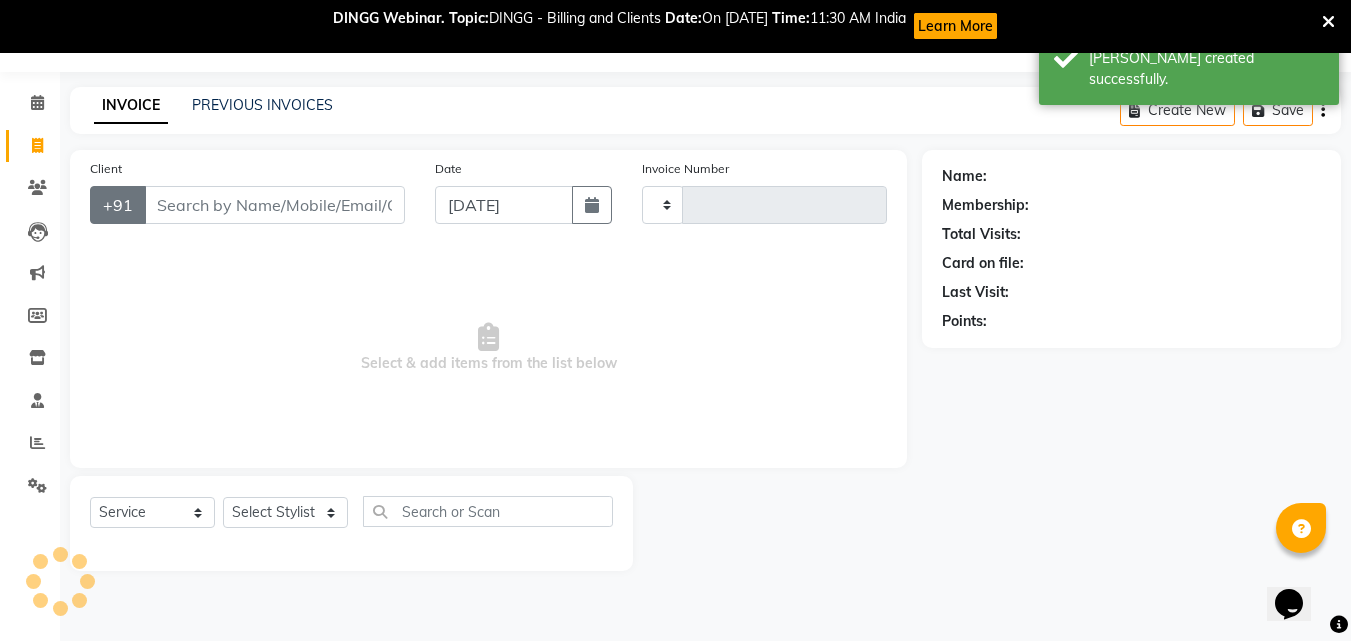 type on "2168" 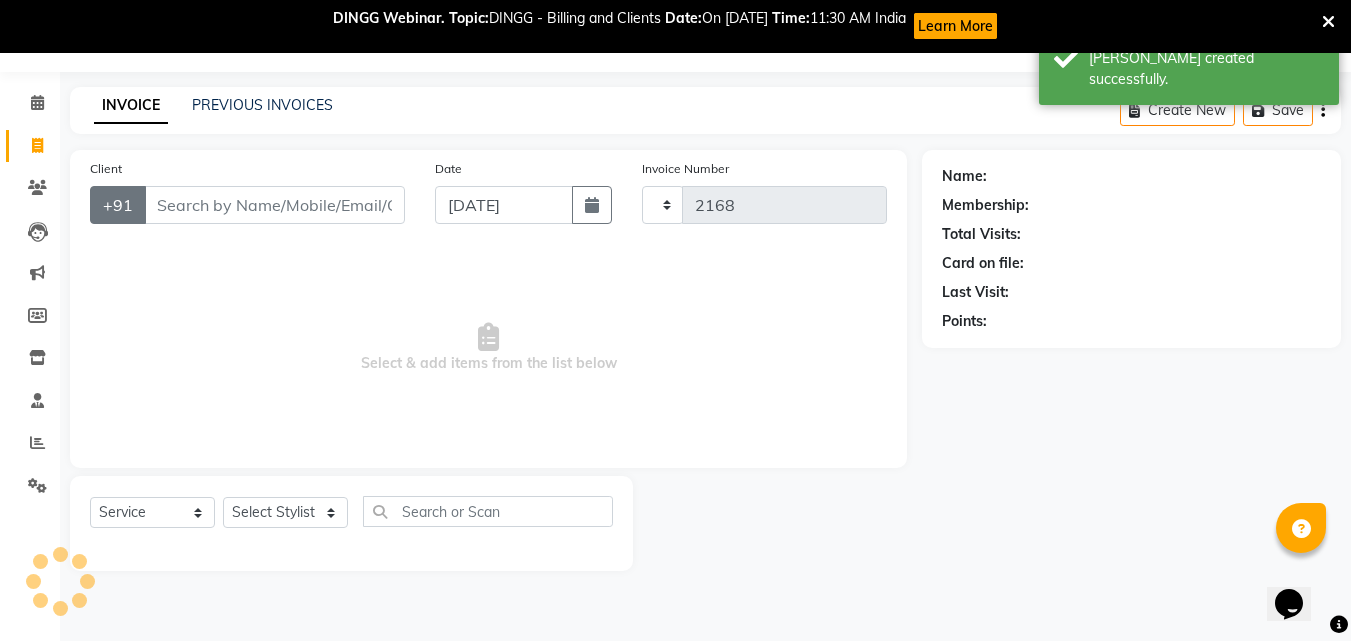 select on "7015" 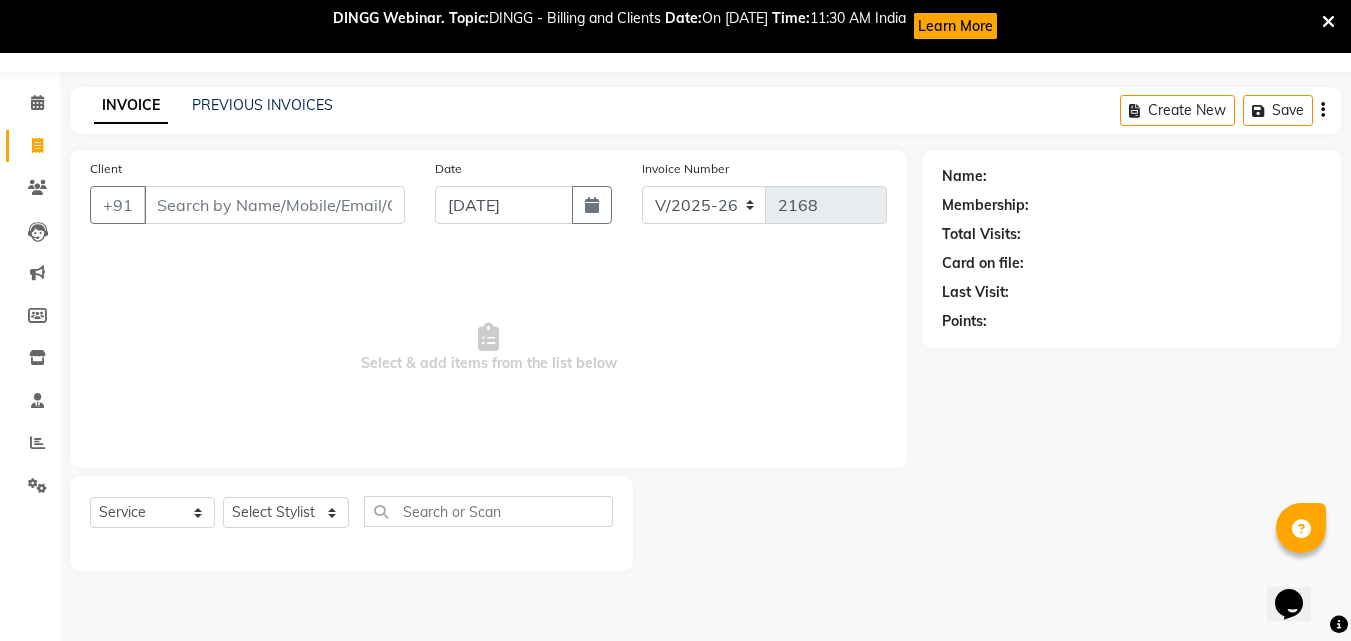 click on "Client" at bounding box center (274, 205) 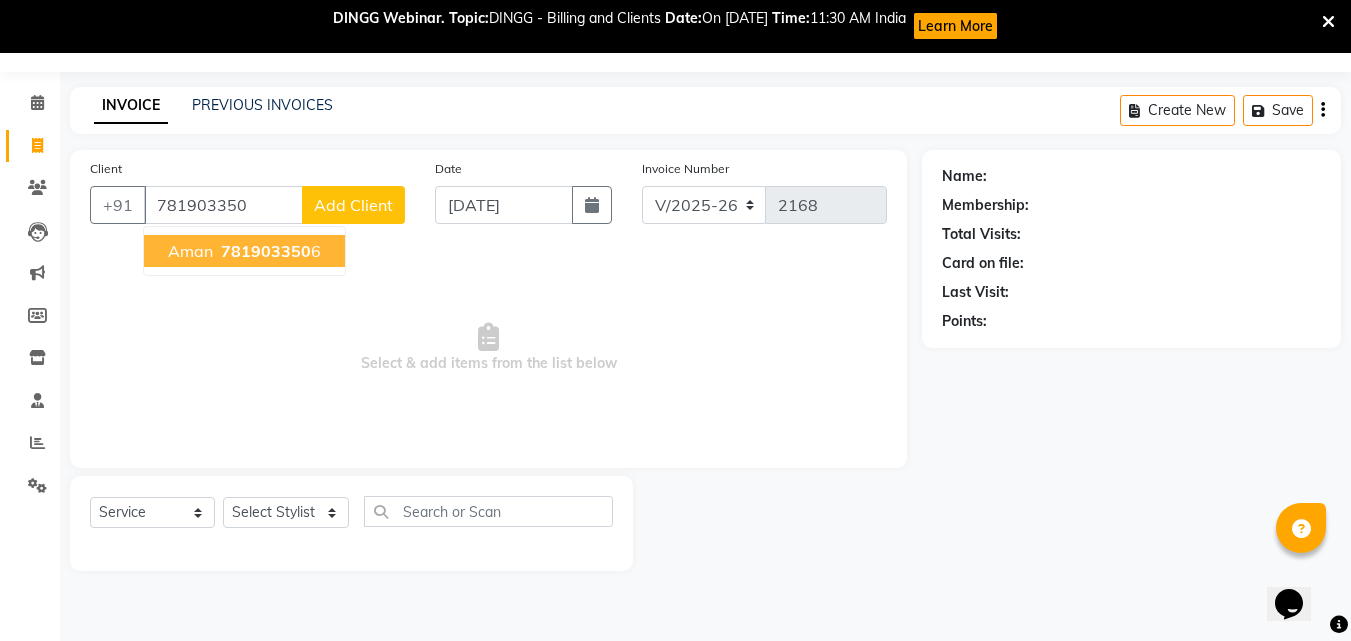 click on "781903350" at bounding box center (266, 251) 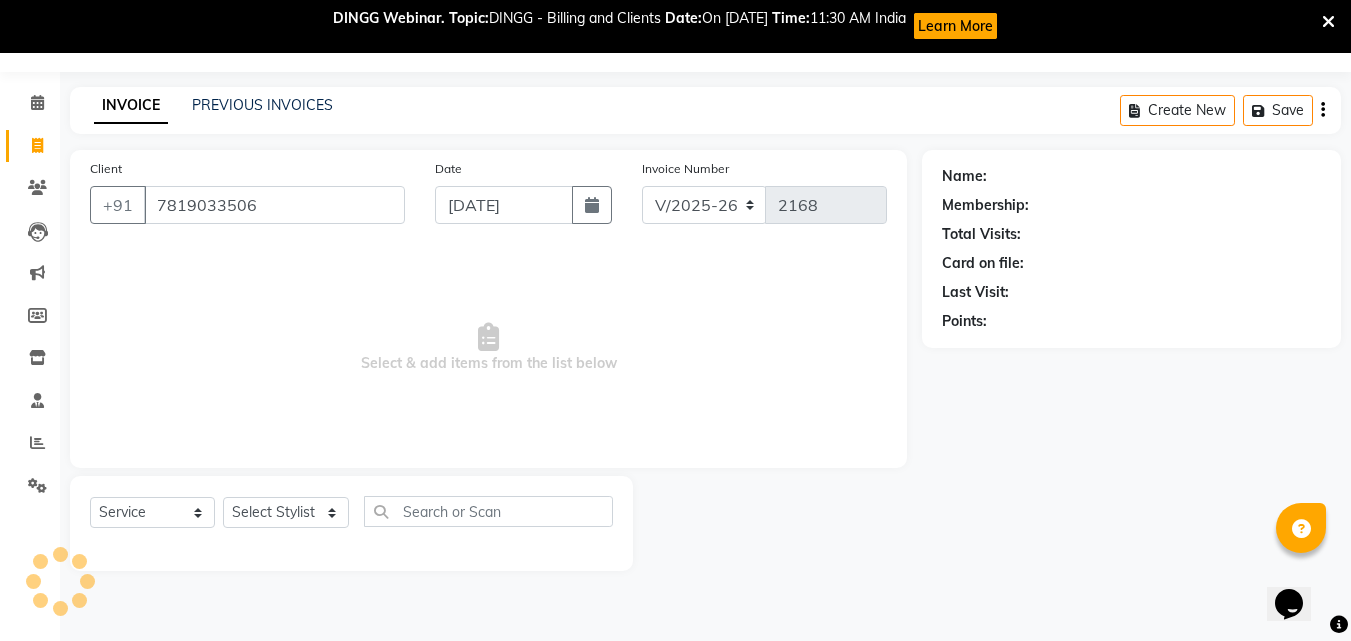 type on "7819033506" 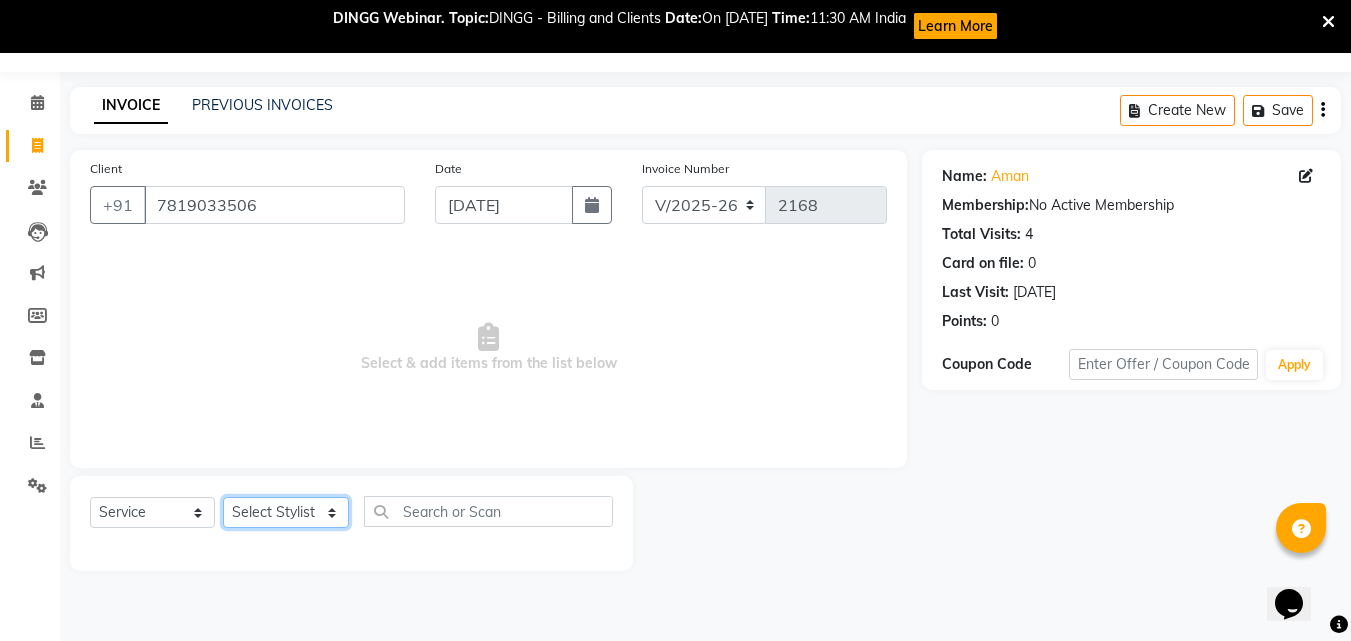 click on "Select Stylist [PERSON_NAME]  [PERSON_NAME] [PERSON_NAME] [PERSON_NAME] [PERSON_NAME]  [PERSON_NAME] [PERSON_NAME] Mane" 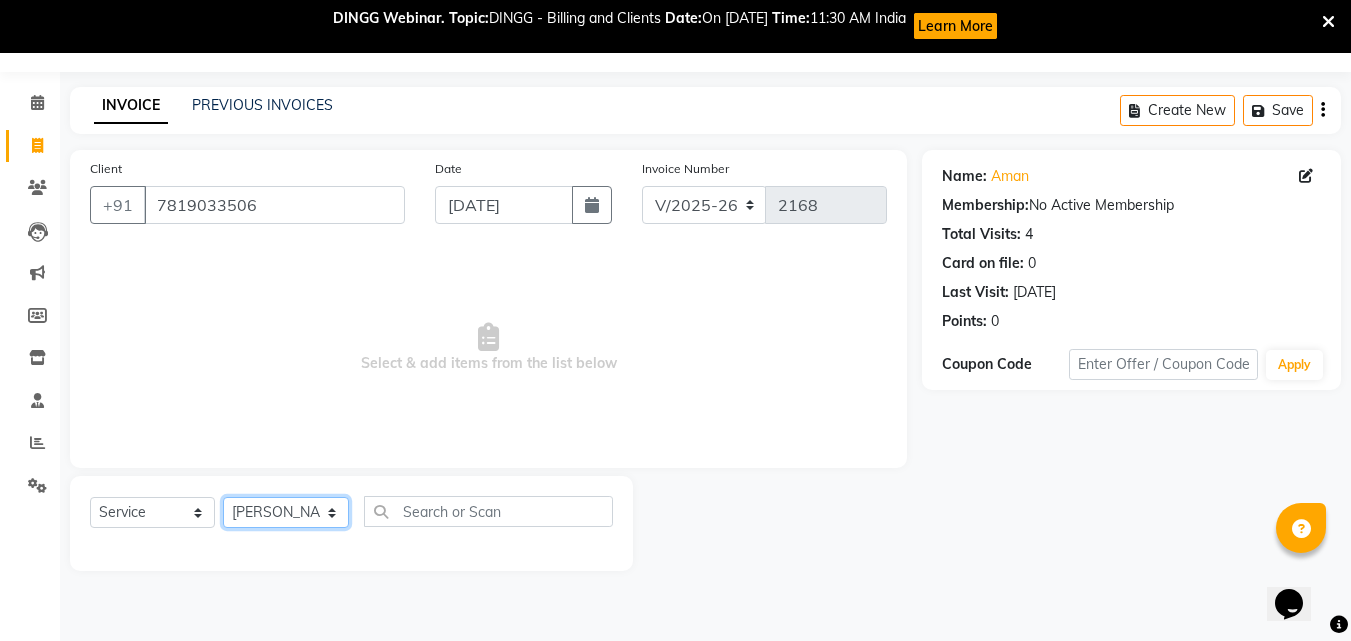 click on "Select Stylist [PERSON_NAME]  [PERSON_NAME] [PERSON_NAME] [PERSON_NAME] [PERSON_NAME]  [PERSON_NAME] [PERSON_NAME] Mane" 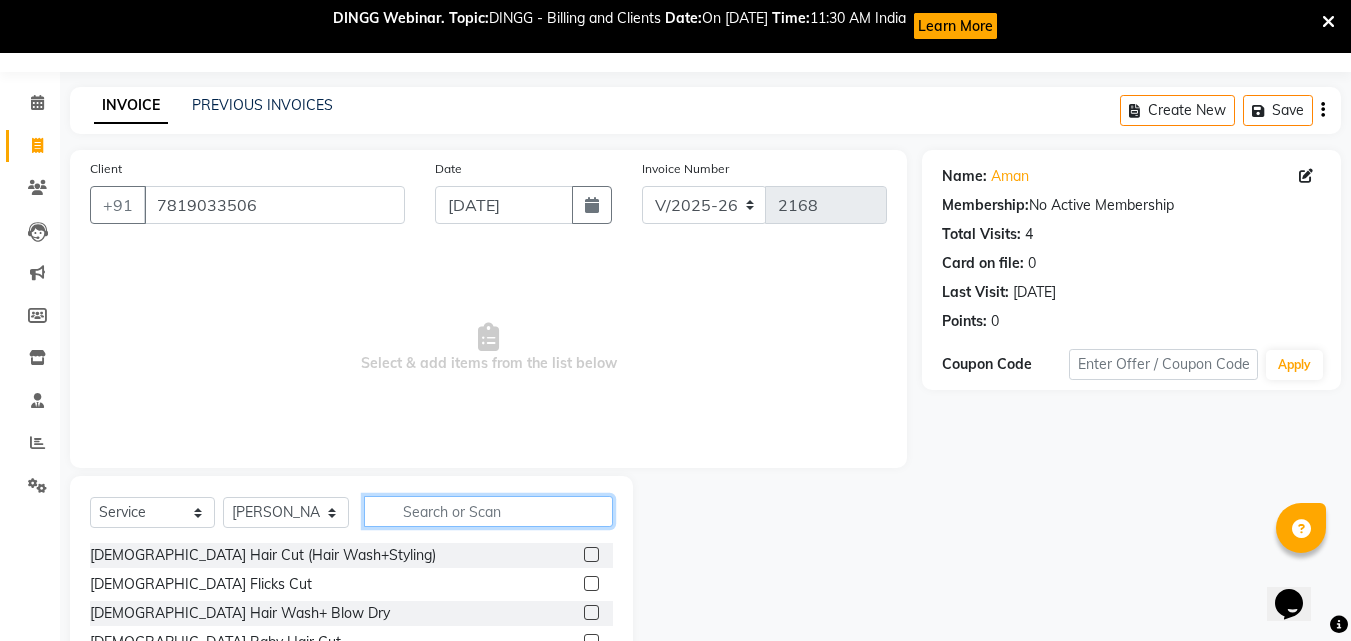 click 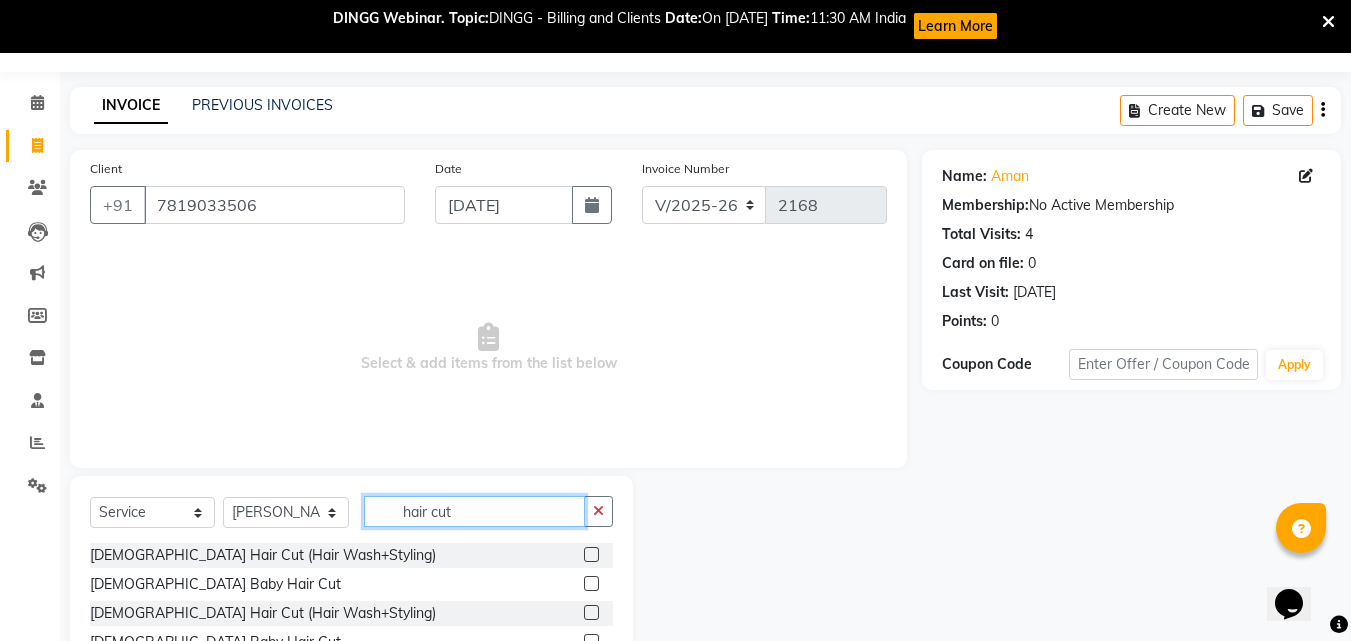 type on "hair cut" 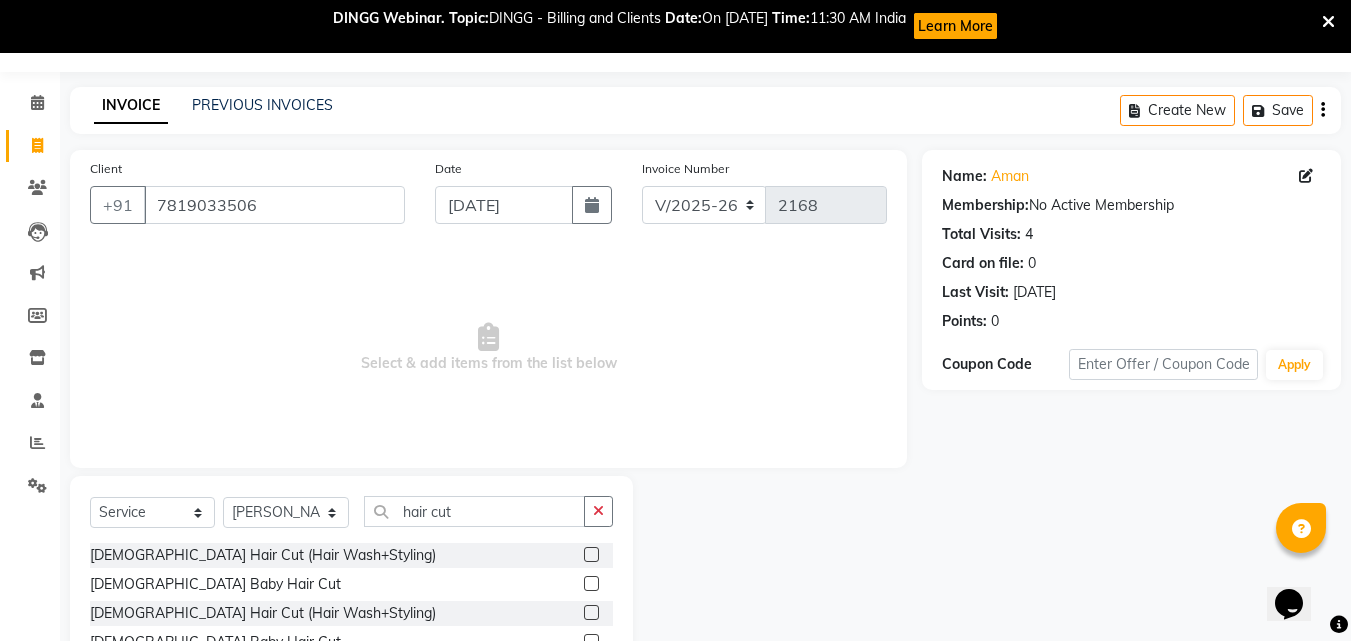 click 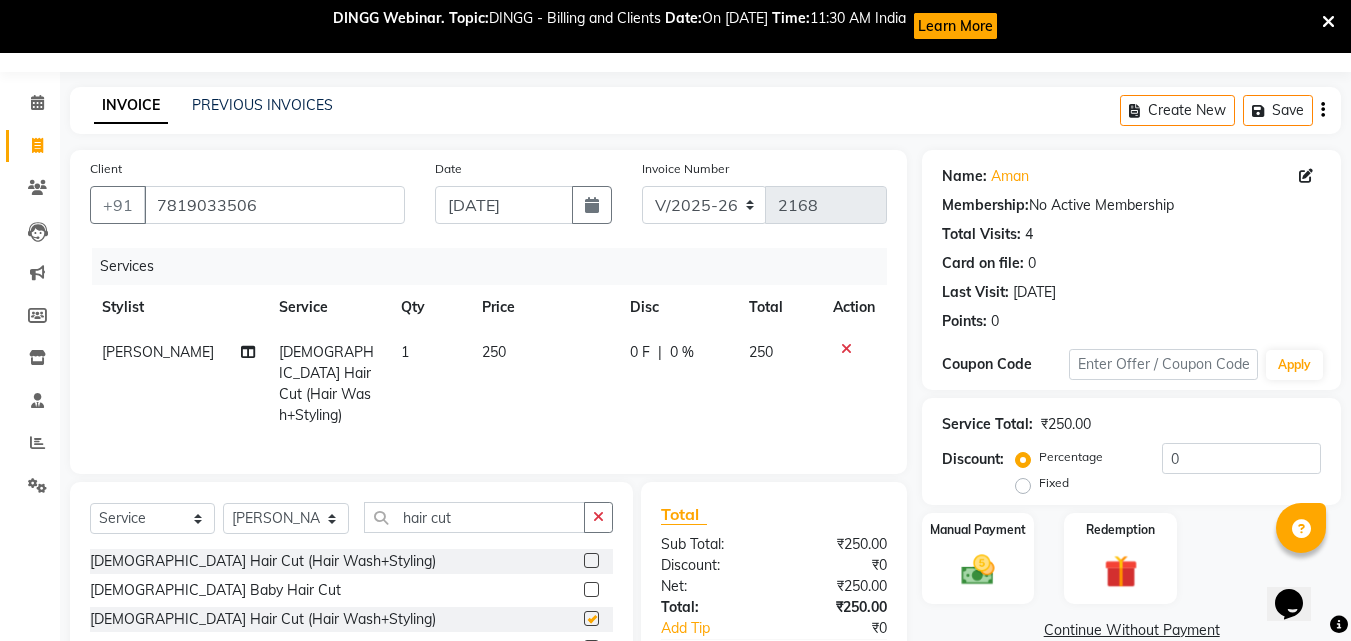 checkbox on "false" 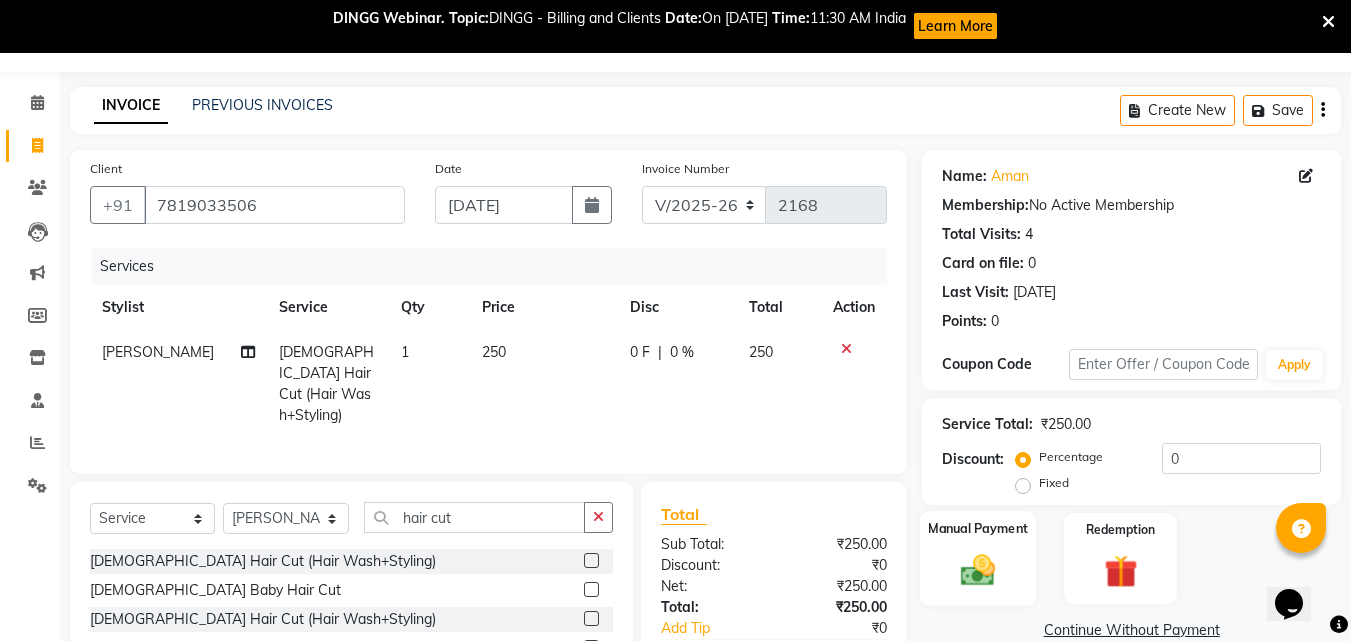 click 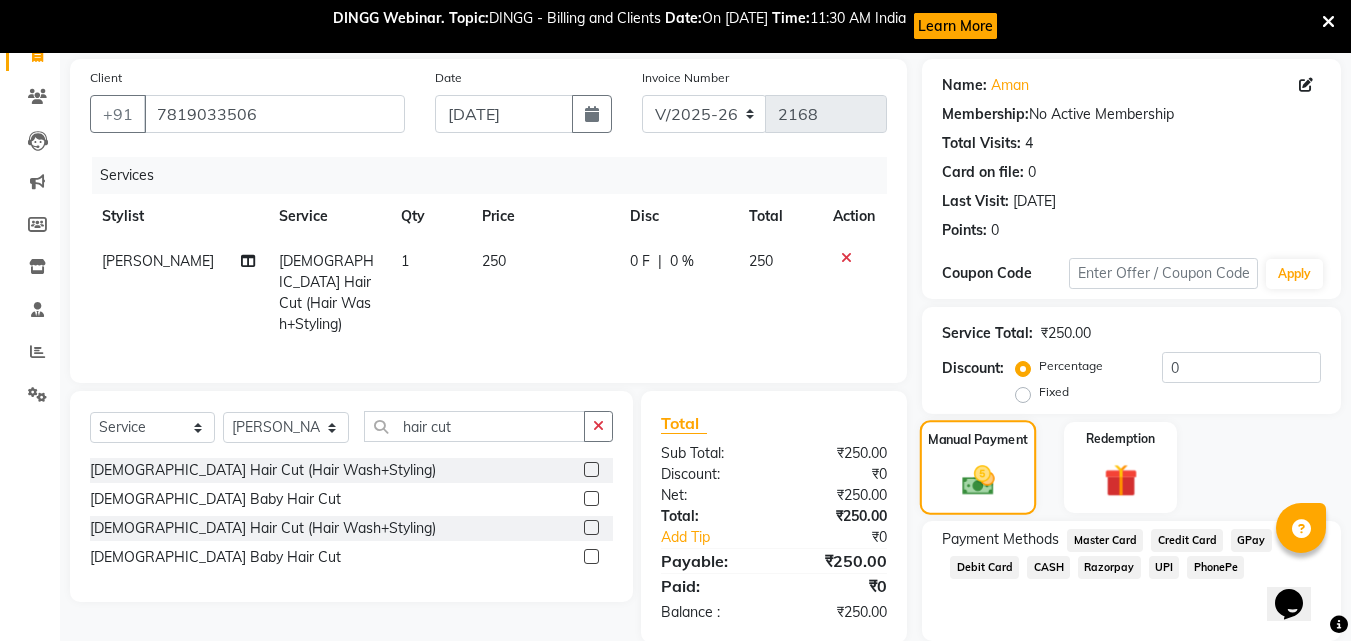 scroll, scrollTop: 215, scrollLeft: 0, axis: vertical 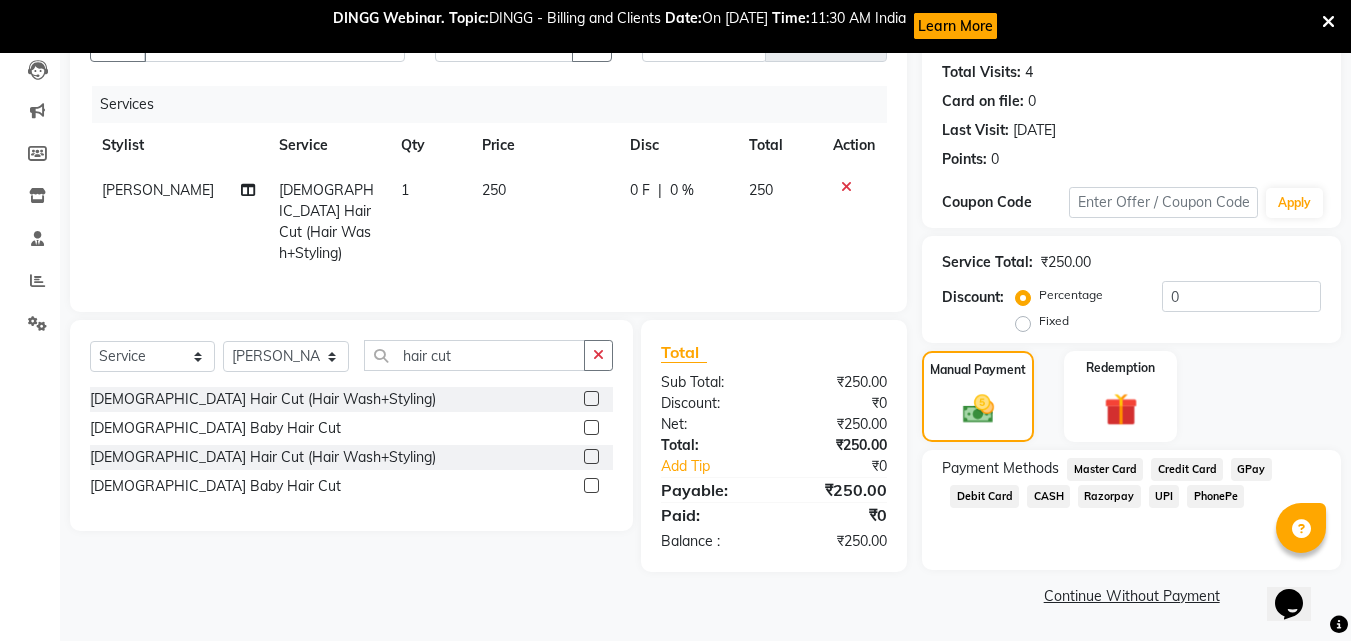 click on "UPI" 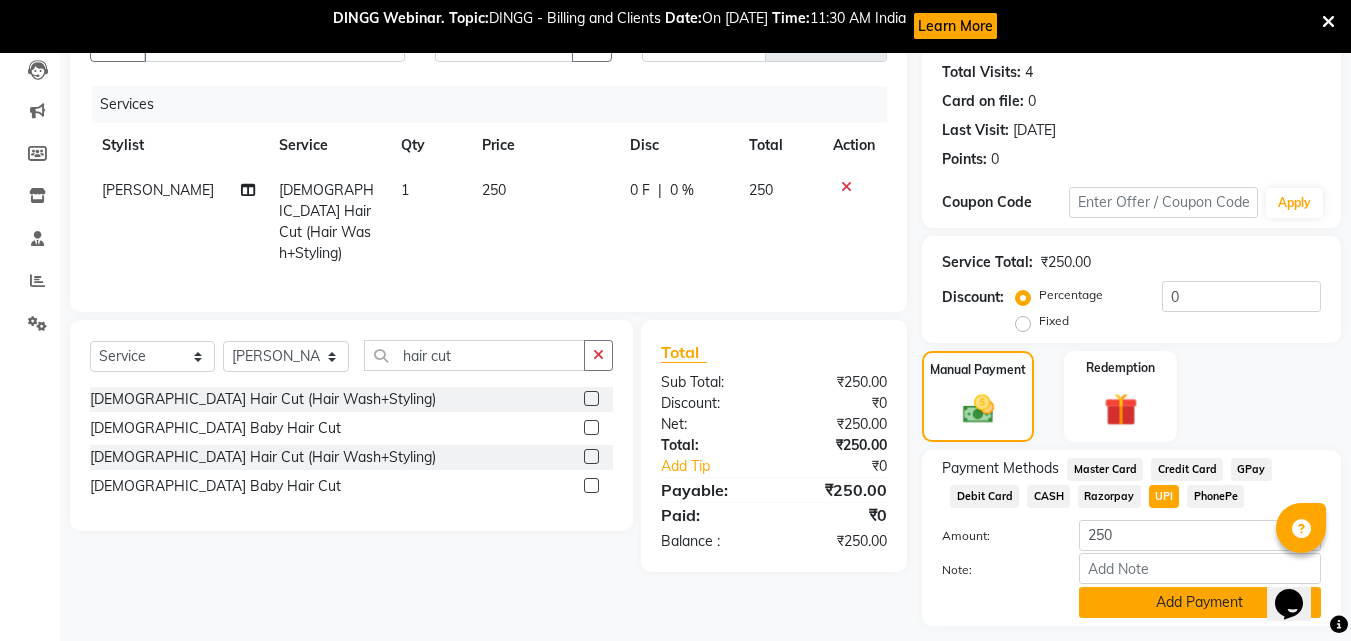 click on "Add Payment" 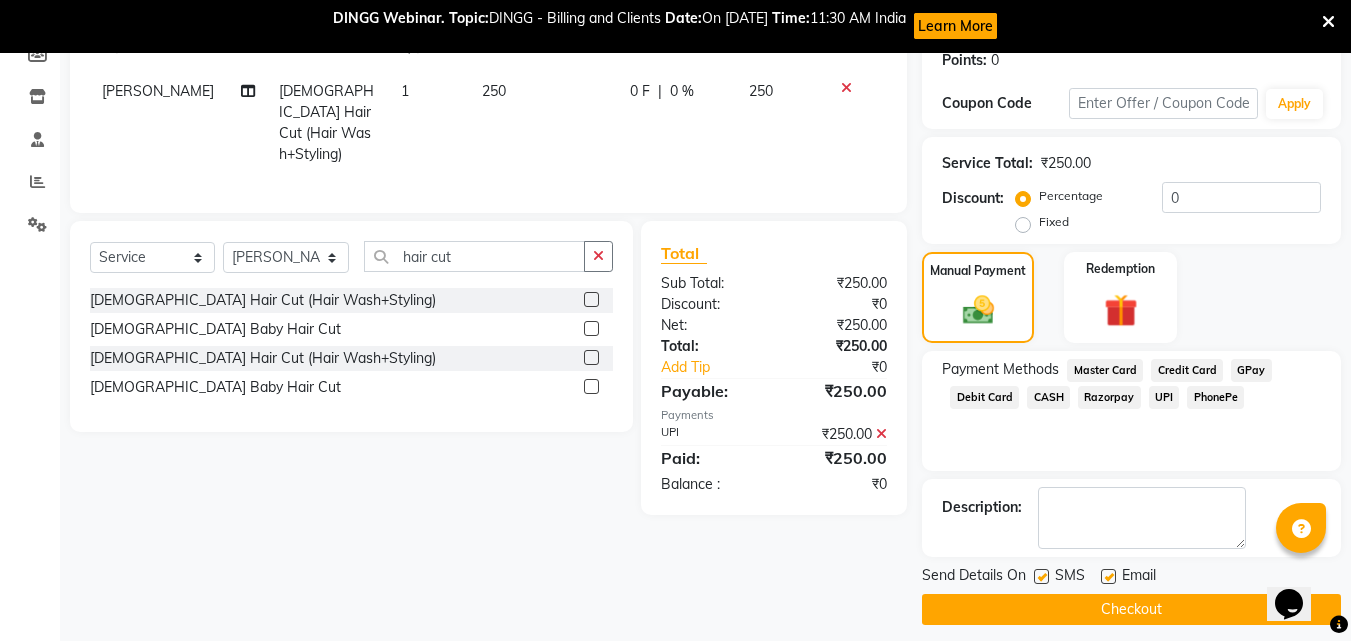 scroll, scrollTop: 328, scrollLeft: 0, axis: vertical 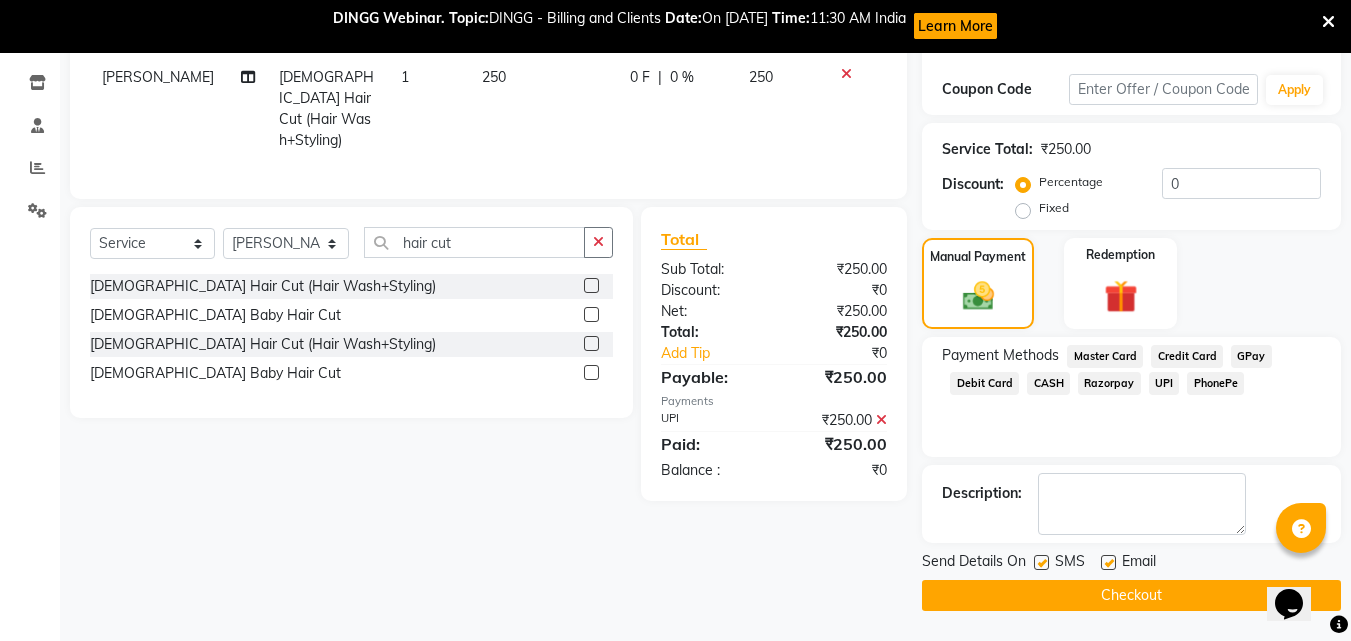 click on "Checkout" 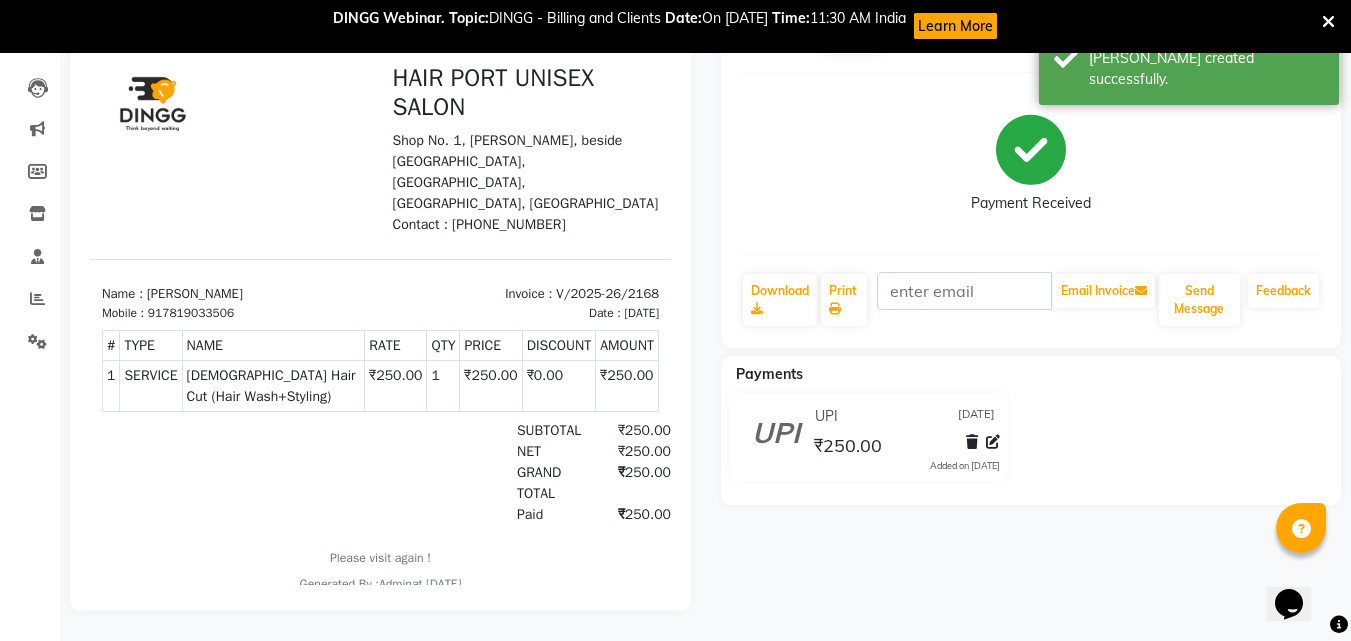 scroll, scrollTop: 0, scrollLeft: 0, axis: both 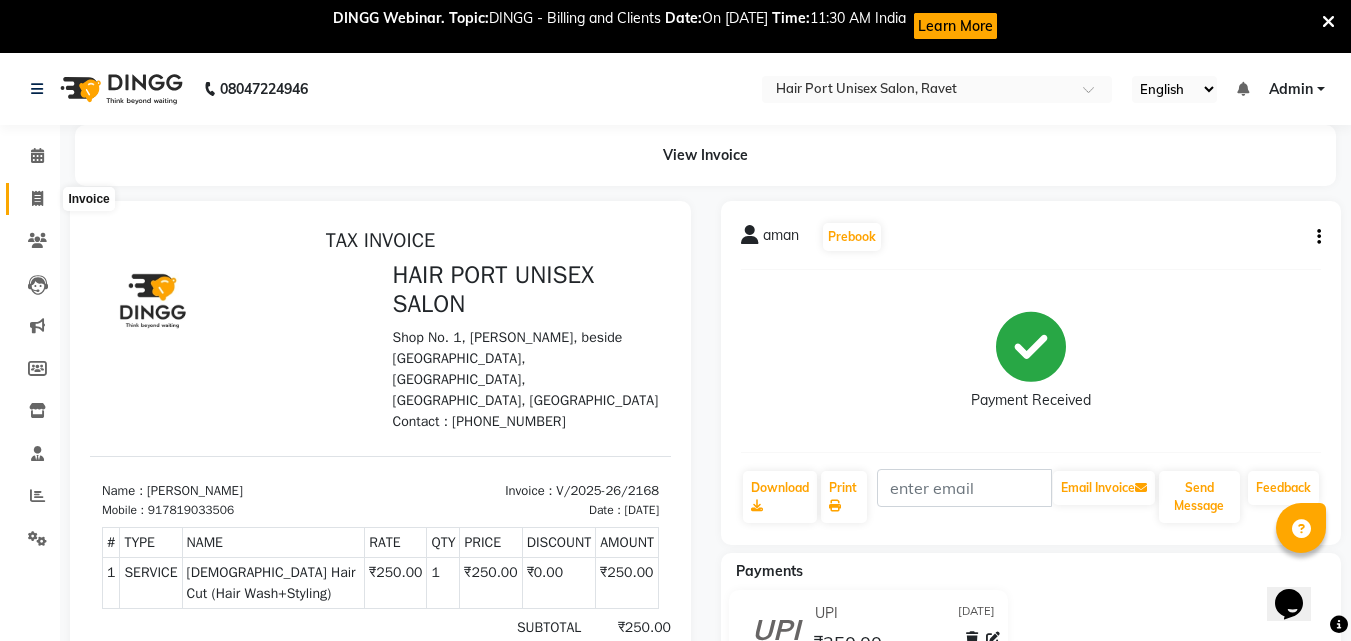 click 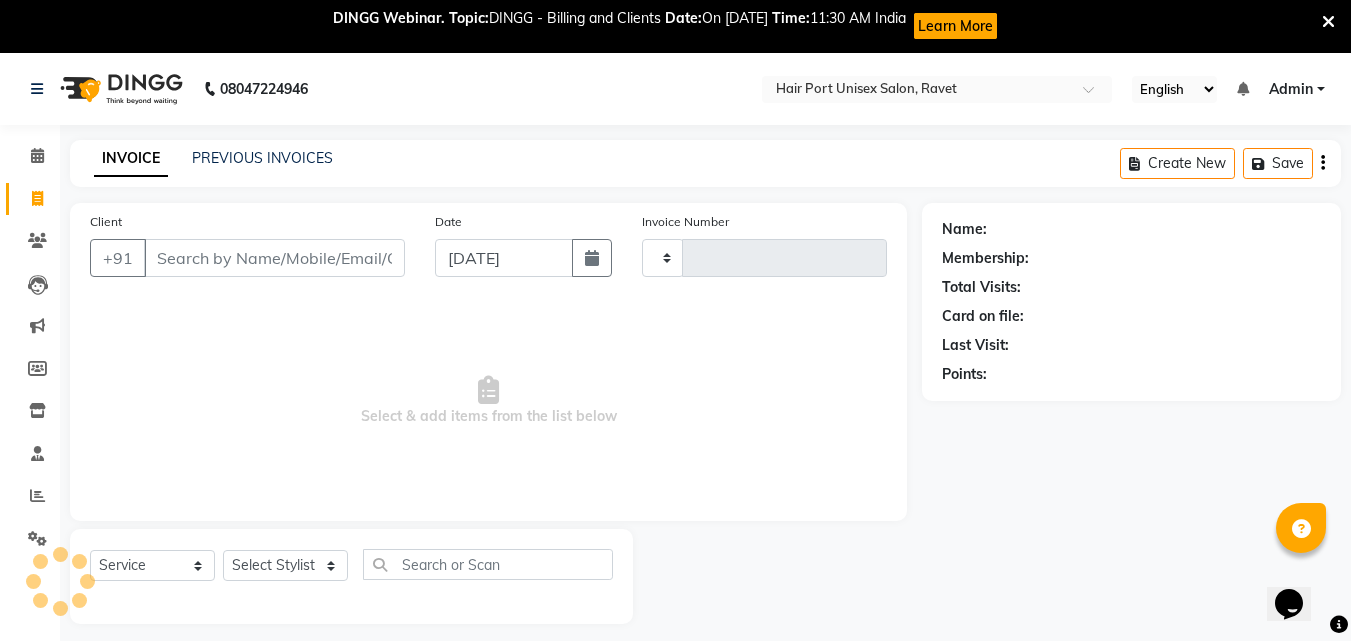 scroll, scrollTop: 53, scrollLeft: 0, axis: vertical 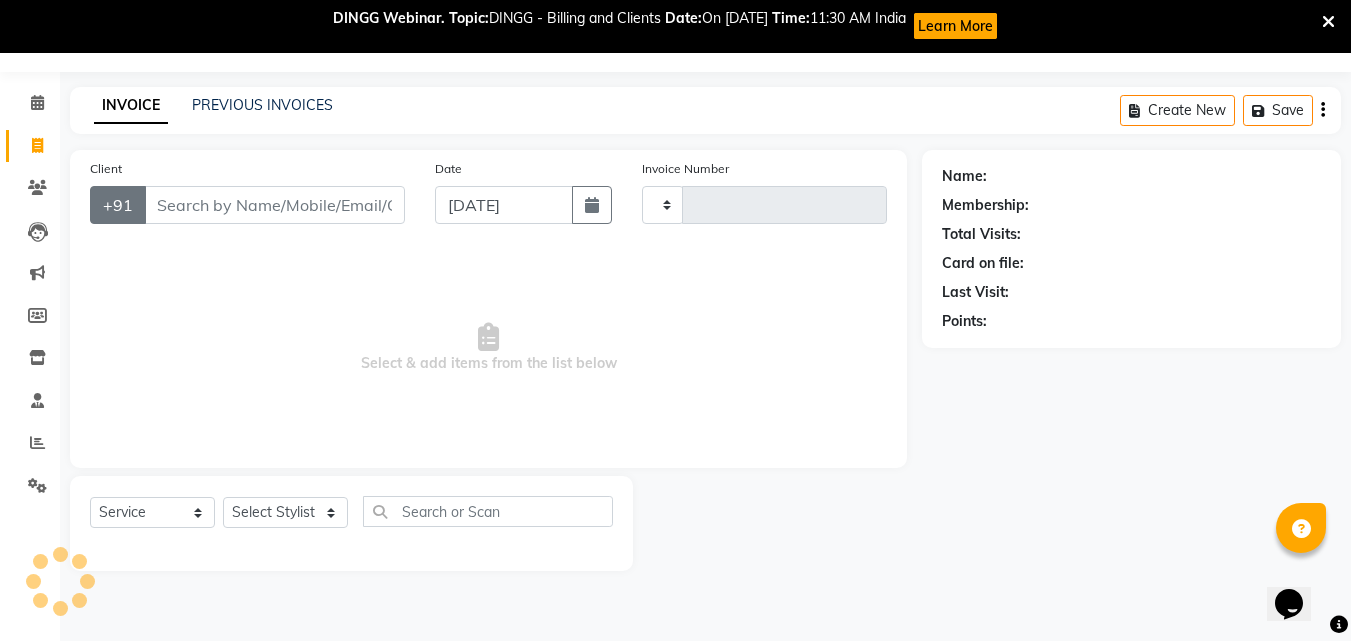 type on "2169" 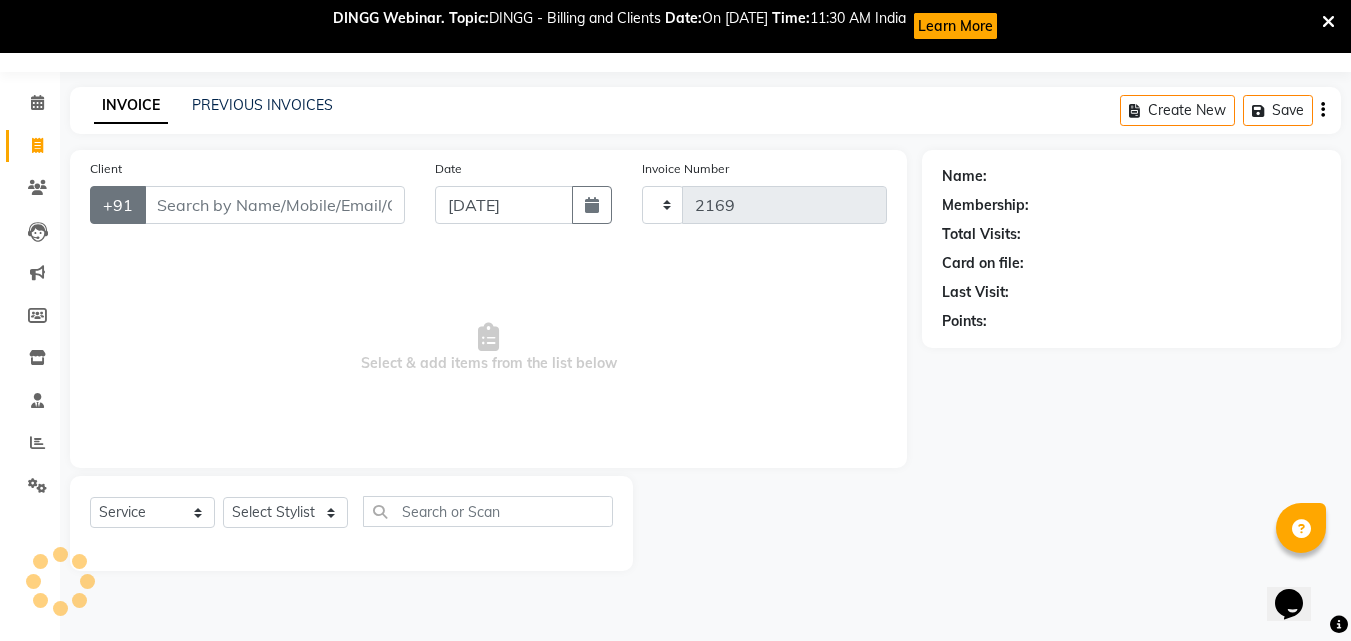 select on "7015" 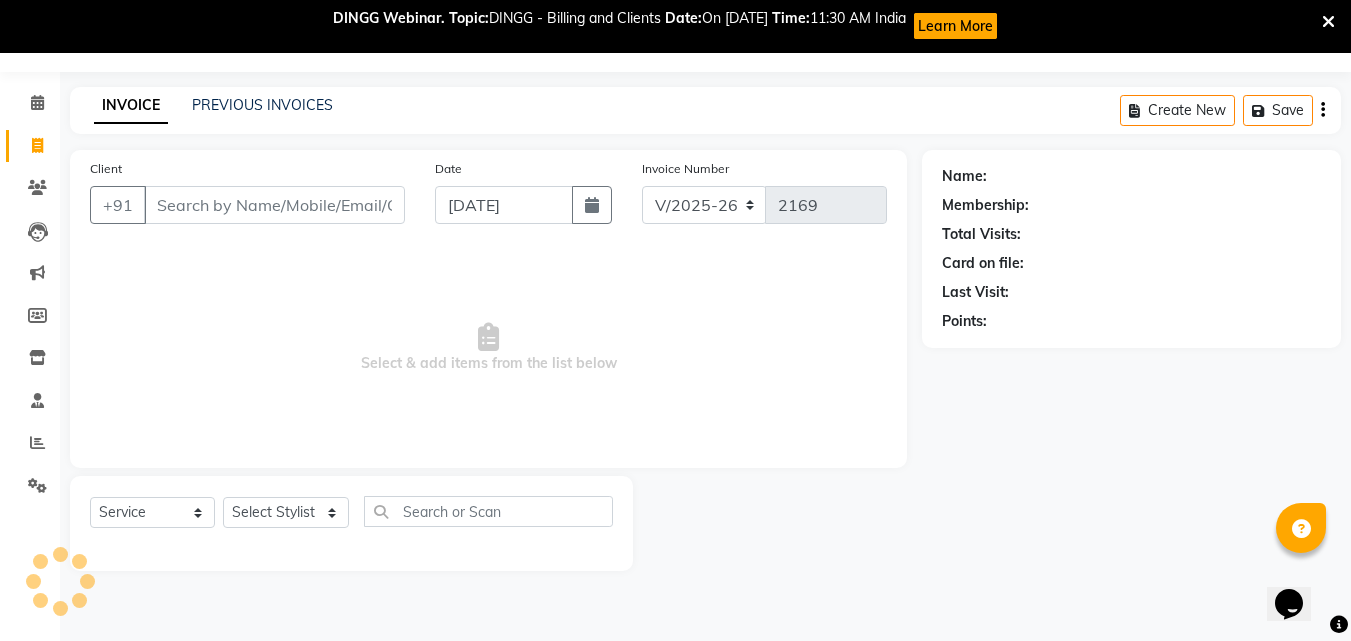 click on "Client" at bounding box center (274, 205) 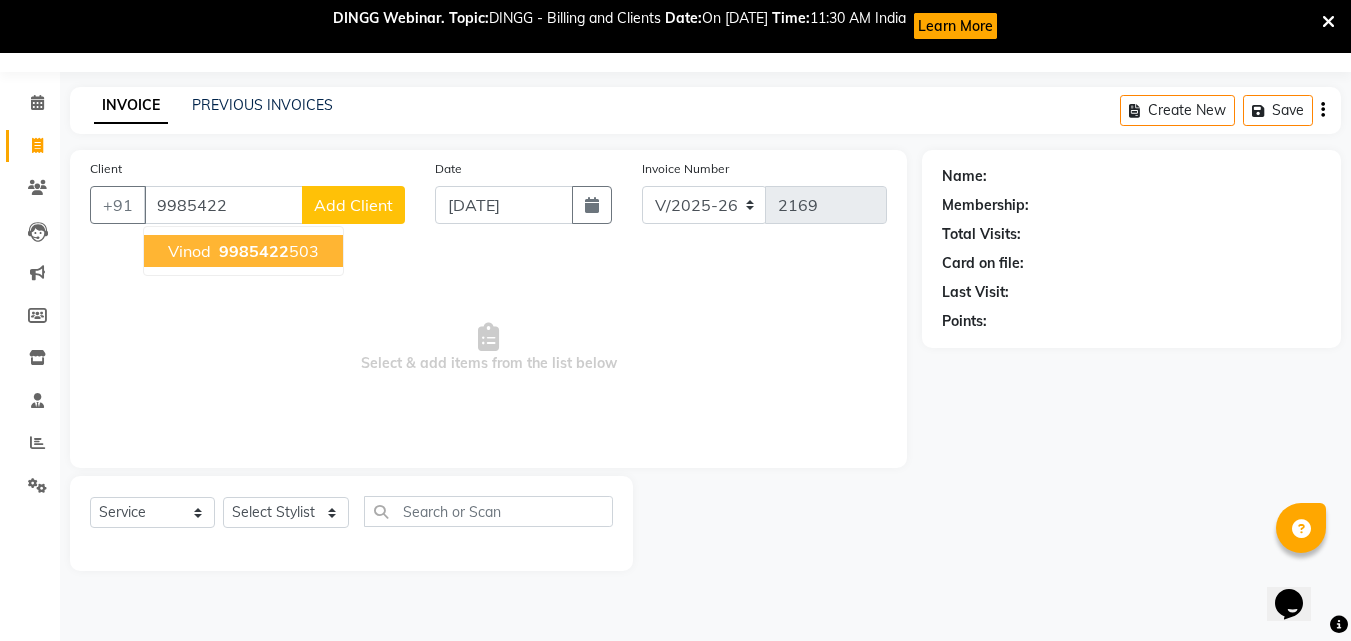click on "vinod" at bounding box center [189, 251] 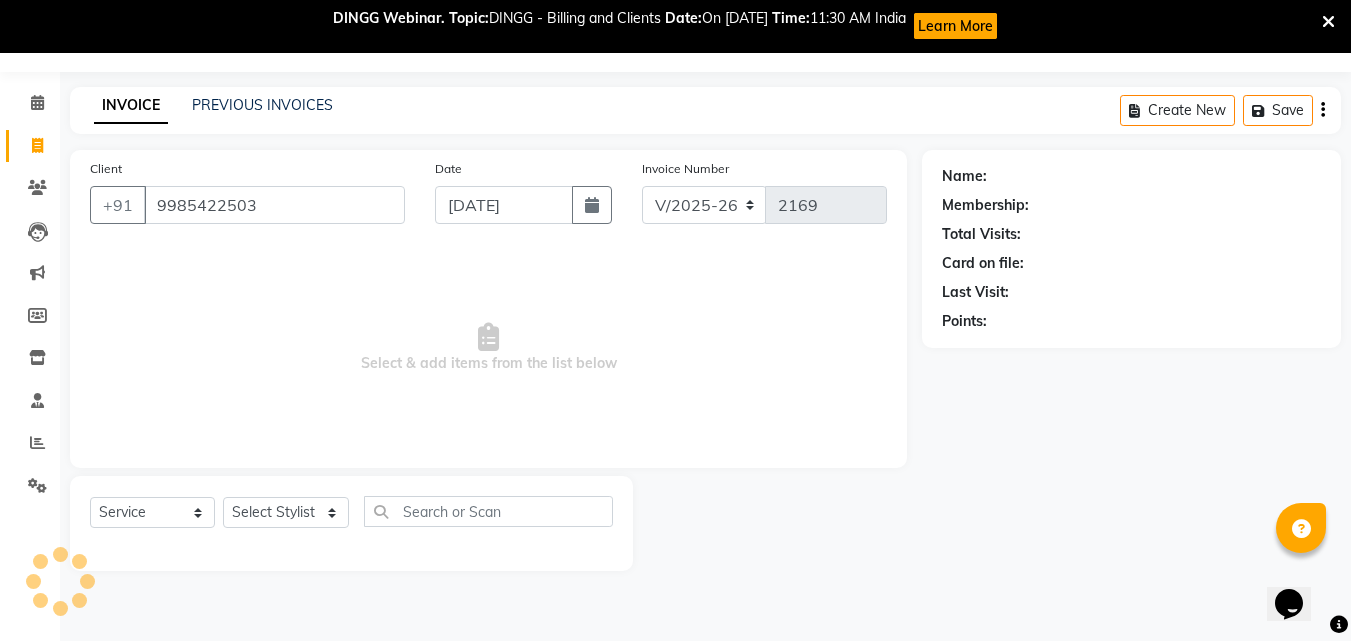 type on "9985422503" 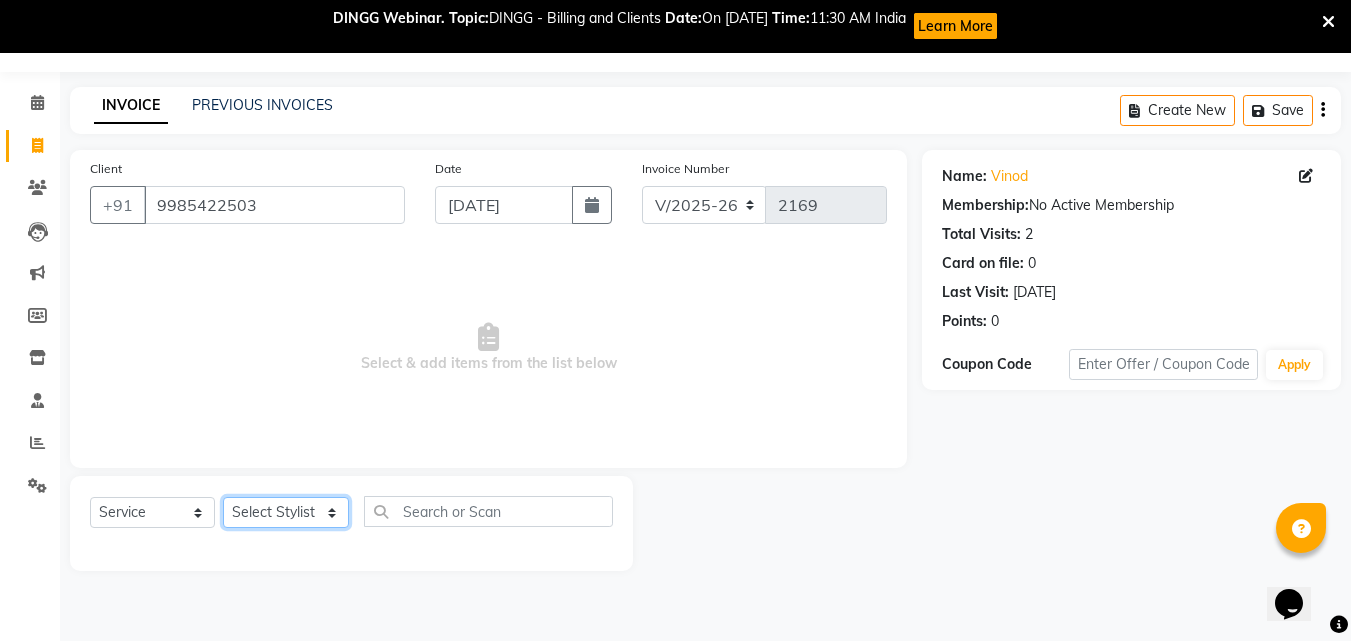 click on "Select Stylist [PERSON_NAME]  [PERSON_NAME] [PERSON_NAME] [PERSON_NAME] [PERSON_NAME]  [PERSON_NAME] [PERSON_NAME] Mane" 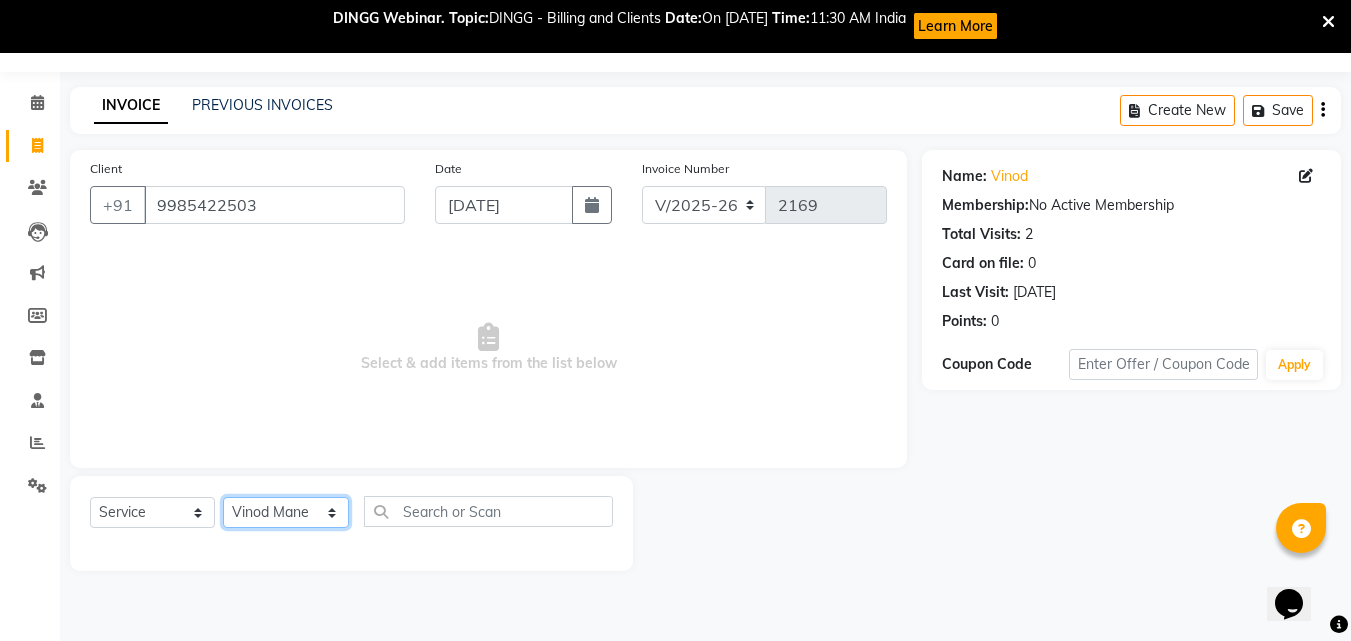 click on "Select Stylist [PERSON_NAME]  [PERSON_NAME] [PERSON_NAME] [PERSON_NAME] [PERSON_NAME]  [PERSON_NAME] [PERSON_NAME] Mane" 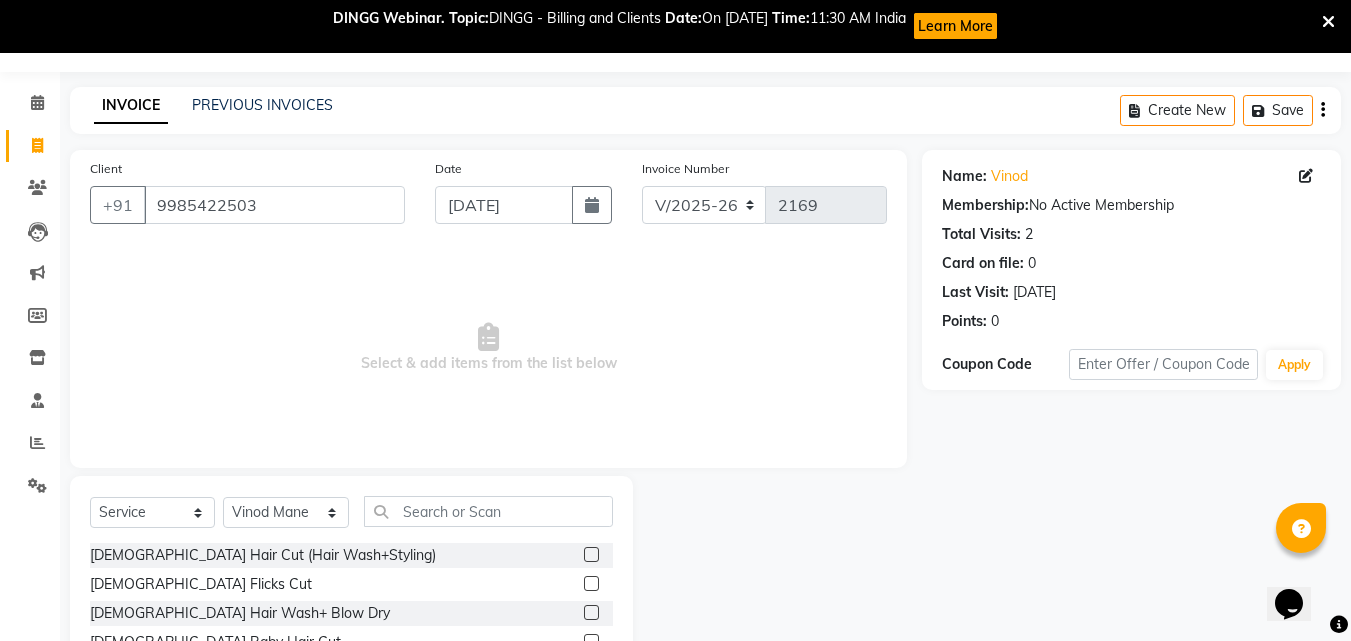 click on "[DEMOGRAPHIC_DATA] Hair Cut (Hair Wash+Styling)" 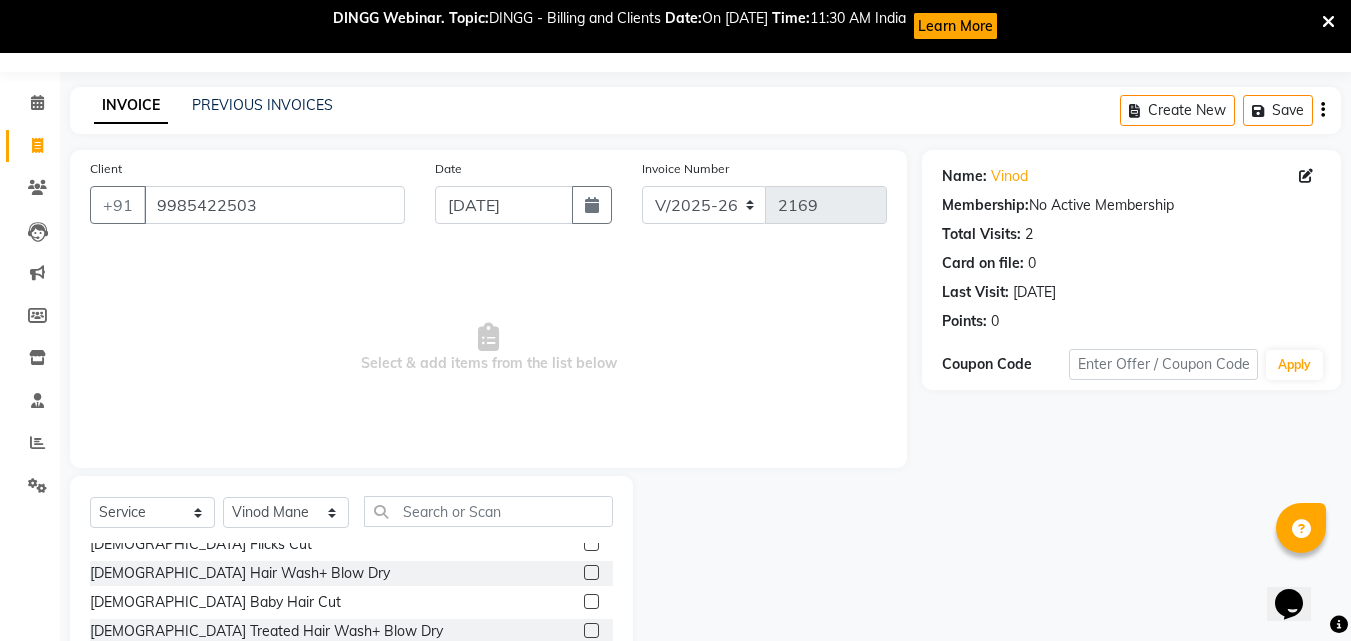 click 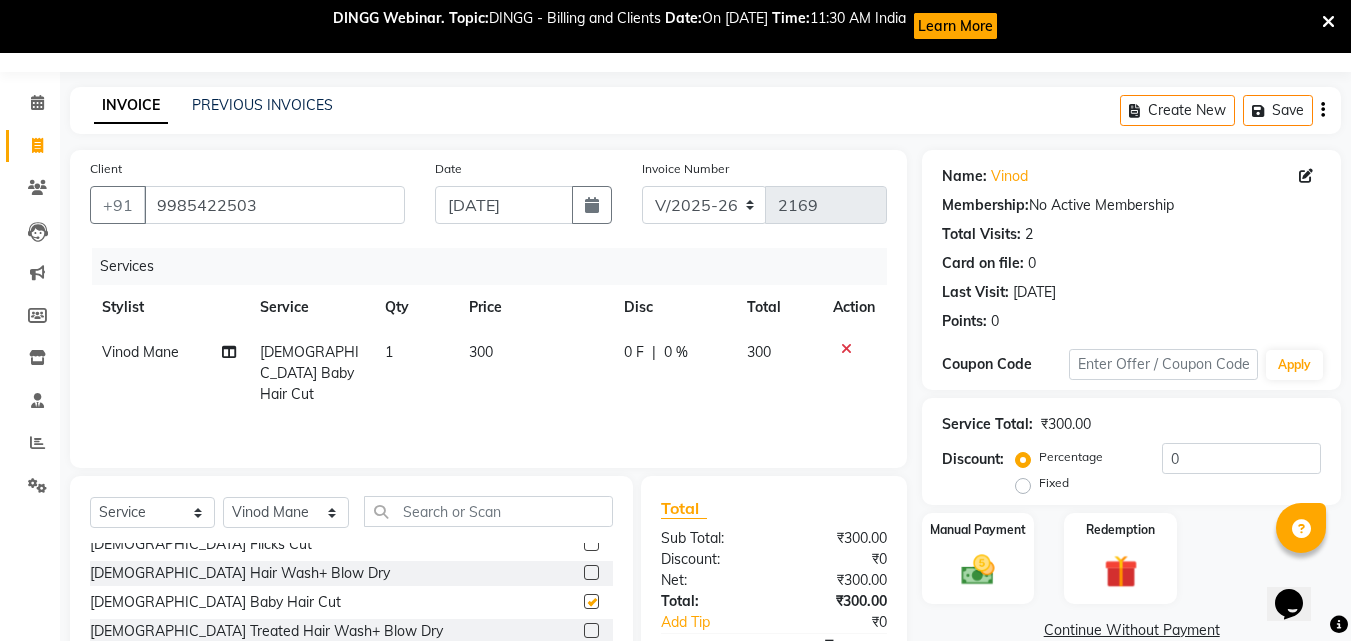 checkbox on "false" 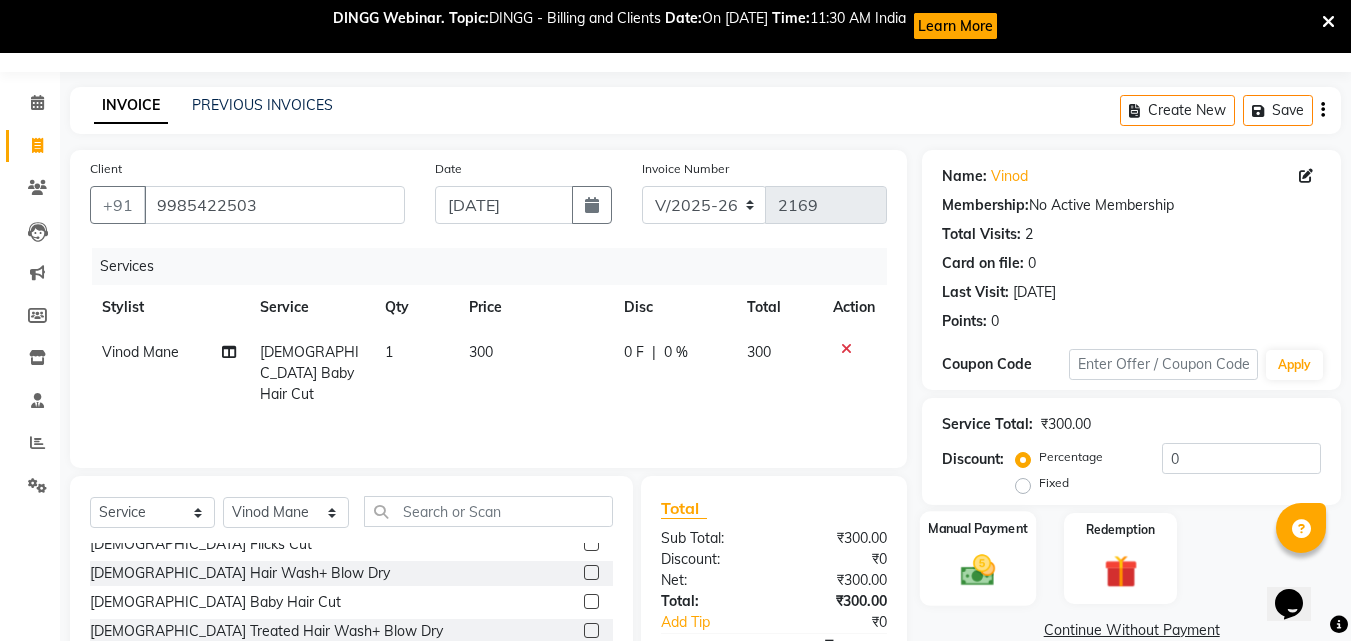 click 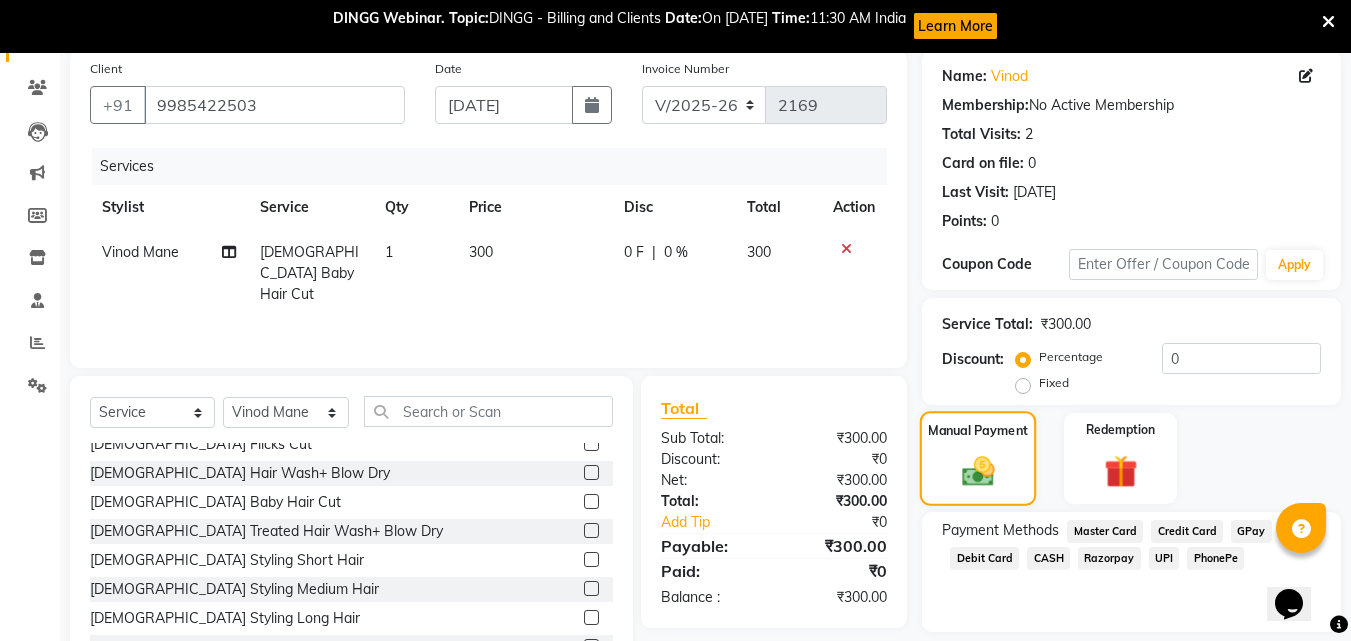 scroll, scrollTop: 215, scrollLeft: 0, axis: vertical 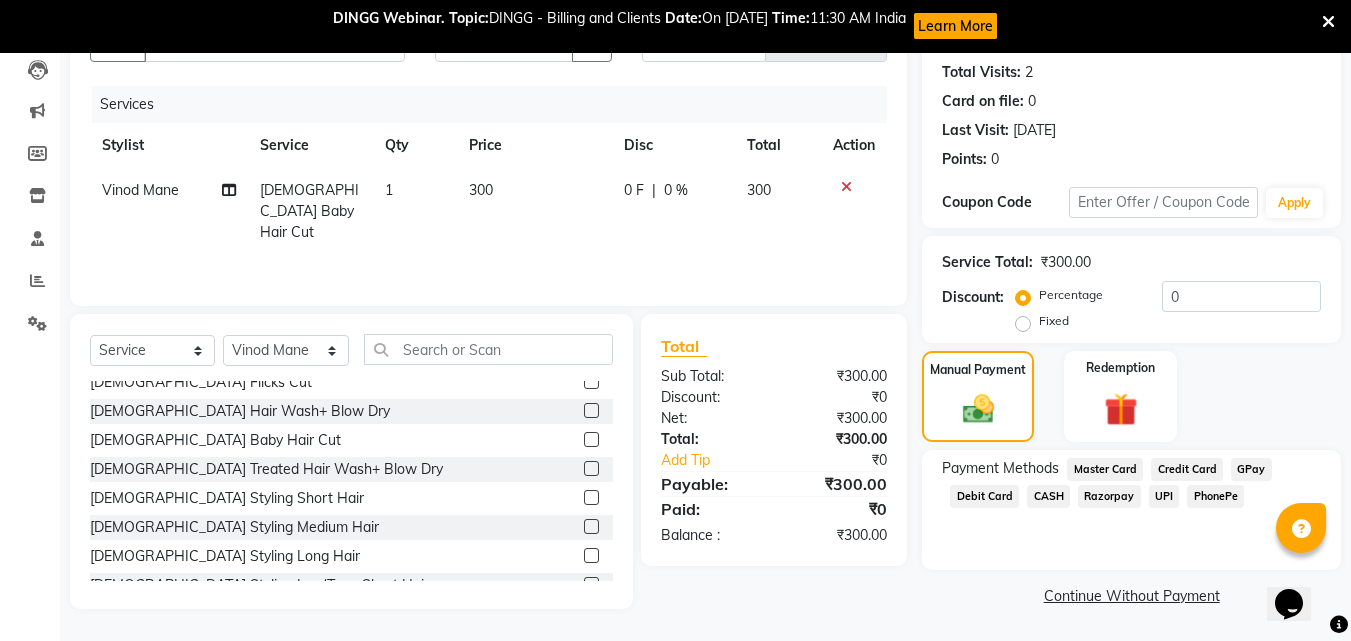 click on "UPI" 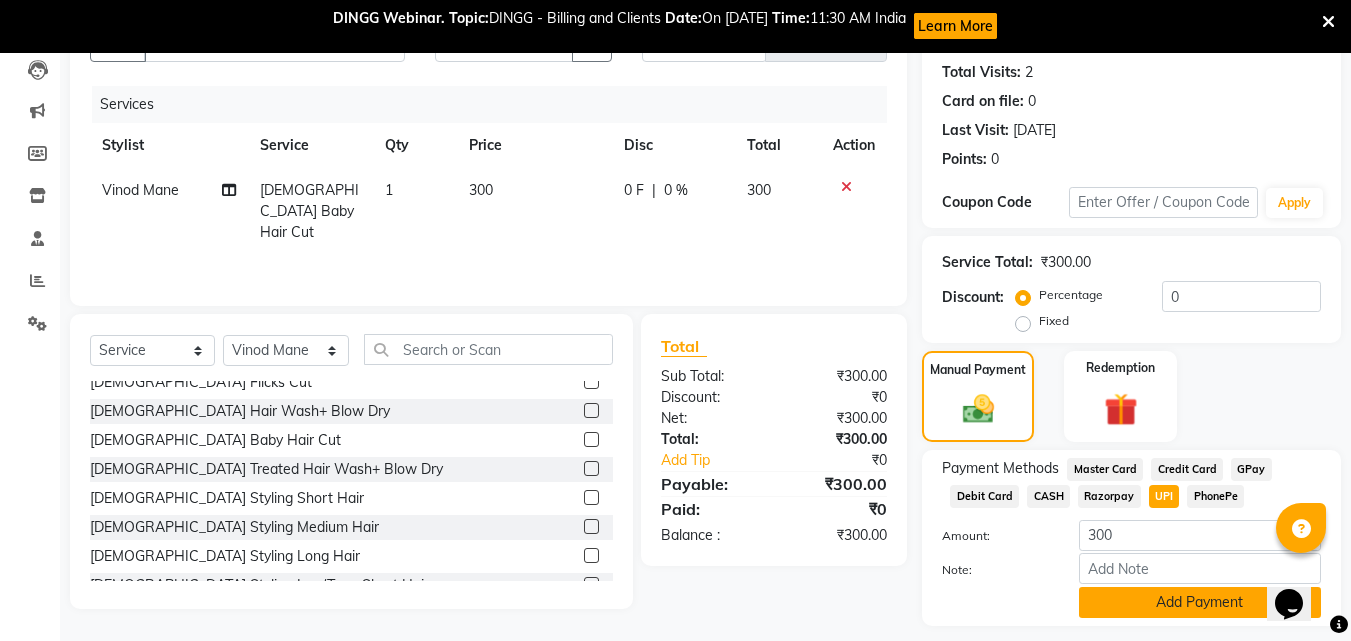 click on "Add Payment" 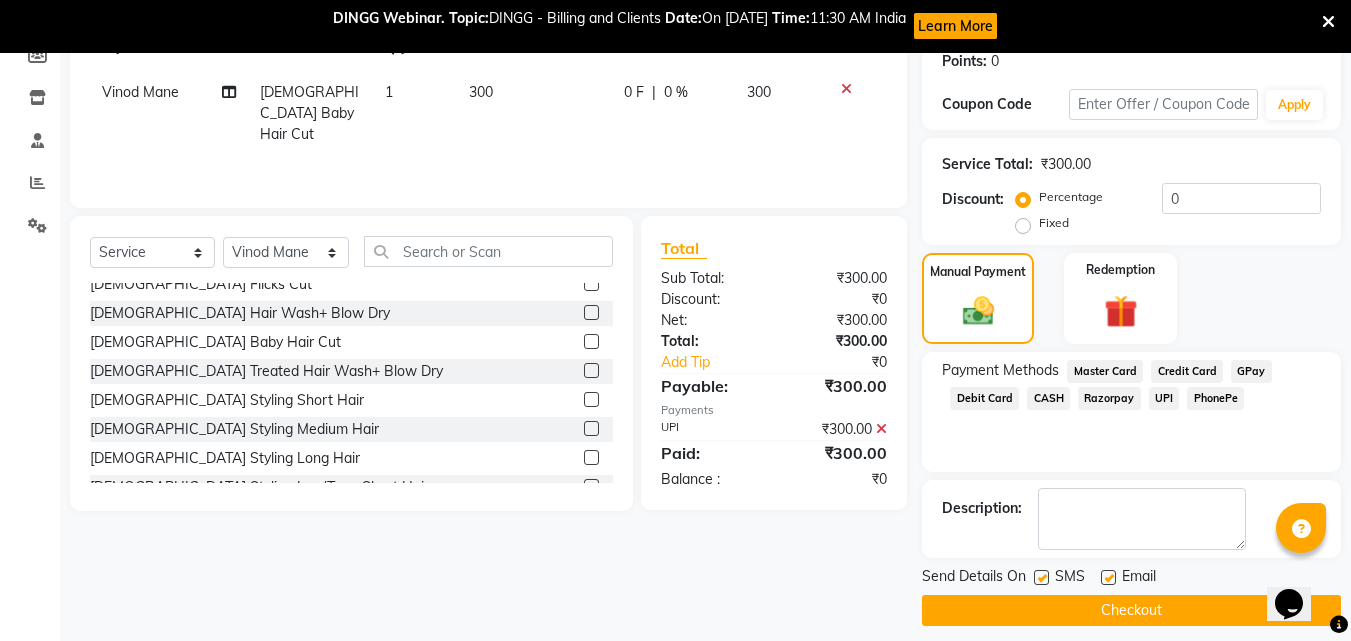 scroll, scrollTop: 328, scrollLeft: 0, axis: vertical 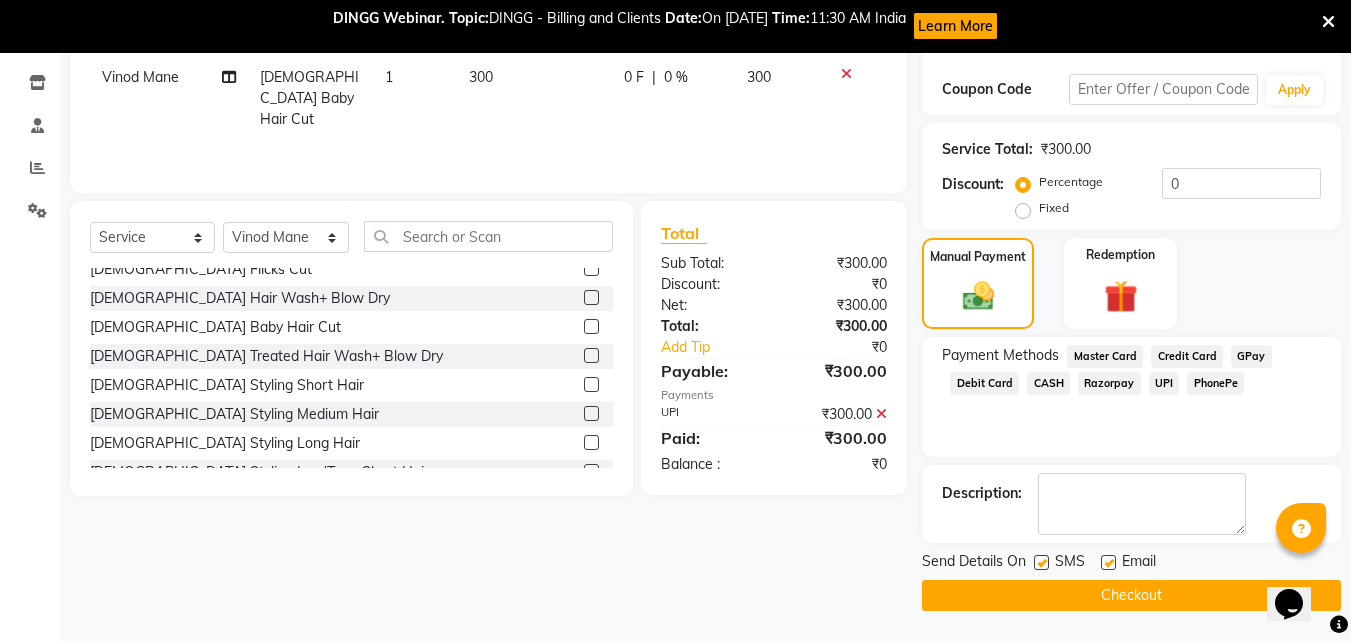 click on "Checkout" 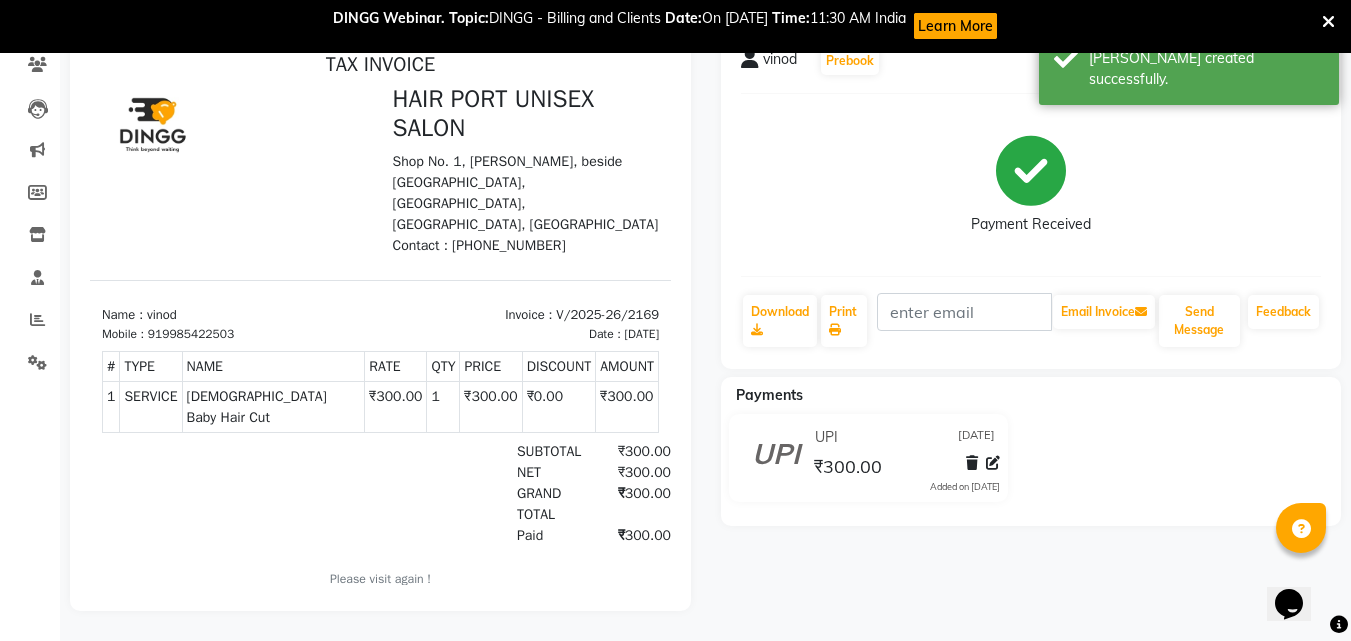 scroll, scrollTop: 0, scrollLeft: 0, axis: both 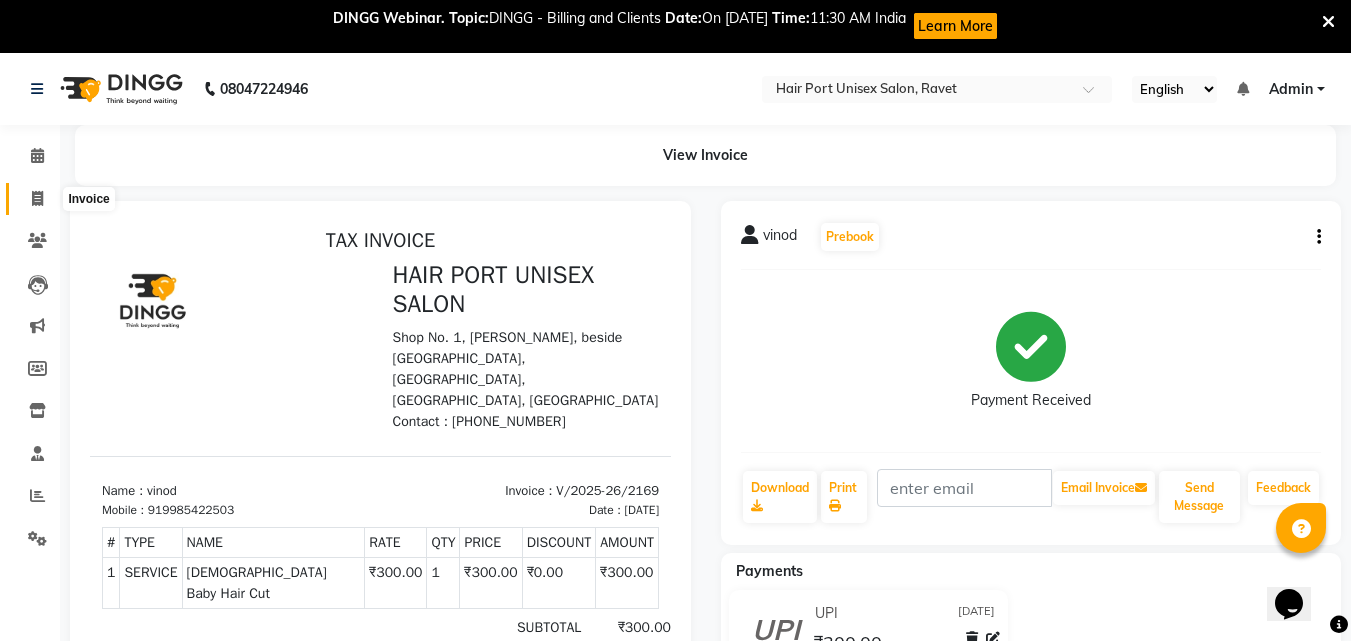 click 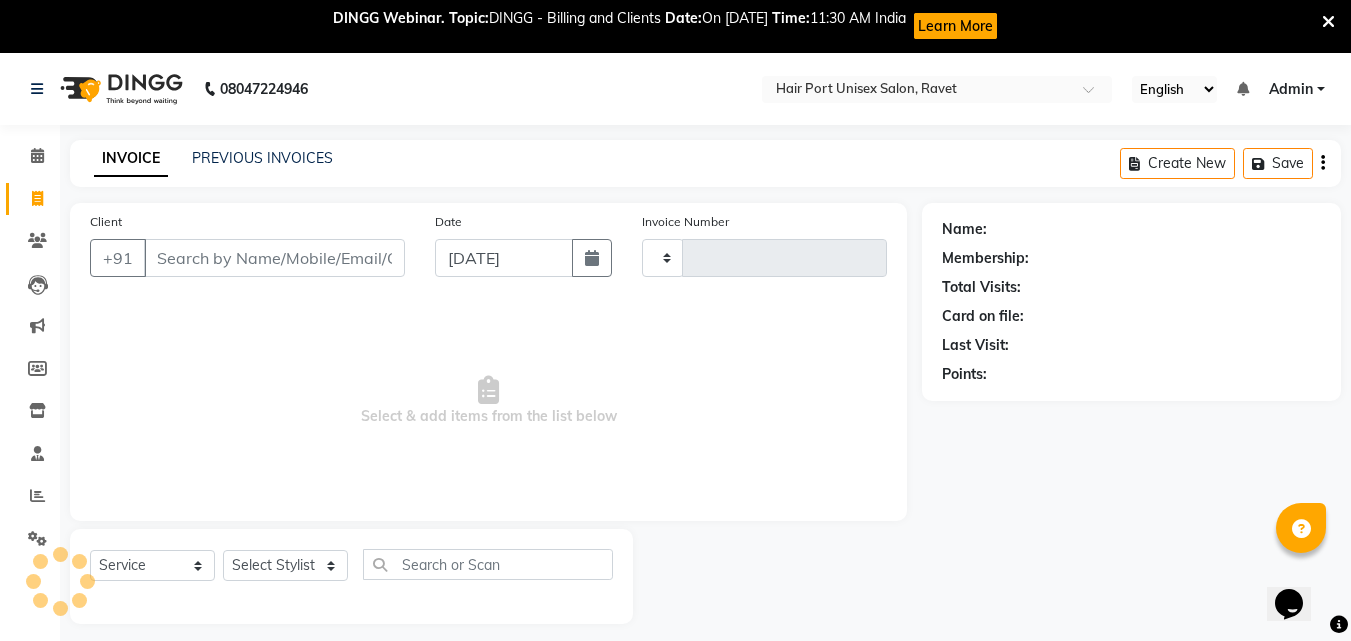 scroll, scrollTop: 53, scrollLeft: 0, axis: vertical 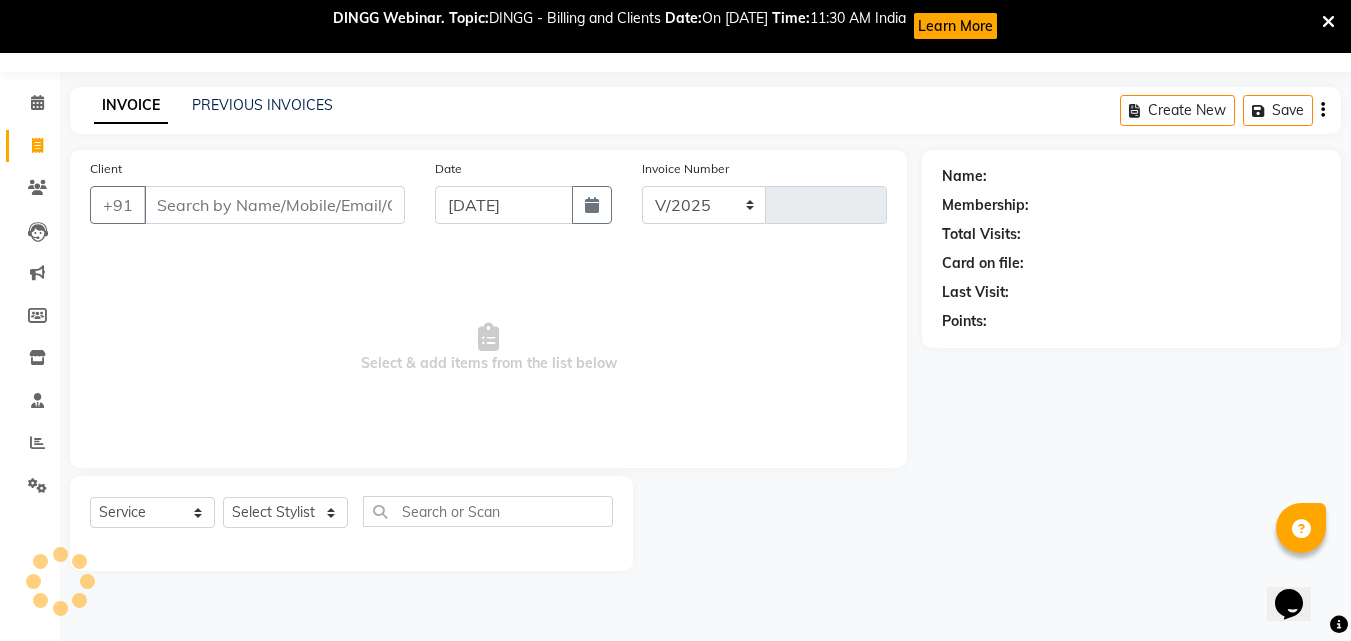 select on "7015" 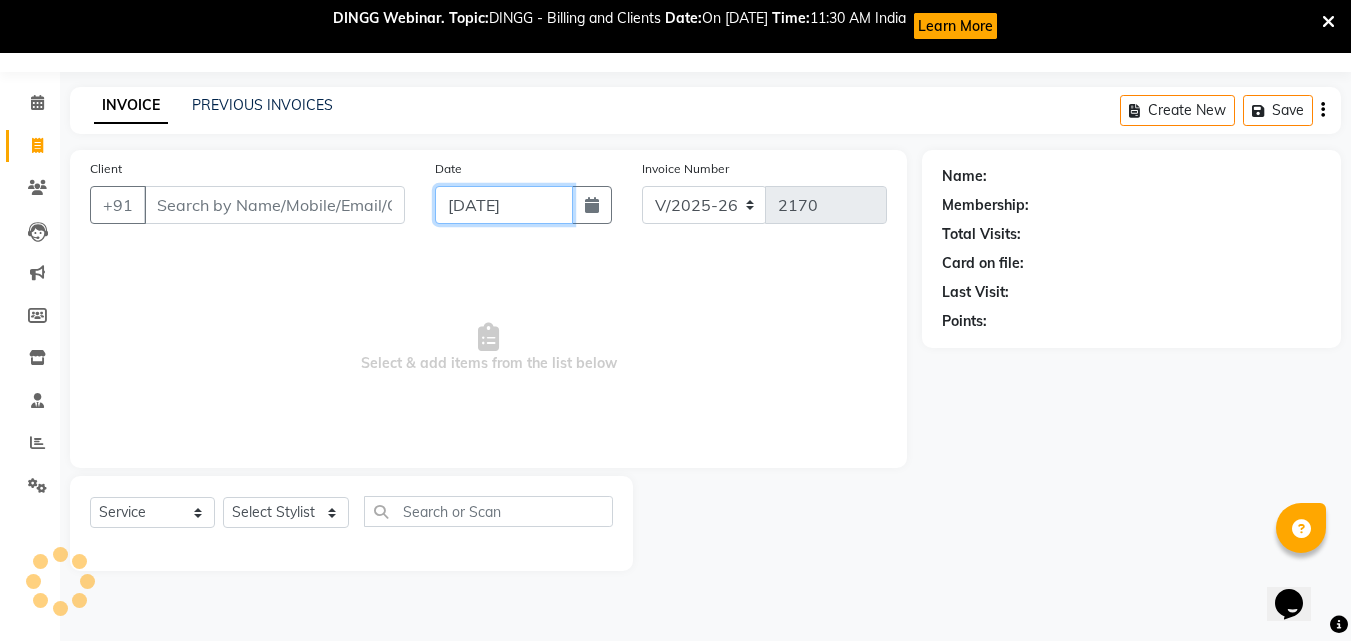 click on "[DATE]" 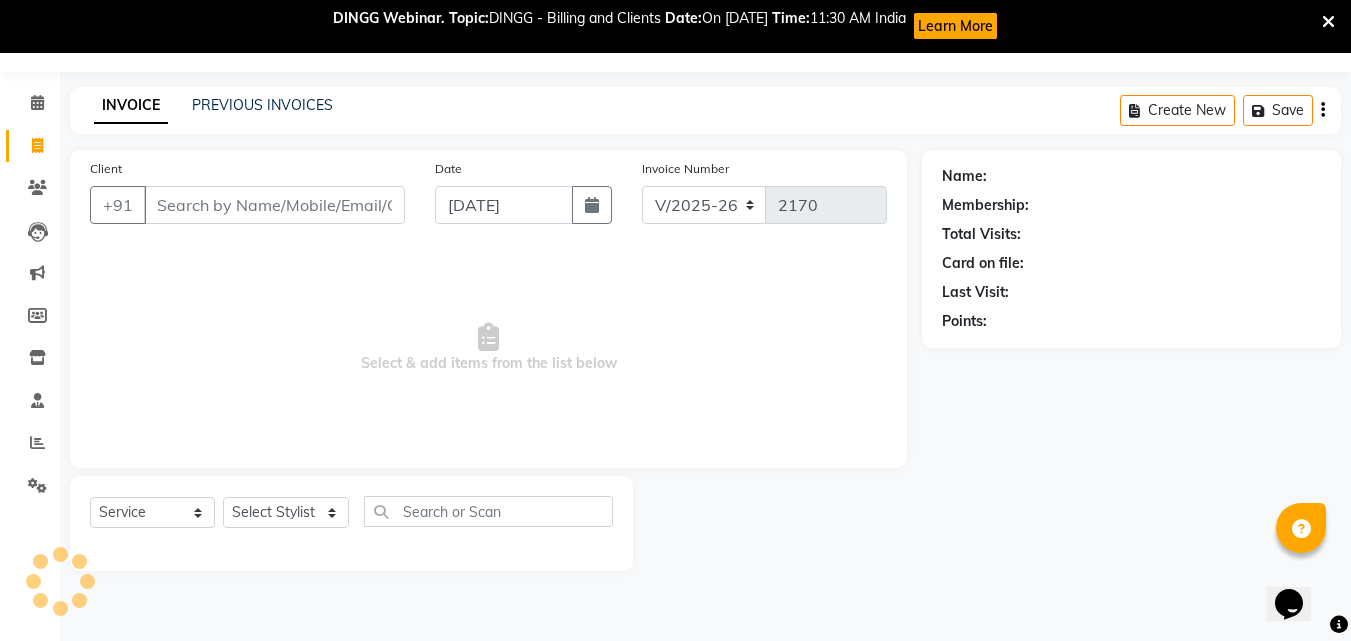 select on "7" 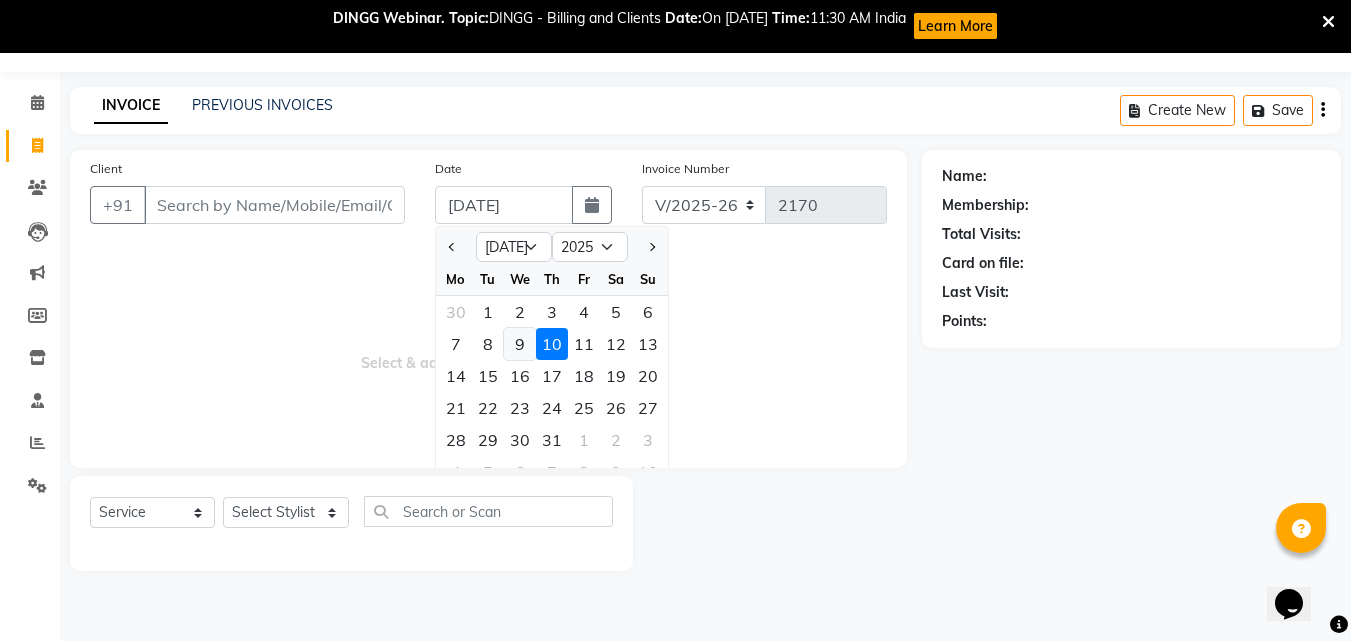 click on "9" 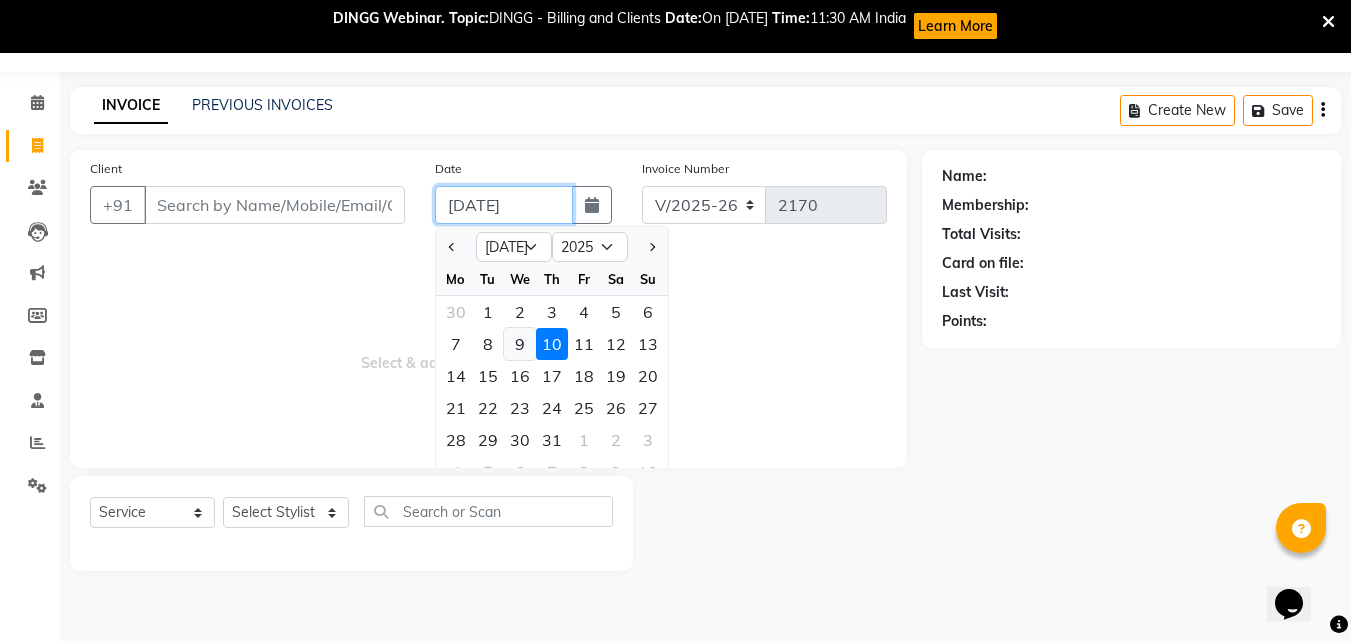 type on "[DATE]" 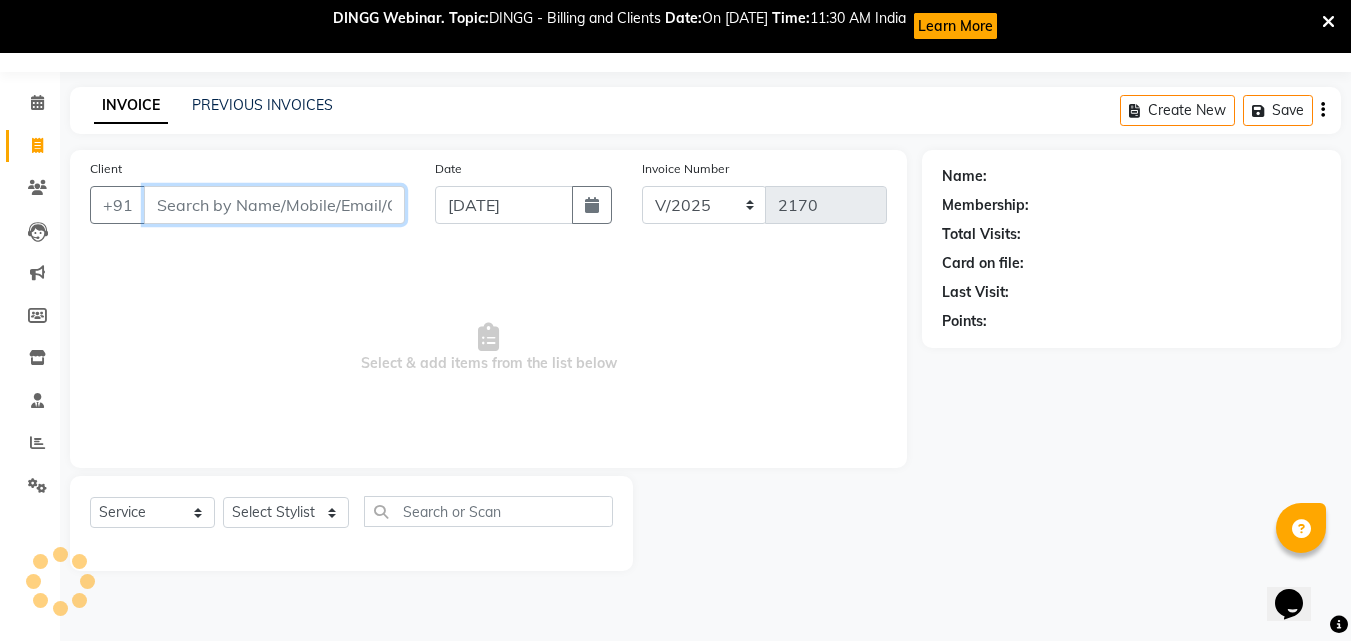 click on "Client" at bounding box center (274, 205) 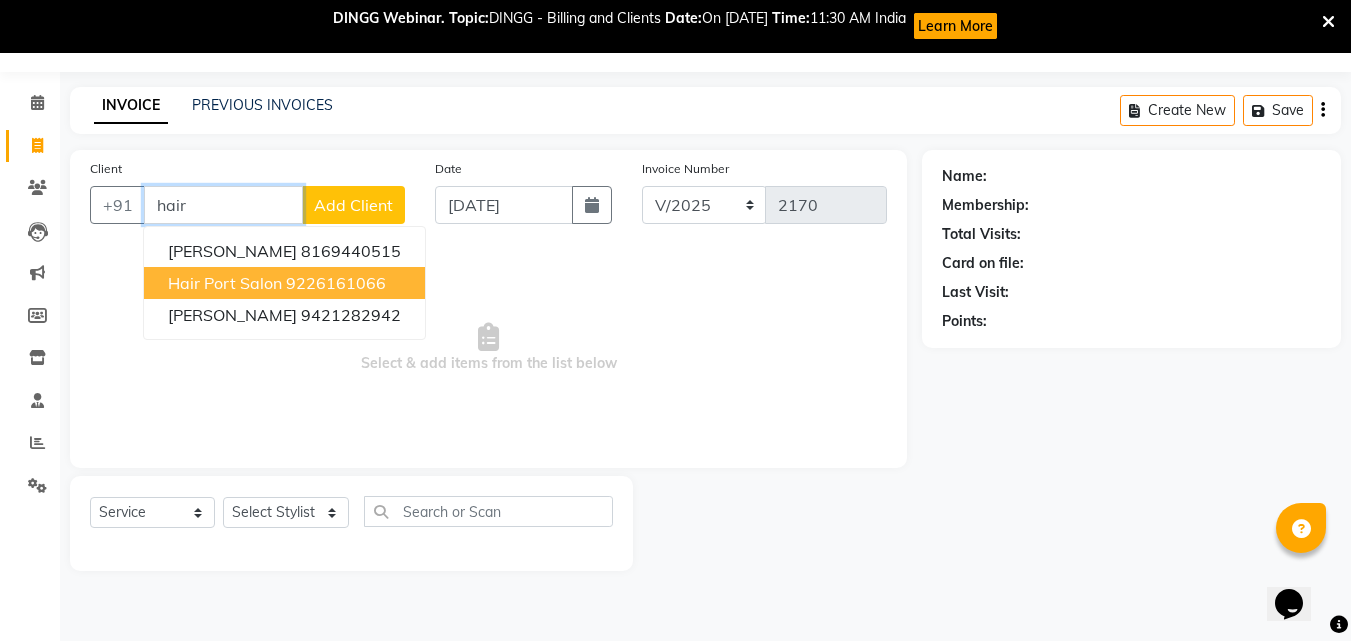 click on "Hair port salon" at bounding box center [225, 283] 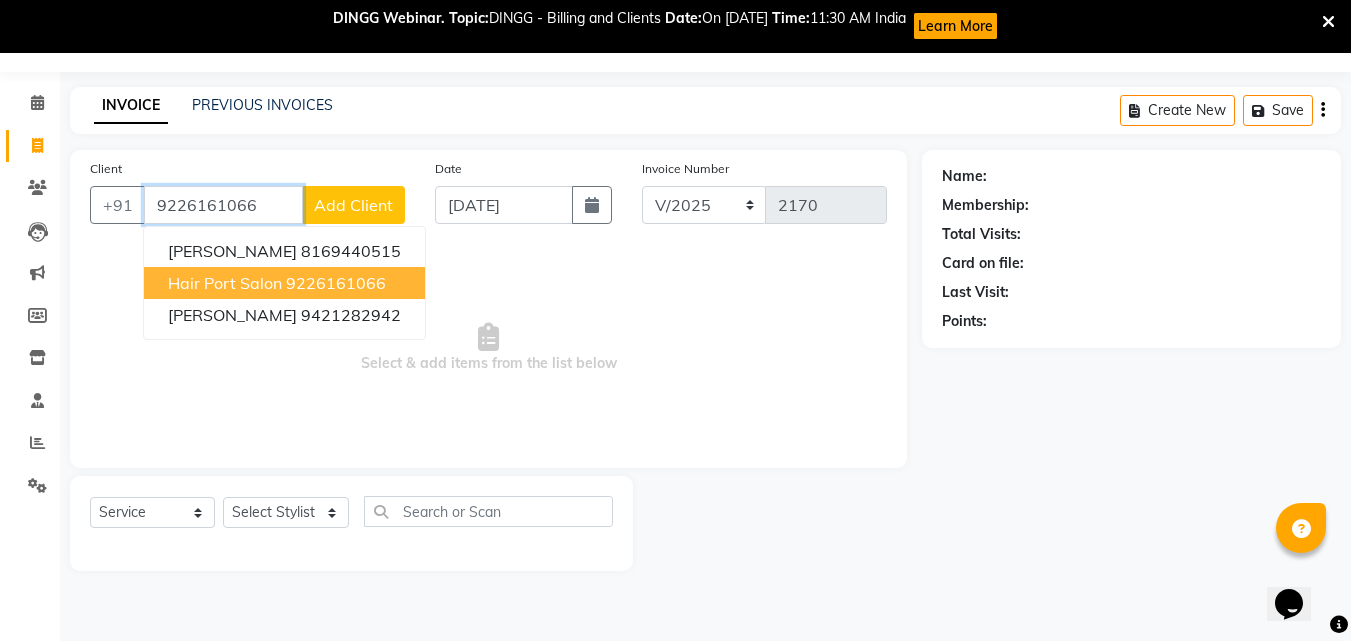 type on "9226161066" 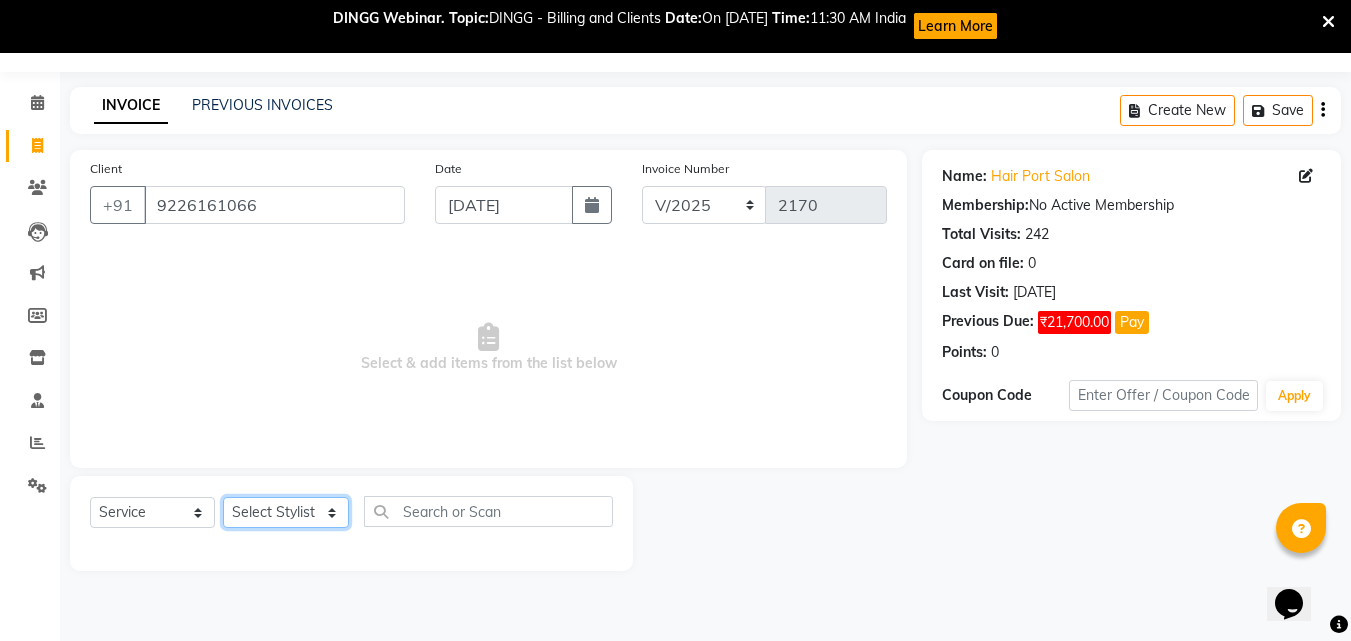 click on "Select Stylist [PERSON_NAME]  [PERSON_NAME] [PERSON_NAME] [PERSON_NAME] [PERSON_NAME]  [PERSON_NAME] [PERSON_NAME] Mane" 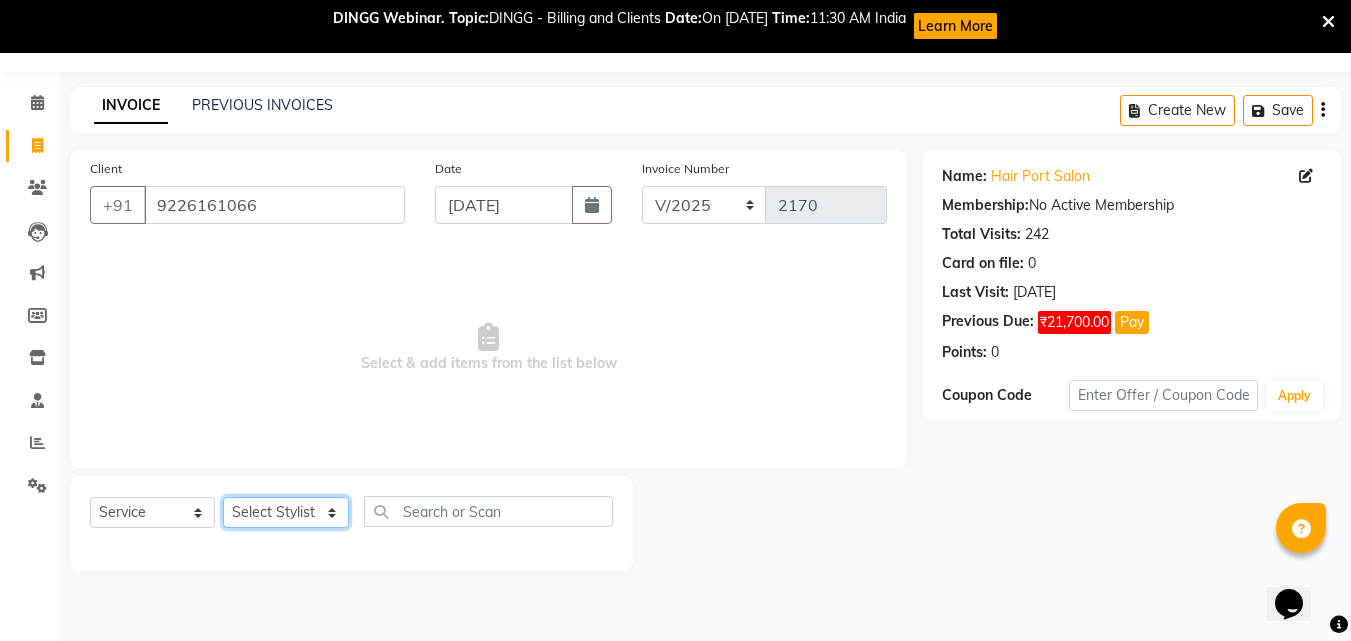 select on "60513" 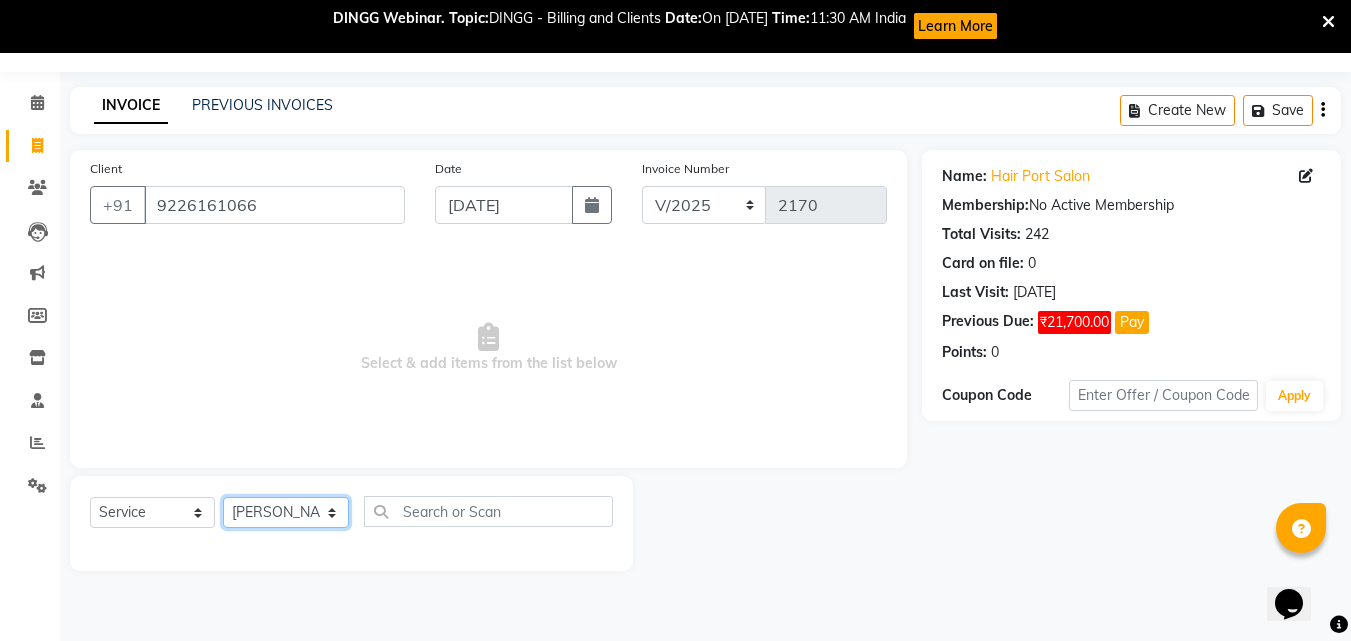 click on "Select Stylist [PERSON_NAME]  [PERSON_NAME] [PERSON_NAME] [PERSON_NAME] [PERSON_NAME]  [PERSON_NAME] [PERSON_NAME] Mane" 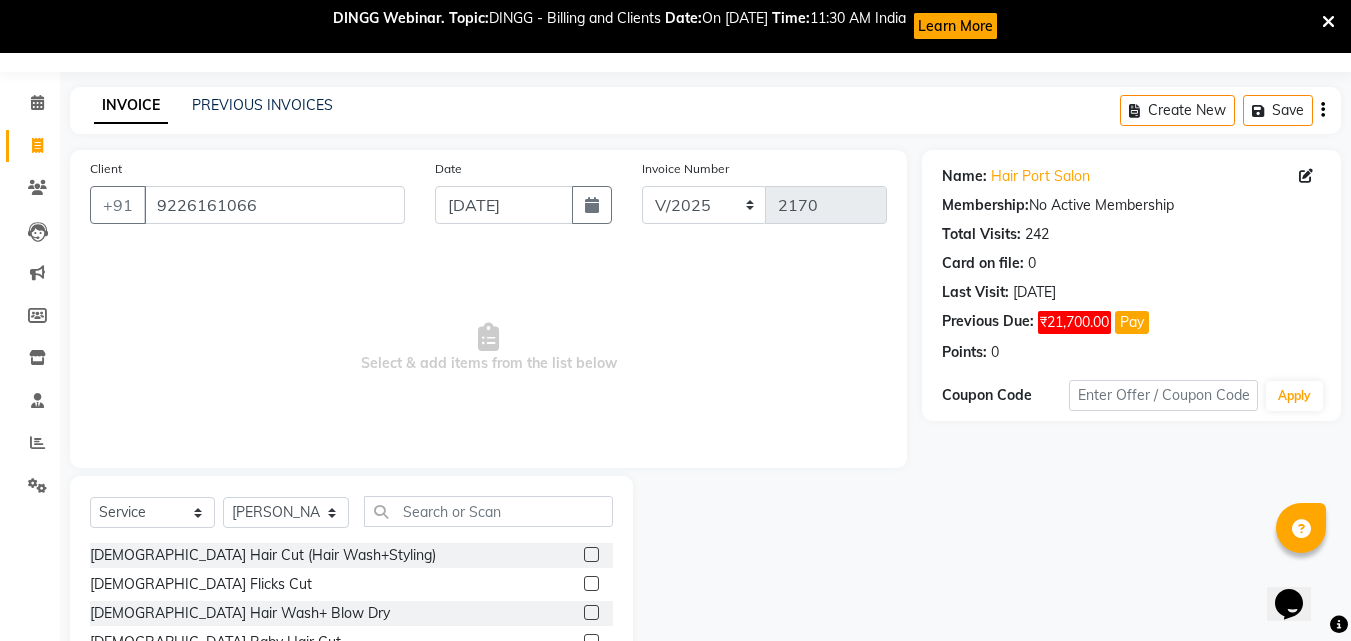drag, startPoint x: 404, startPoint y: 530, endPoint x: 420, endPoint y: 509, distance: 26.400757 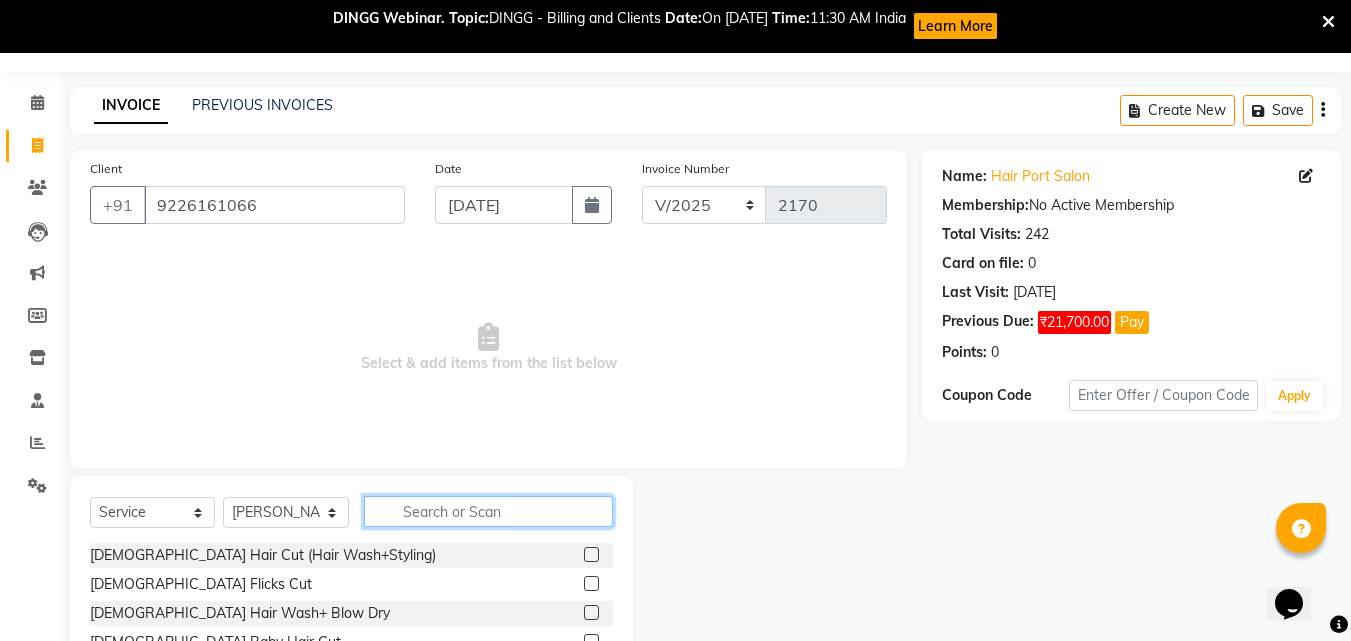 click 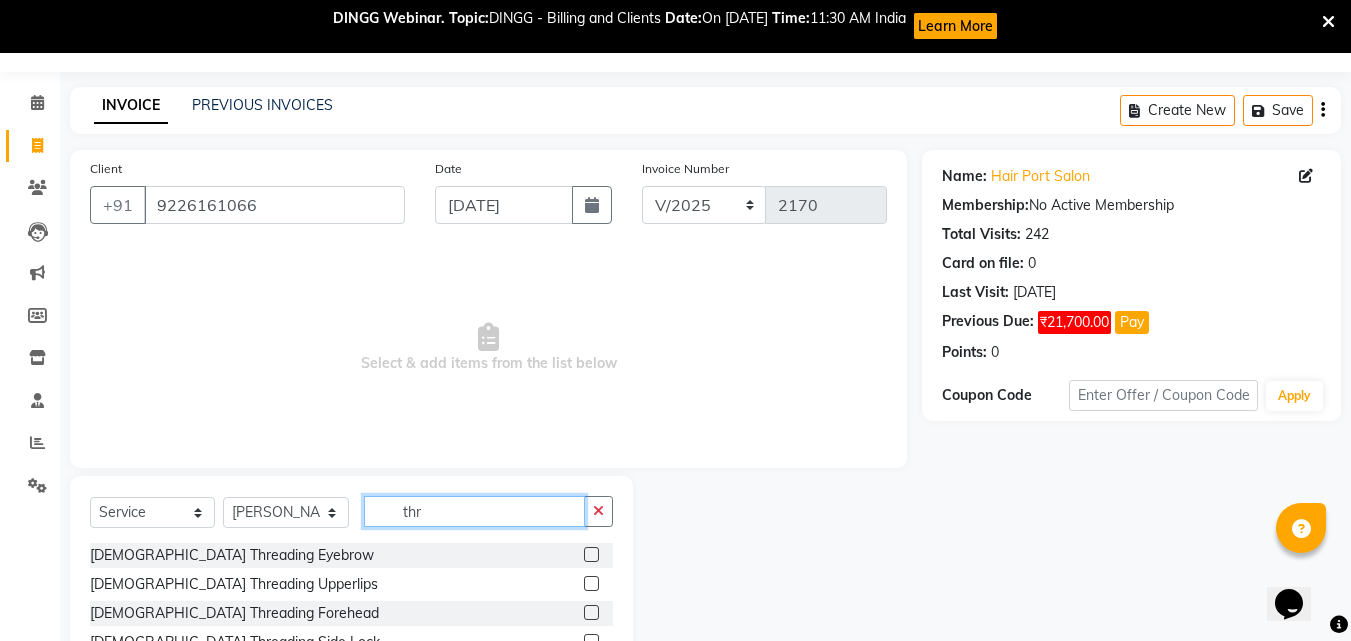 type on "thr" 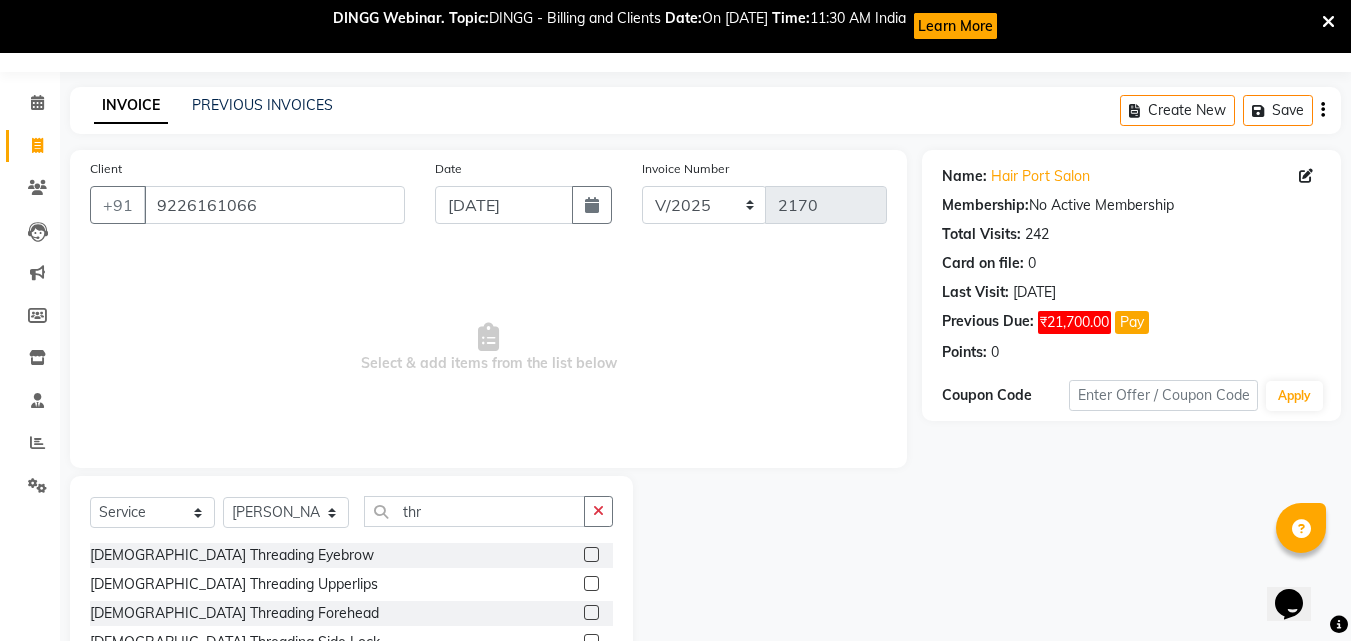 click 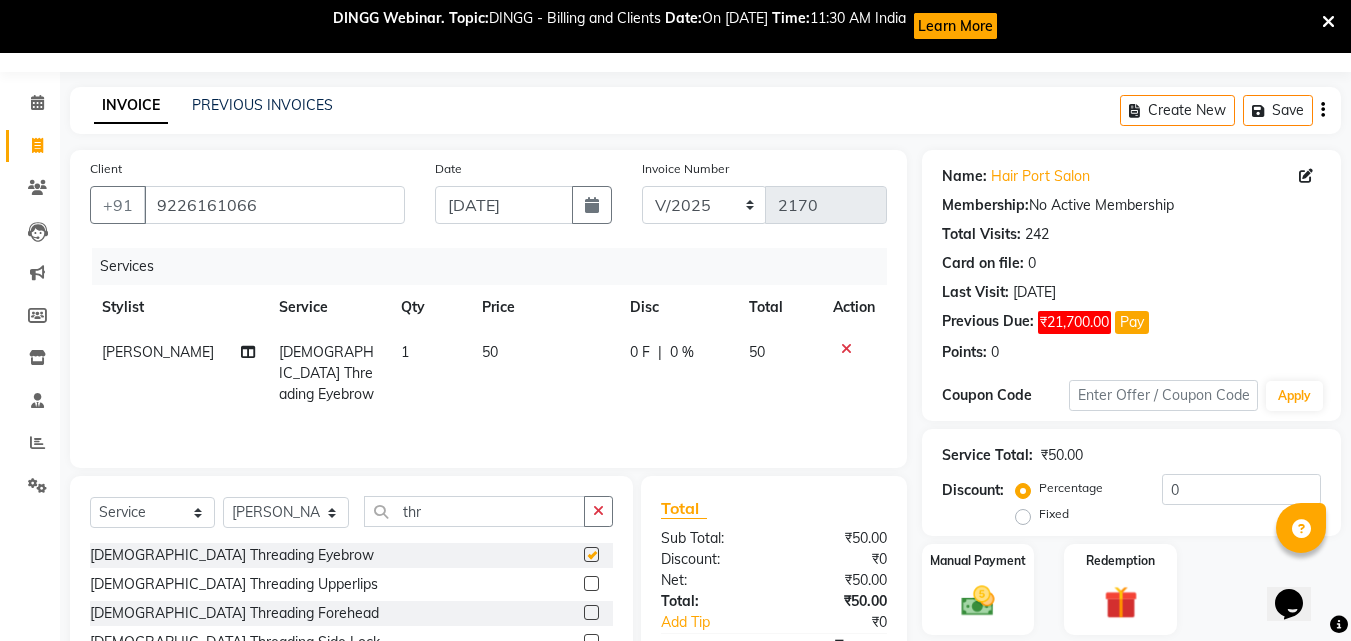 checkbox on "false" 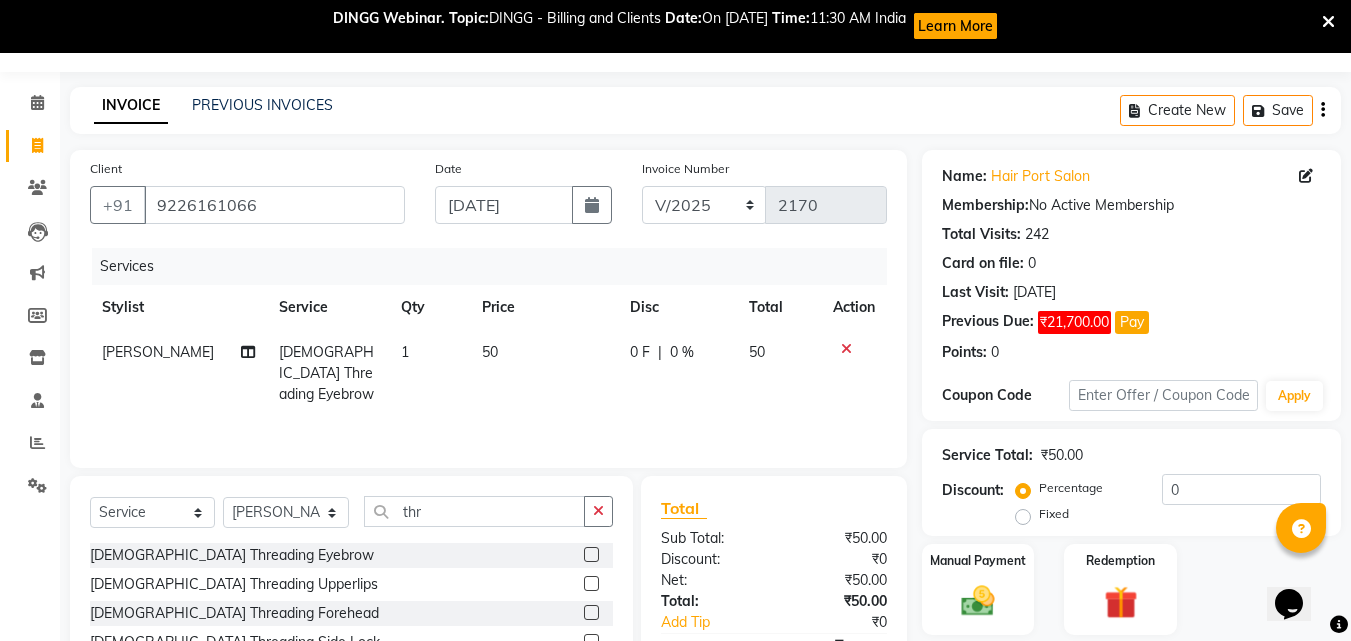 click 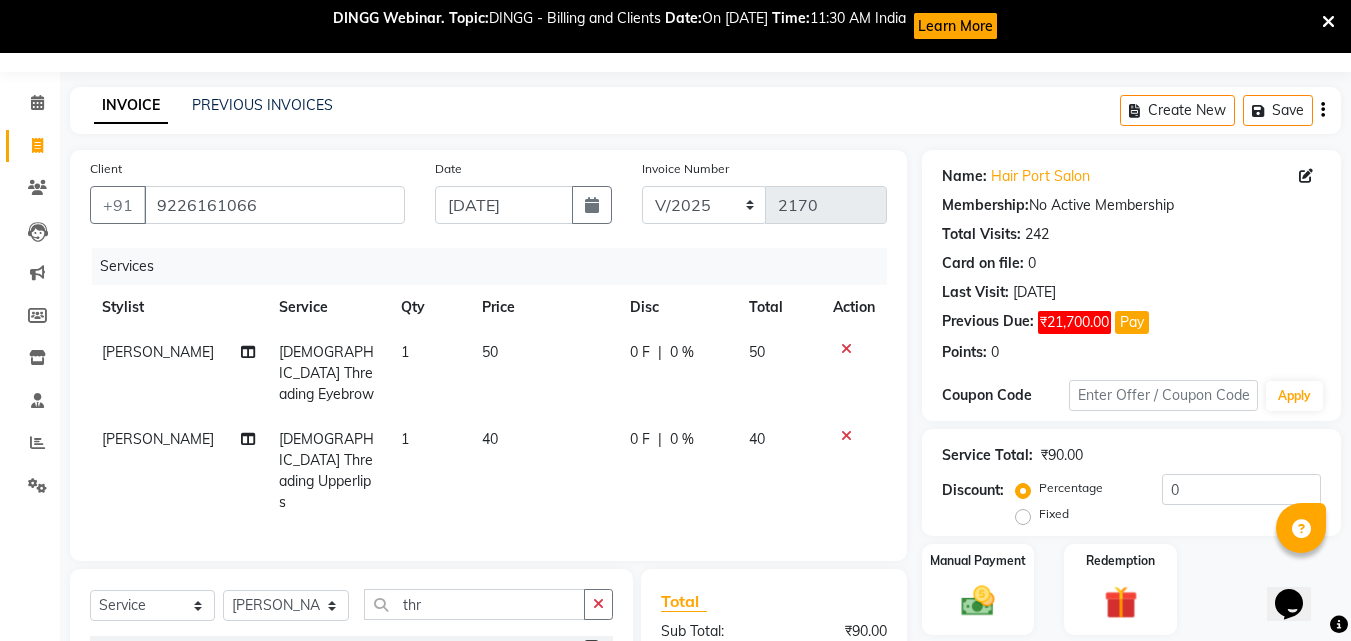 checkbox on "false" 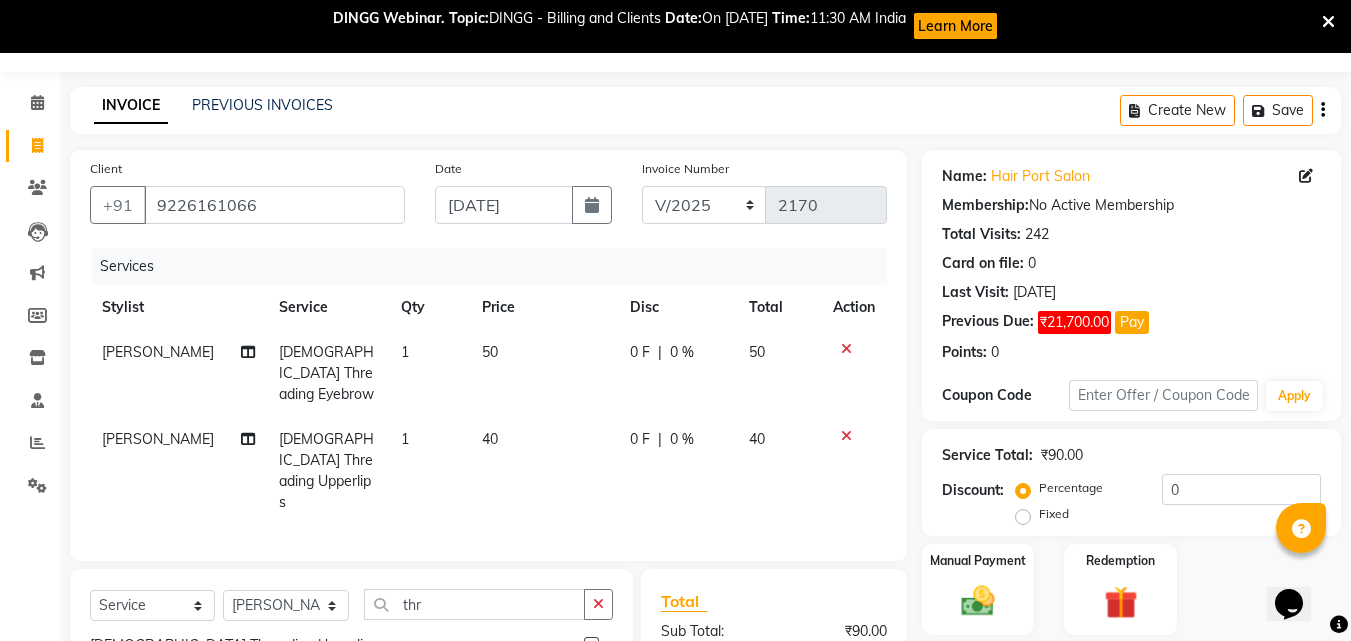 click 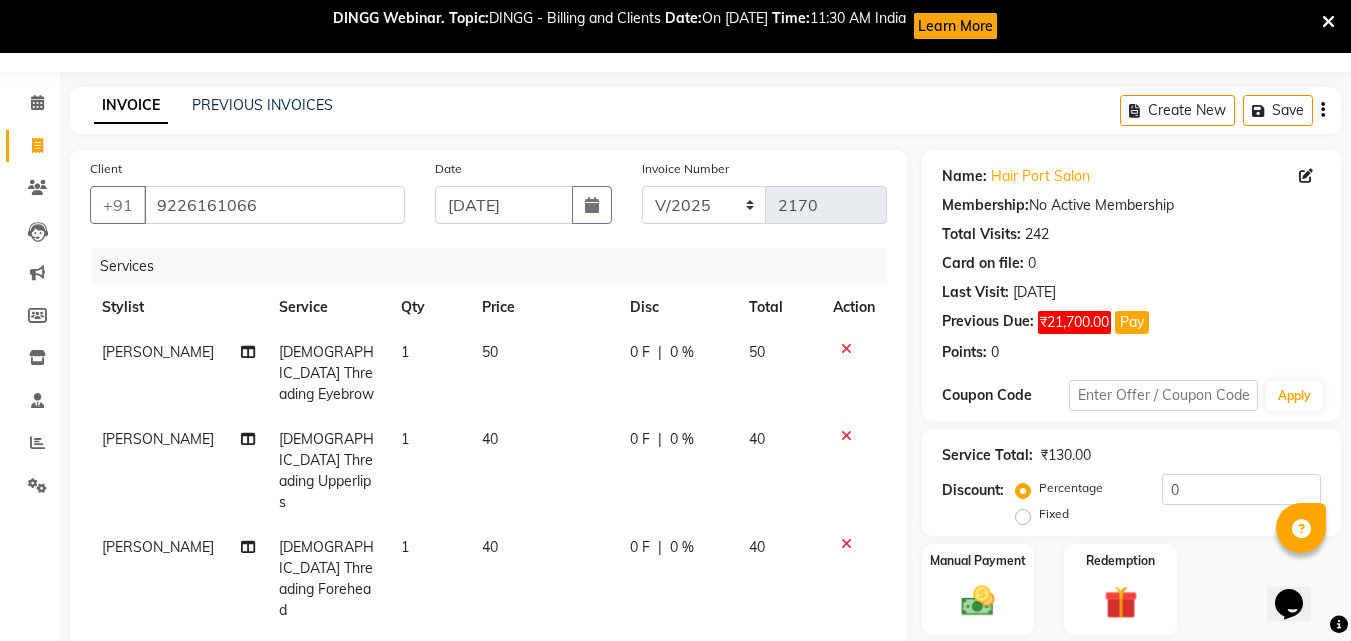 checkbox on "false" 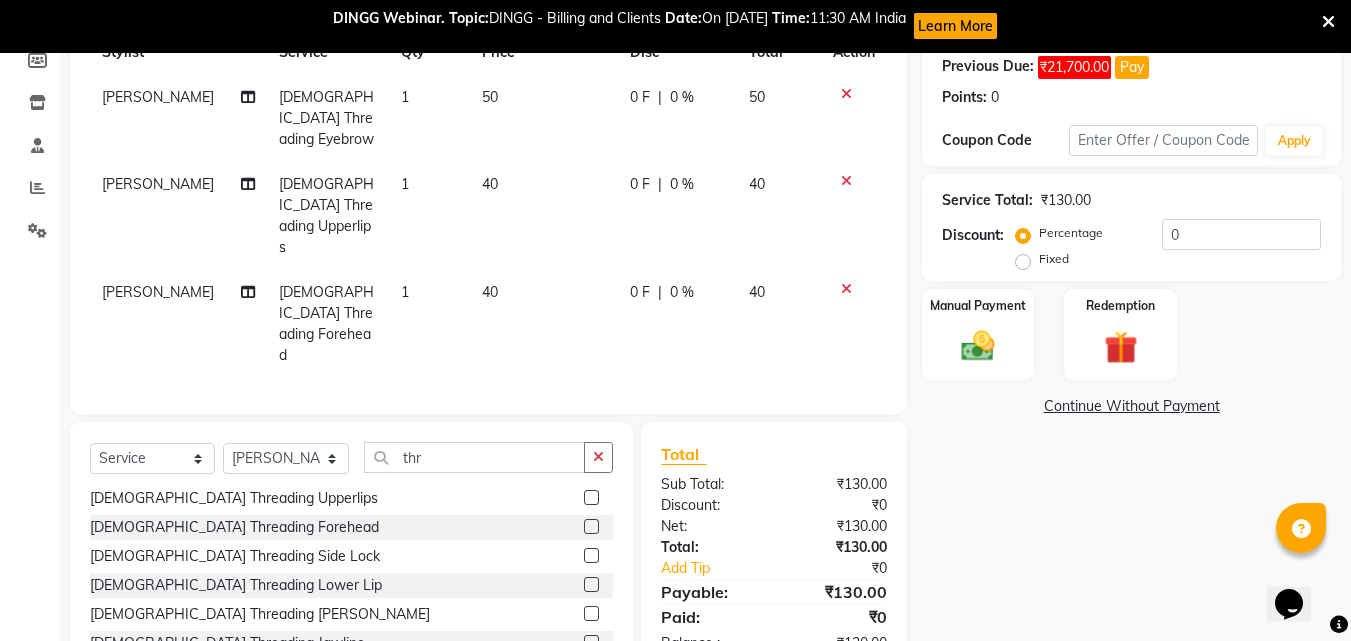 scroll, scrollTop: 324, scrollLeft: 0, axis: vertical 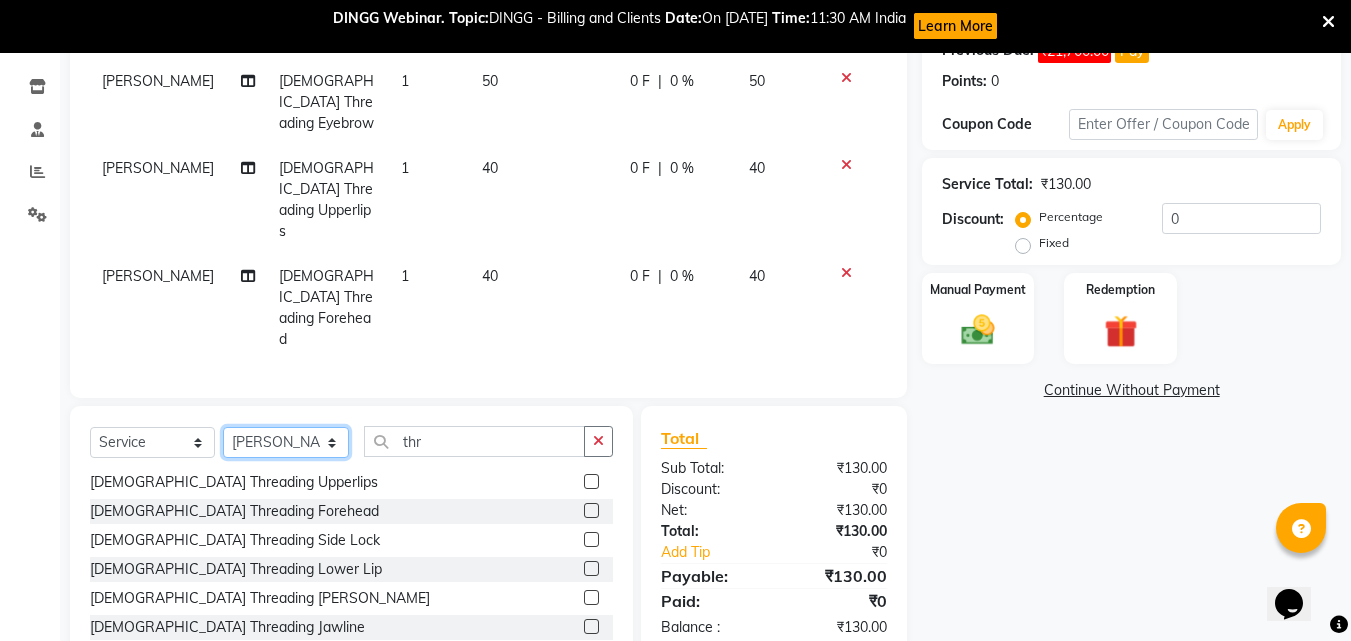 click on "Select Stylist [PERSON_NAME]  [PERSON_NAME] [PERSON_NAME] [PERSON_NAME] [PERSON_NAME]  [PERSON_NAME] [PERSON_NAME] Mane" 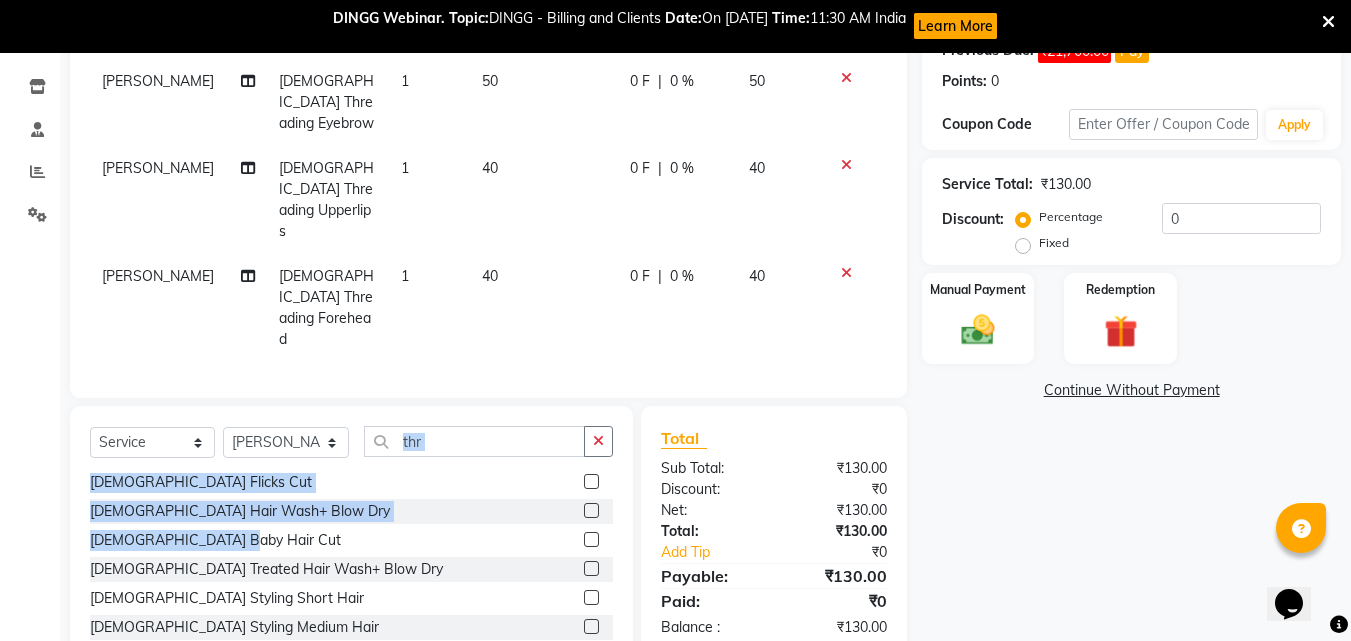 scroll, scrollTop: 0, scrollLeft: 0, axis: both 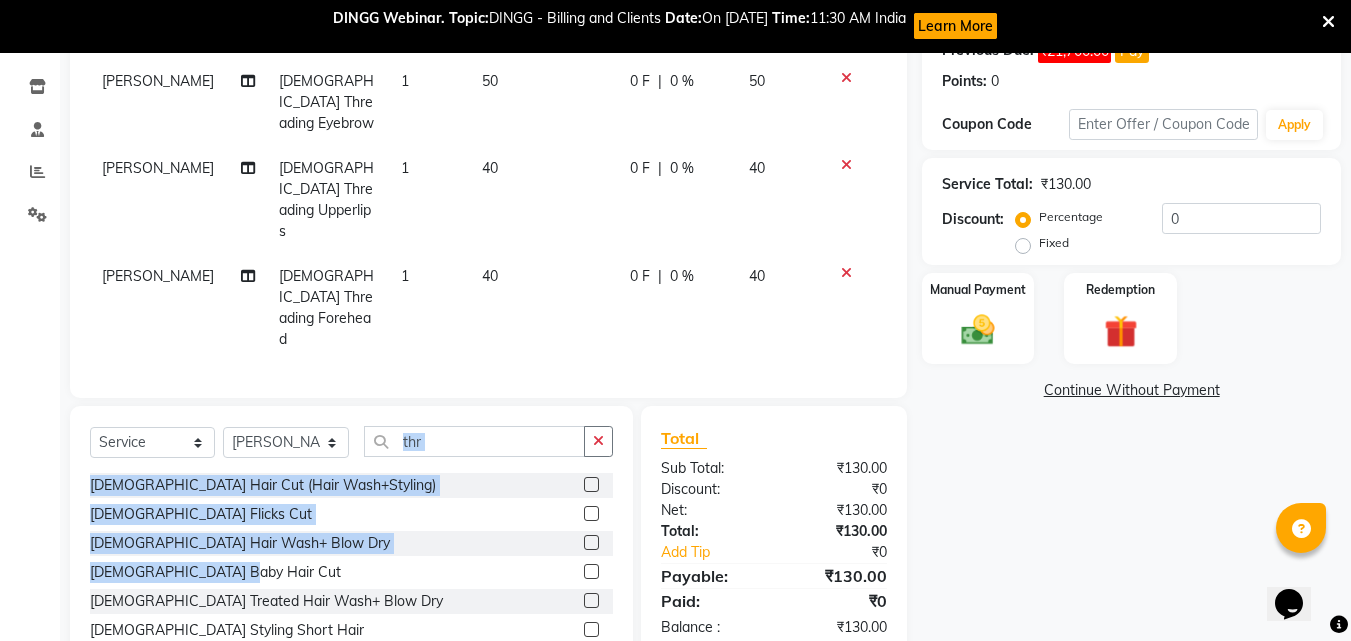 drag, startPoint x: 304, startPoint y: 437, endPoint x: 441, endPoint y: 360, distance: 157.15598 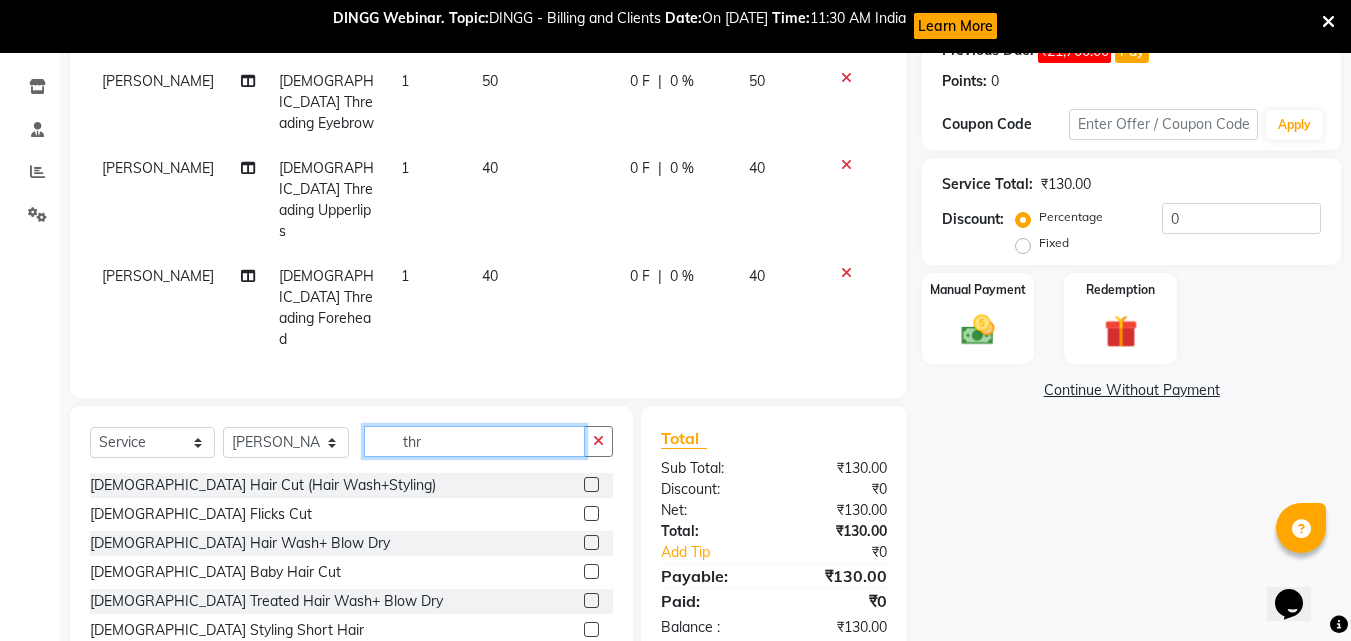 click on "thr" 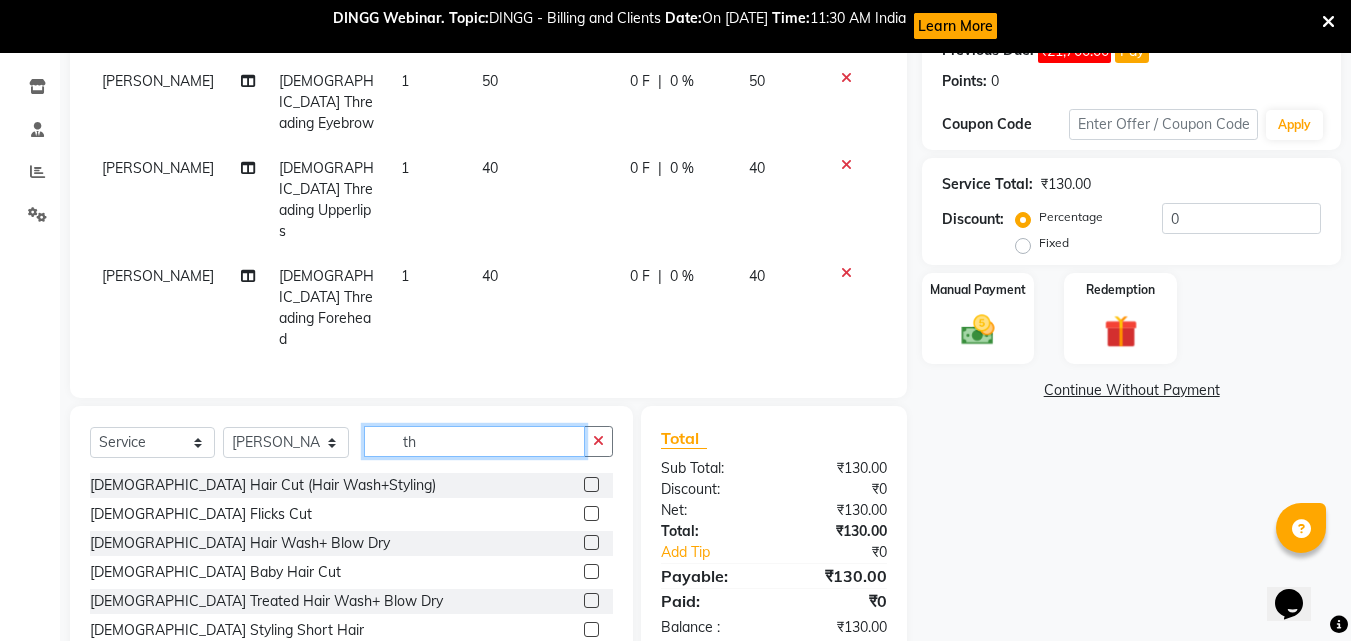 type on "t" 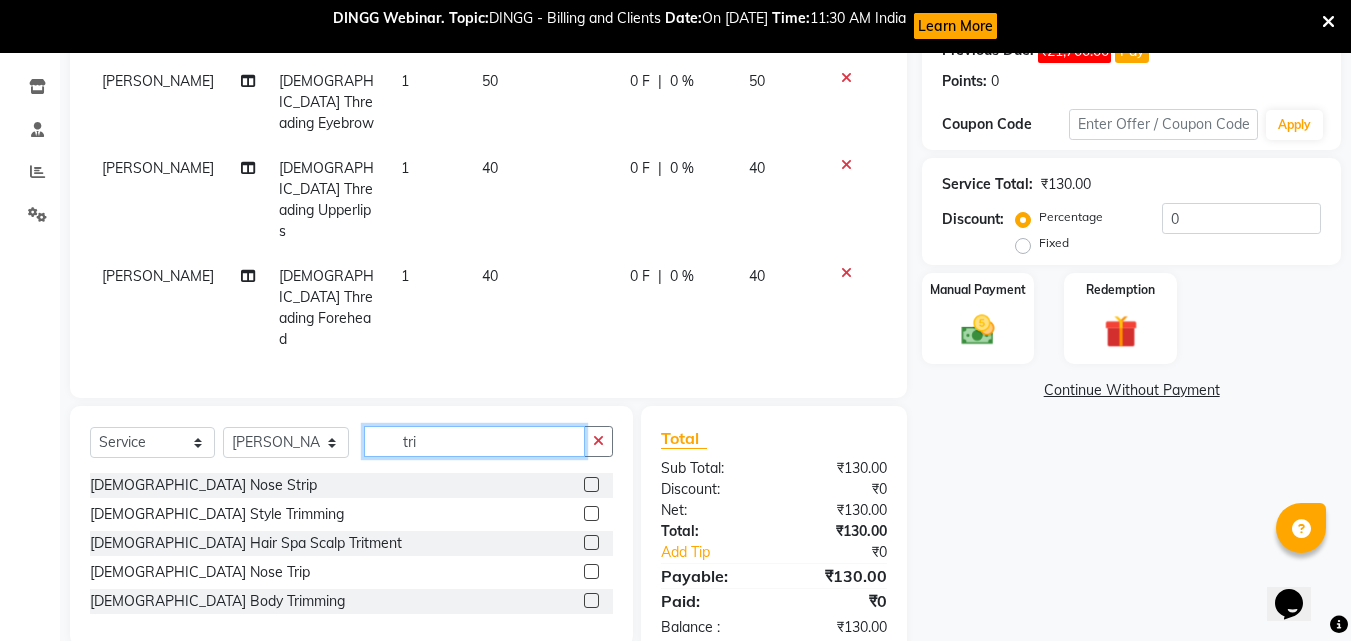 scroll, scrollTop: 281, scrollLeft: 0, axis: vertical 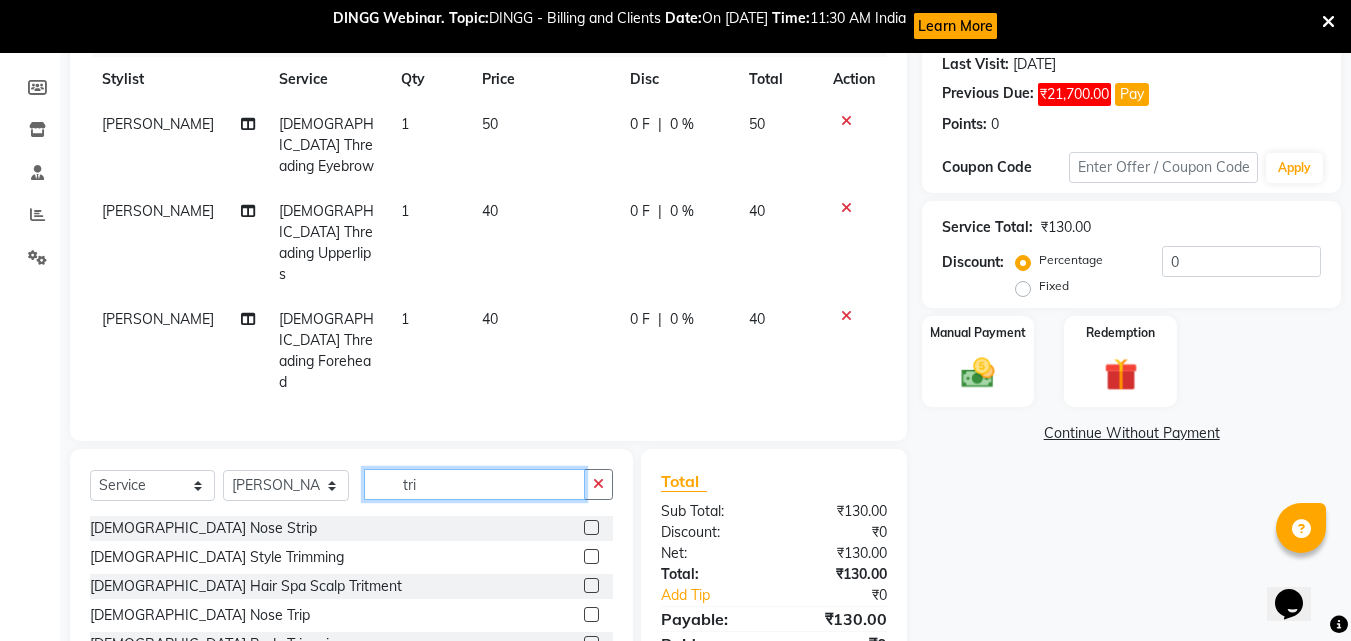 type on "tri" 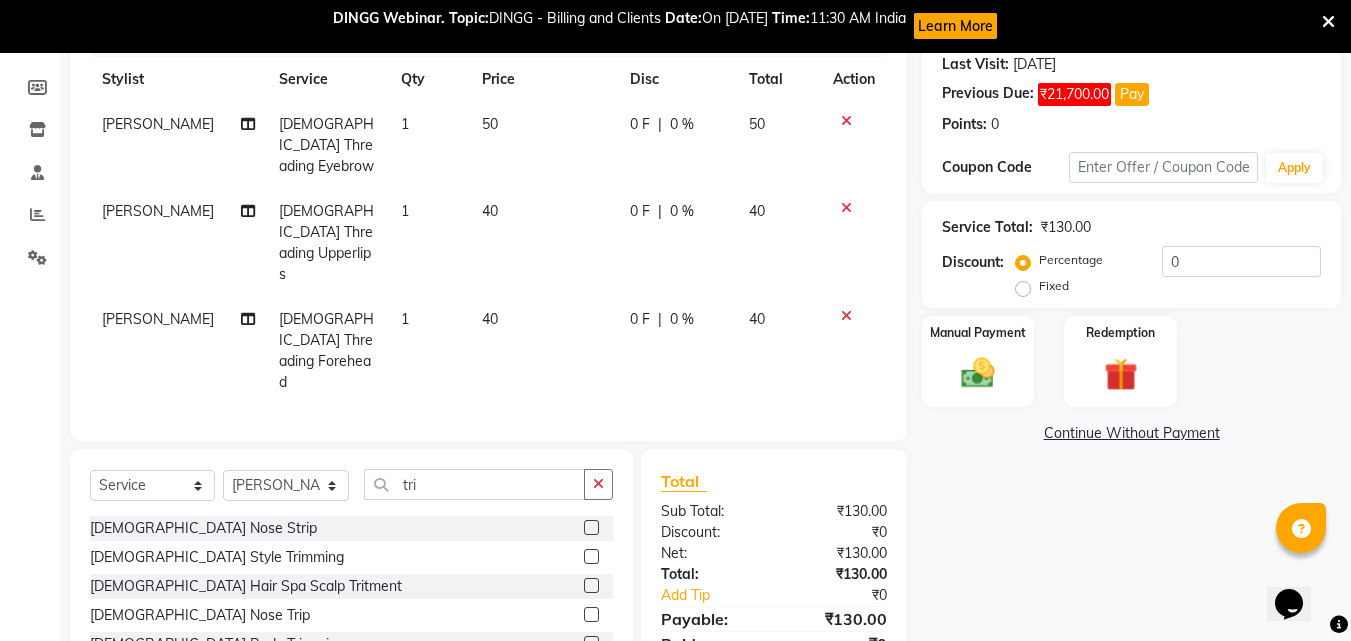 click 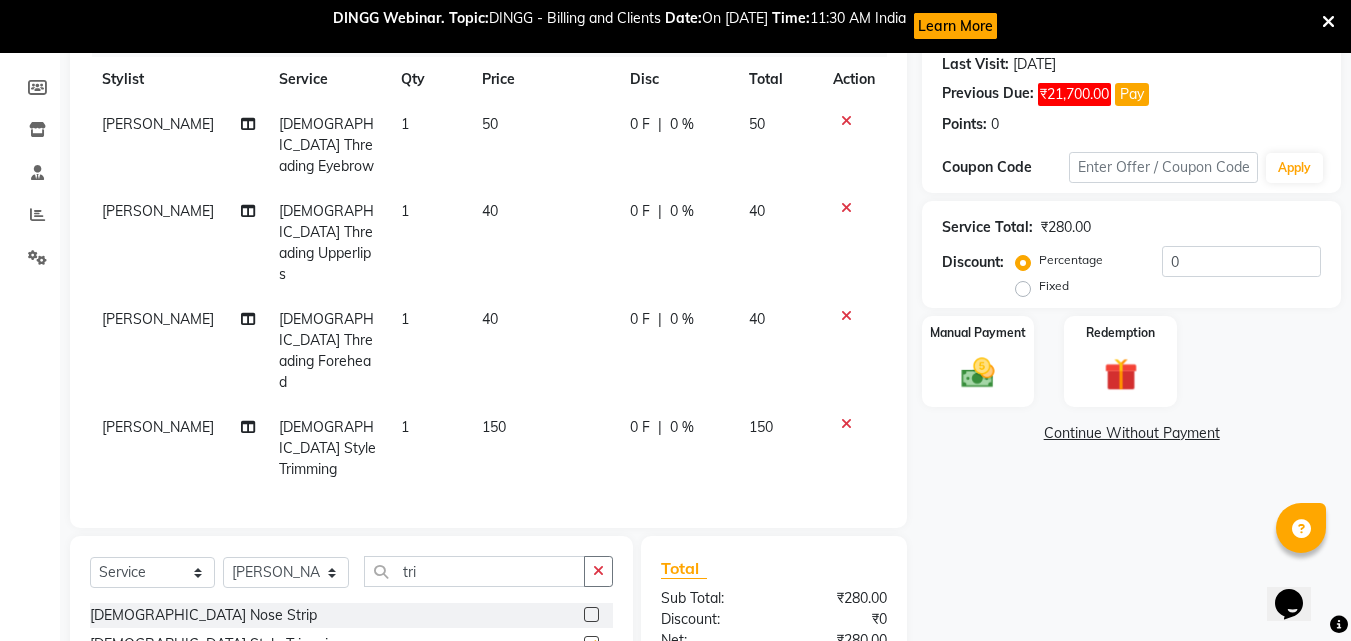 checkbox on "false" 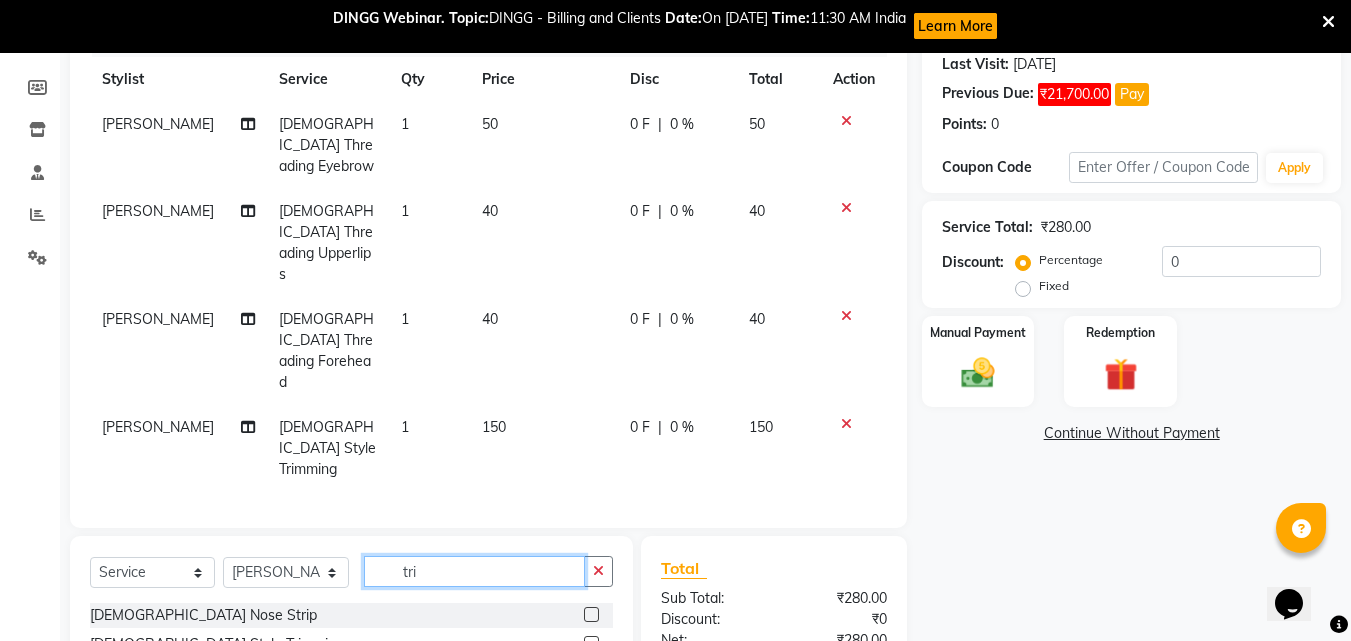 click on "tri" 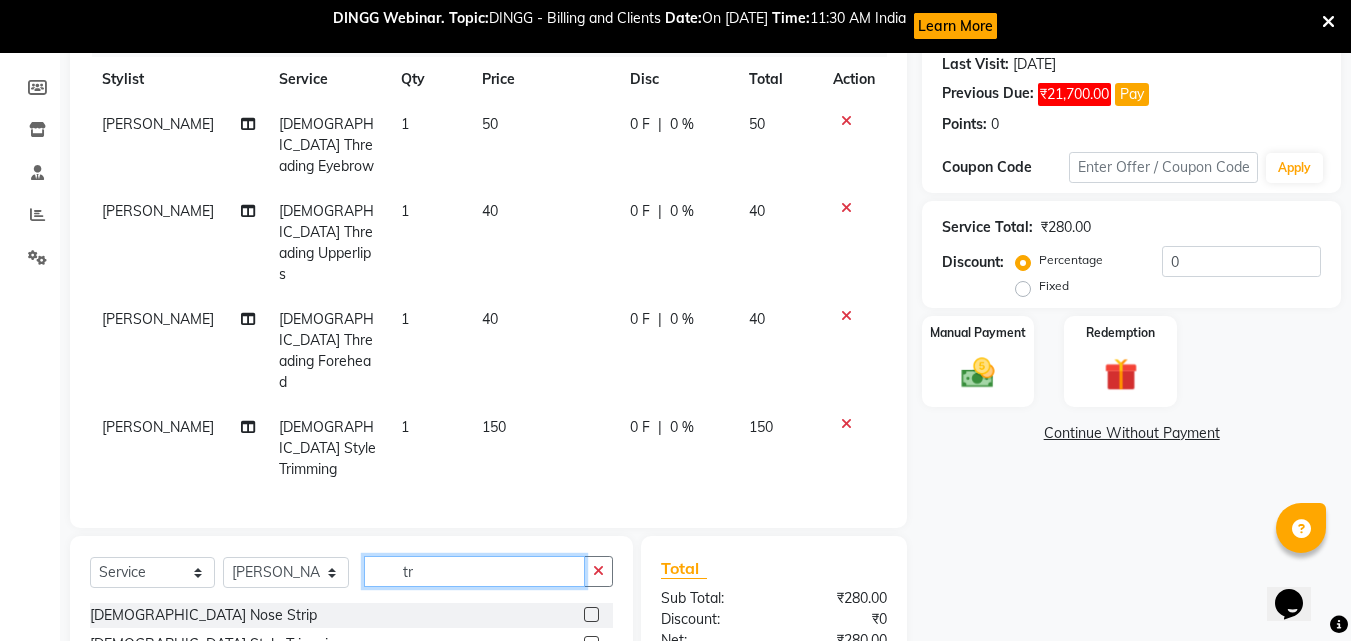 type on "t" 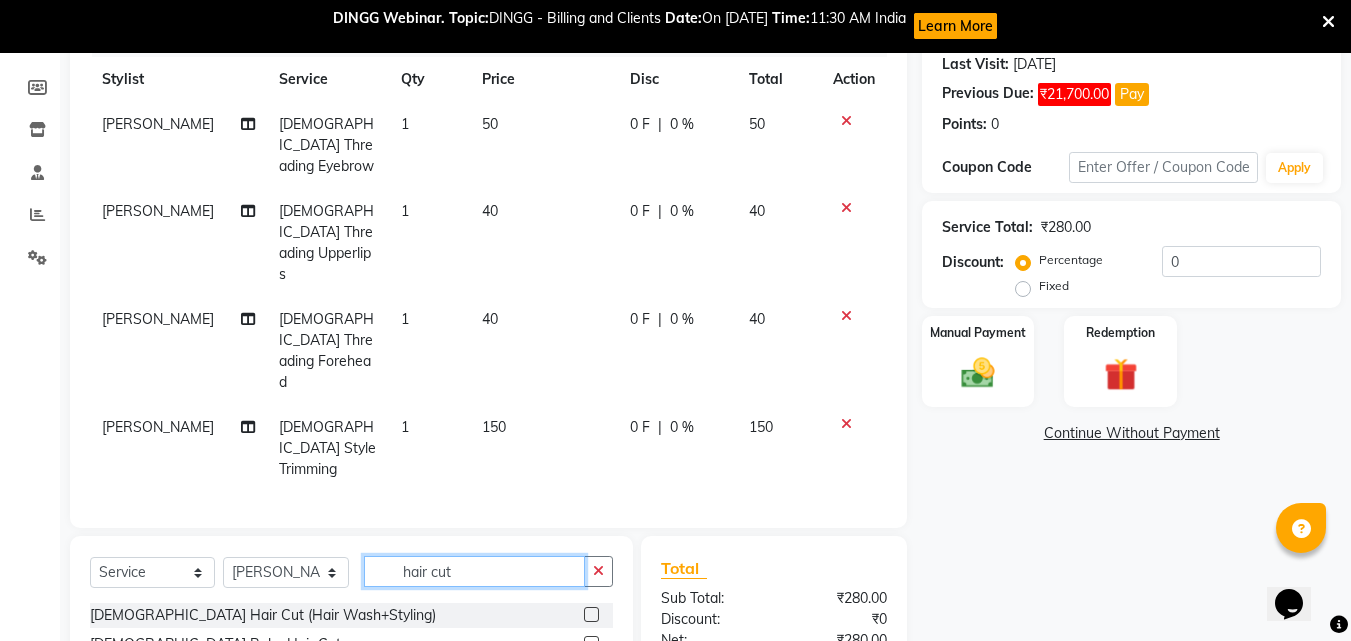 type on "hair cut" 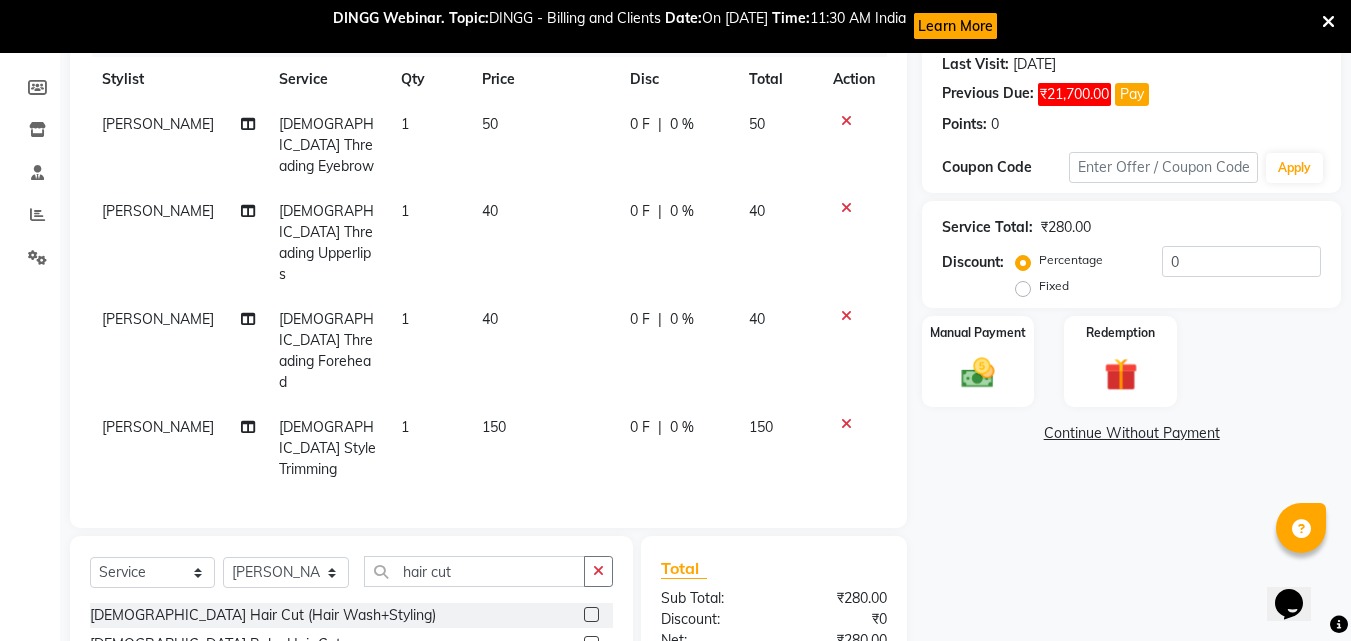 click 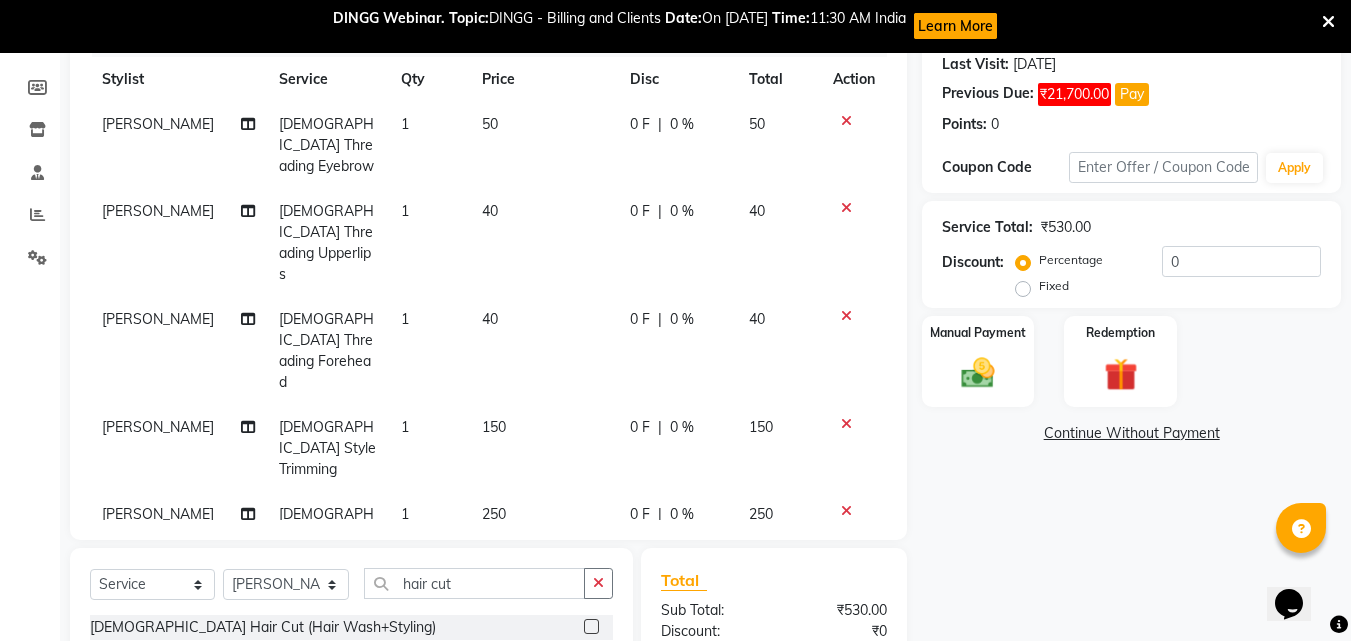 checkbox on "false" 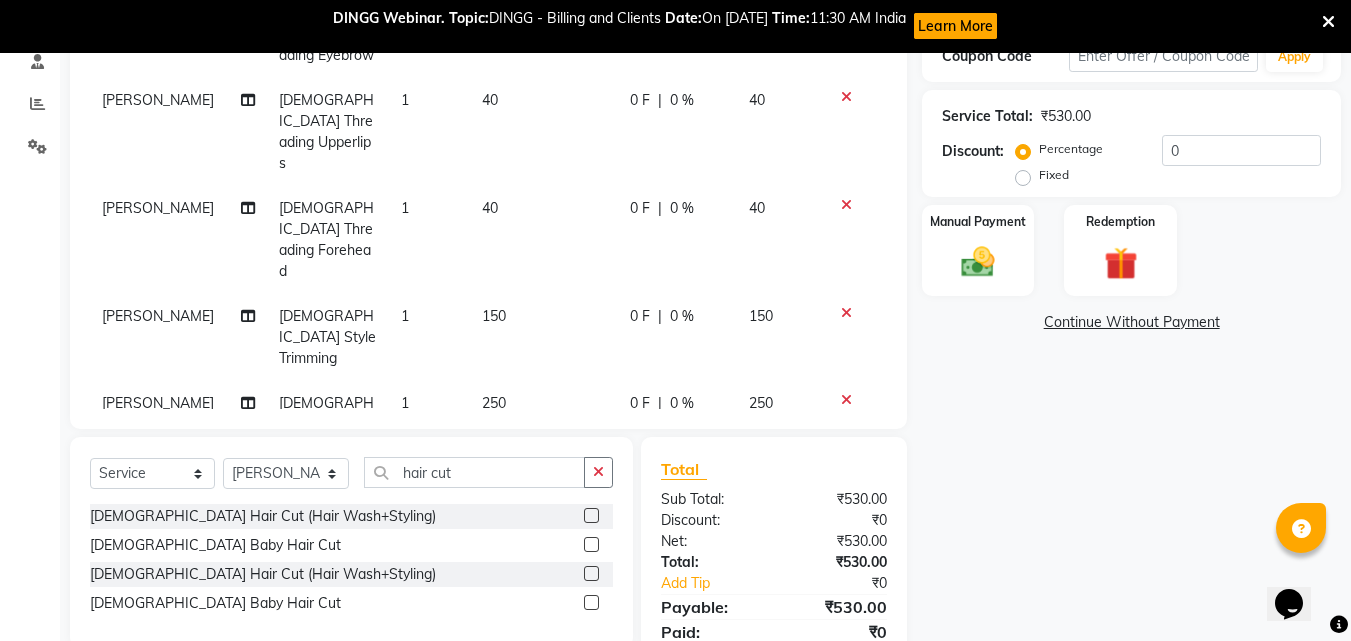 scroll, scrollTop: 434, scrollLeft: 0, axis: vertical 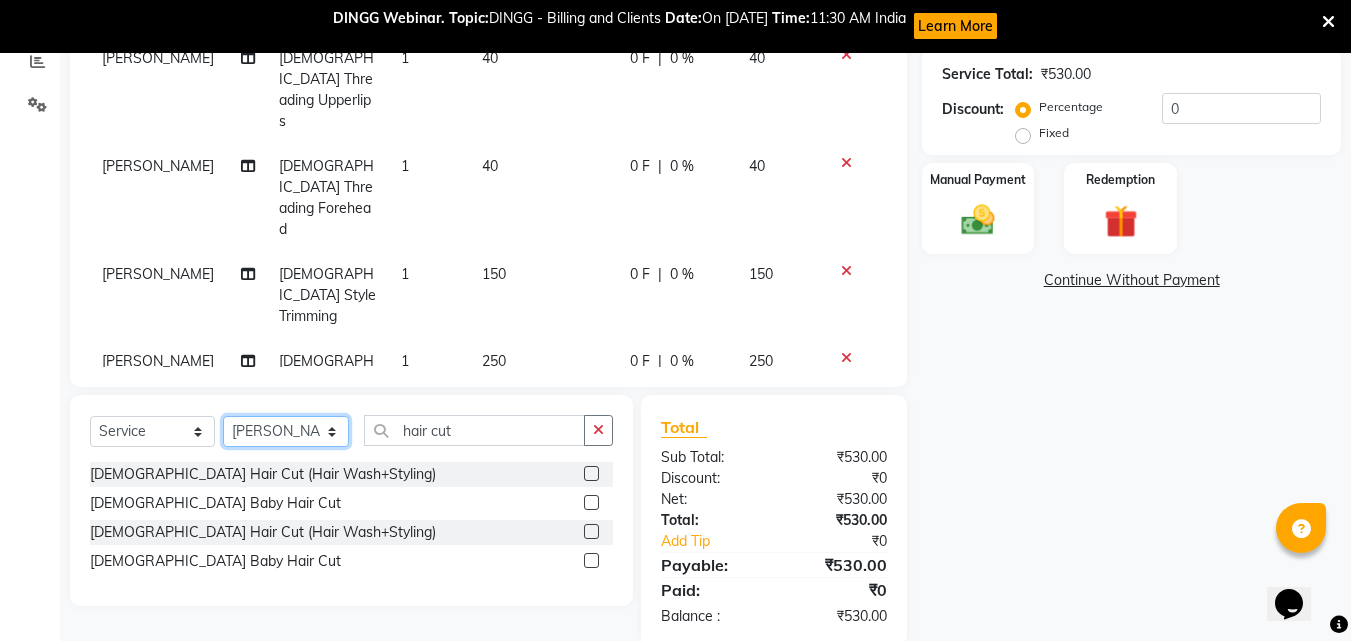 click on "Select Stylist [PERSON_NAME]  [PERSON_NAME] [PERSON_NAME] [PERSON_NAME] [PERSON_NAME]  [PERSON_NAME] [PERSON_NAME] Mane" 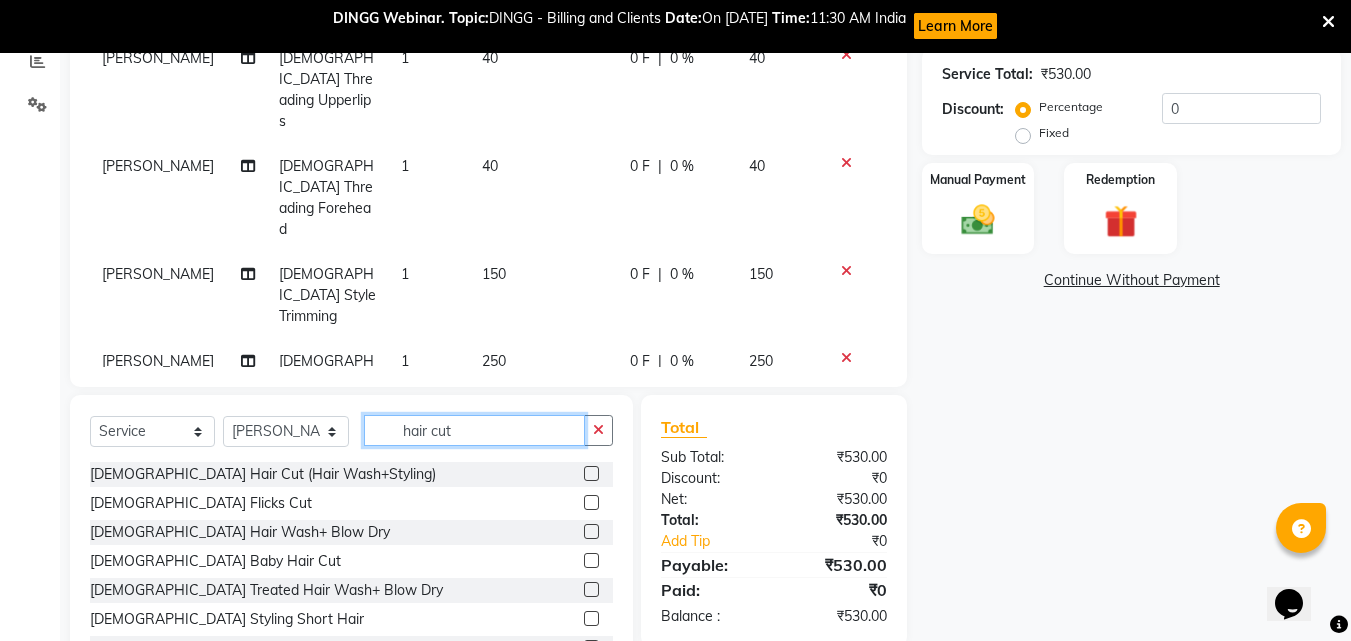 click on "hair cut" 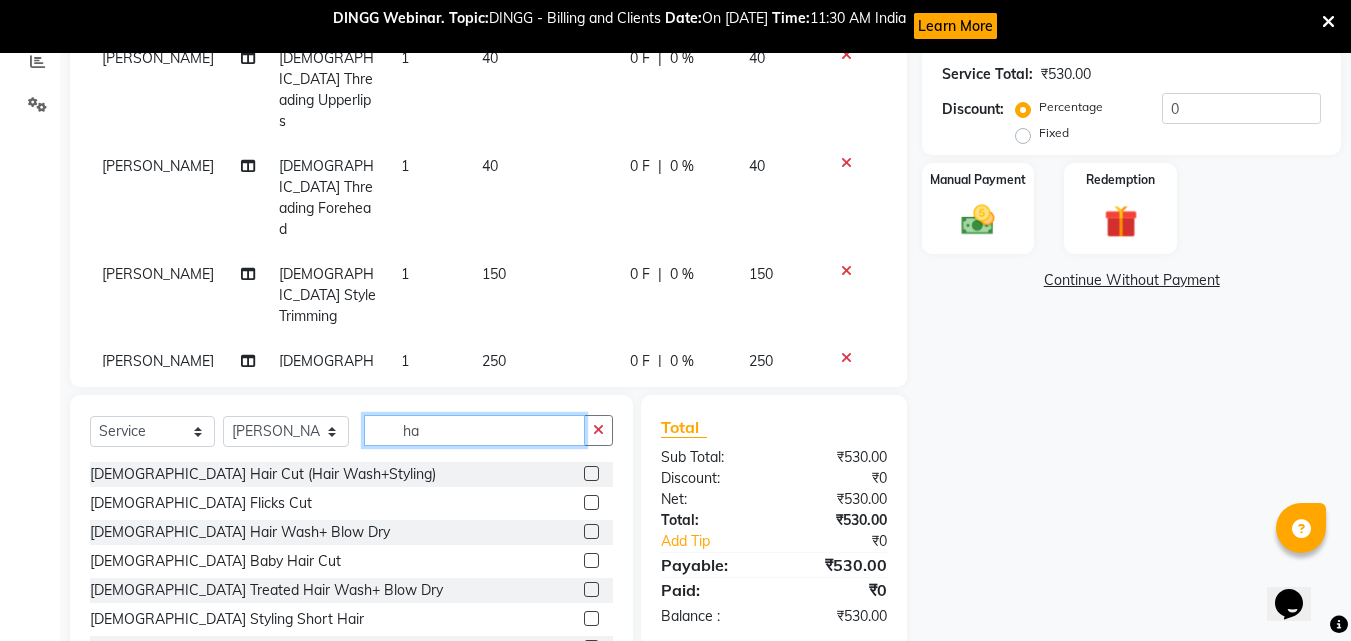 type on "h" 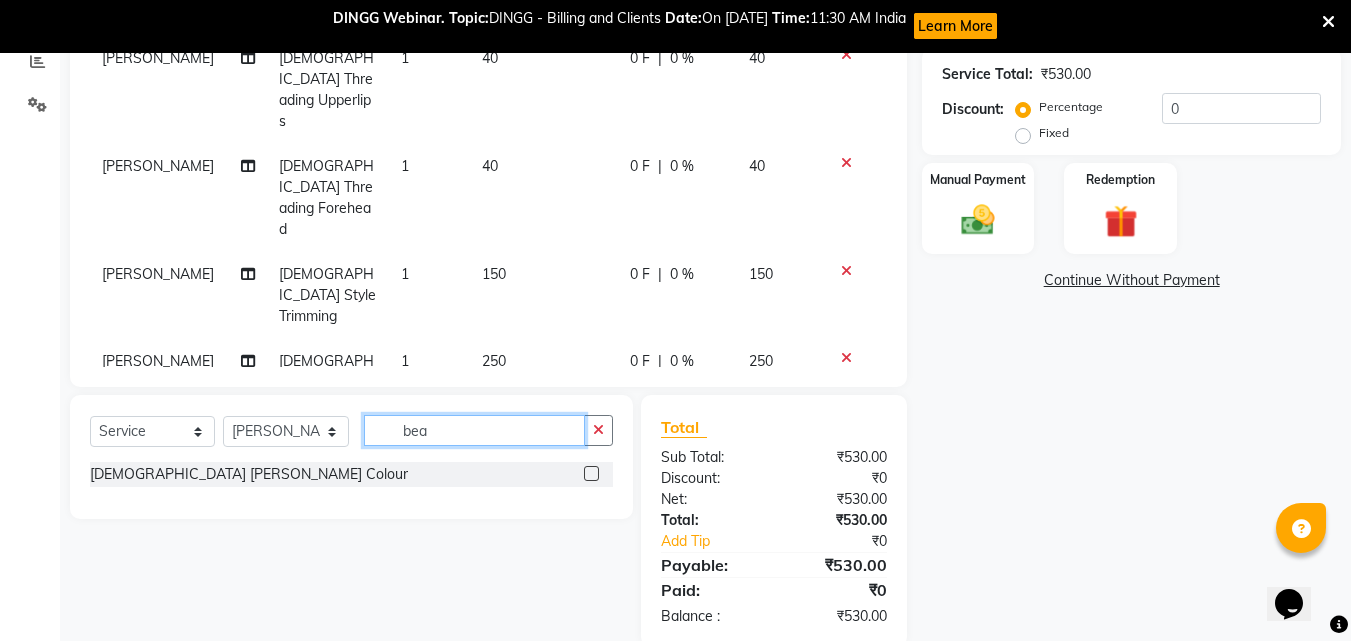 type on "bea" 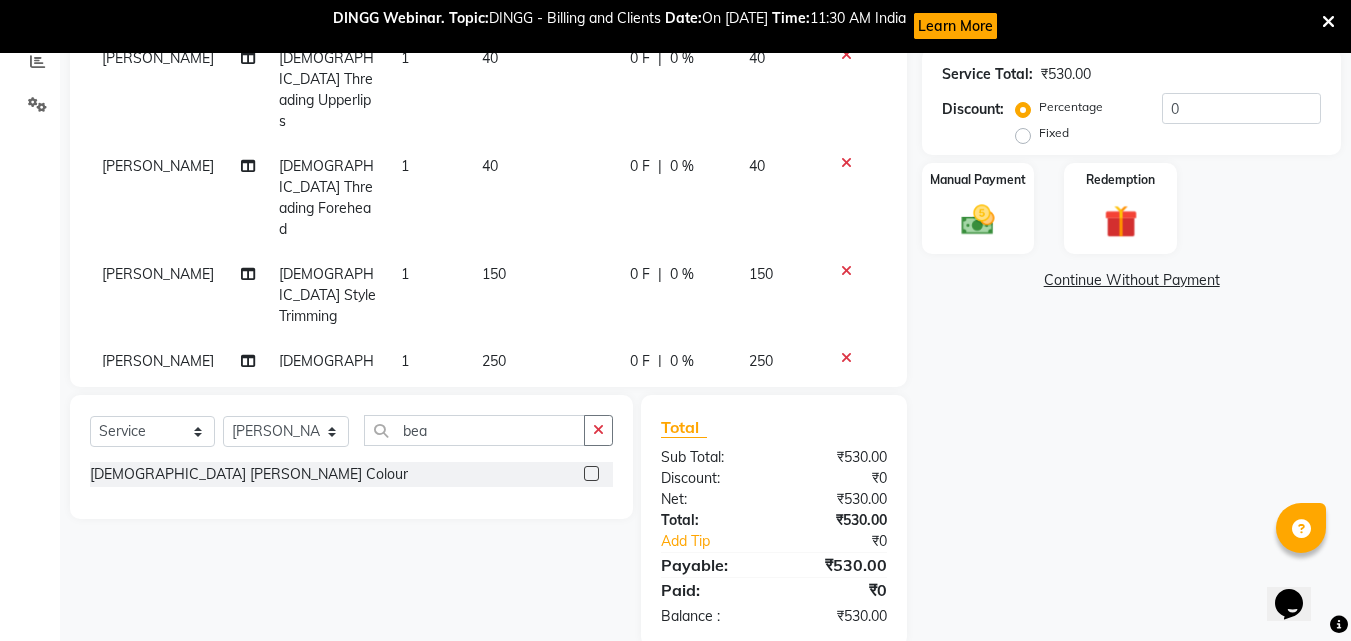 click 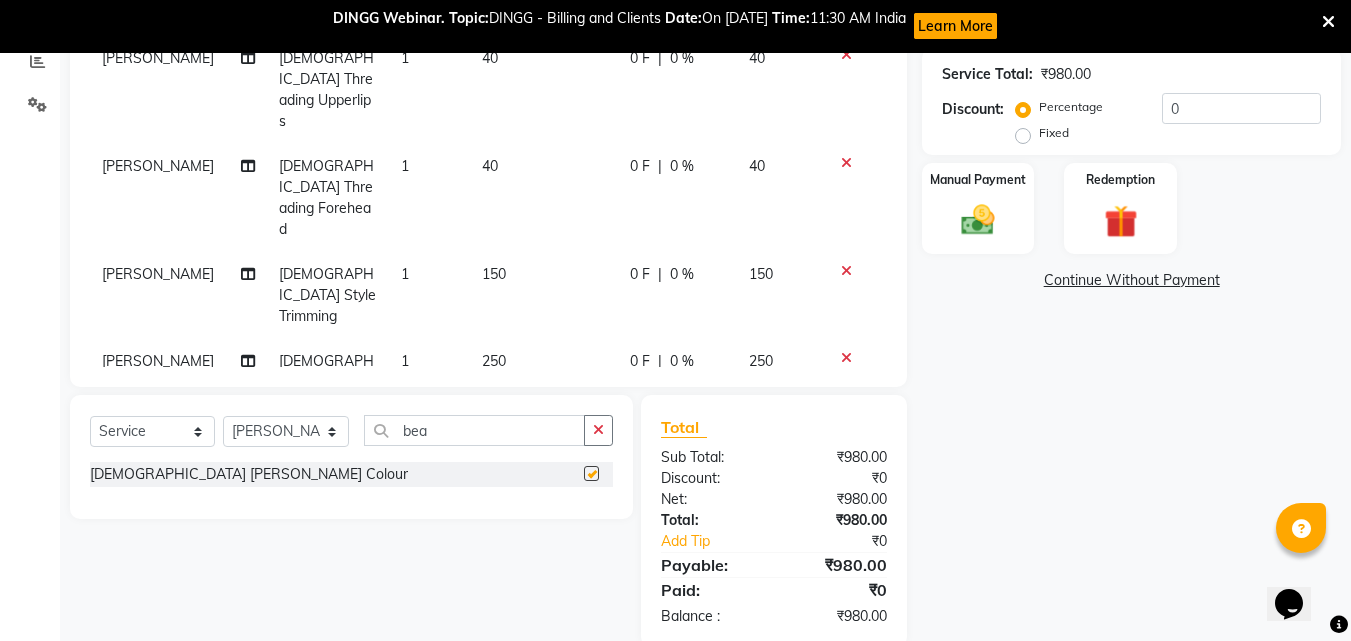checkbox on "false" 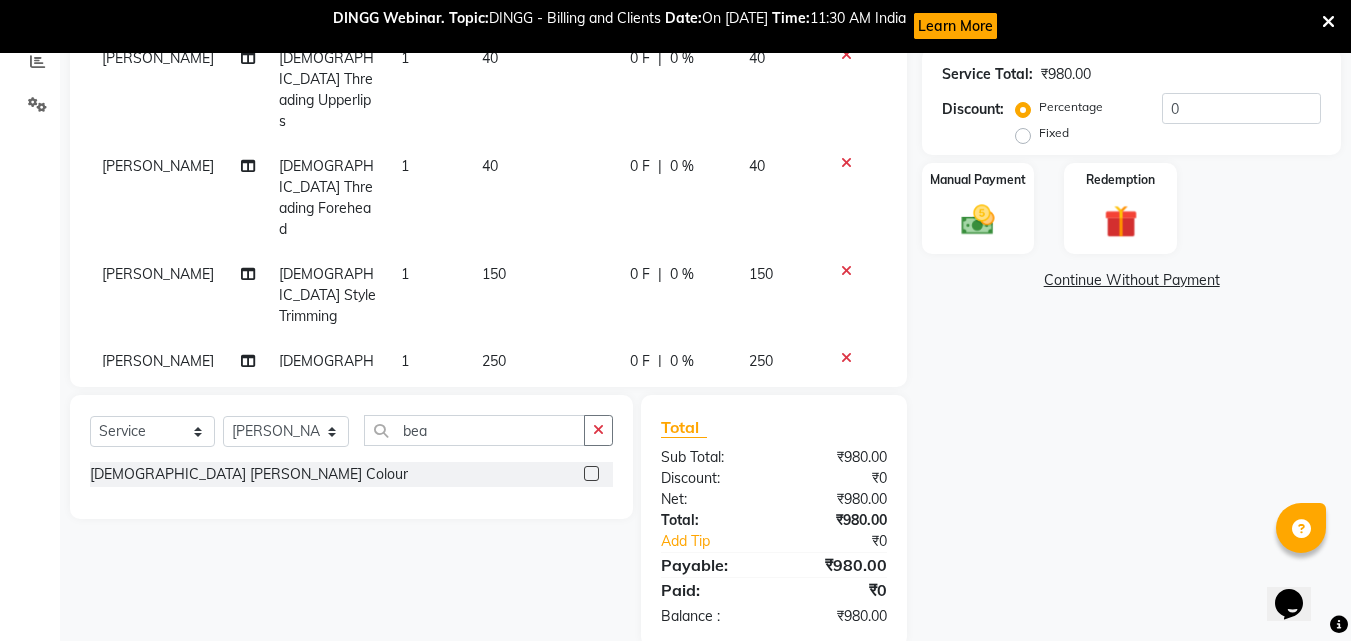 click on "450" 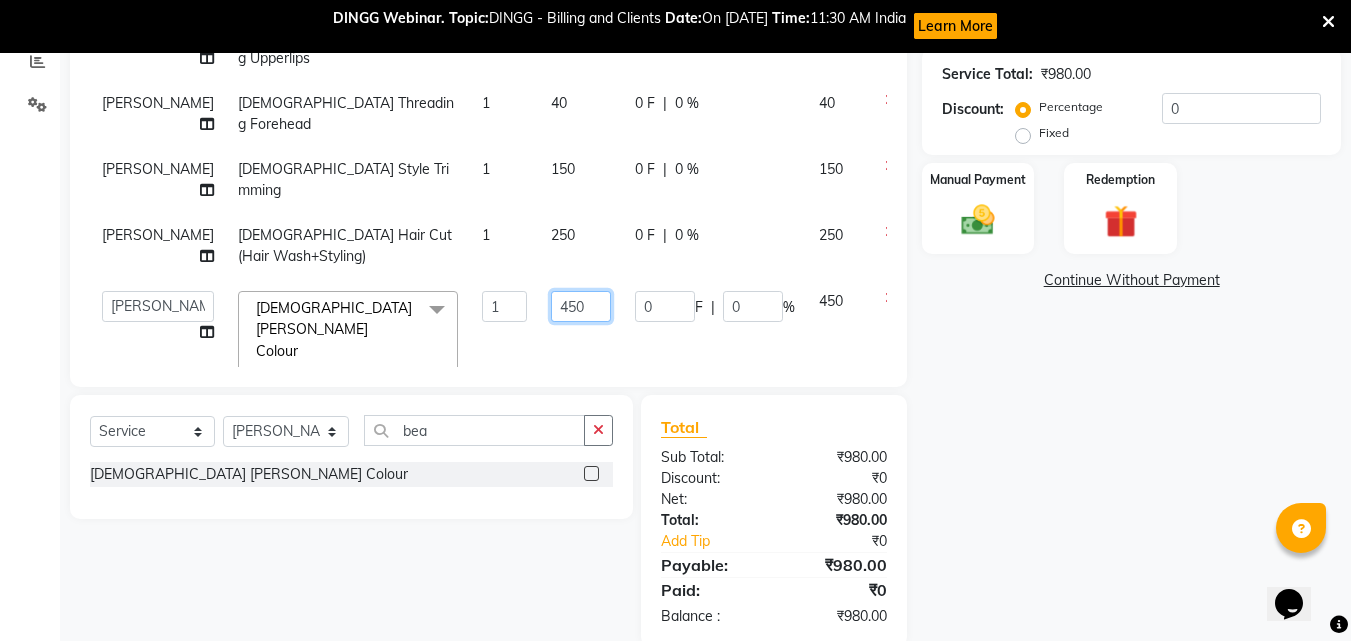 click on "450" 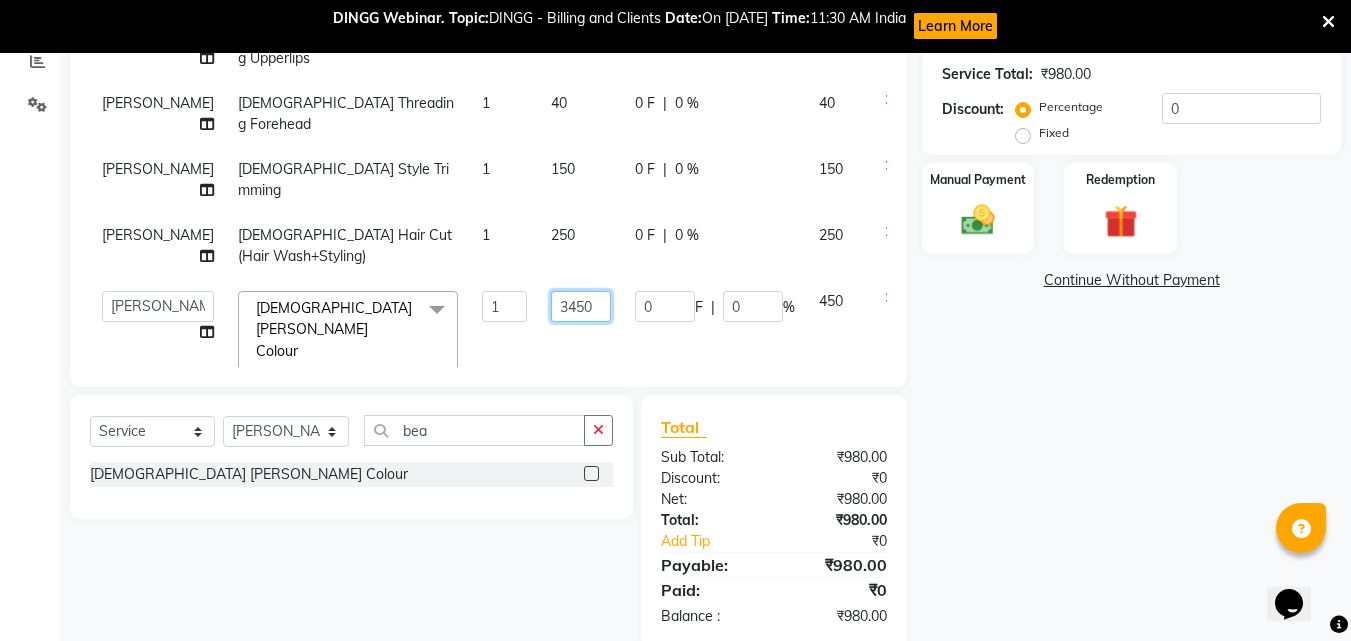click on "3450" 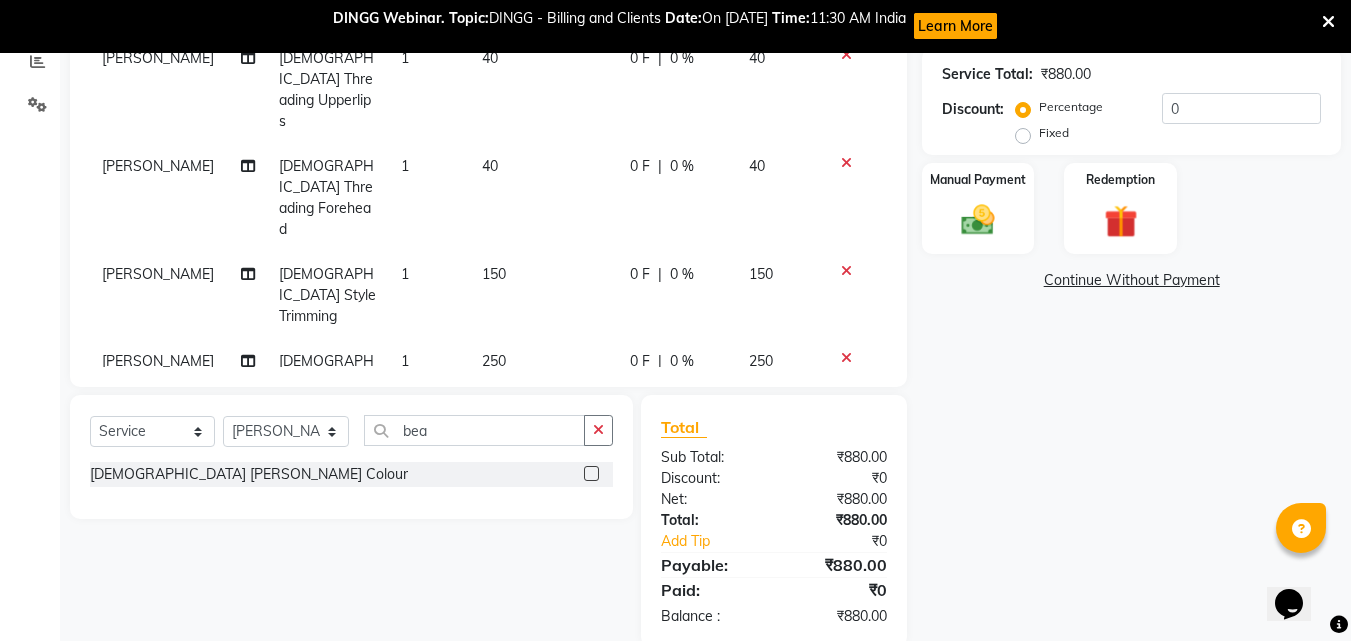 click on "[PERSON_NAME] [DEMOGRAPHIC_DATA] [PERSON_NAME] Colour 1 350 0 F | 0 % 350" 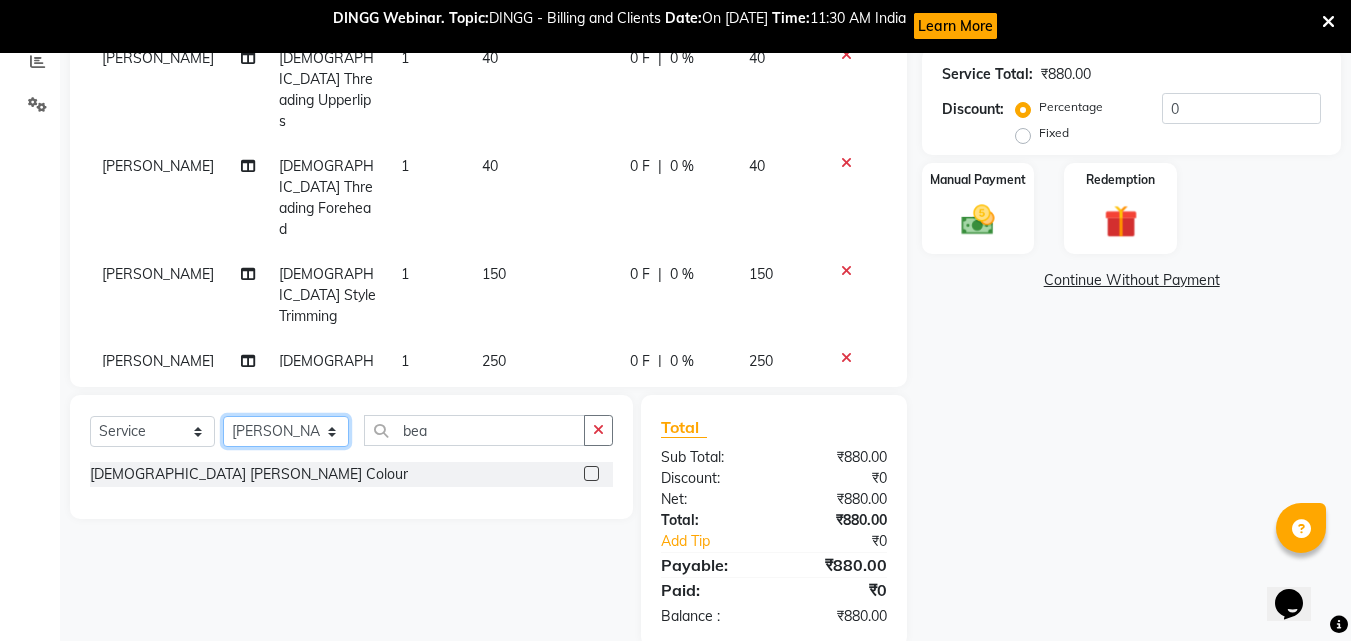 click on "Select Stylist [PERSON_NAME]  [PERSON_NAME] [PERSON_NAME] [PERSON_NAME] [PERSON_NAME]  [PERSON_NAME] [PERSON_NAME] Mane" 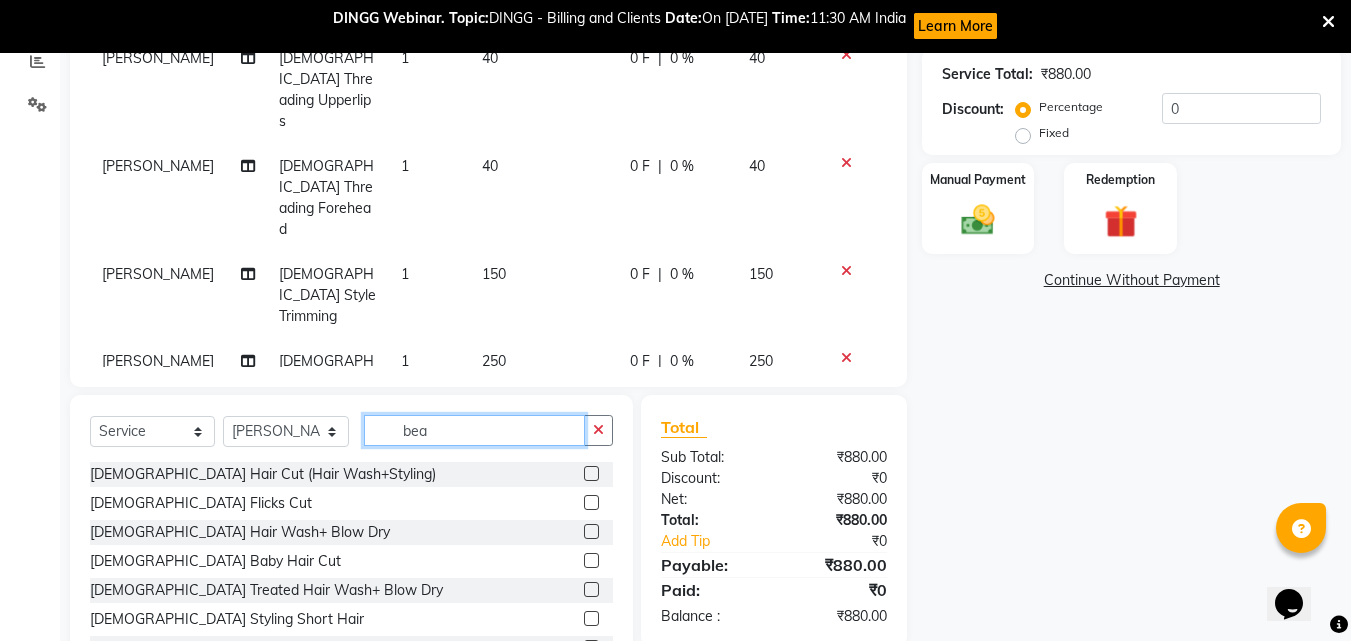 click on "bea" 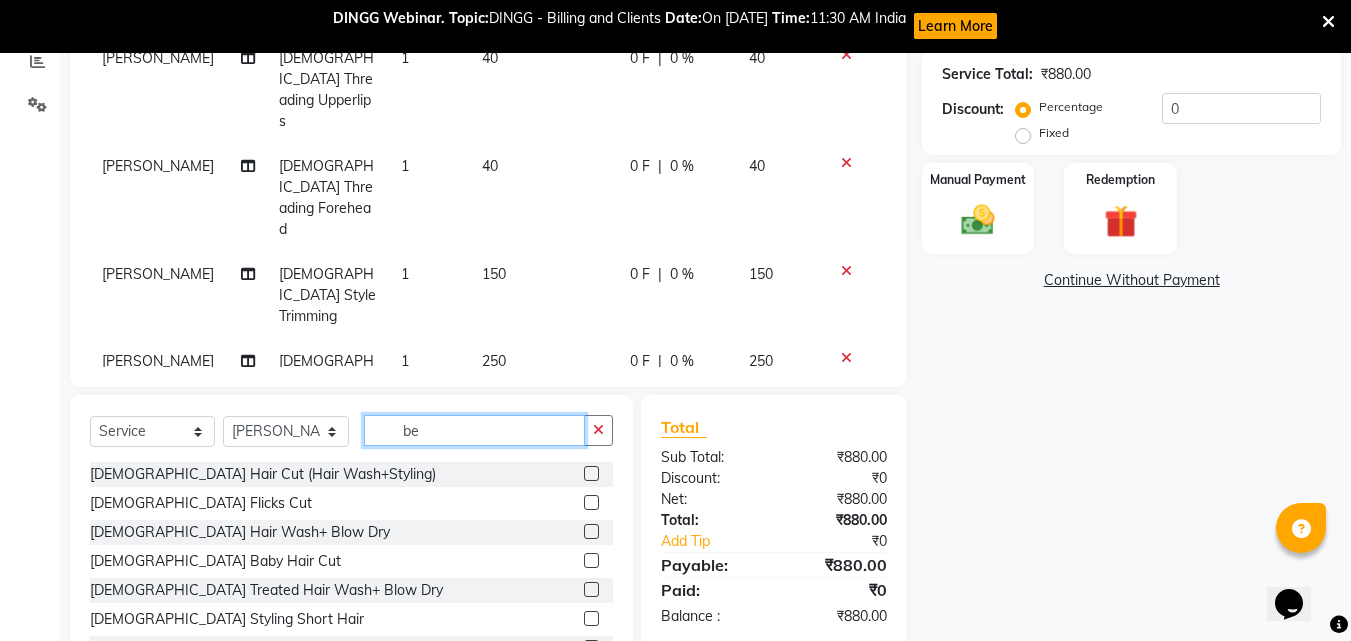 type on "b" 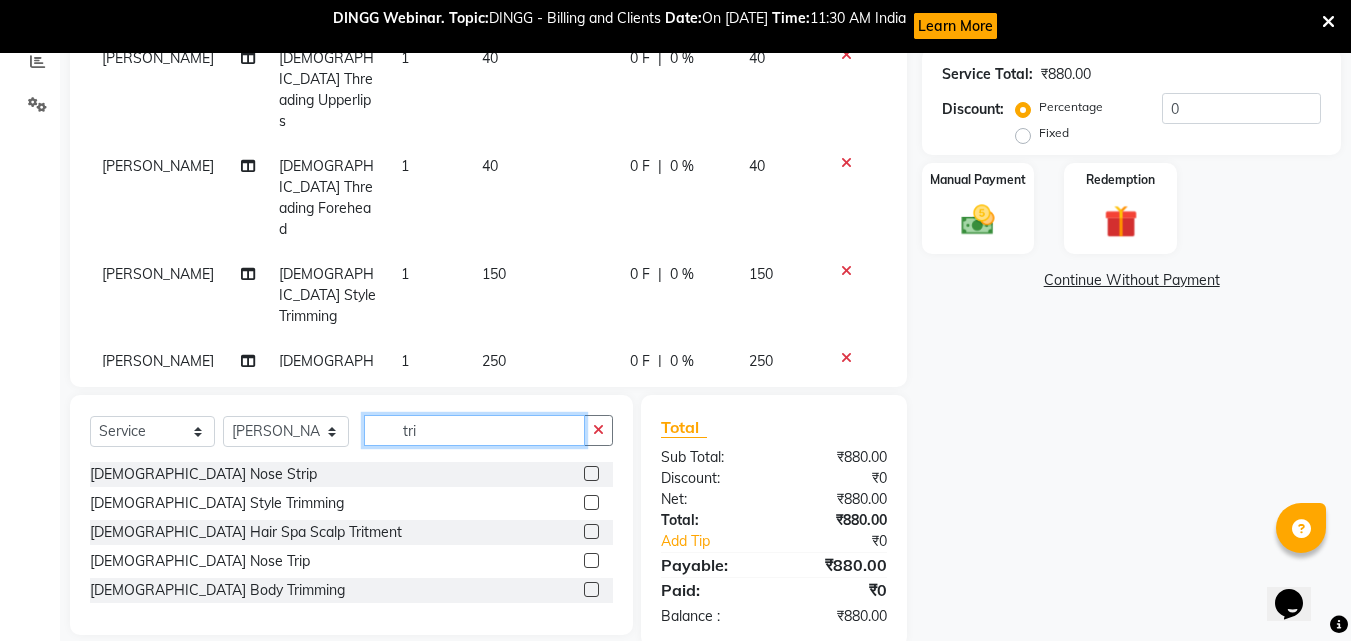 type on "tri" 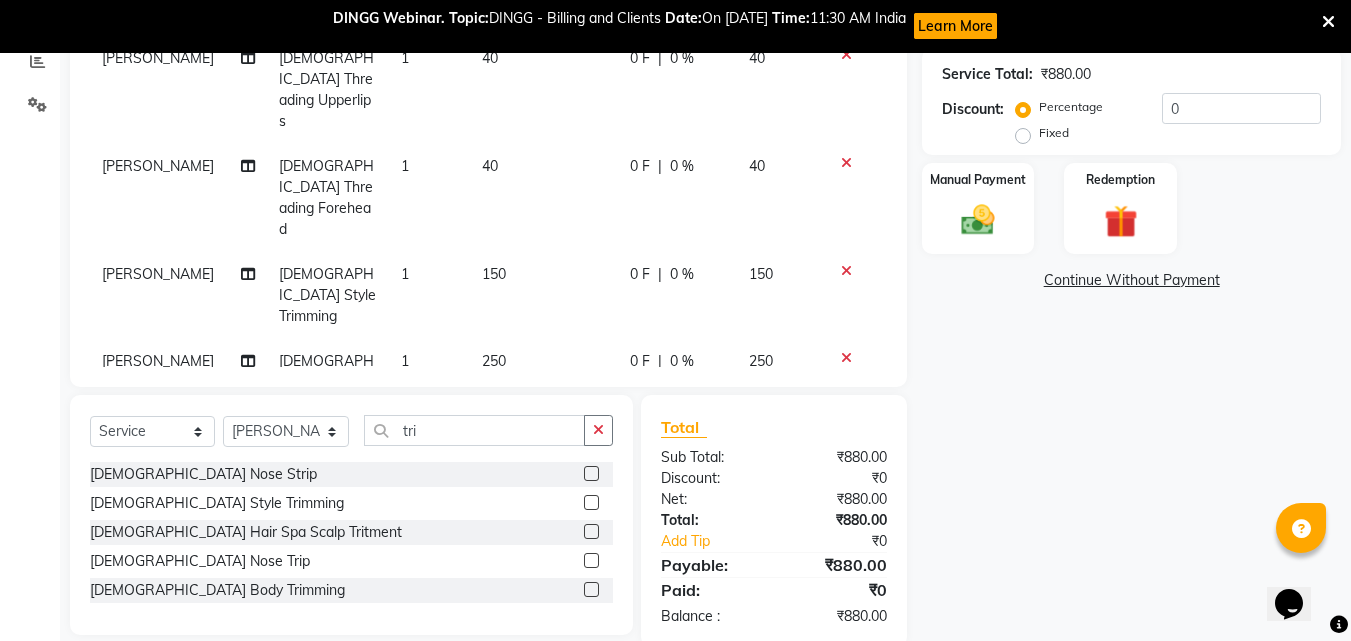 click 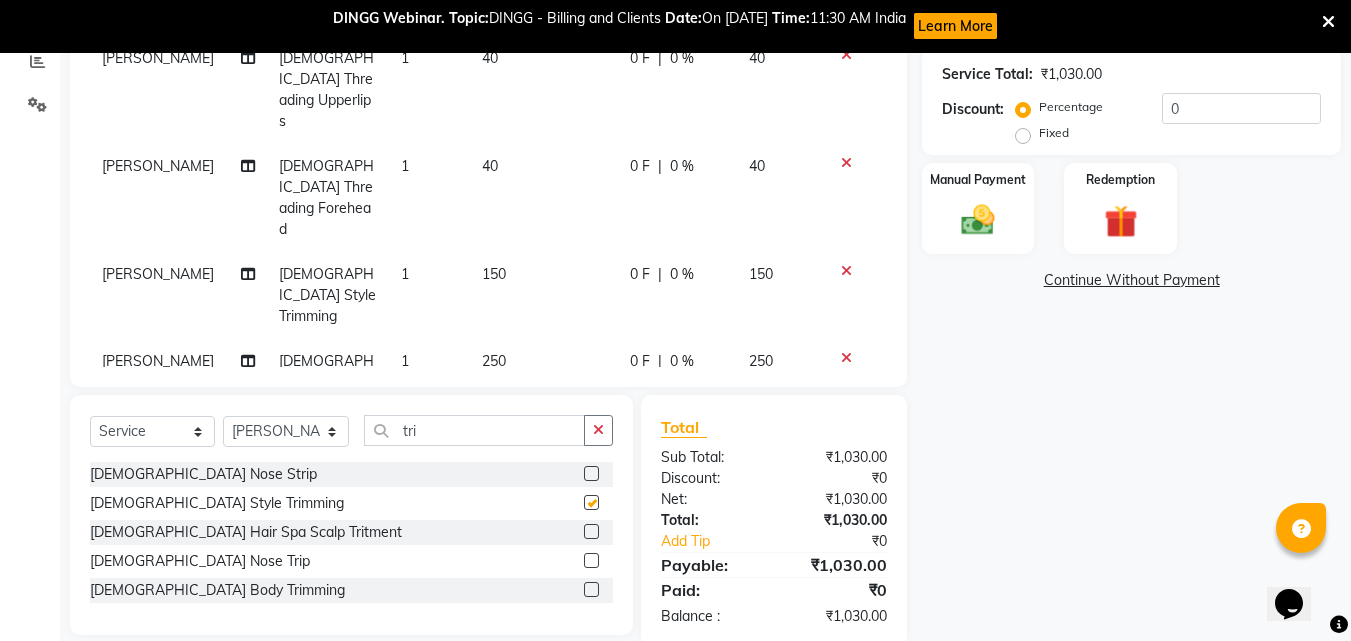 checkbox on "false" 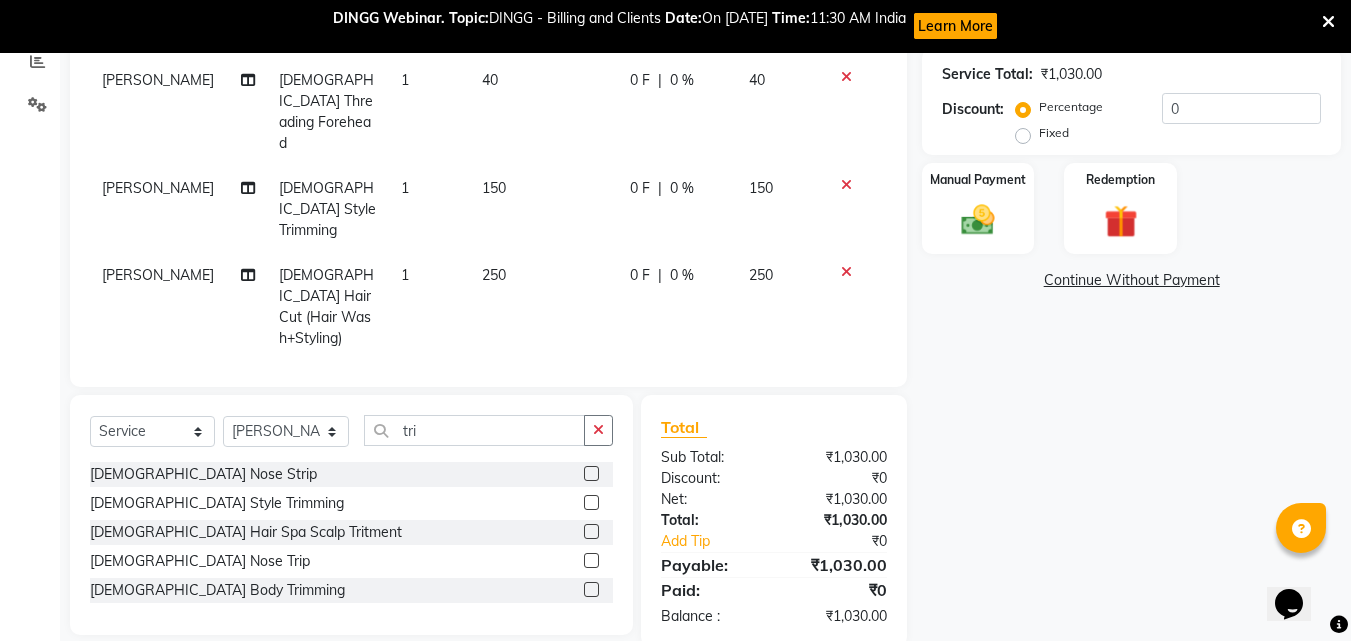 scroll, scrollTop: 96, scrollLeft: 0, axis: vertical 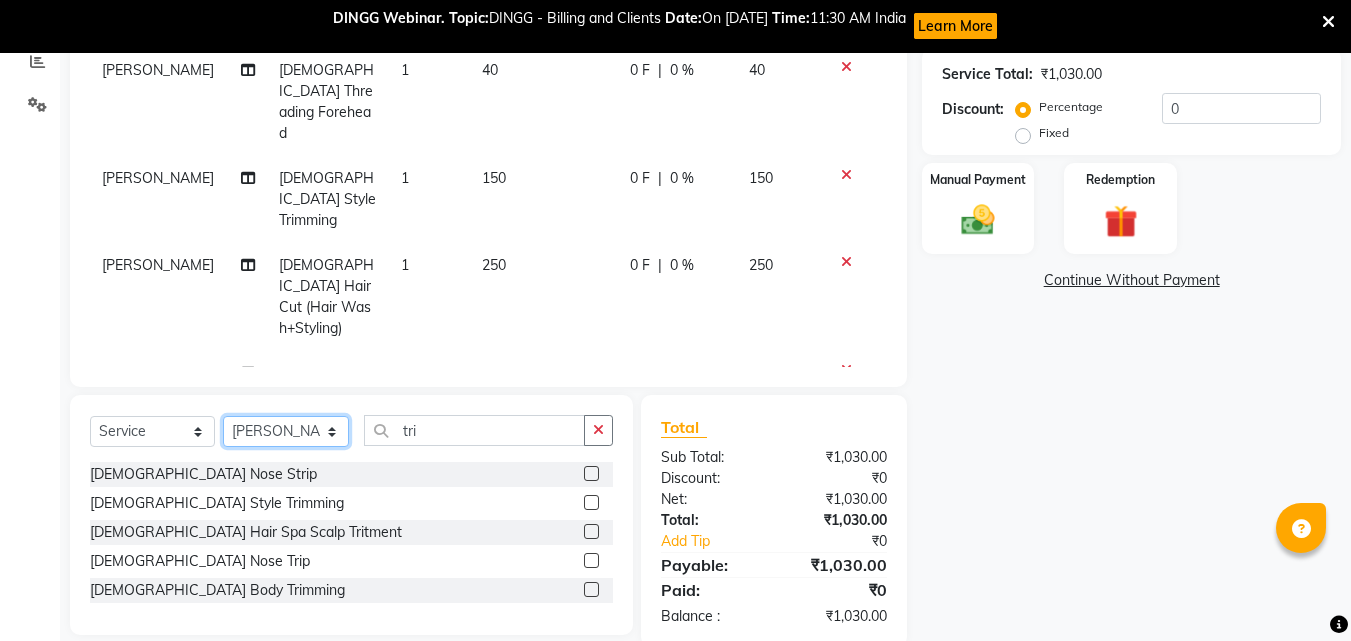 click on "Select Stylist [PERSON_NAME]  [PERSON_NAME] [PERSON_NAME] [PERSON_NAME] [PERSON_NAME]  [PERSON_NAME] [PERSON_NAME] Mane" 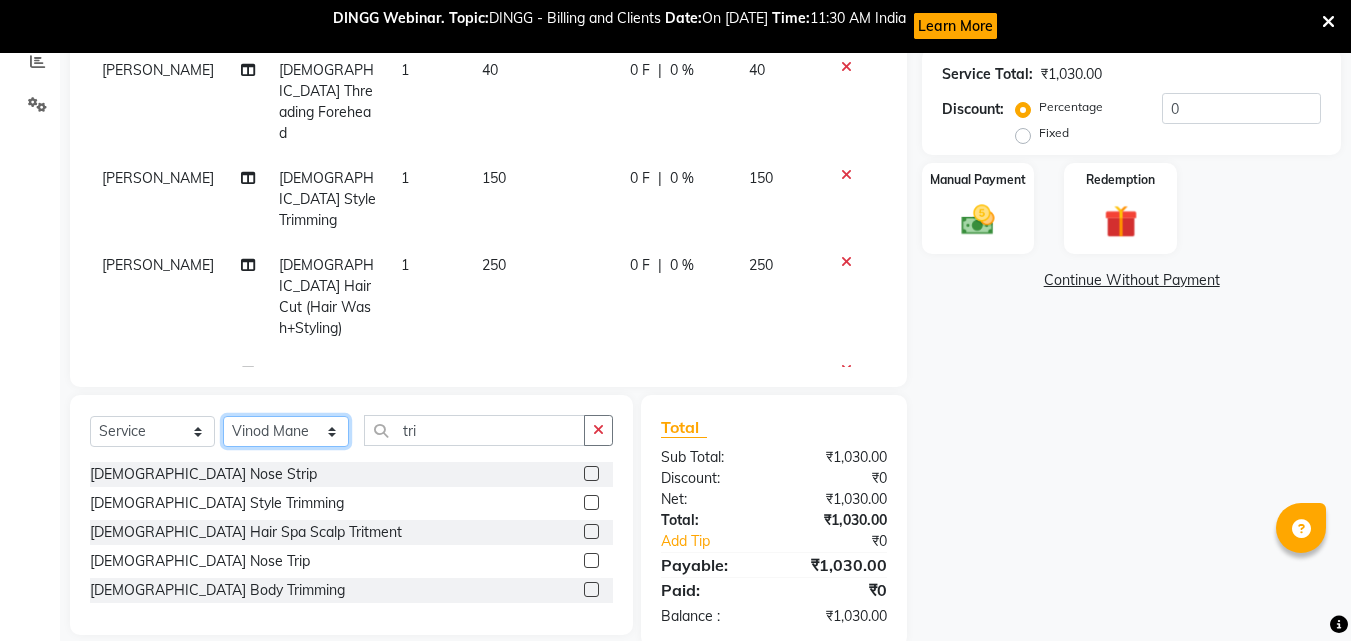 click on "Select Stylist [PERSON_NAME]  [PERSON_NAME] [PERSON_NAME] [PERSON_NAME] [PERSON_NAME]  [PERSON_NAME] [PERSON_NAME] Mane" 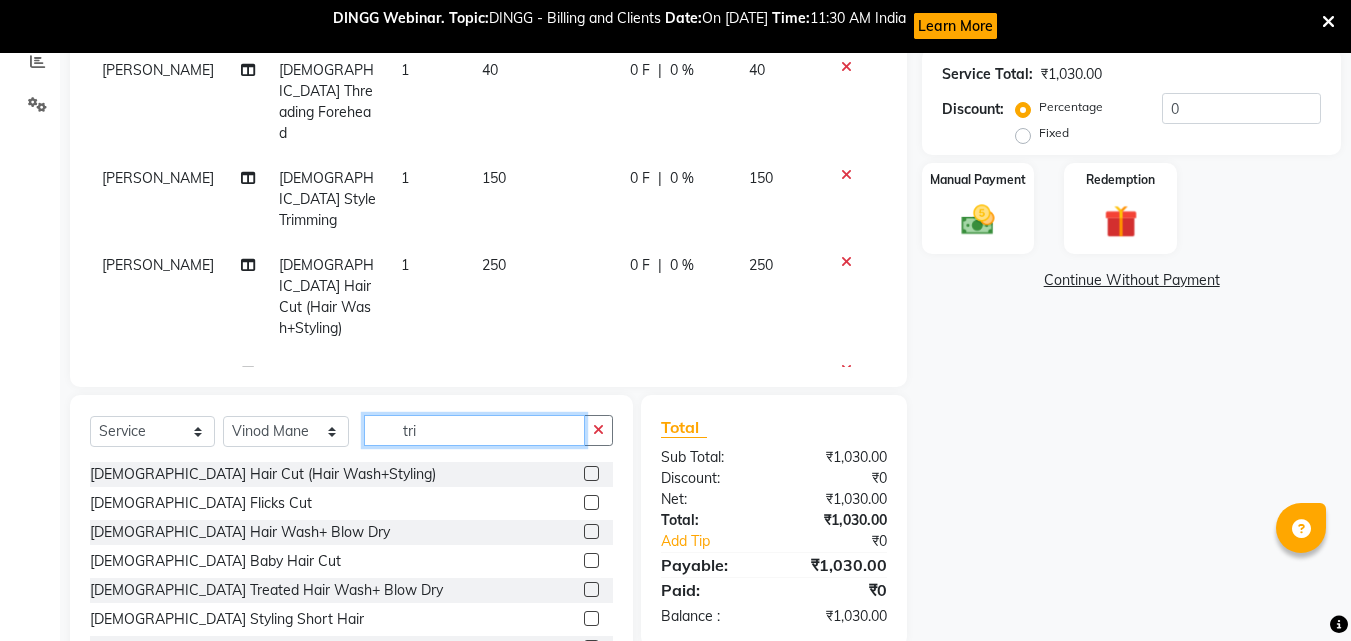 click on "tri" 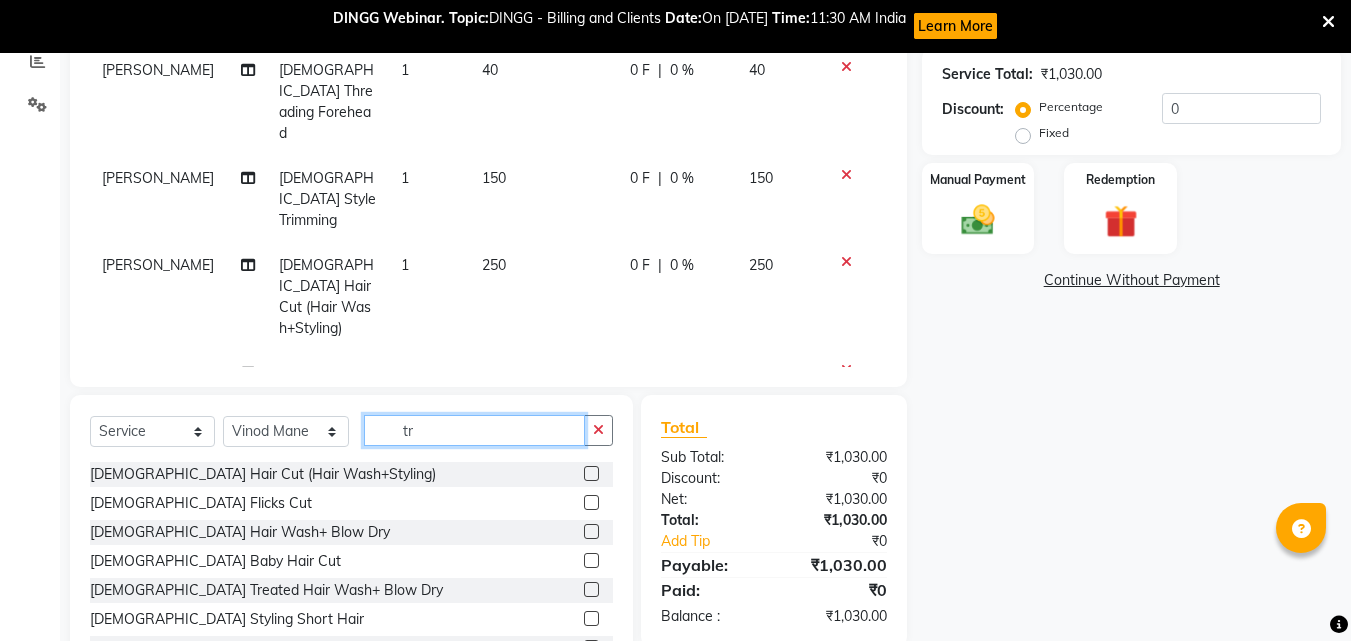 type on "t" 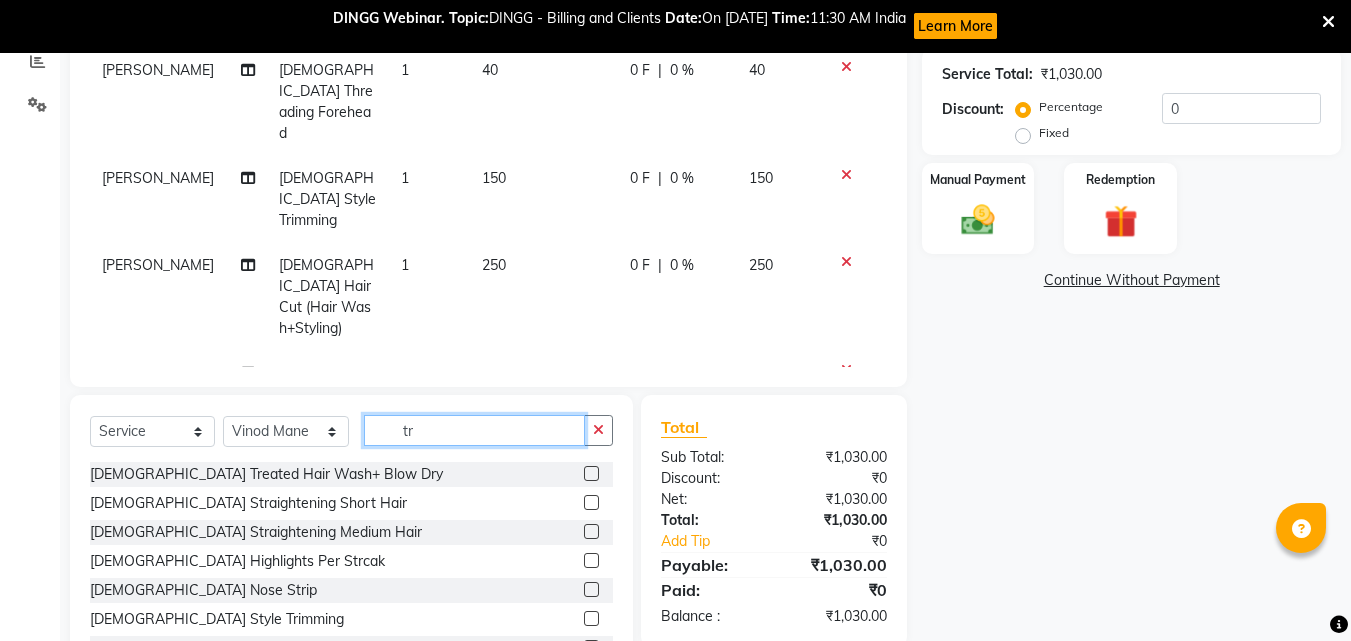 type on "tri" 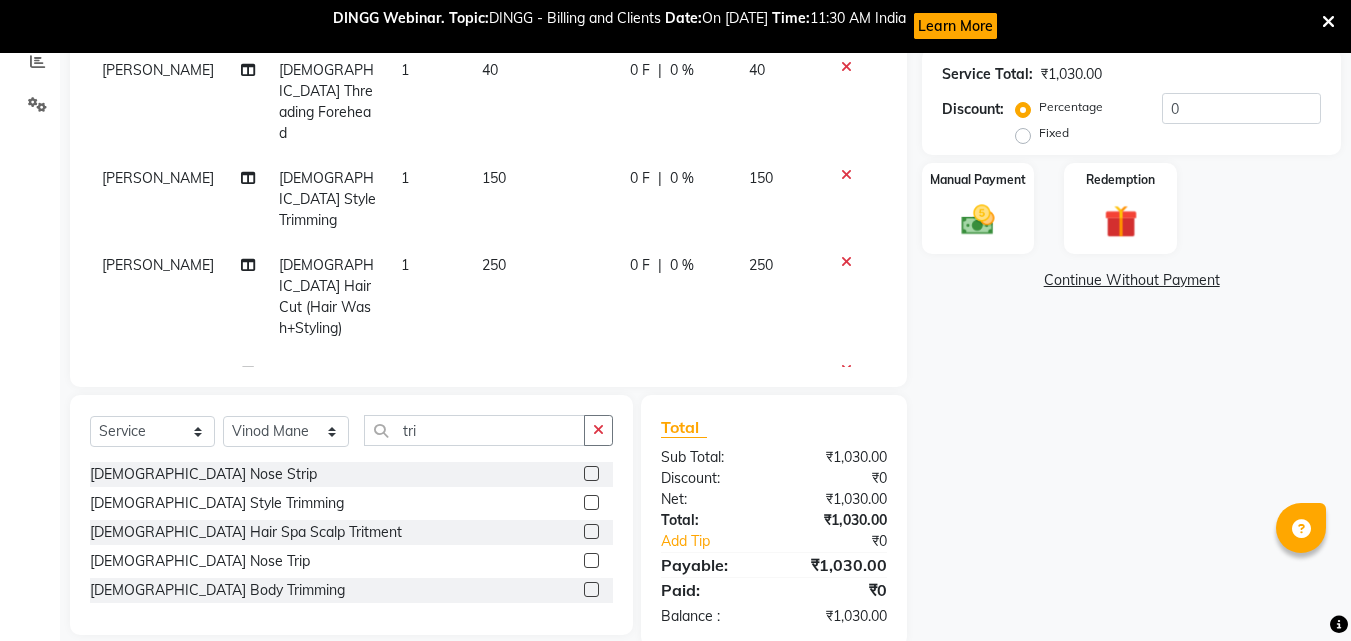 click 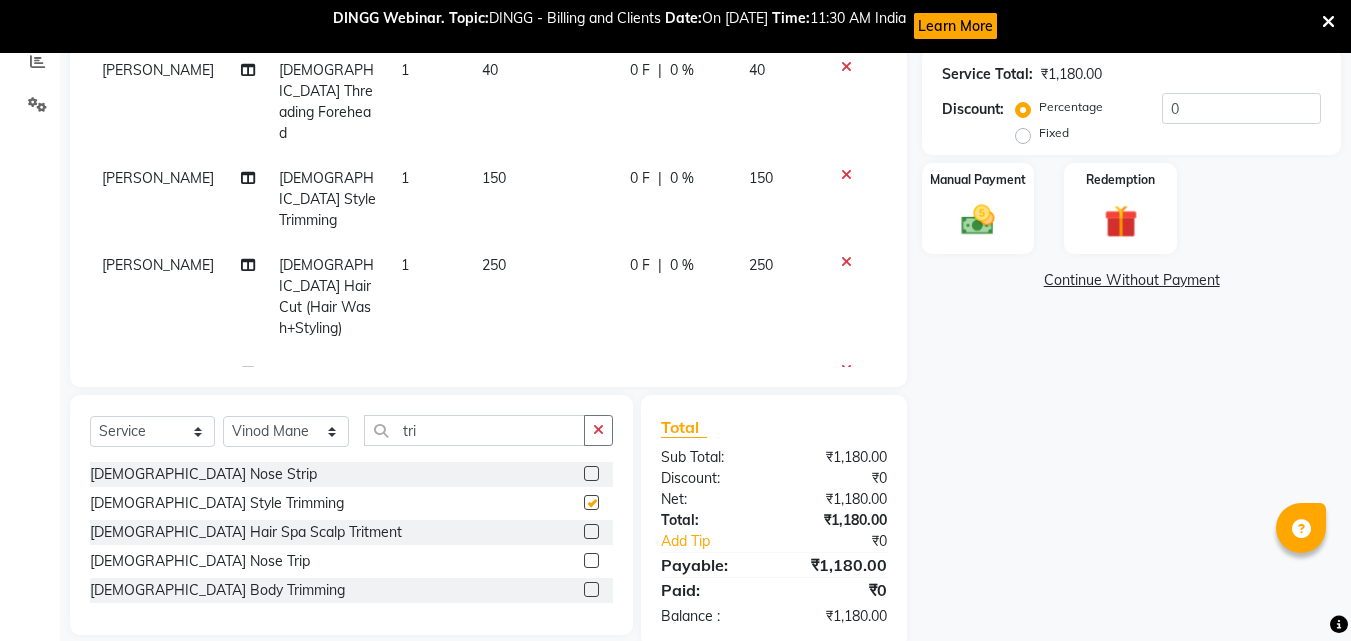 checkbox on "false" 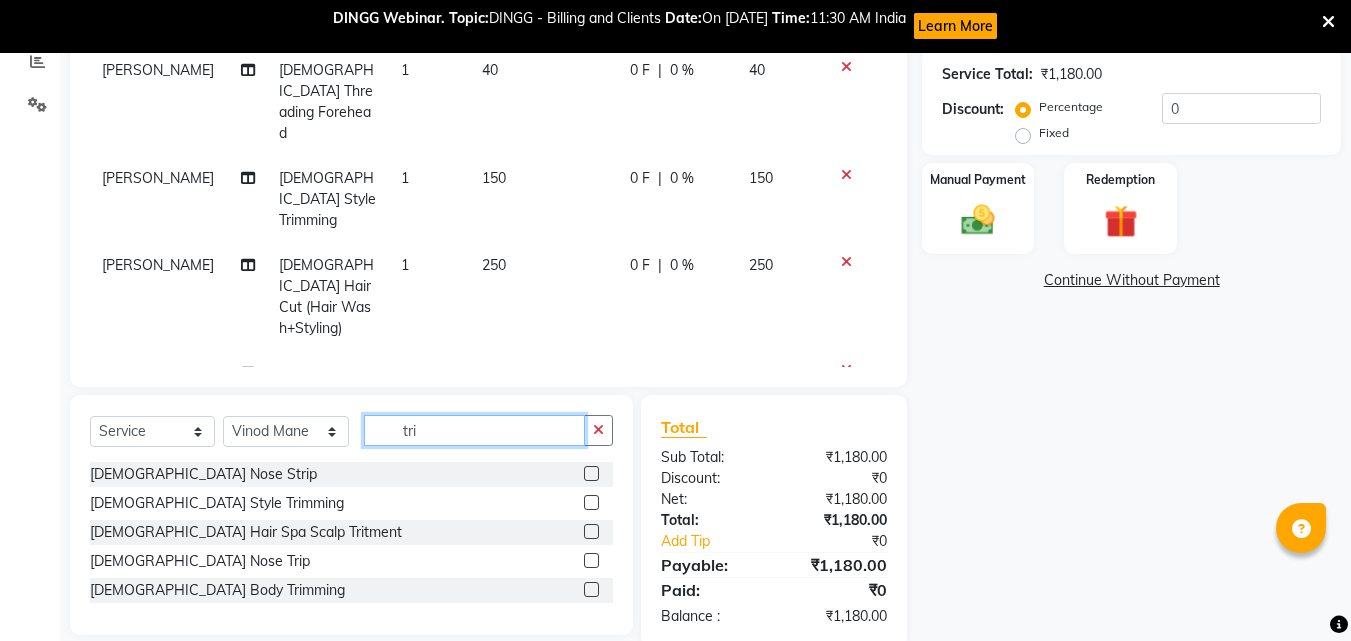 click on "tri" 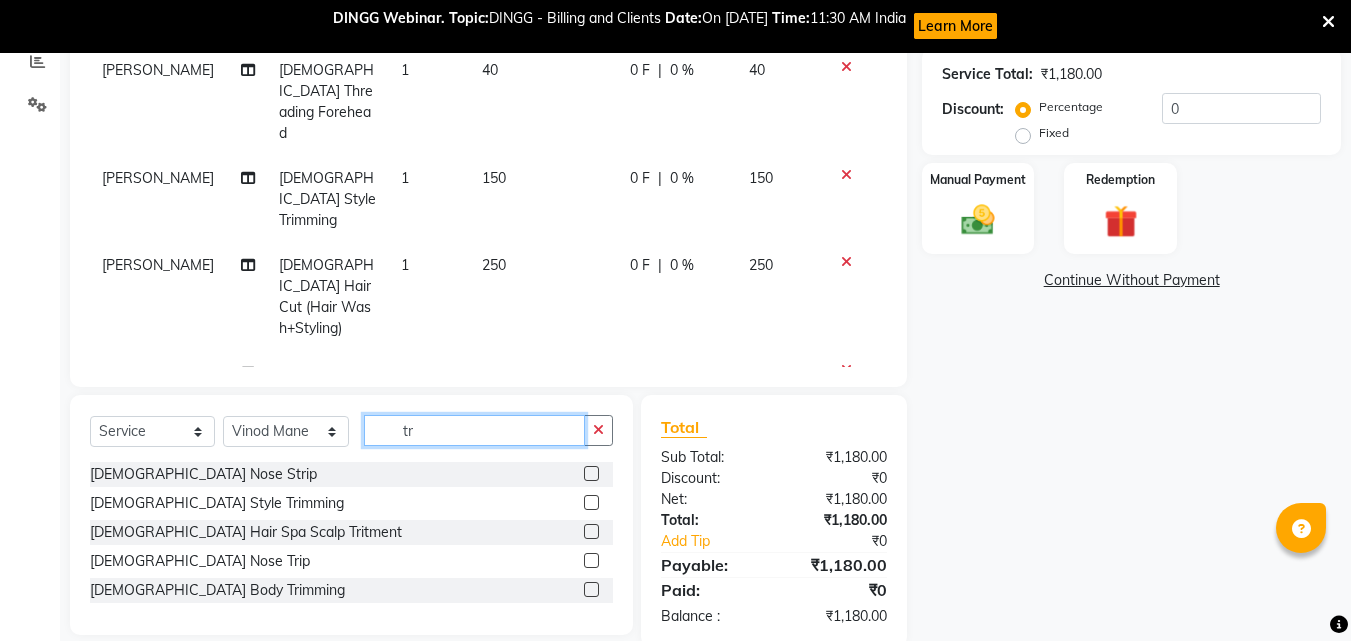 type on "t" 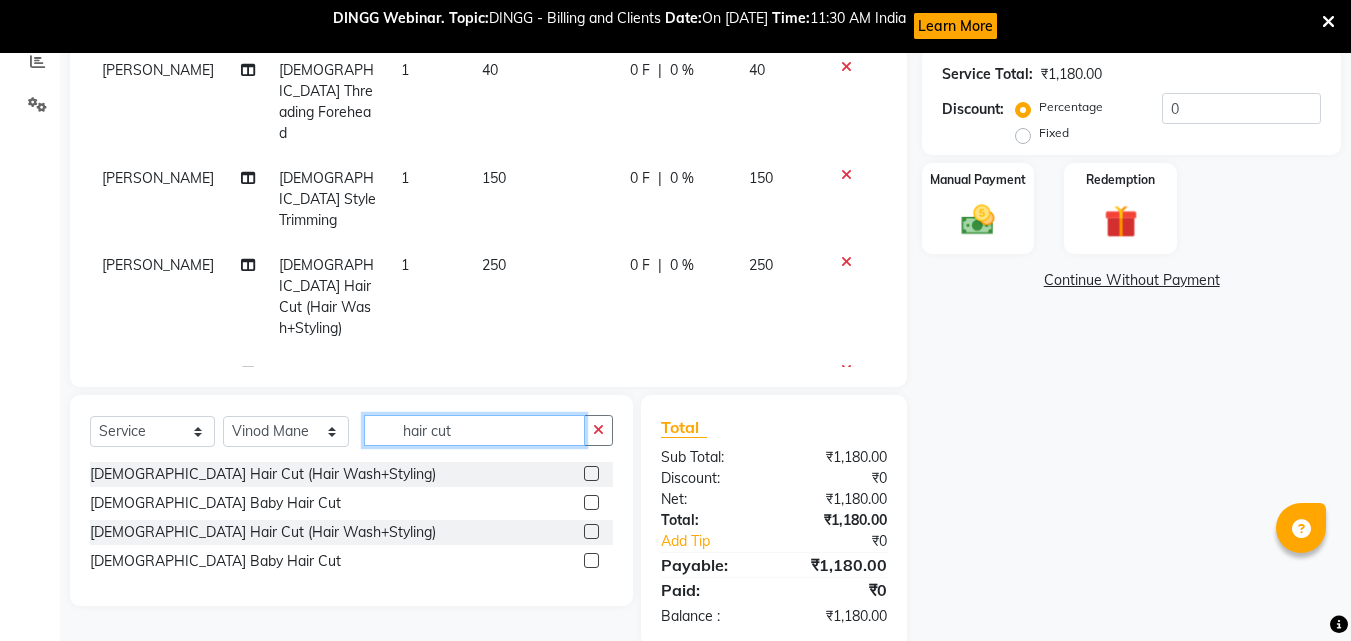 type on "hair cut" 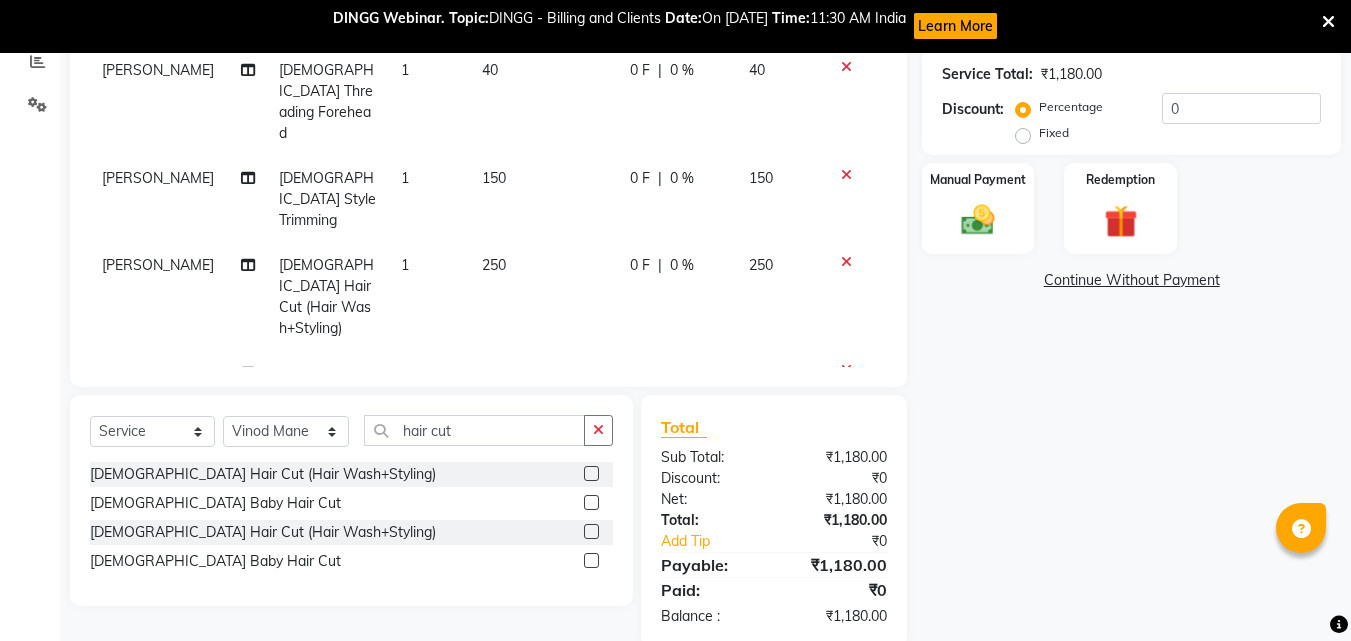 click 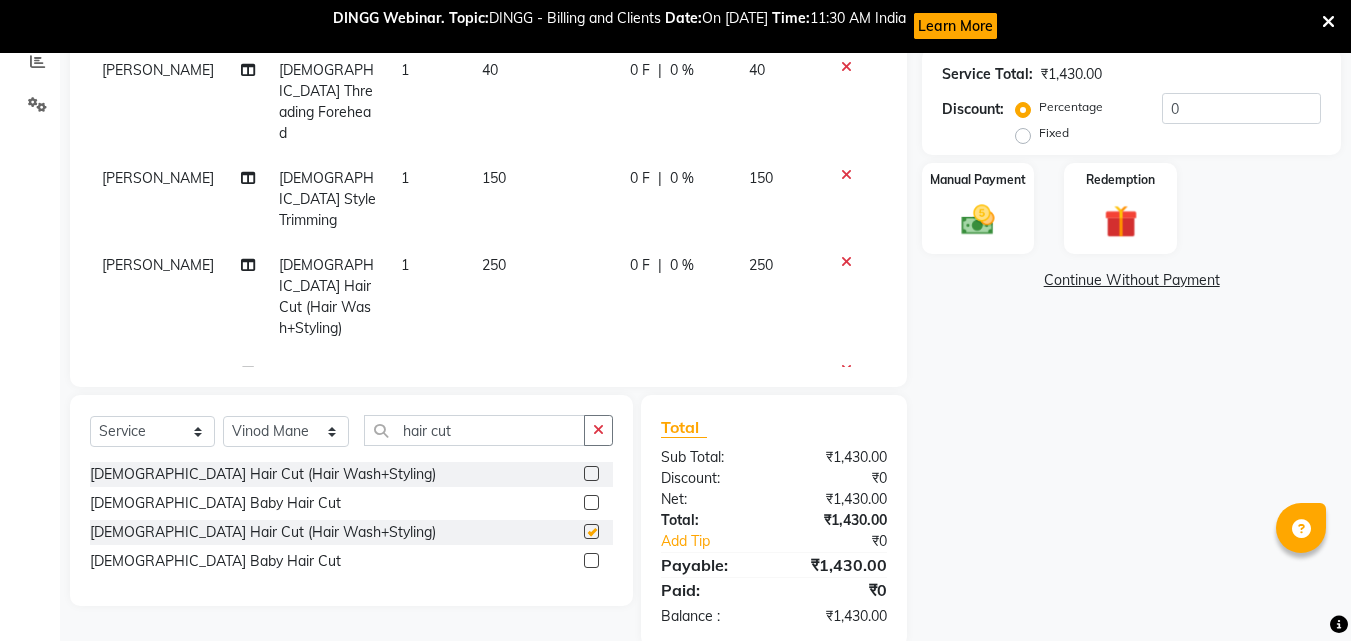 checkbox on "false" 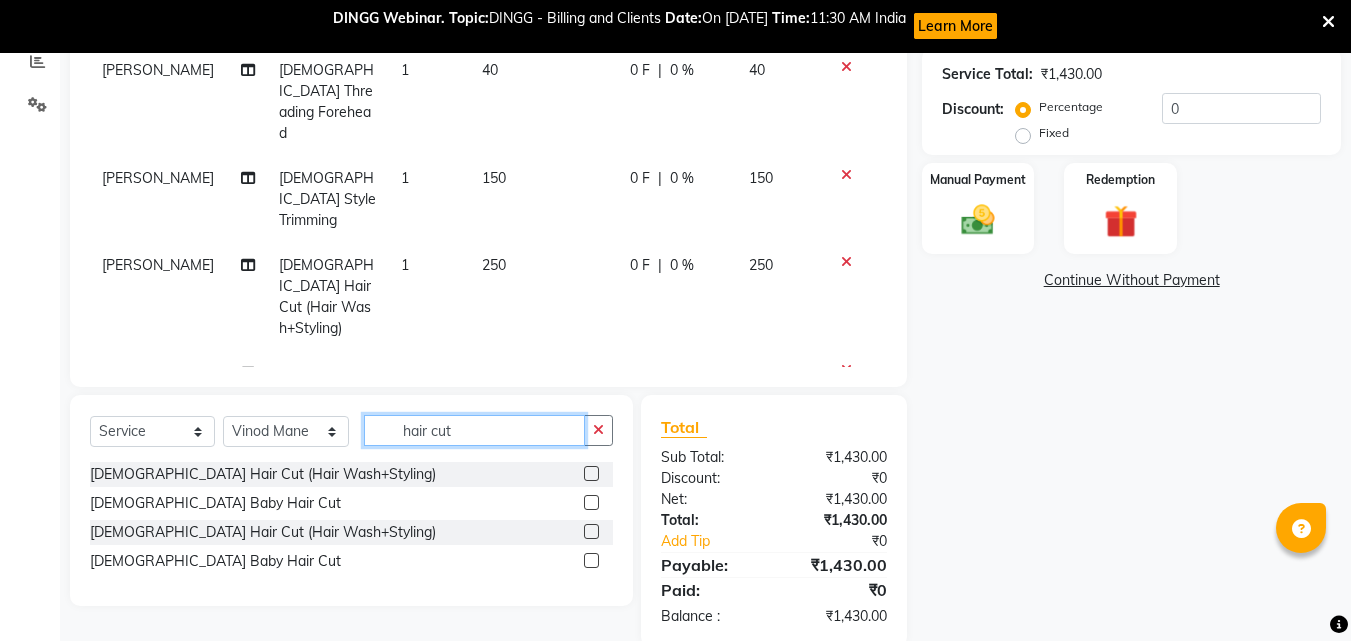 click on "hair cut" 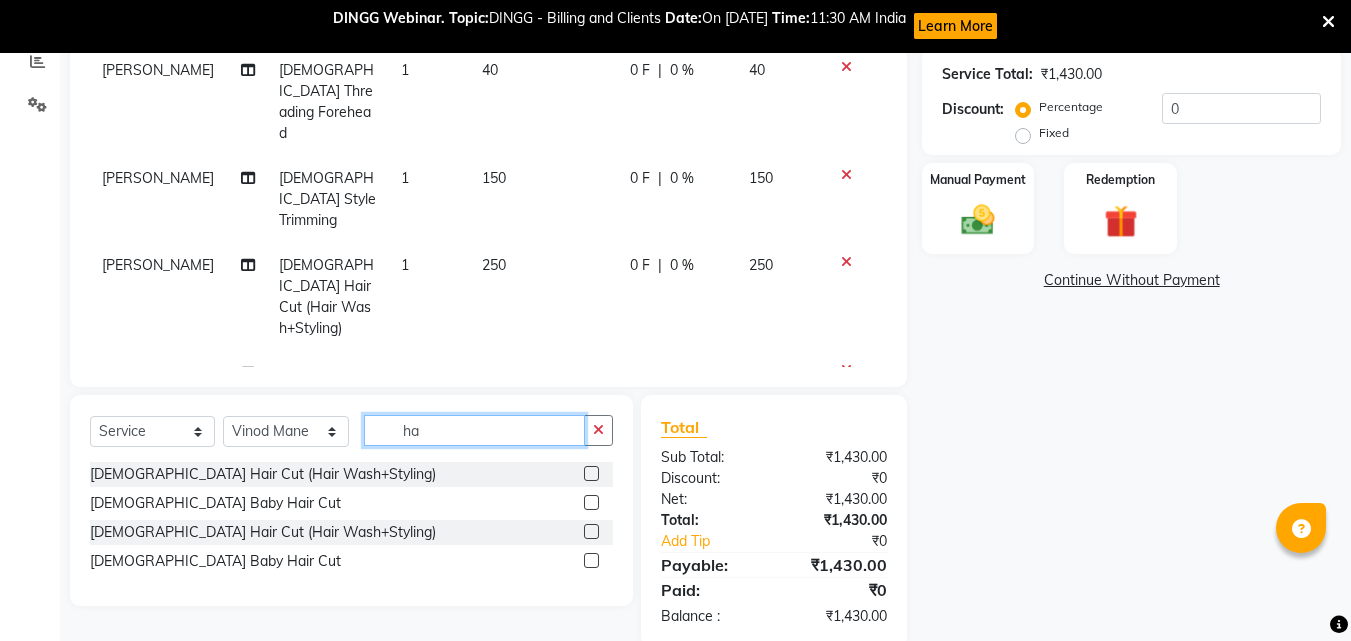 type on "h" 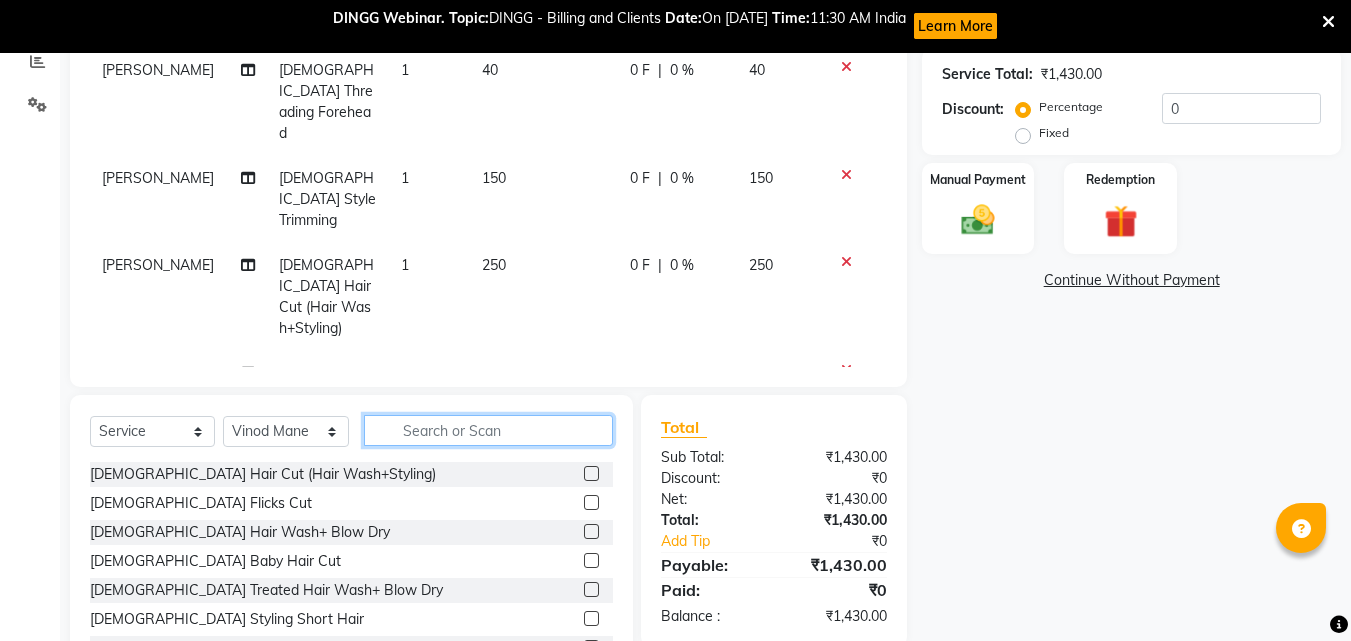 type on "e" 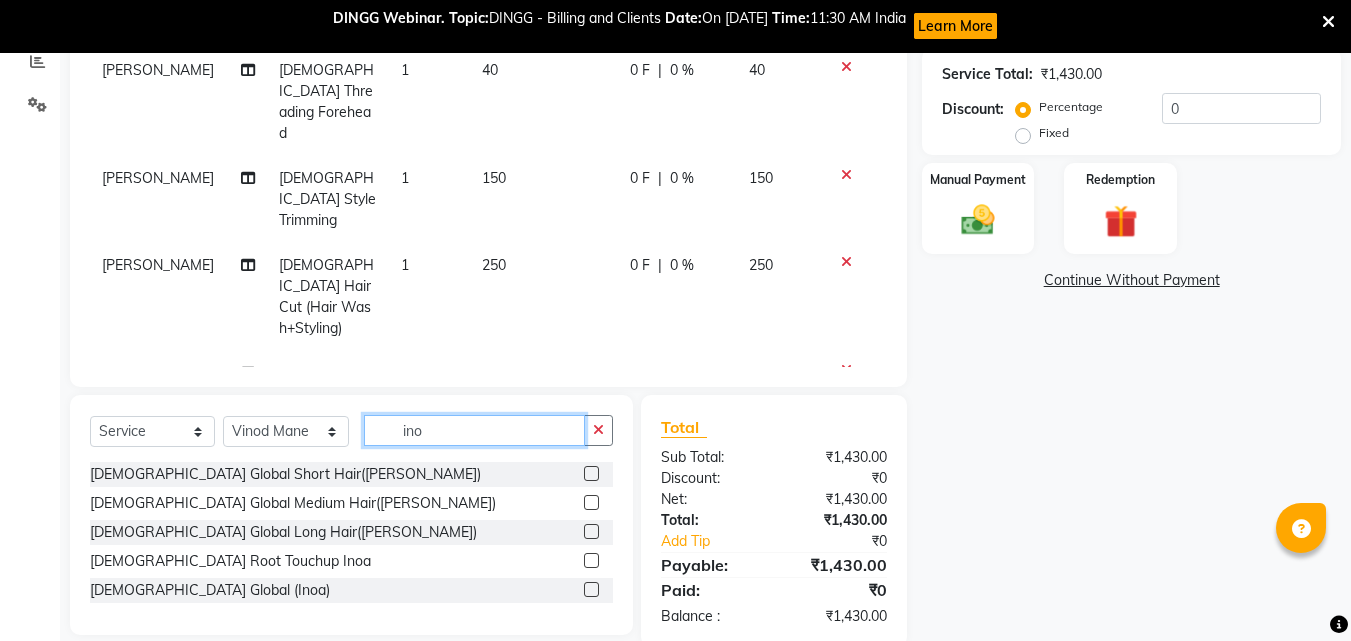 type on "ino" 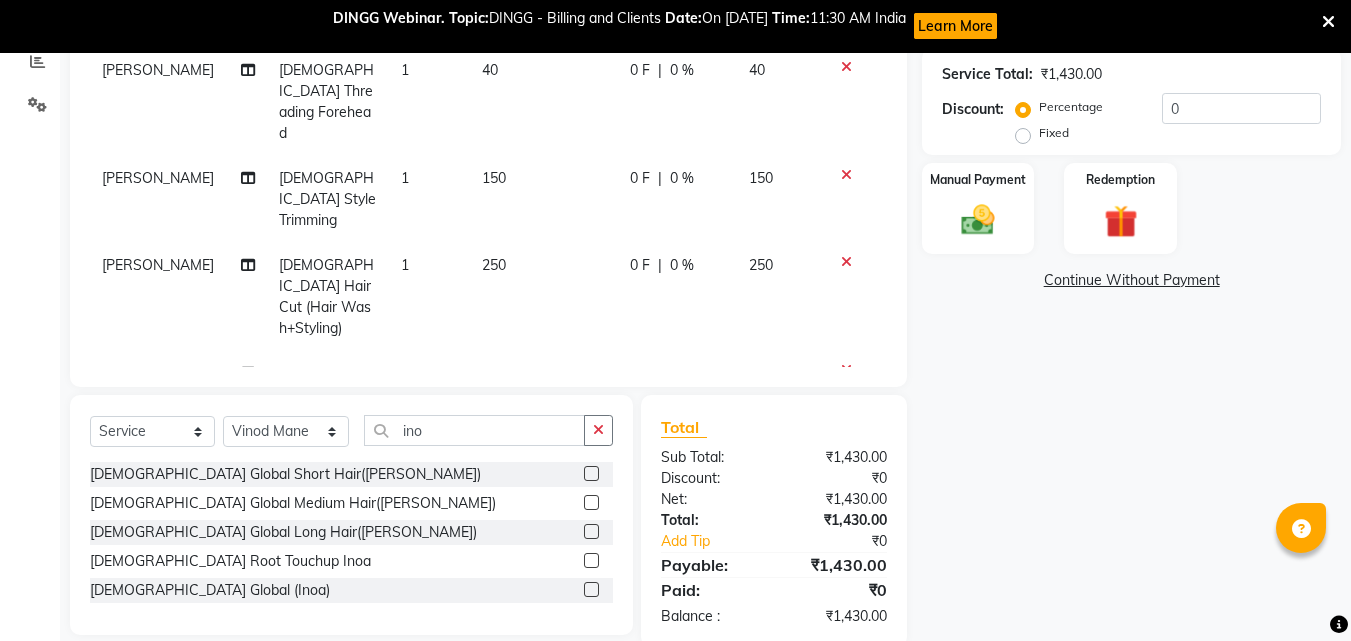click 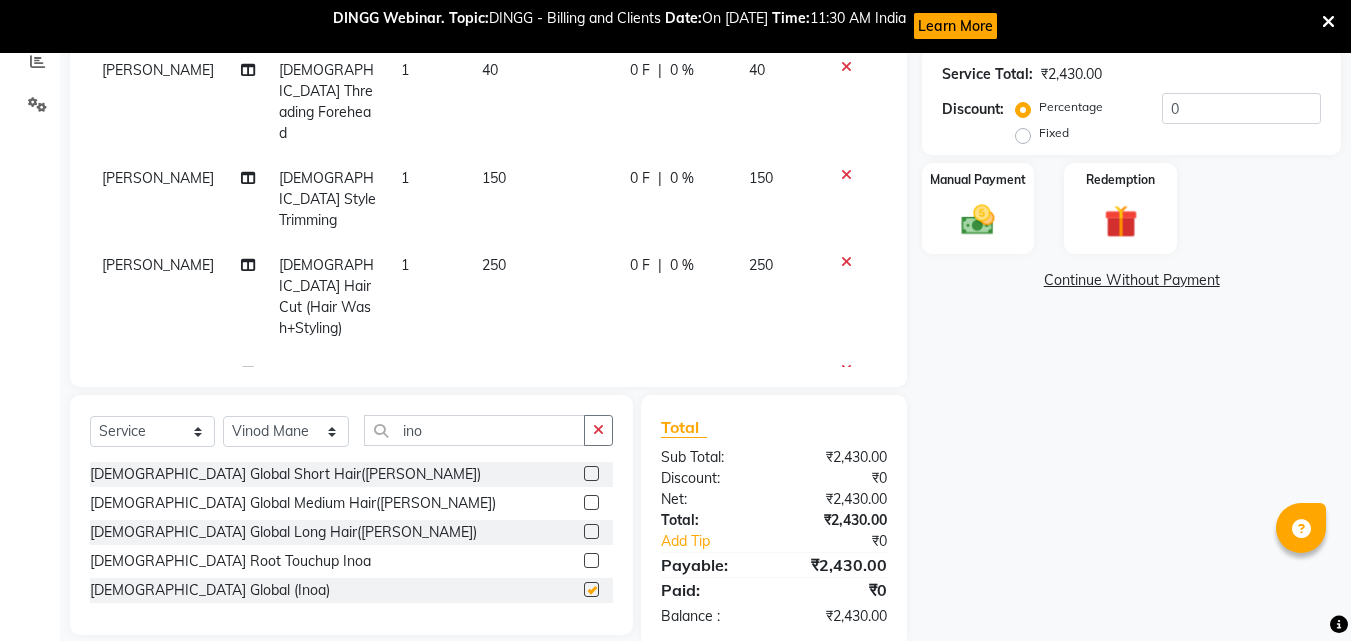 checkbox on "false" 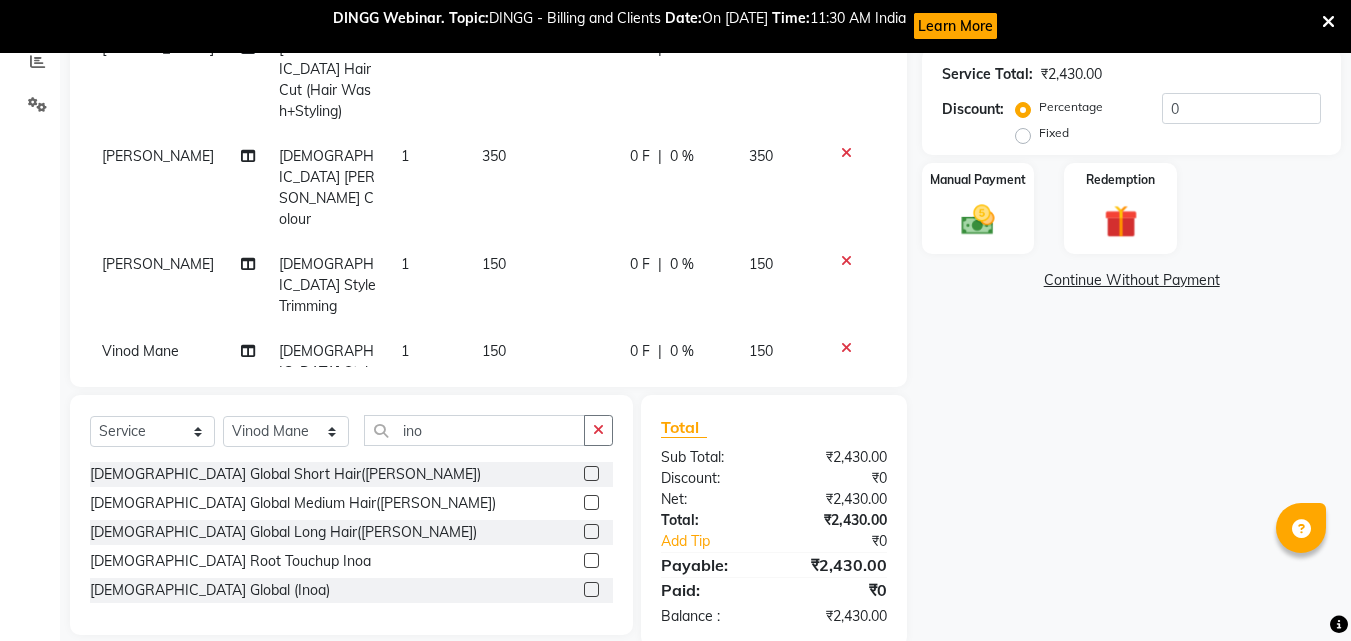 scroll, scrollTop: 315, scrollLeft: 0, axis: vertical 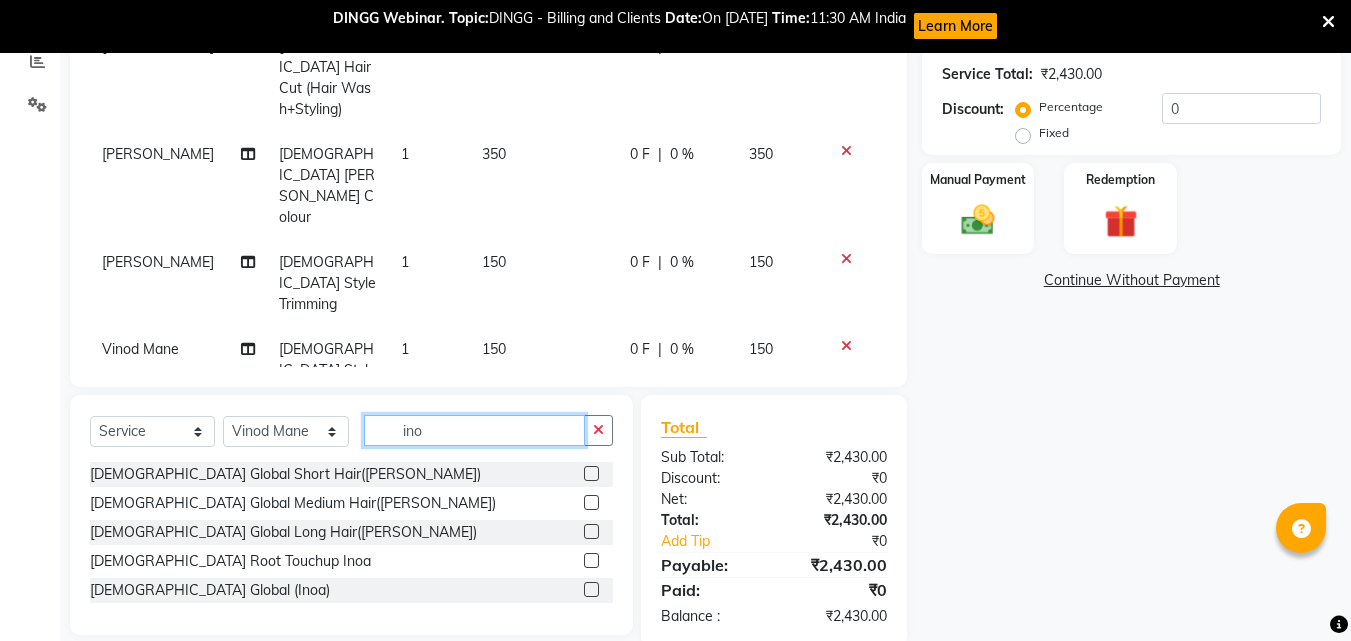 click on "ino" 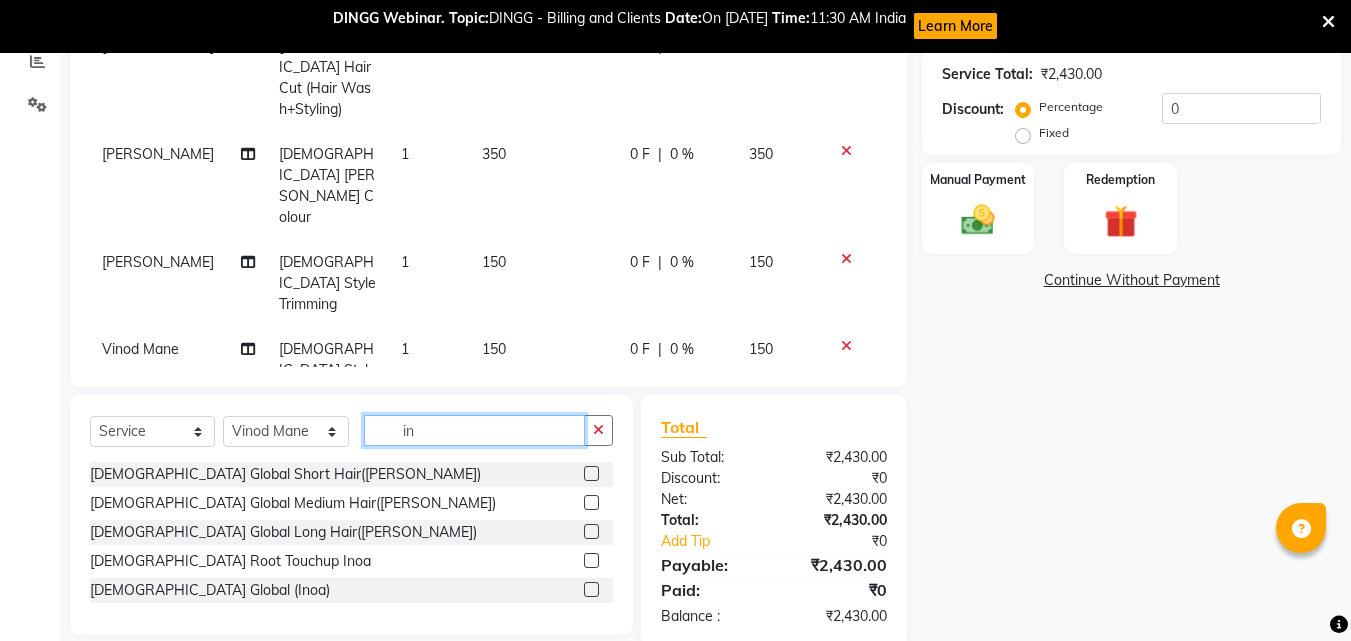 type on "i" 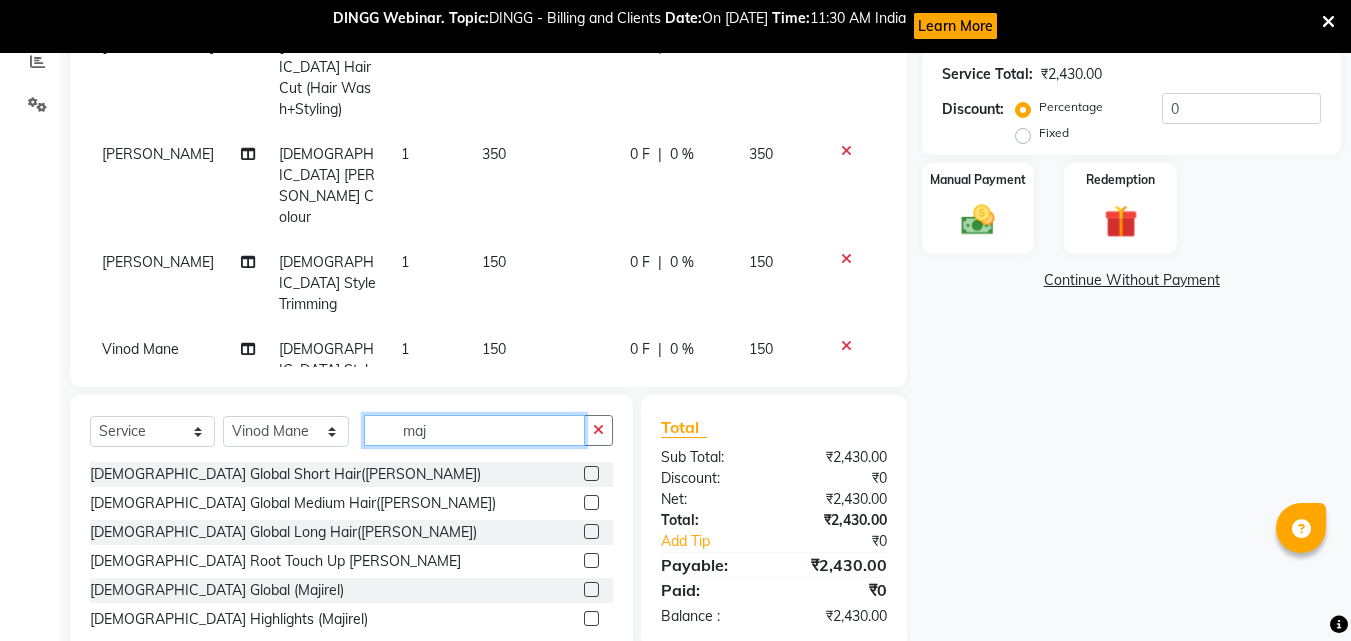 type on "maj" 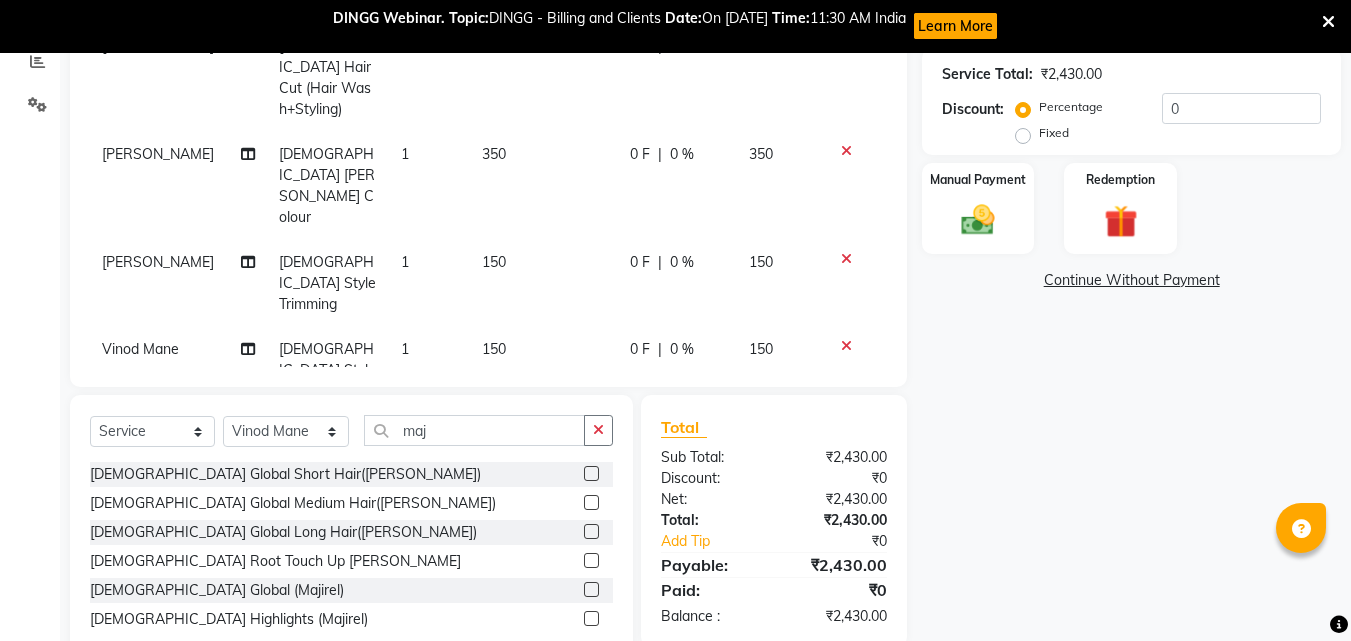 click 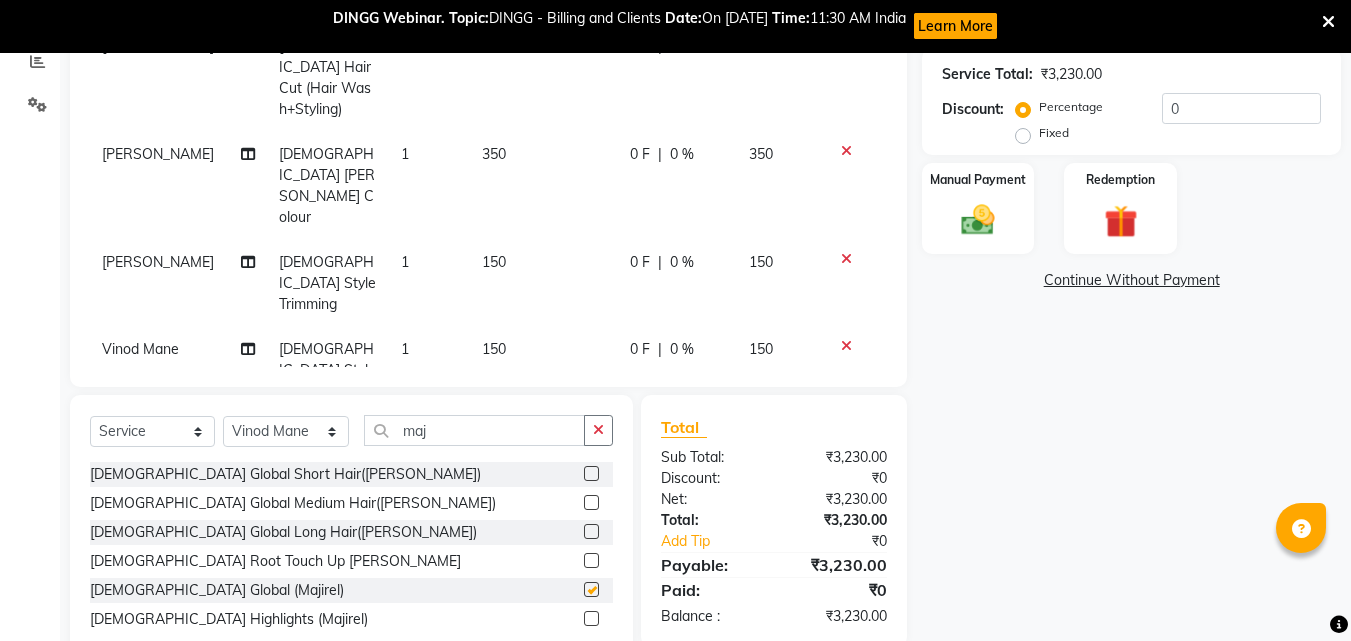 checkbox on "false" 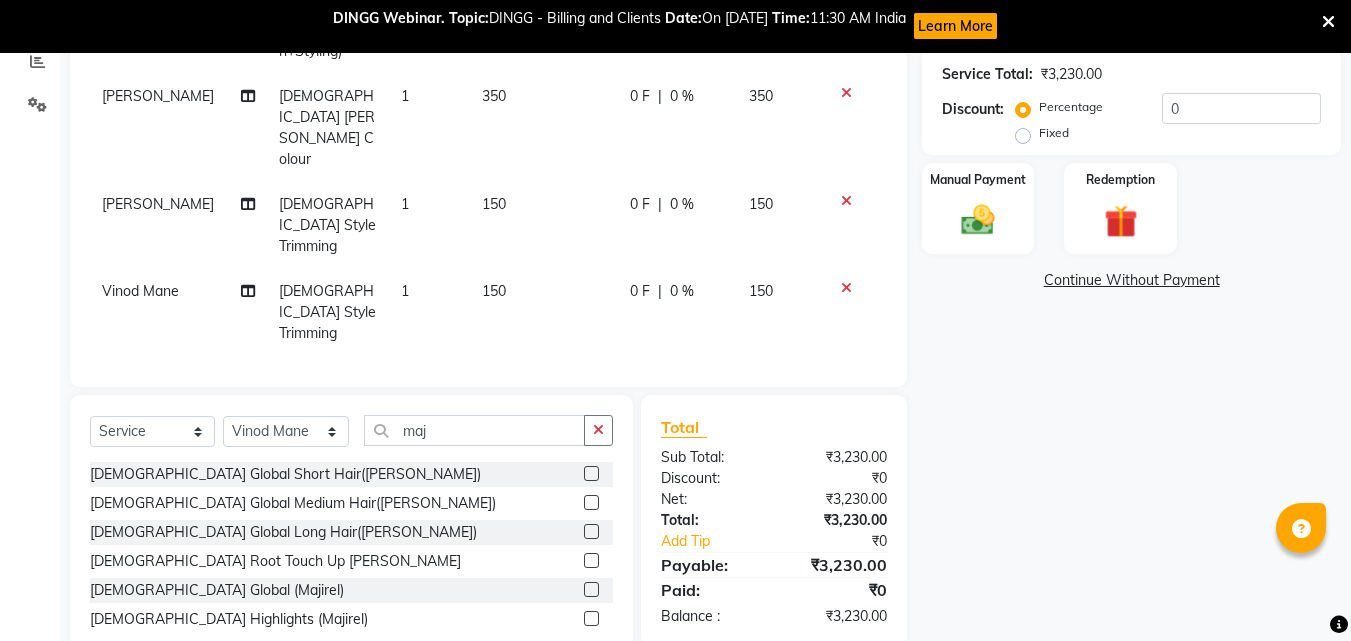 scroll, scrollTop: 381, scrollLeft: 0, axis: vertical 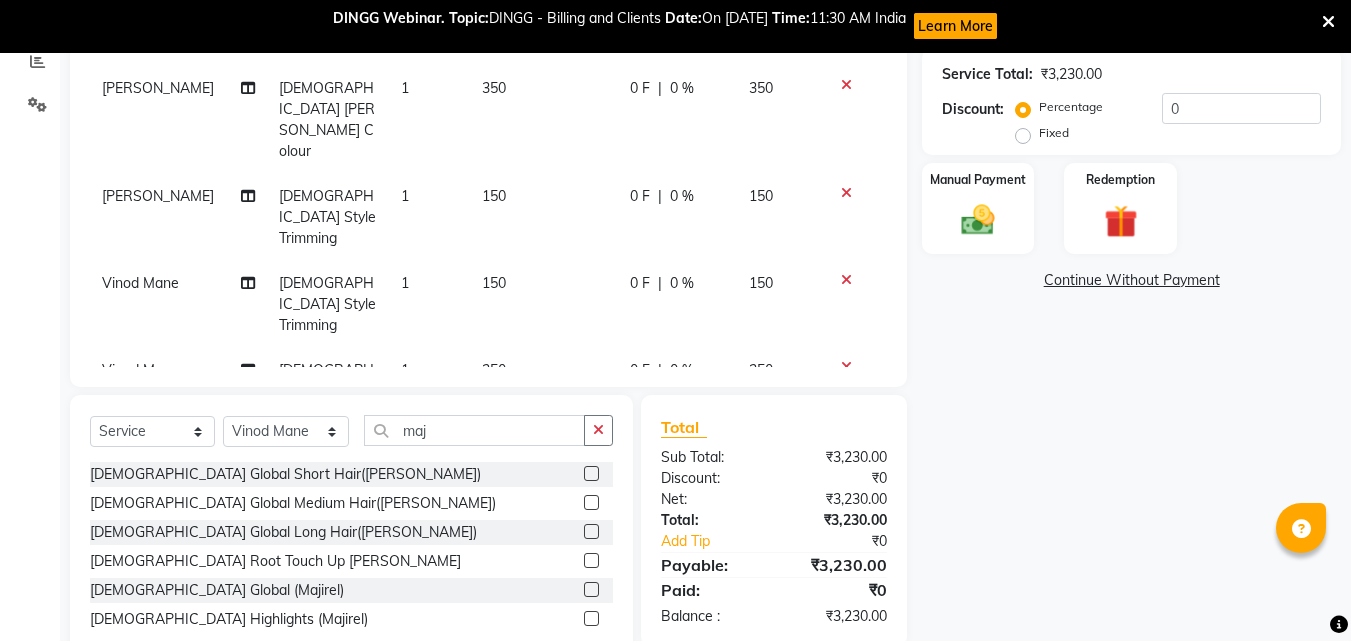 click 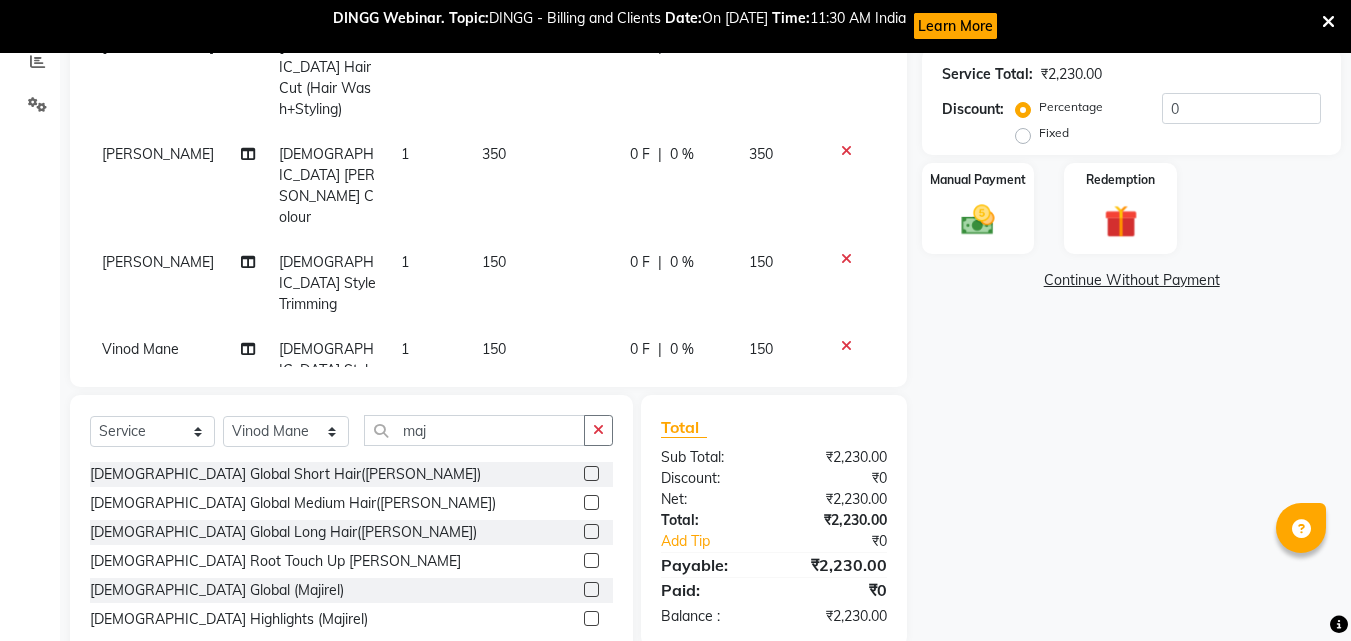 click on "800" 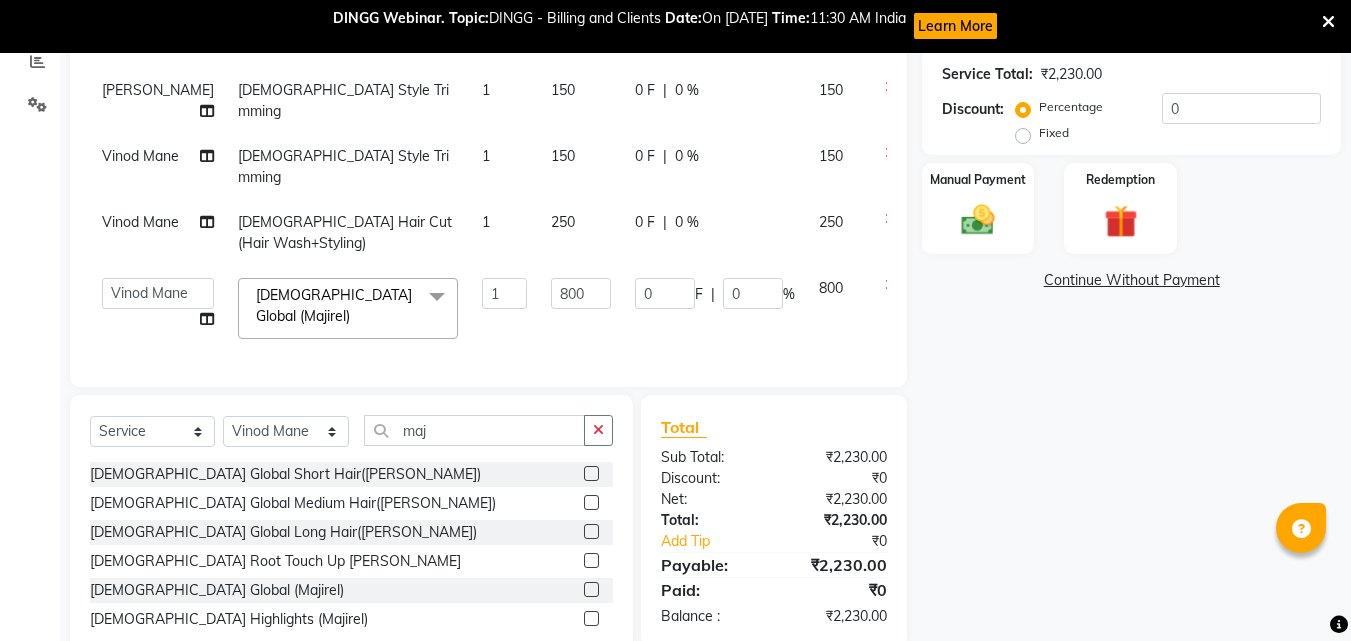scroll, scrollTop: 220, scrollLeft: 0, axis: vertical 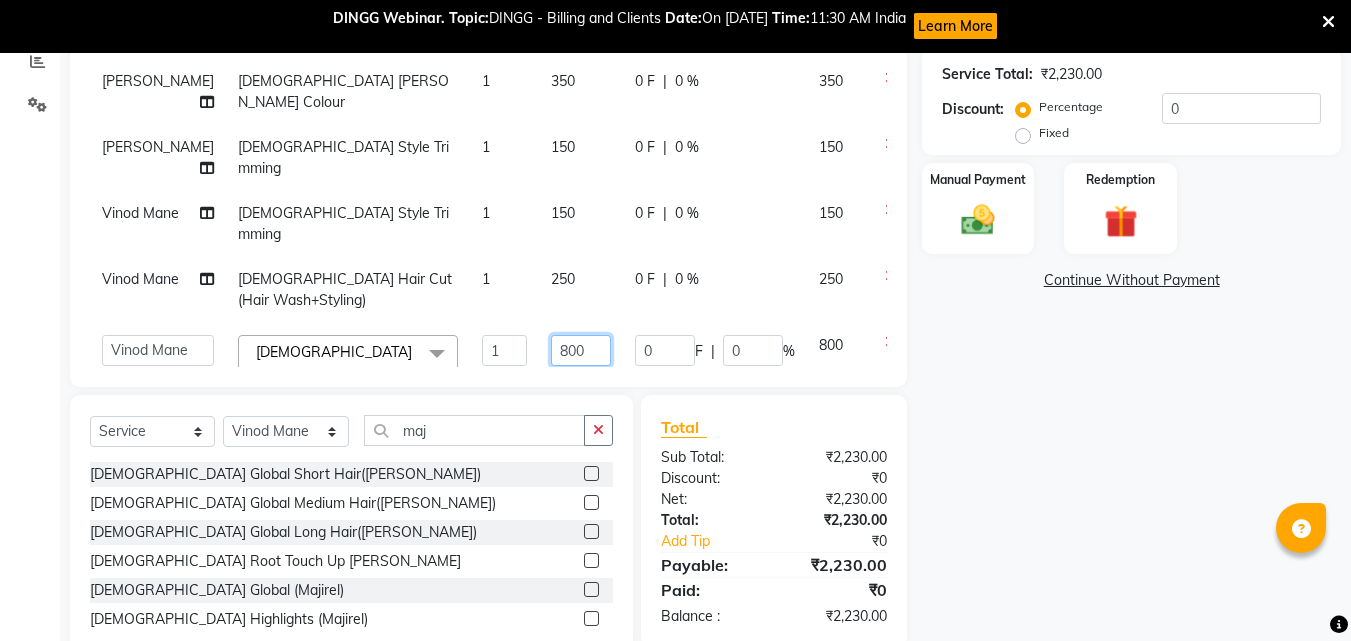 click on "800" 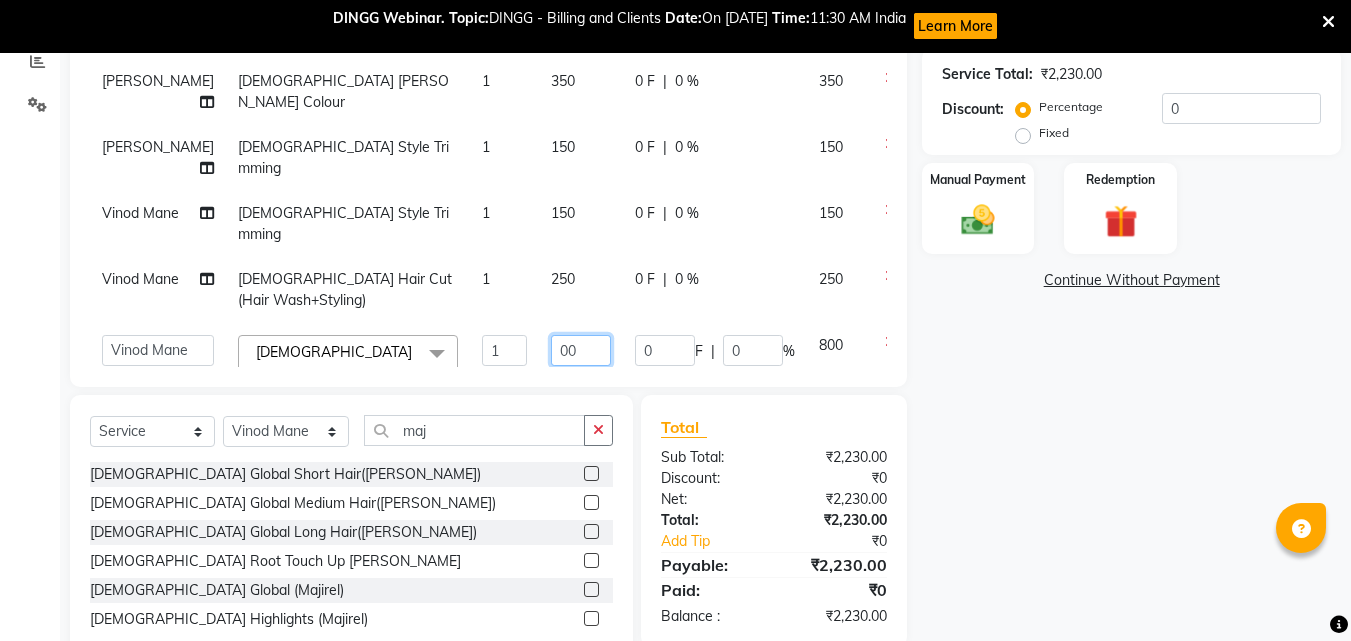type on "900" 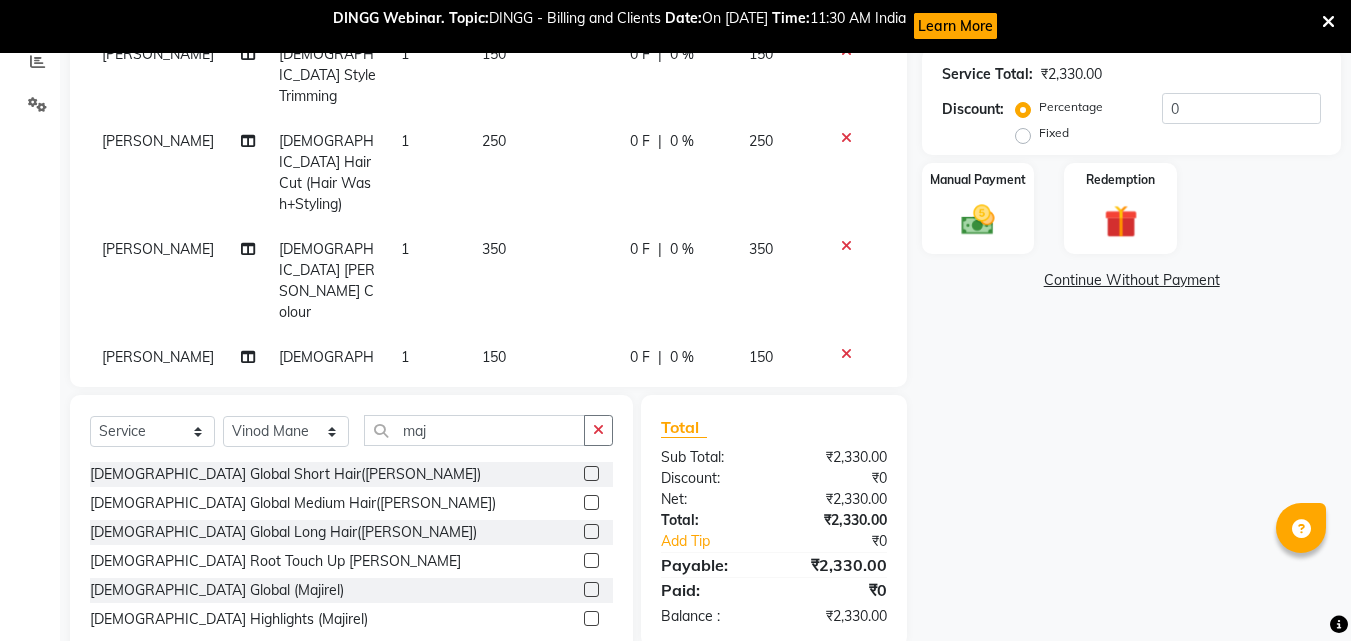 click on "[PERSON_NAME]  [DEMOGRAPHIC_DATA] Threading Eyebrow 1 50 0 F | 0 % 50 [PERSON_NAME]  [DEMOGRAPHIC_DATA] Threading Upperlips 1 40 0 F | 0 % 40 [PERSON_NAME]  [DEMOGRAPHIC_DATA] Threading Forehead 1 40 0 F | 0 % 40 [PERSON_NAME] [DEMOGRAPHIC_DATA] Style Trimming  1 150 0 F | 0 % 150 [PERSON_NAME] [DEMOGRAPHIC_DATA] Hair Cut (Hair Wash+Styling) 1 250 0 F | 0 % 250 [PERSON_NAME] [DEMOGRAPHIC_DATA] [PERSON_NAME] Colour 1 350 0 F | 0 % 350 [PERSON_NAME] [DEMOGRAPHIC_DATA] Style Trimming  1 150 0 F | 0 % 150 Vinod Mane [DEMOGRAPHIC_DATA] Style Trimming  1 150 0 F | 0 % 150 Vinod Mane [DEMOGRAPHIC_DATA] Hair Cut (Hair Wash+Styling) 1 250 0 F | 0 % 250 Vinod Mane [DEMOGRAPHIC_DATA] Global (Majirel) 1 900 0 F | 0 % 900" 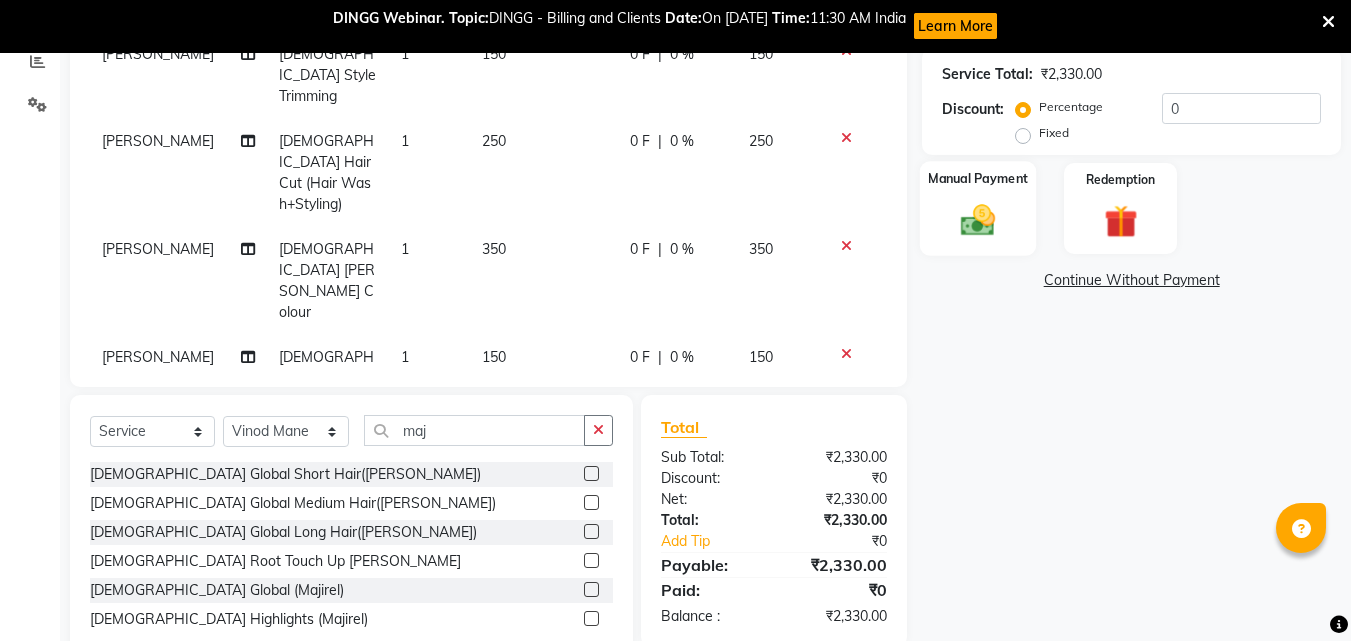 click 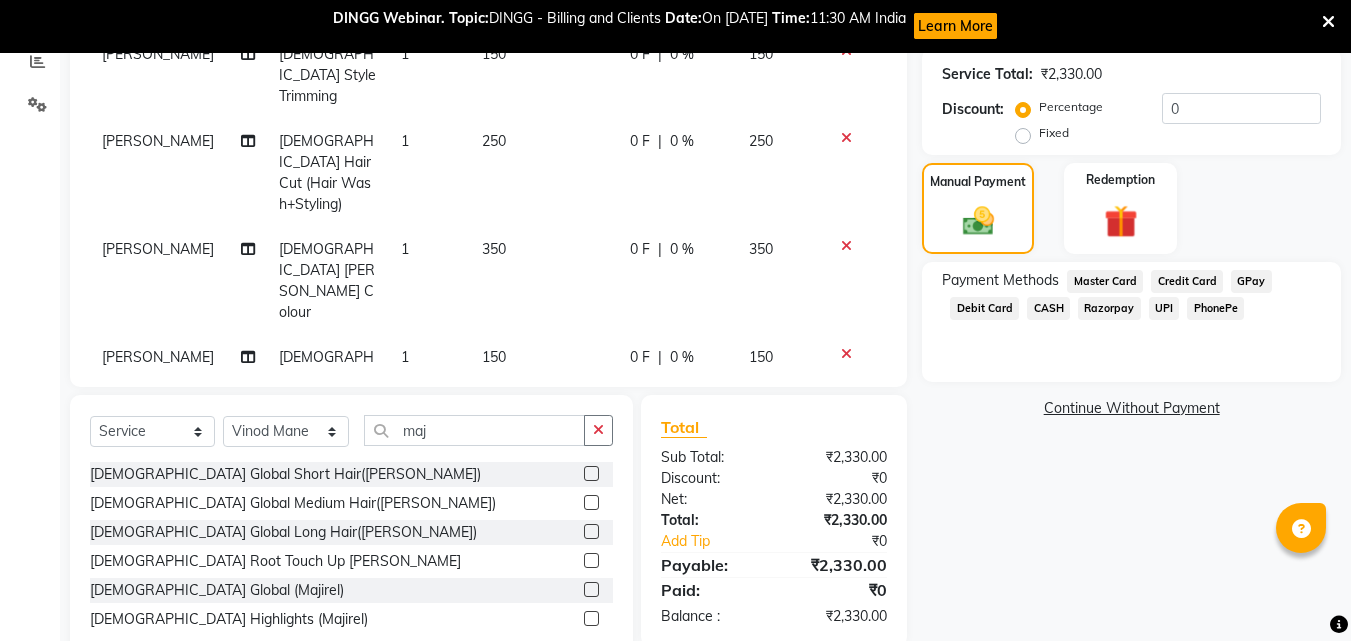 click on "Client [PHONE_NUMBER] Date [DATE] Invoice Number V/2025 V/[PHONE_NUMBER] Services Stylist Service Qty Price Disc Total Action [PERSON_NAME]  [DEMOGRAPHIC_DATA] Threading Eyebrow 1 50 0 F | 0 % 50 [PERSON_NAME]  [DEMOGRAPHIC_DATA] Threading Upperlips 1 40 0 F | 0 % 40 [PERSON_NAME]  [DEMOGRAPHIC_DATA] Threading Forehead 1 40 0 F | 0 % 40 [PERSON_NAME] [DEMOGRAPHIC_DATA] Style Trimming  1 150 0 F | 0 % 150 [PERSON_NAME] [DEMOGRAPHIC_DATA] Hair Cut (Hair Wash+Styling) 1 250 0 F | 0 % 250 [PERSON_NAME] [DEMOGRAPHIC_DATA] [PERSON_NAME] Colour 1 350 0 F | 0 % 350 [PERSON_NAME] [DEMOGRAPHIC_DATA] Style Trimming  1 150 0 F | 0 % 150 Vinod Mane [DEMOGRAPHIC_DATA] Style Trimming  1 150 0 F | 0 % 150 Vinod Mane [DEMOGRAPHIC_DATA] Hair Cut (Hair Wash+Styling) 1 250 0 F | 0 % 250 Vinod Mane [DEMOGRAPHIC_DATA] Global (Majirel) 1 900 0 F | 0 % 900" 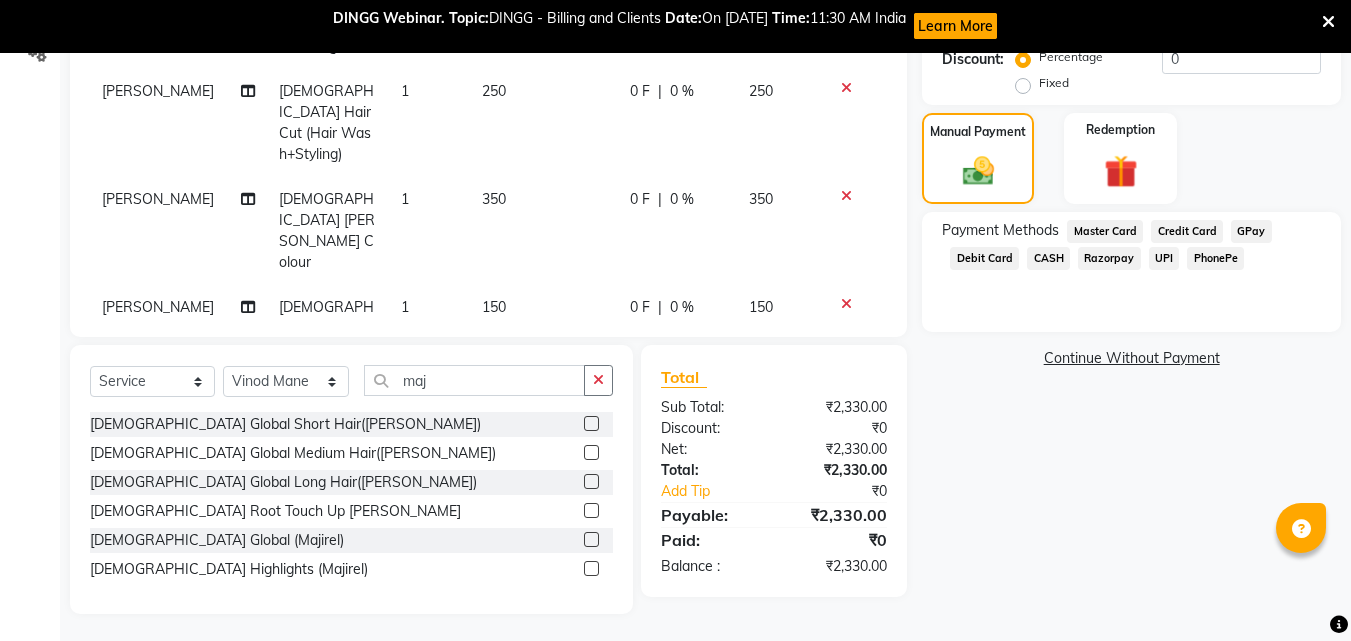 scroll, scrollTop: 487, scrollLeft: 0, axis: vertical 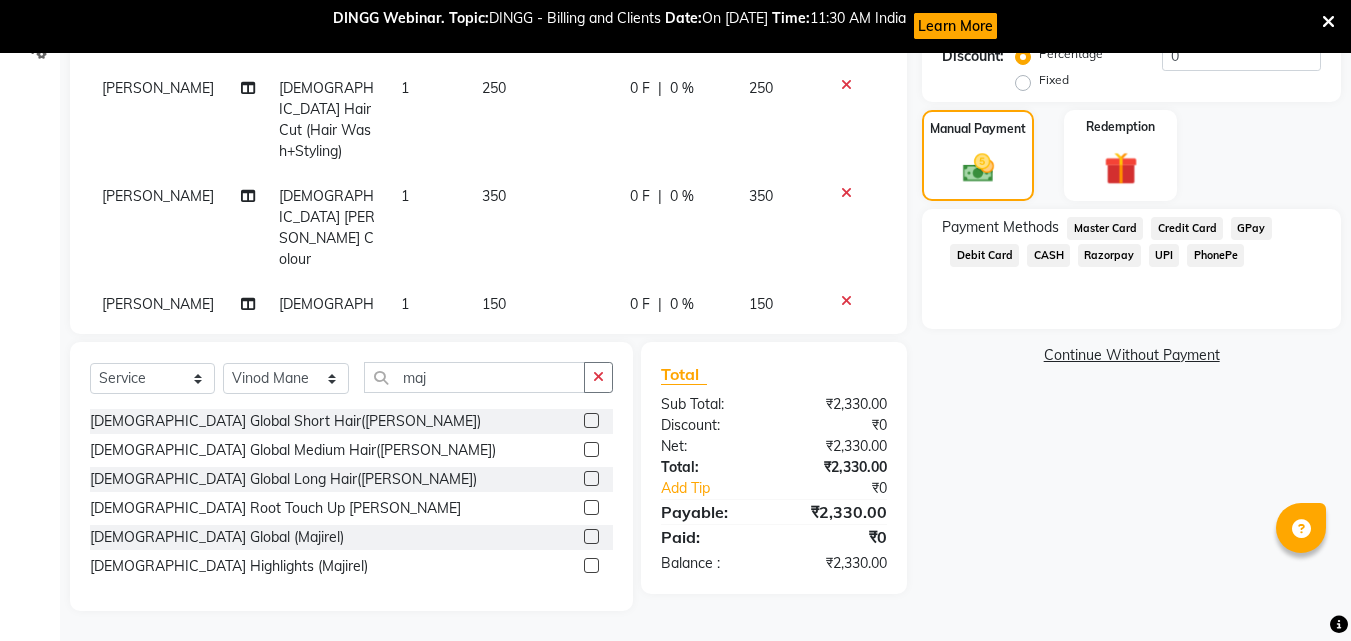 click on "UPI" 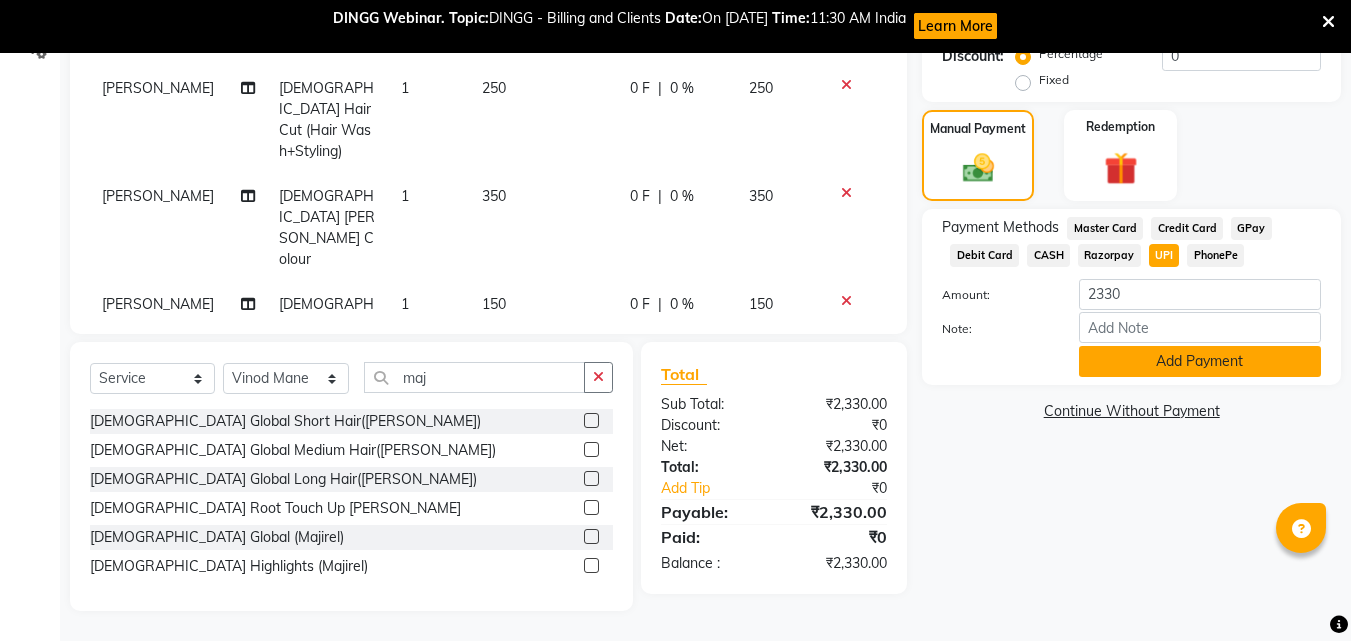 click on "Add Payment" 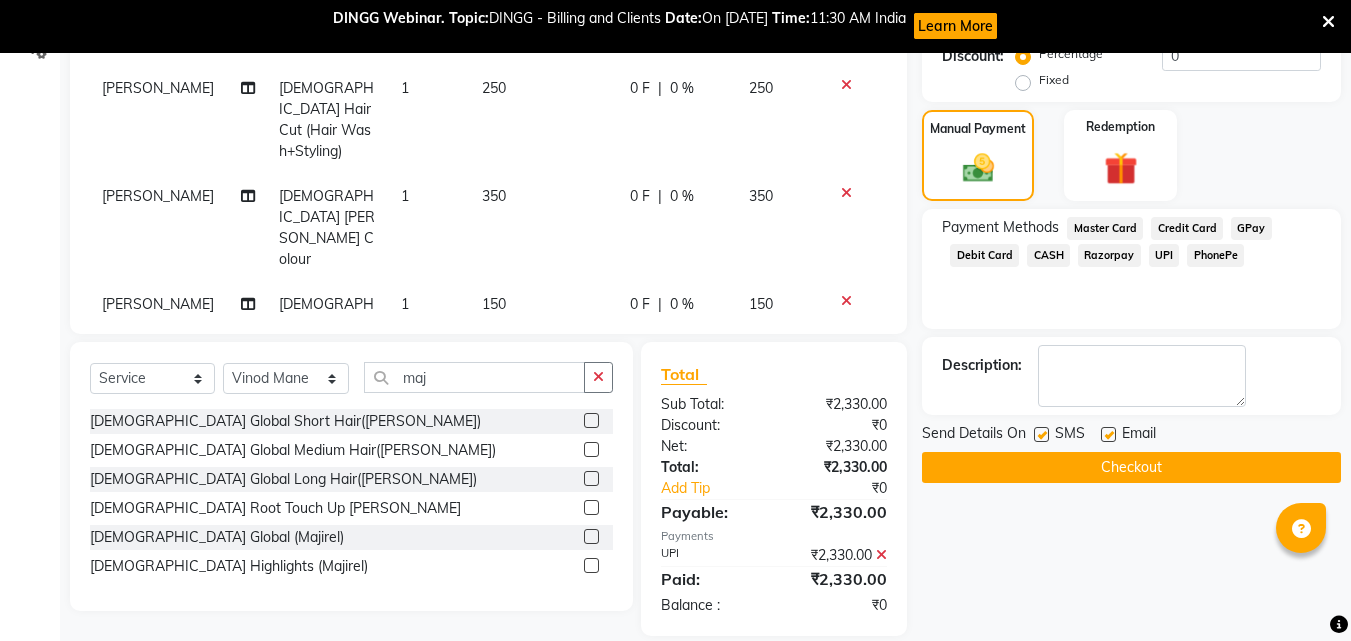 click on "Checkout" 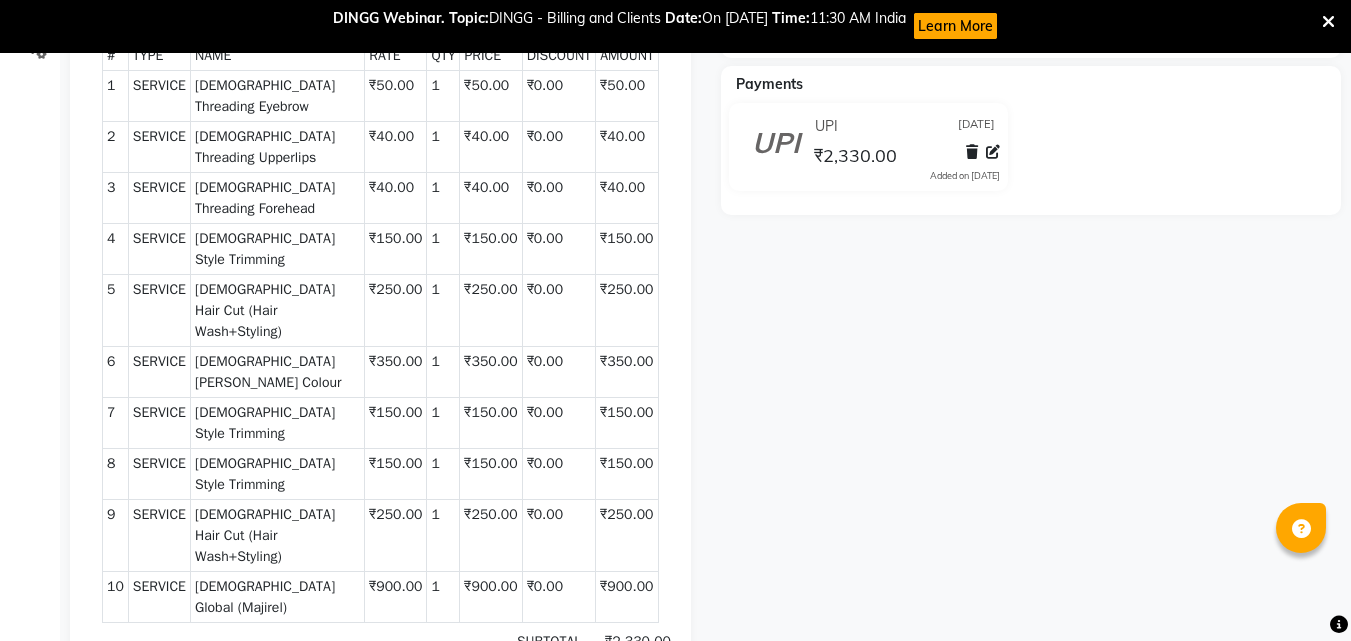 scroll, scrollTop: 566, scrollLeft: 0, axis: vertical 